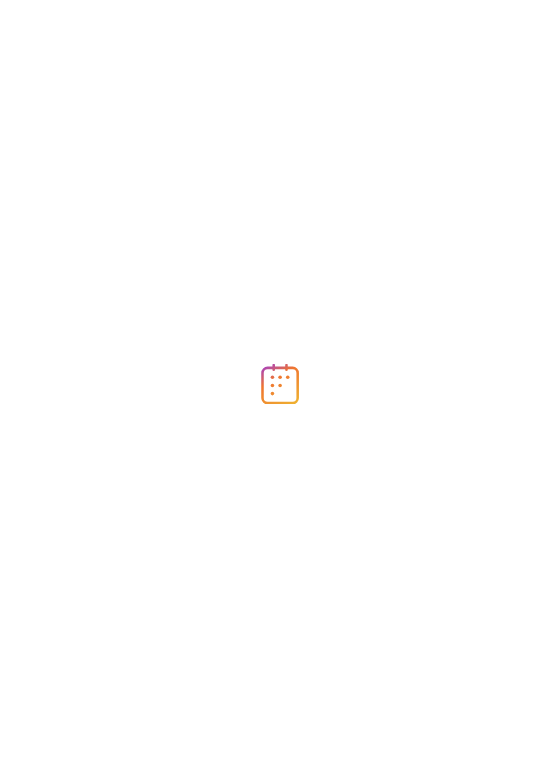 scroll, scrollTop: 0, scrollLeft: 0, axis: both 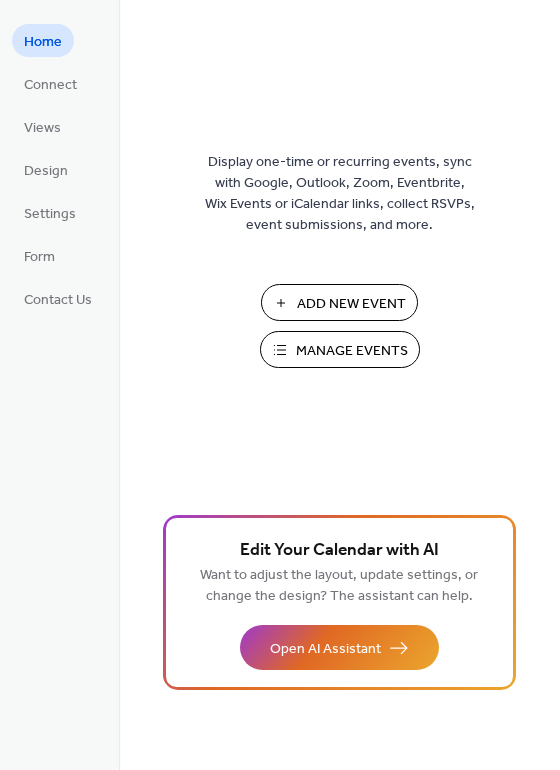click on "Manage Events" at bounding box center (352, 351) 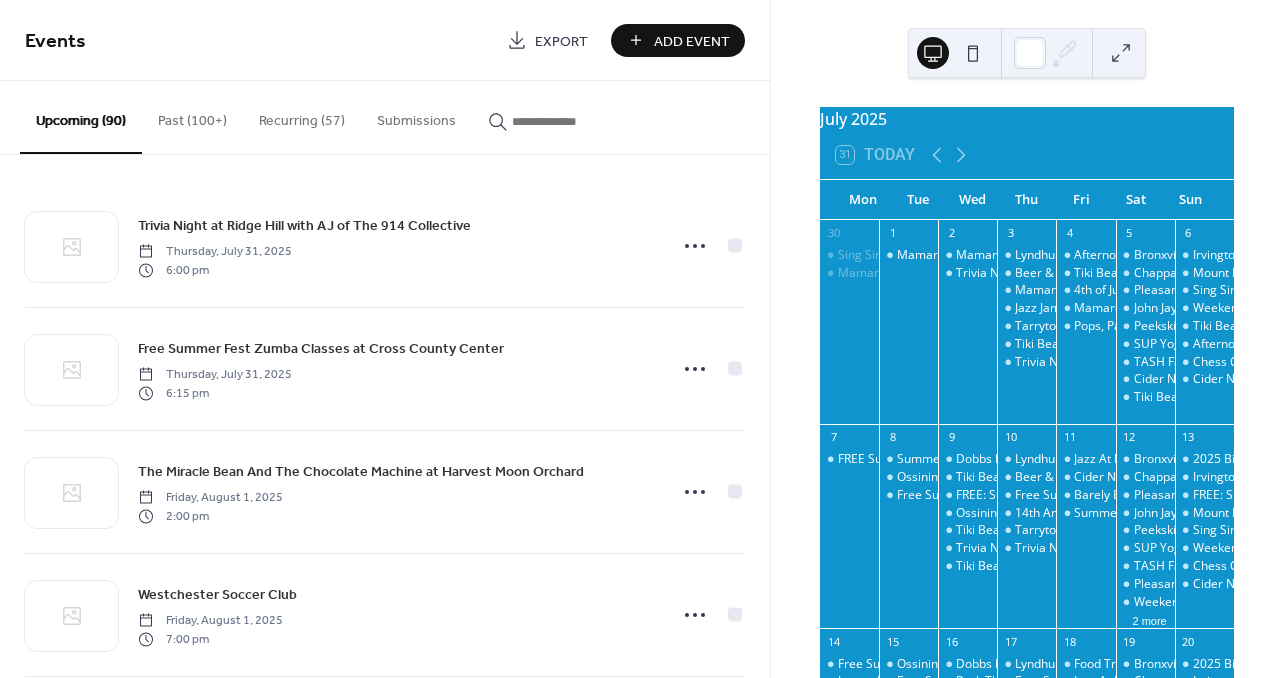 scroll, scrollTop: 0, scrollLeft: 0, axis: both 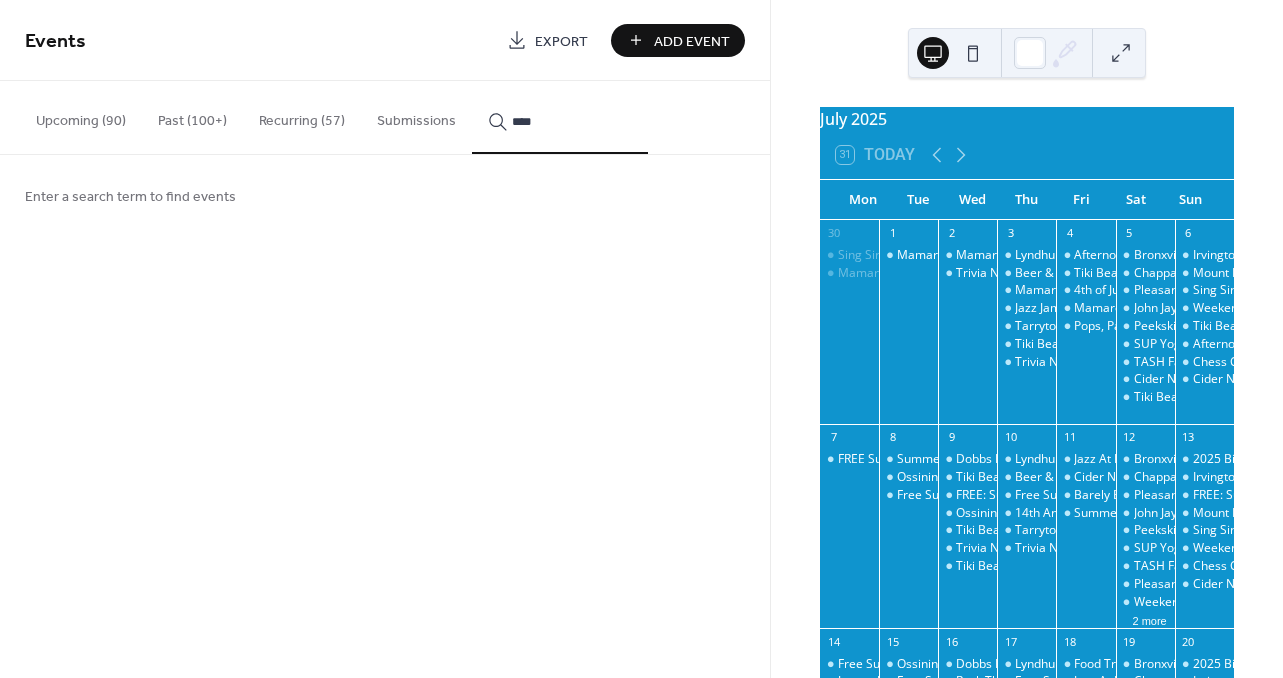 click on "***" at bounding box center (560, 117) 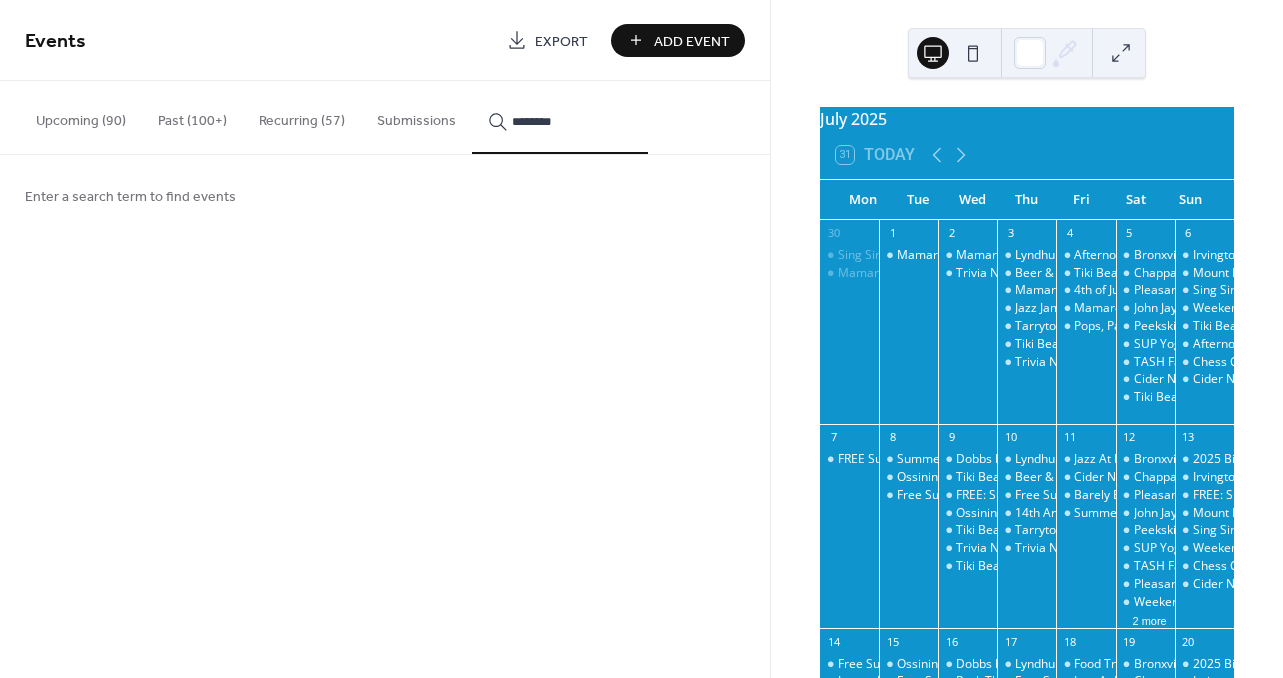 click on "*******" at bounding box center (560, 117) 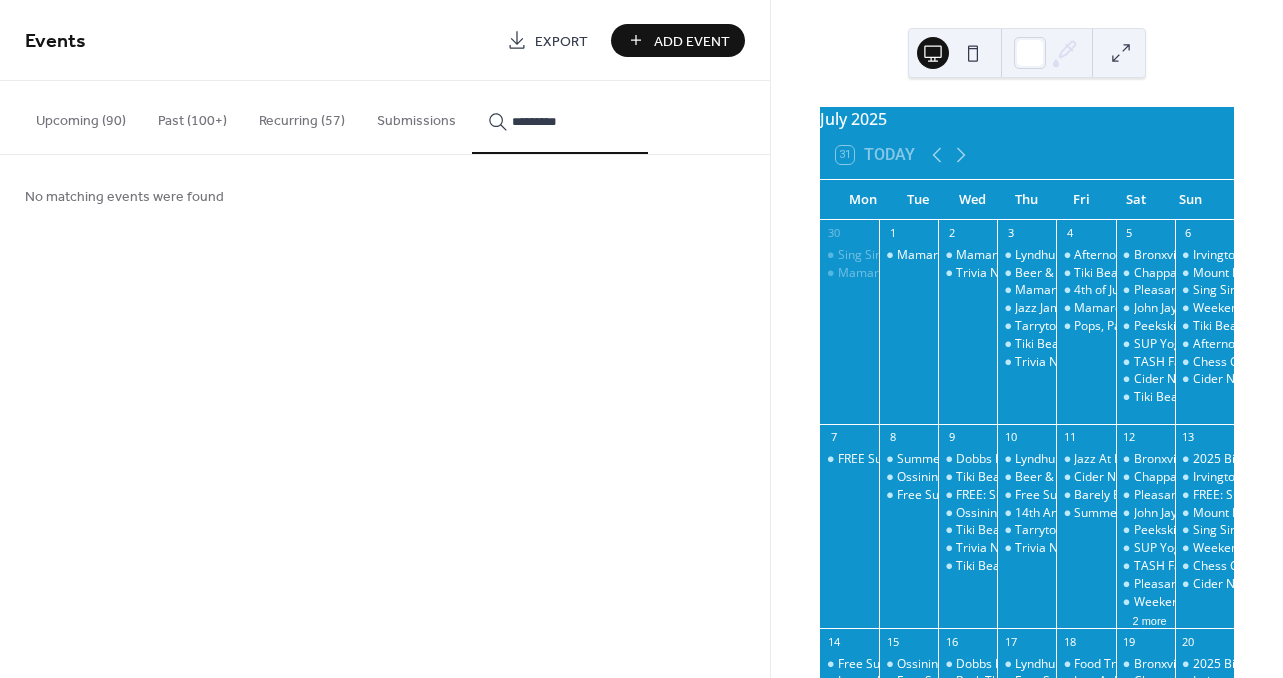 click on "********" at bounding box center (560, 117) 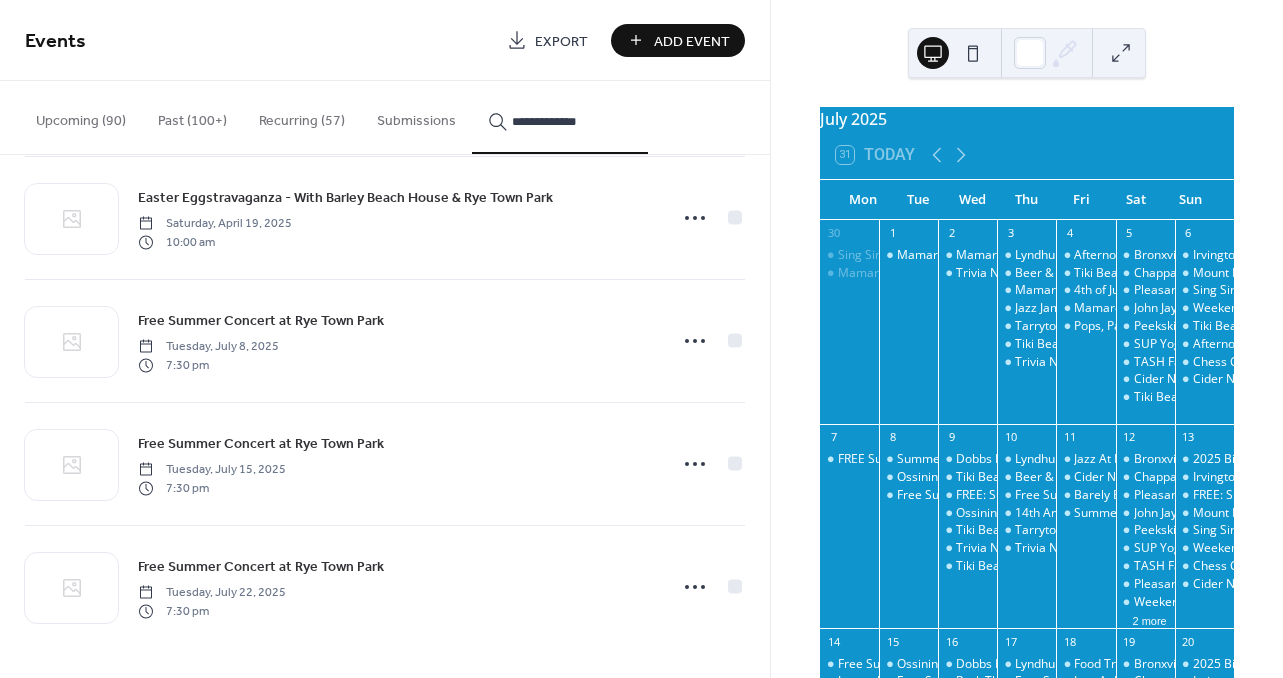 scroll, scrollTop: 276, scrollLeft: 0, axis: vertical 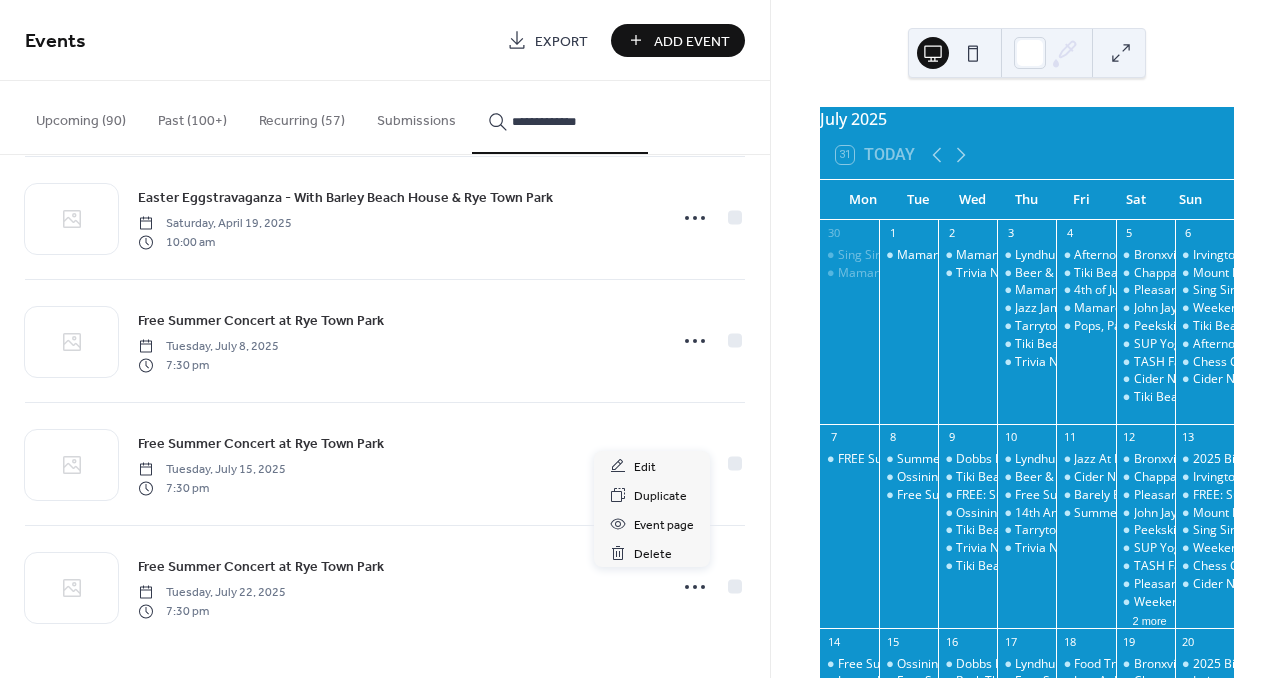 click 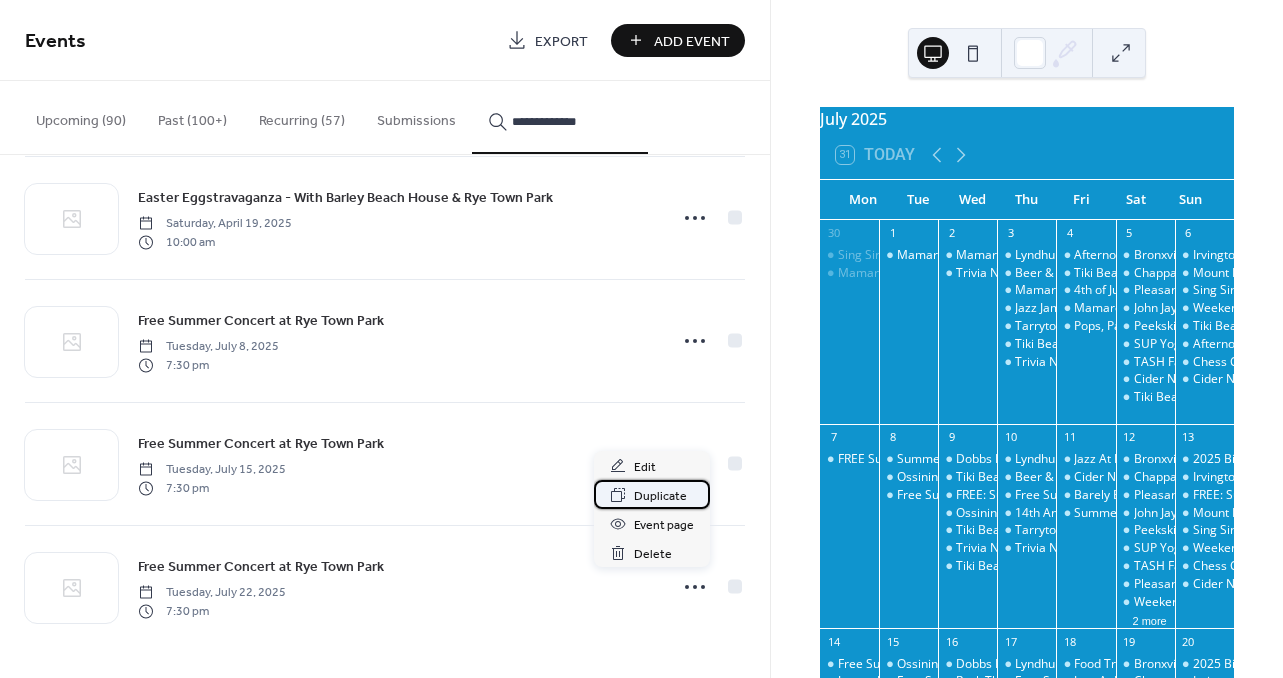 click on "Duplicate" at bounding box center (660, 496) 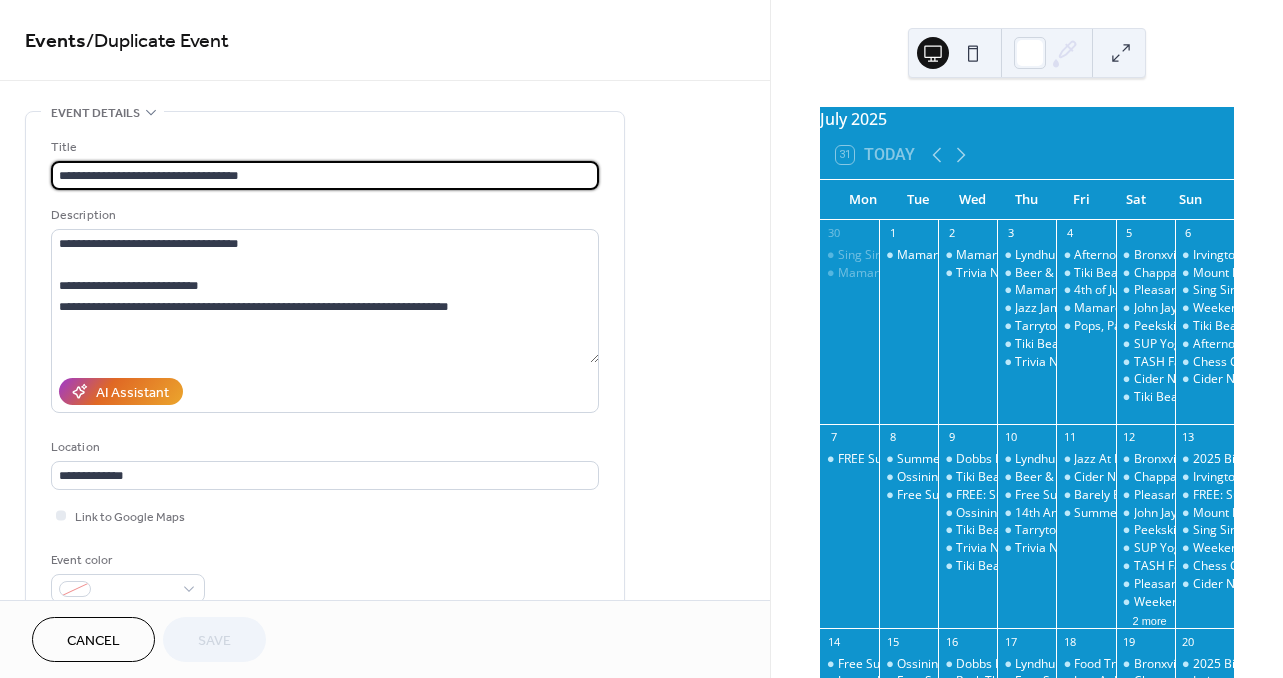 type on "**********" 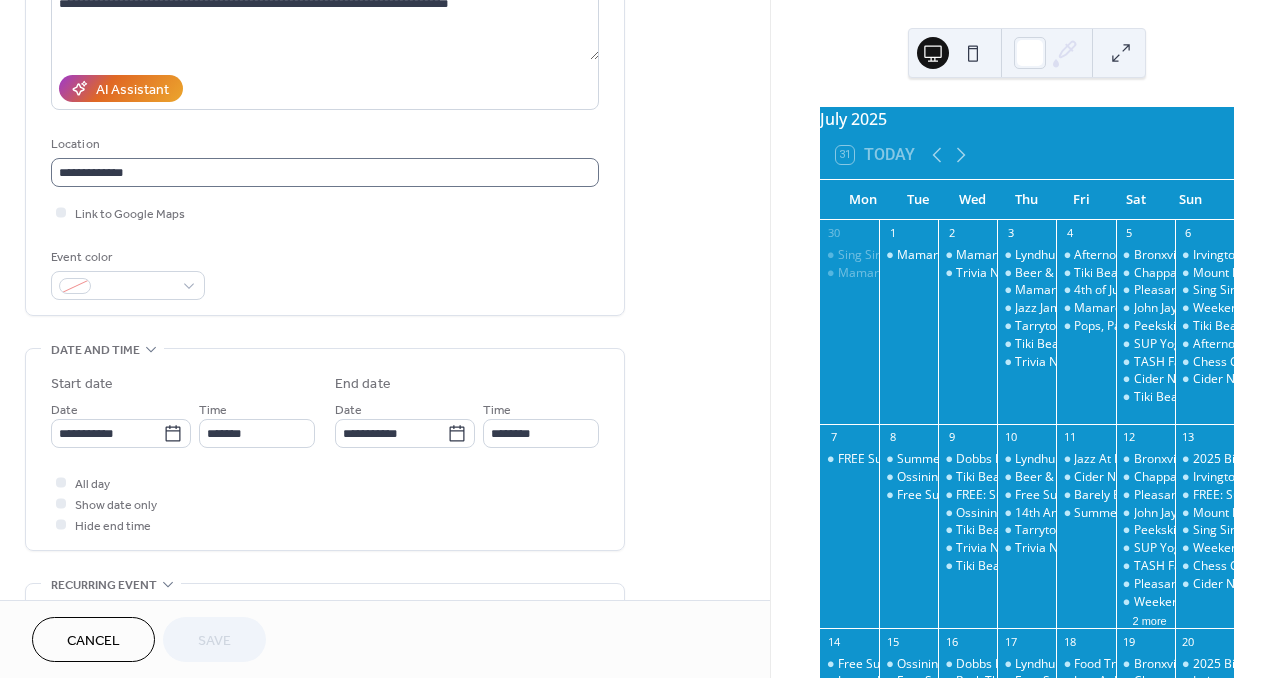 scroll, scrollTop: 340, scrollLeft: 0, axis: vertical 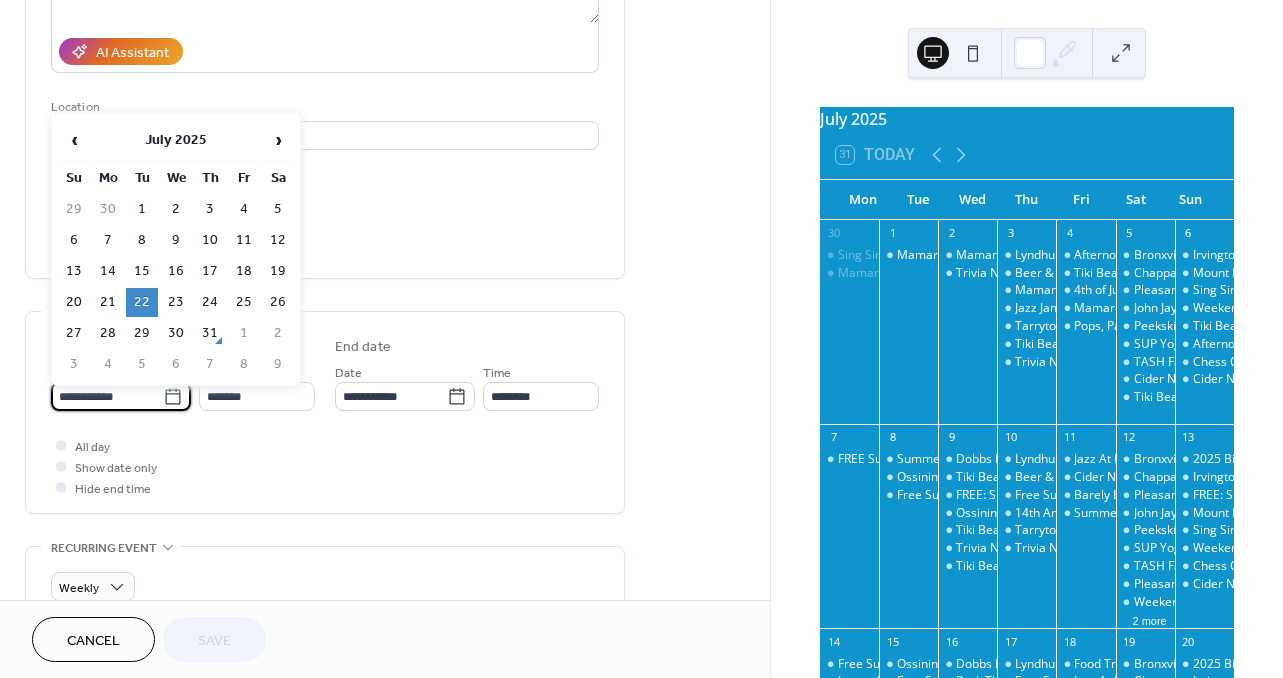 click on "**********" at bounding box center [107, 396] 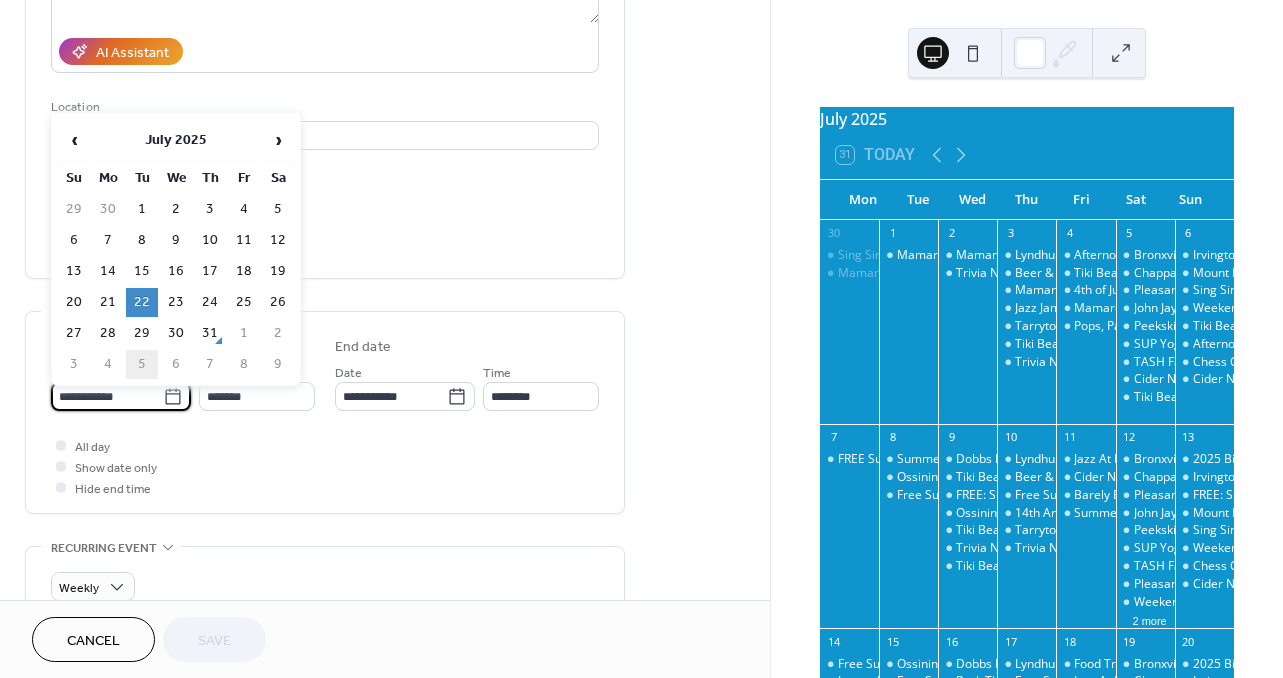 click on "5" at bounding box center [142, 364] 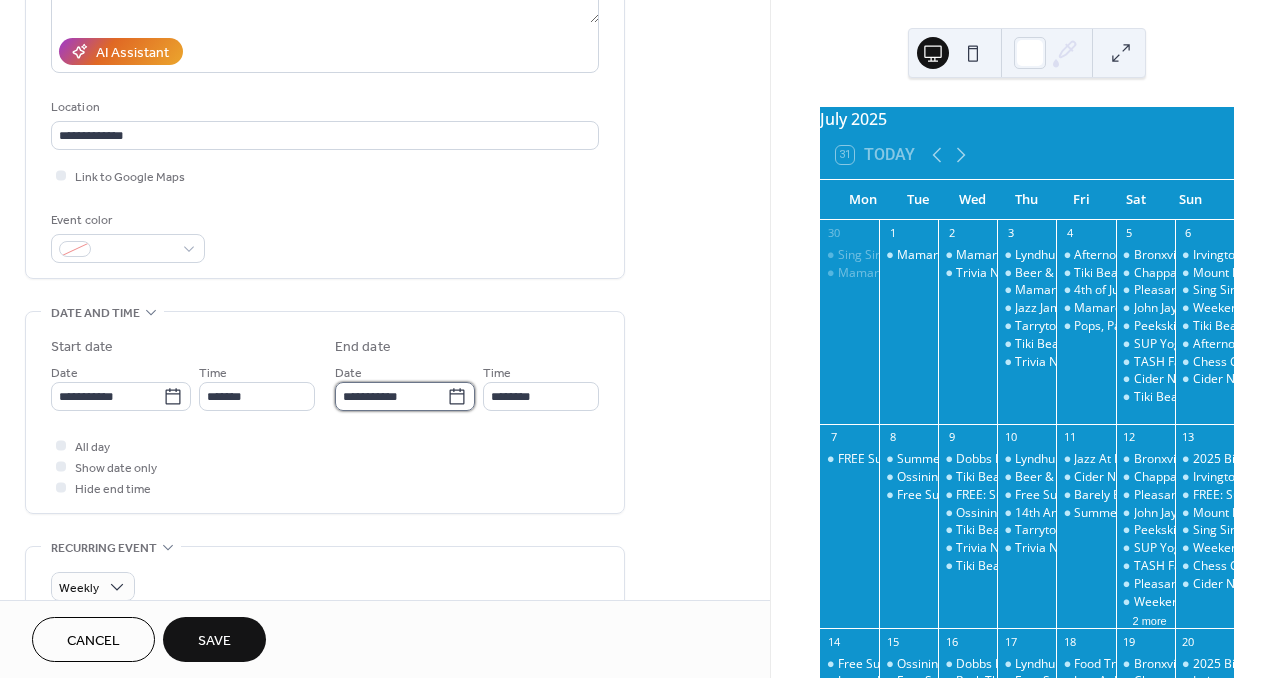 click on "**********" at bounding box center (391, 396) 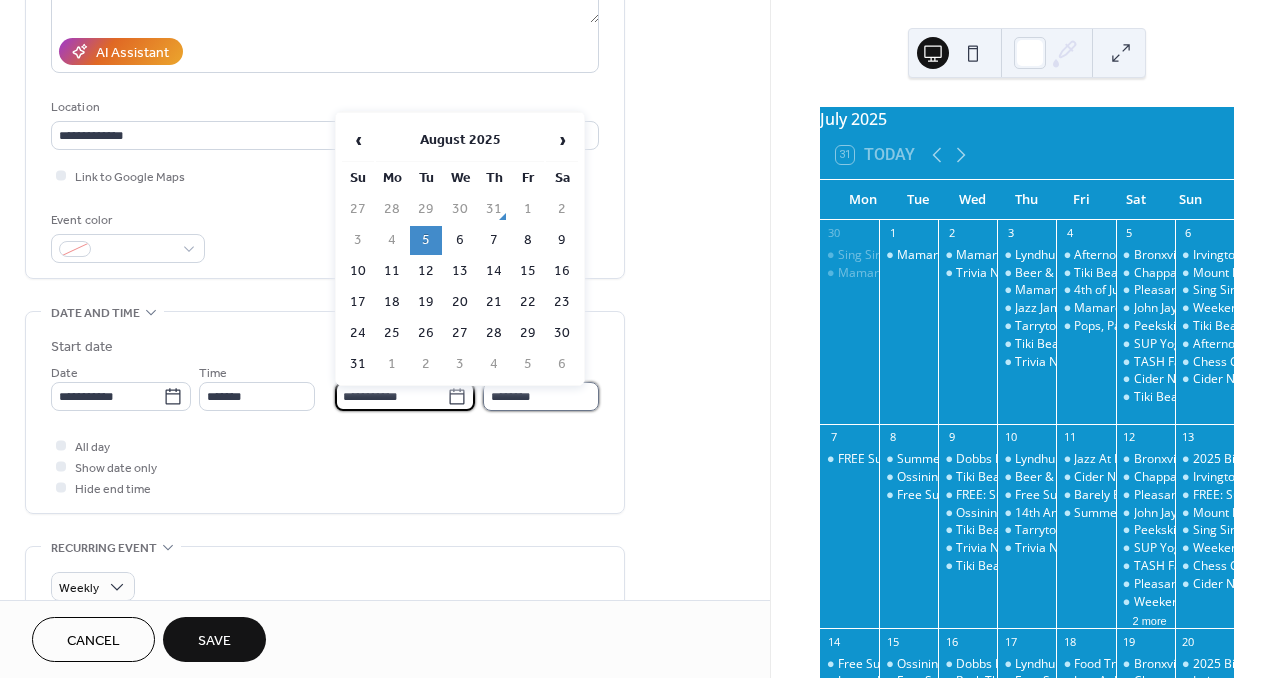 click on "********" at bounding box center (541, 396) 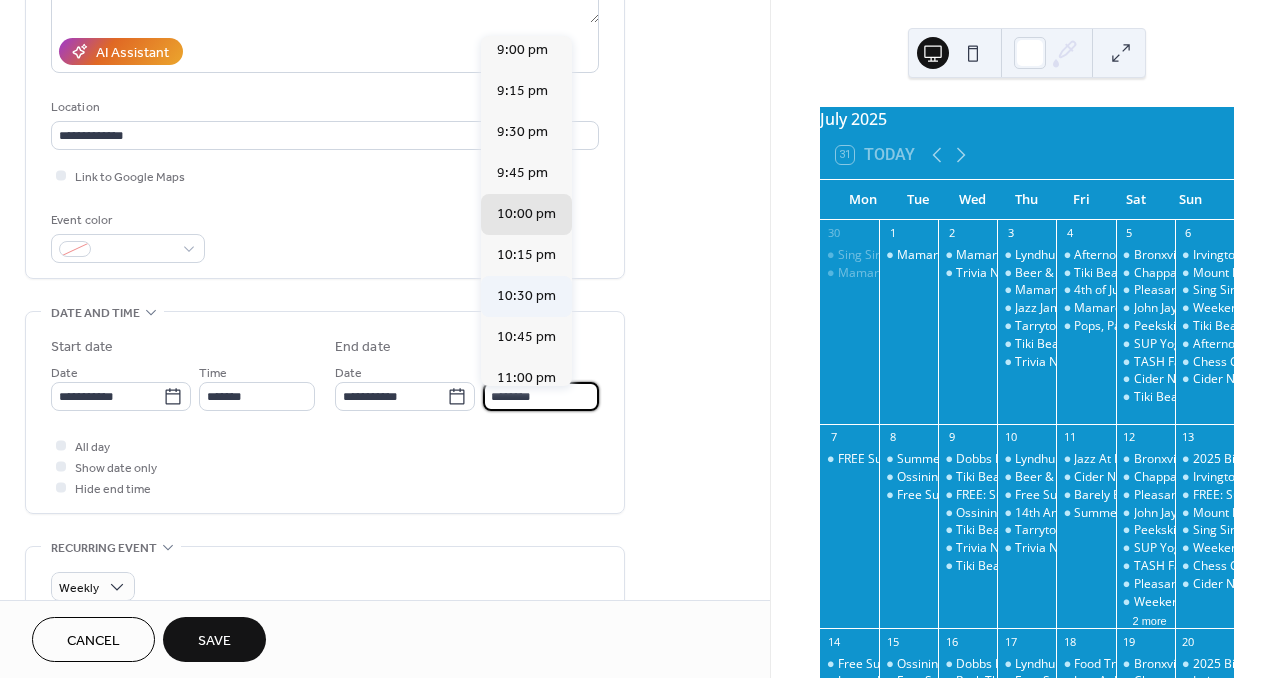 scroll, scrollTop: 204, scrollLeft: 0, axis: vertical 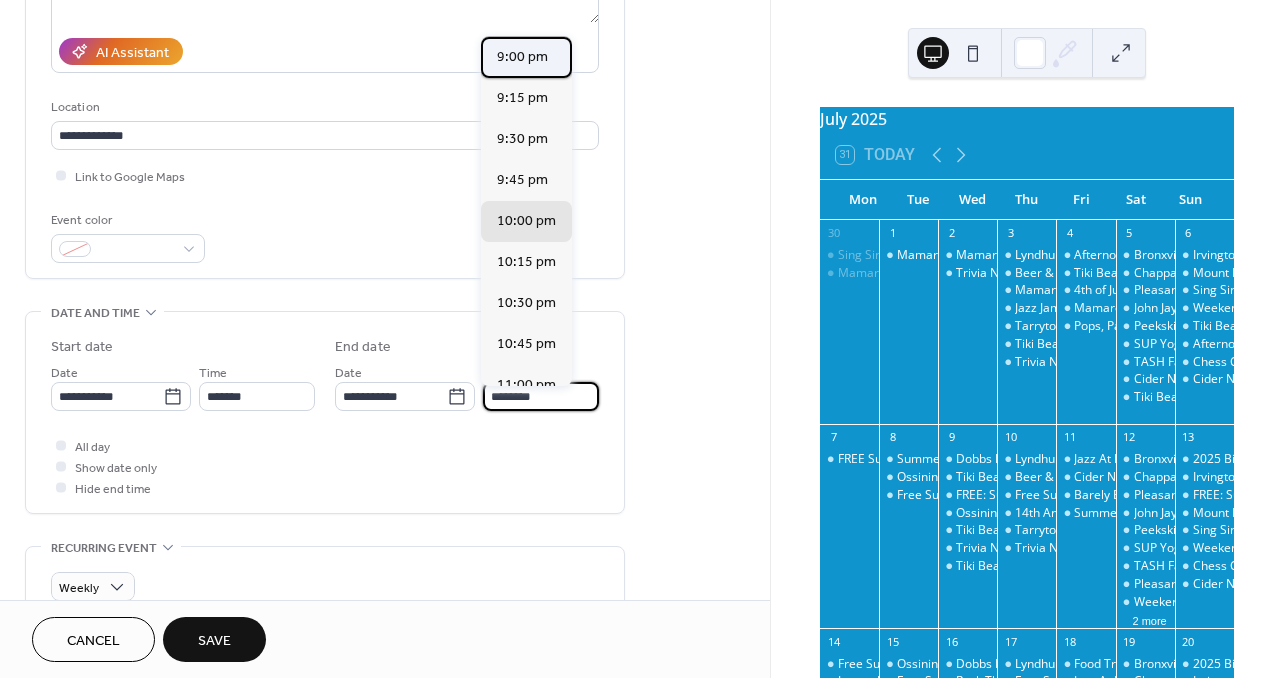 click on "9:00 pm" at bounding box center (522, 57) 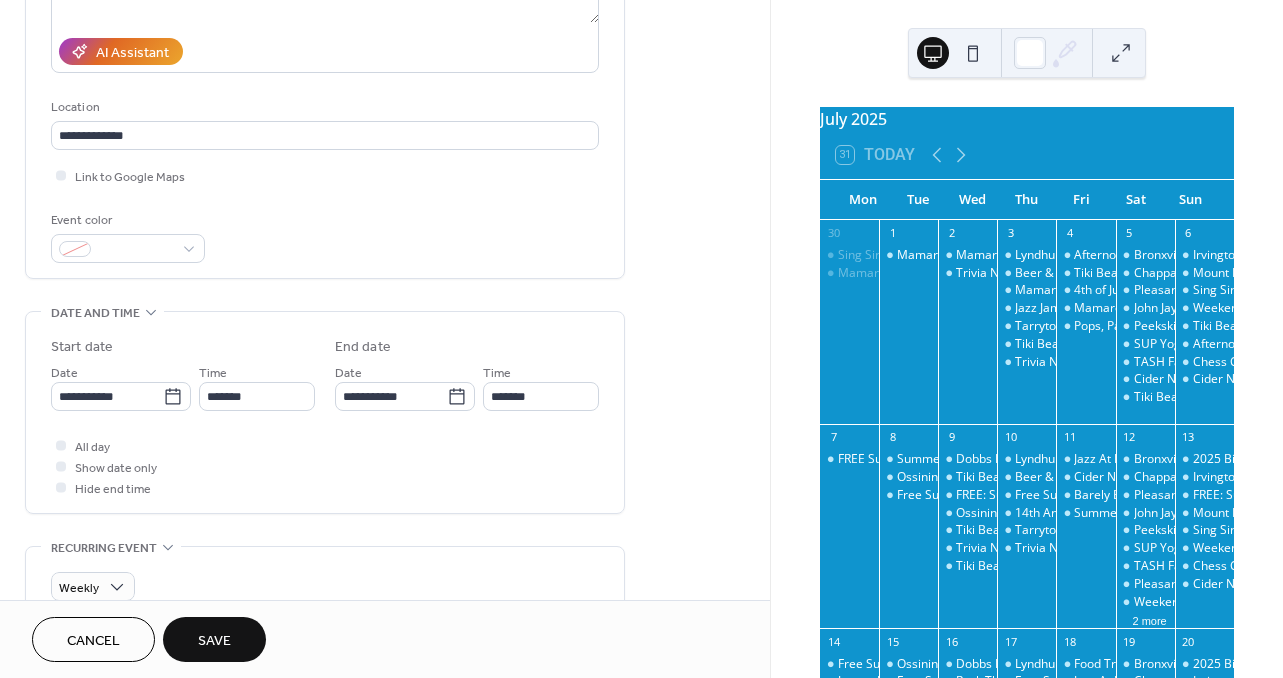 click on "All day Show date only Hide end time" at bounding box center [325, 466] 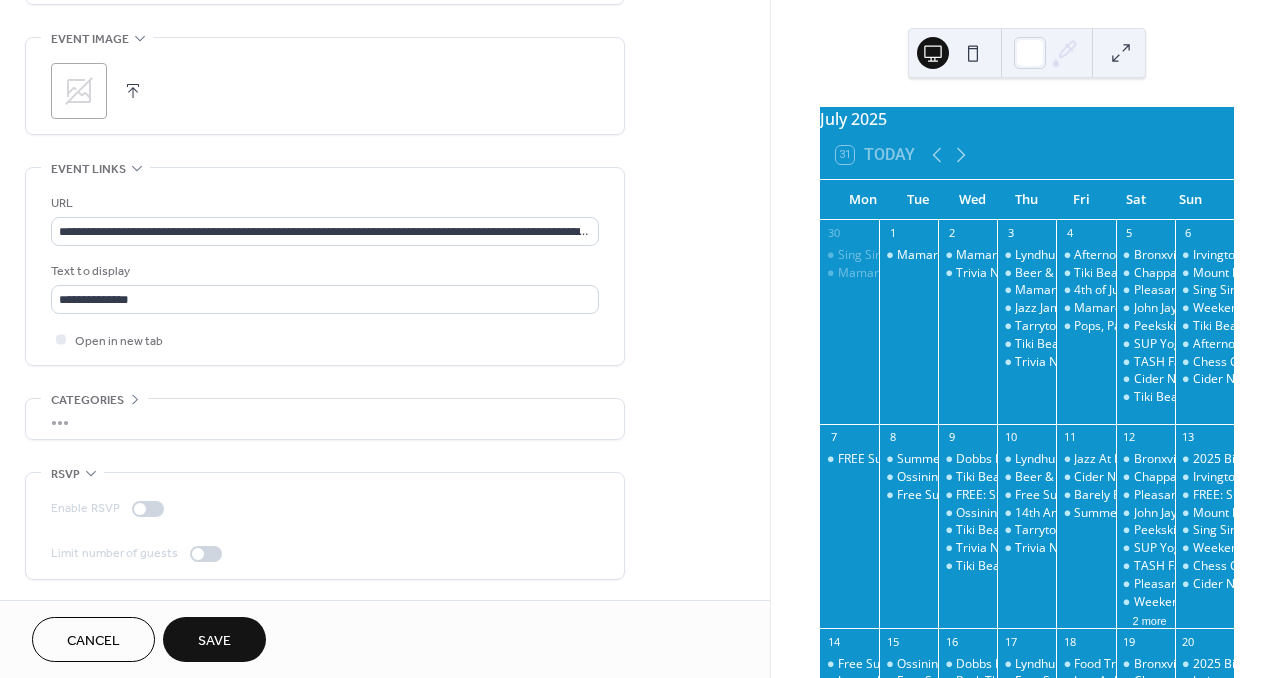 scroll, scrollTop: 1315, scrollLeft: 0, axis: vertical 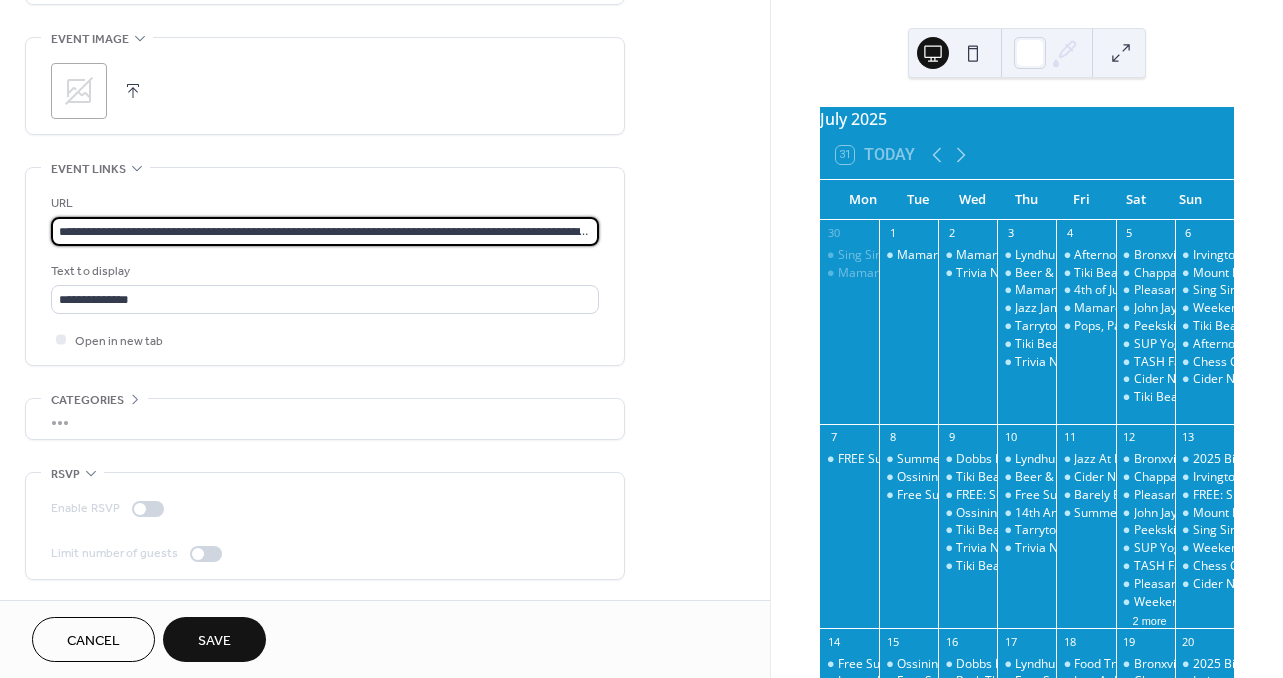 click on "**********" at bounding box center (325, 231) 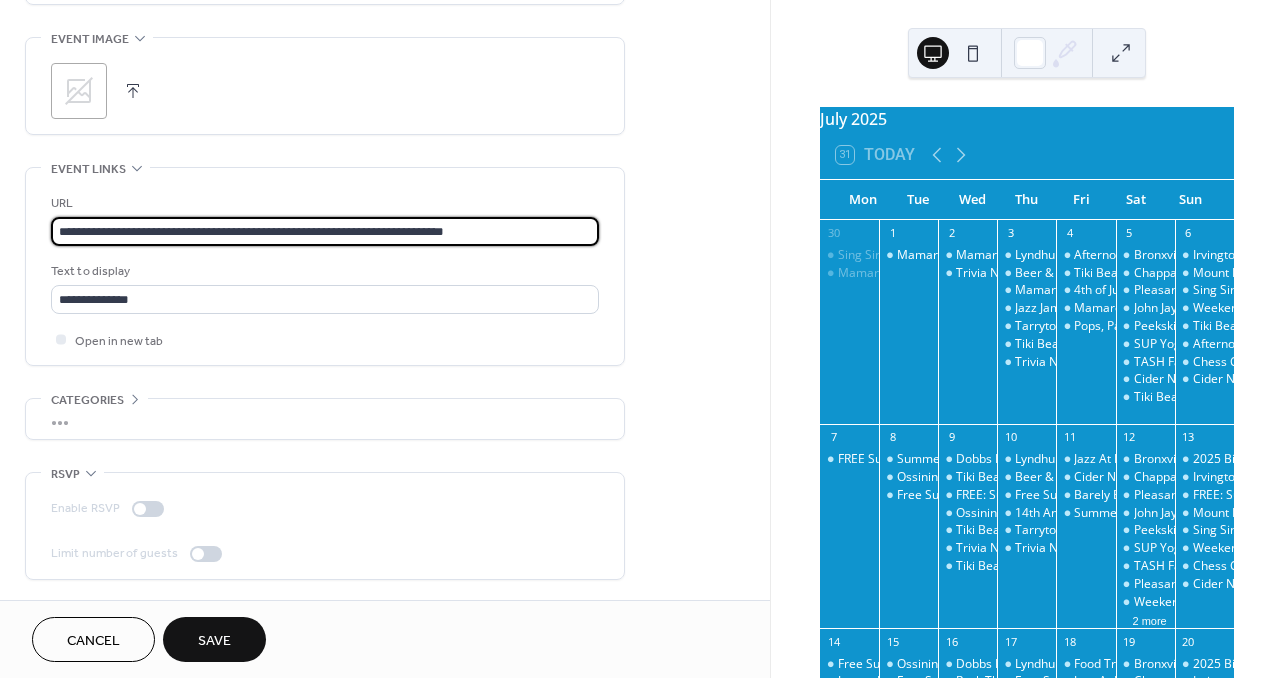type on "**********" 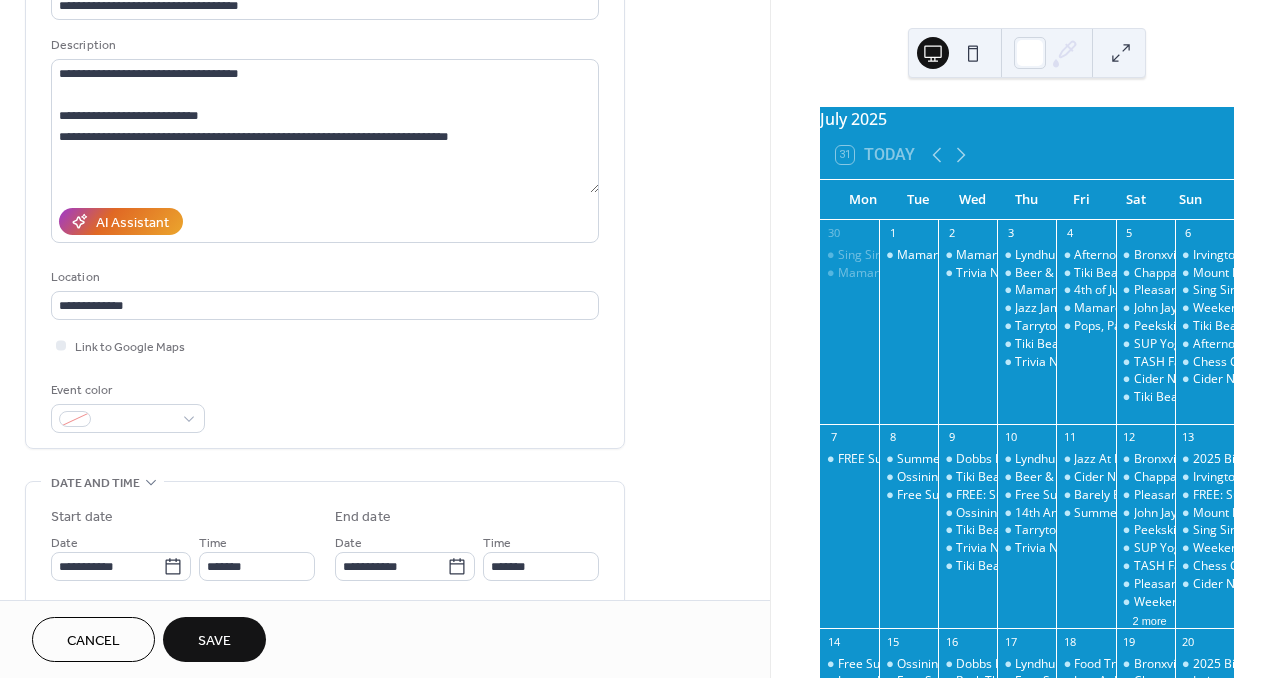 scroll, scrollTop: 153, scrollLeft: 0, axis: vertical 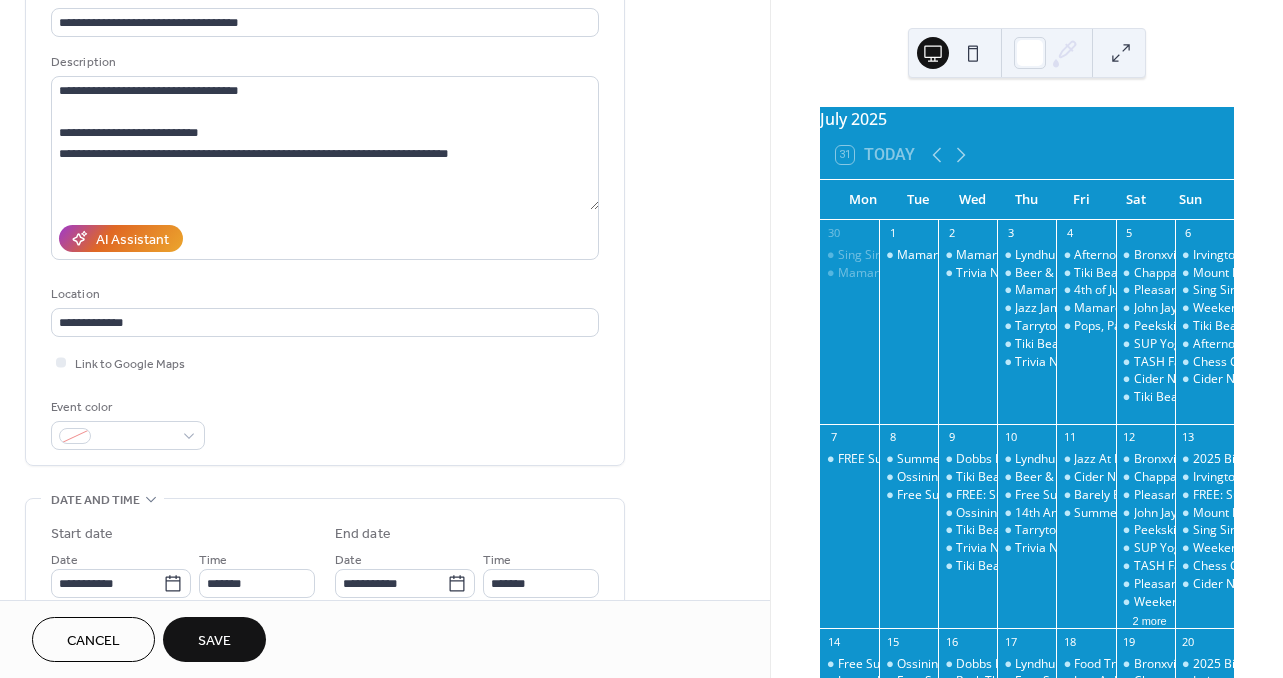 click on "Save" at bounding box center (214, 641) 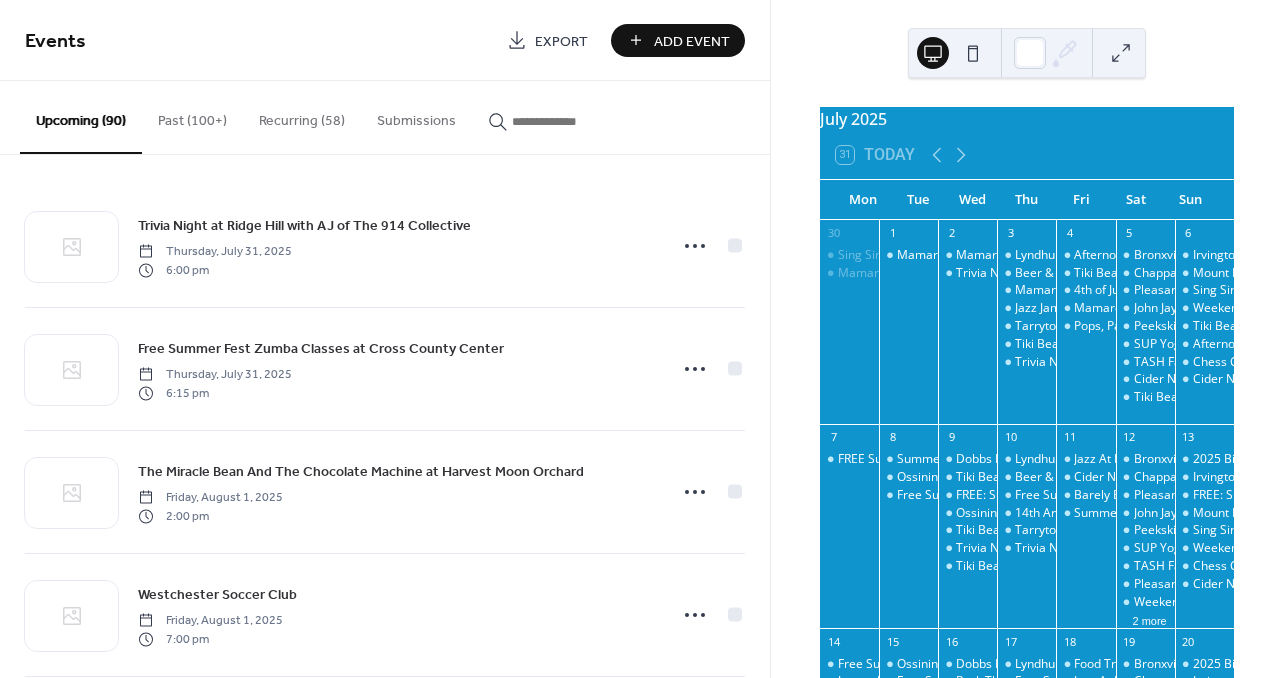 click at bounding box center (572, 121) 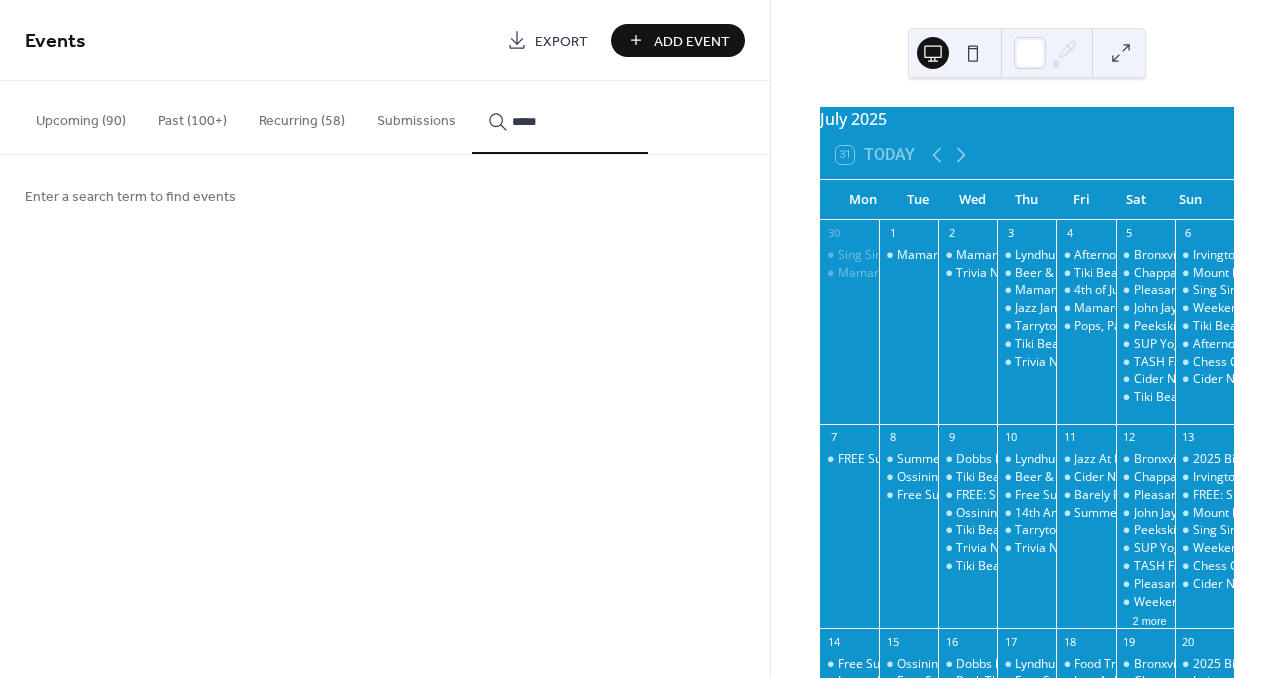 click on "*****" at bounding box center (560, 117) 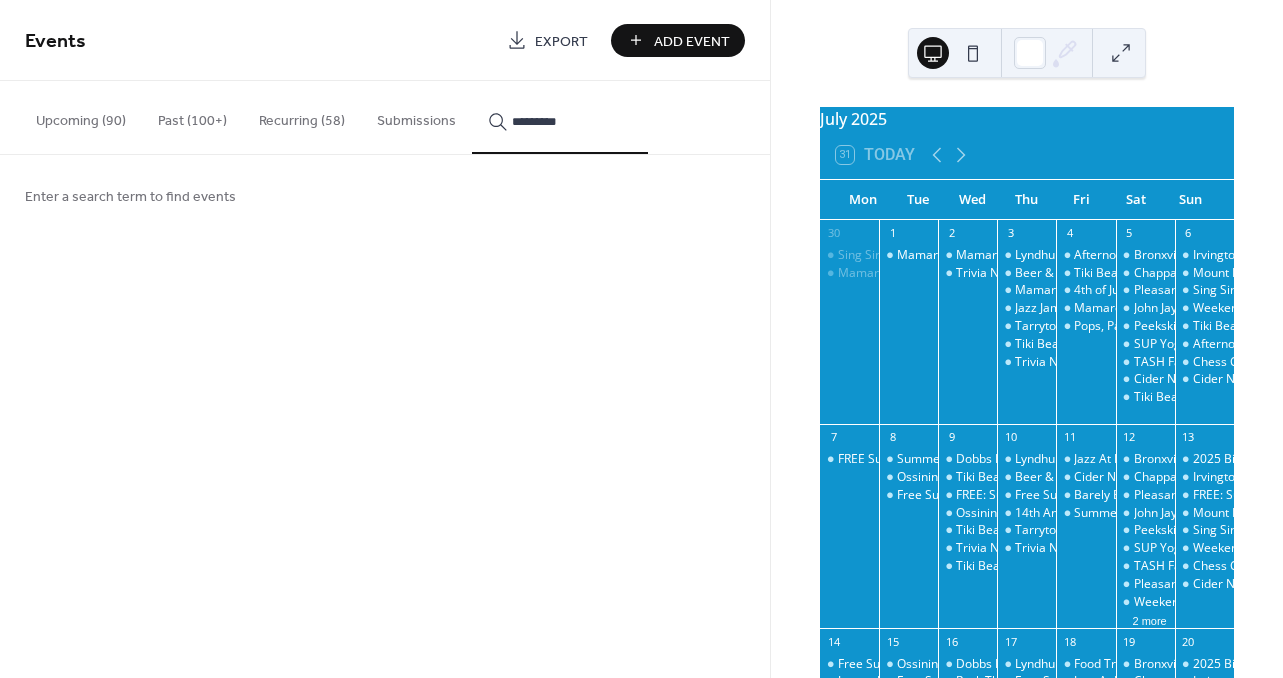 click on "********" at bounding box center [560, 117] 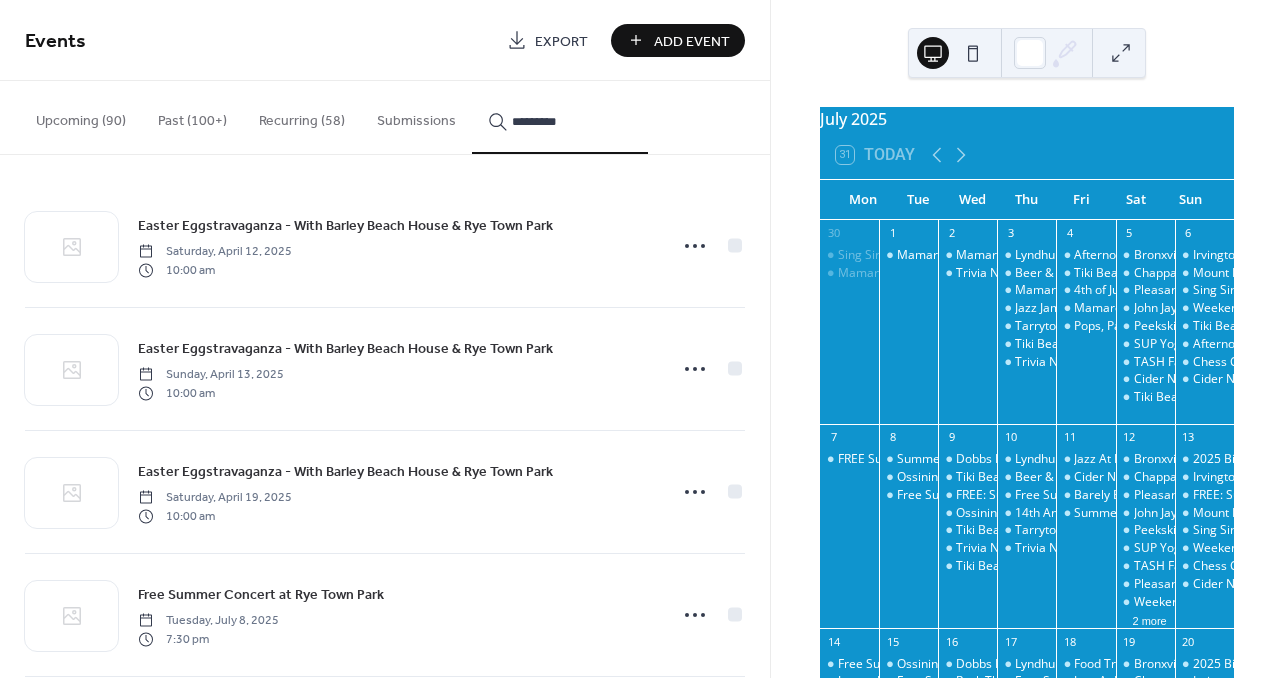 click on "********" at bounding box center (560, 117) 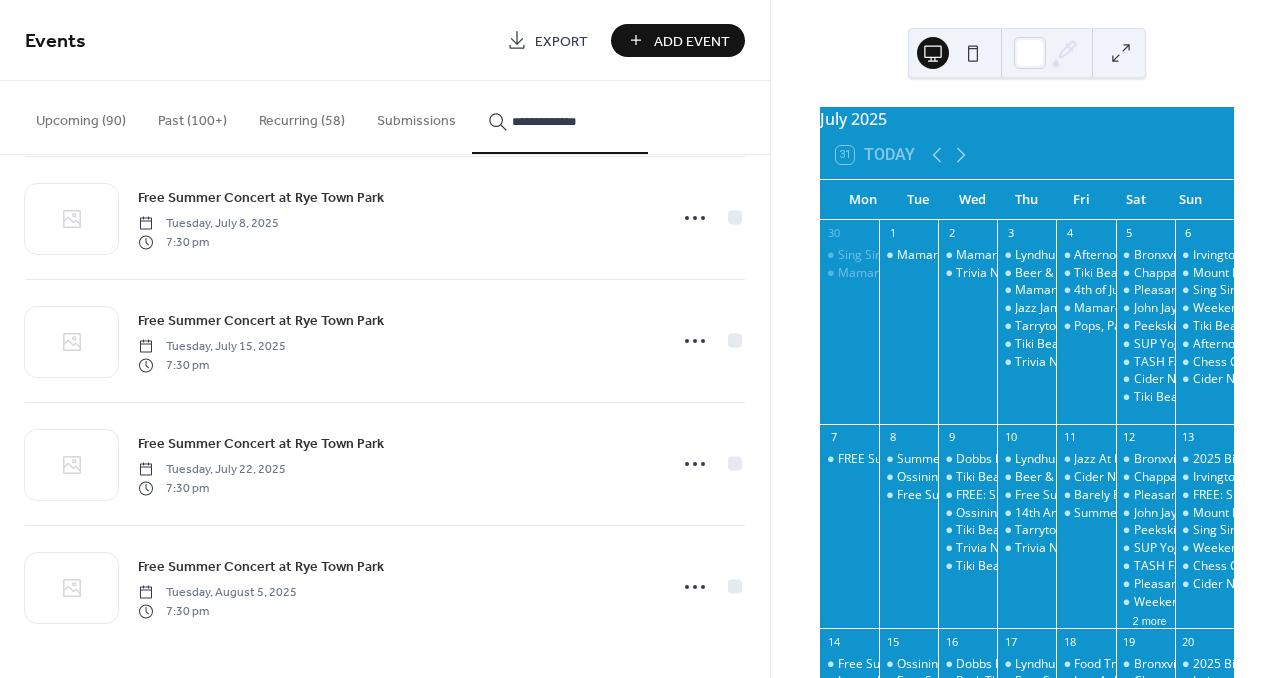 scroll, scrollTop: 2121, scrollLeft: 0, axis: vertical 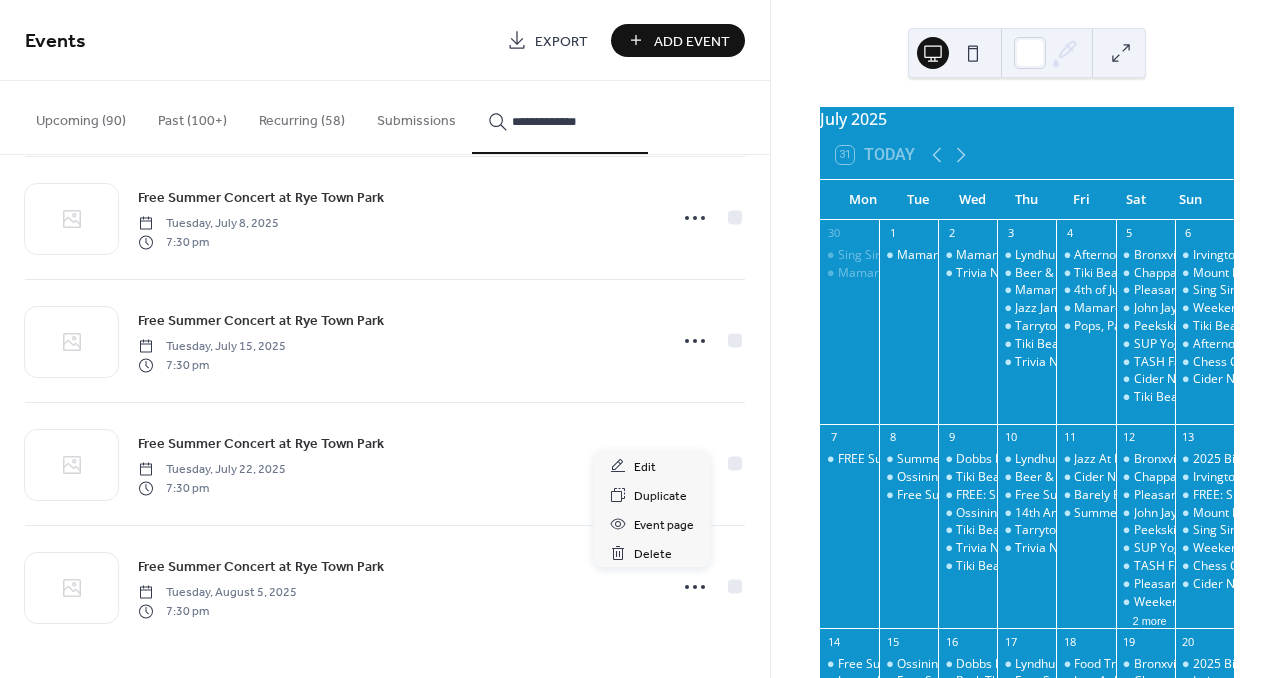 click 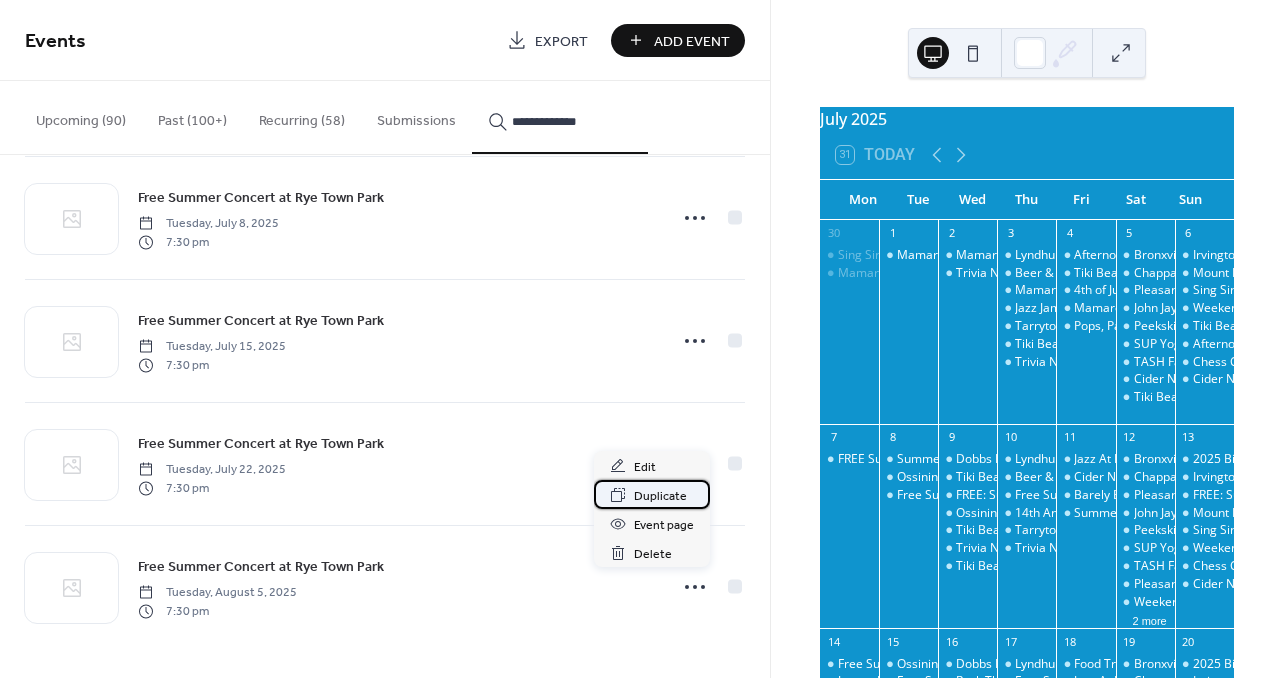 click on "Duplicate" at bounding box center [660, 496] 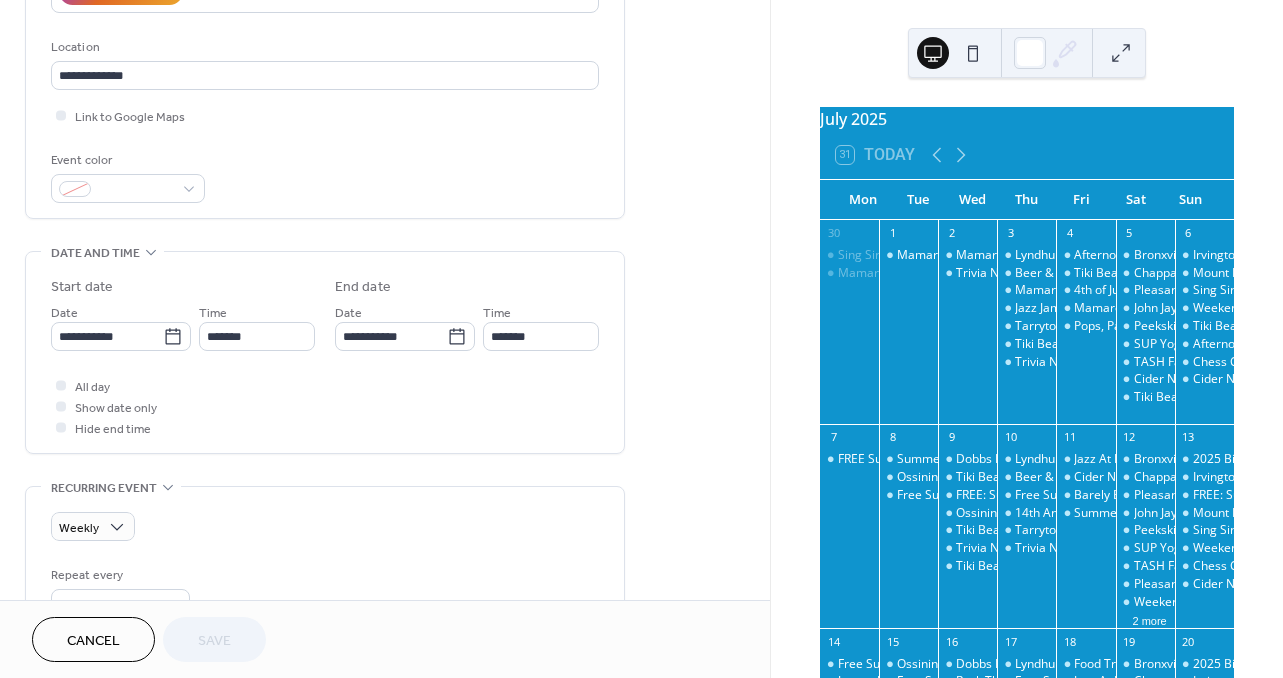 scroll, scrollTop: 415, scrollLeft: 0, axis: vertical 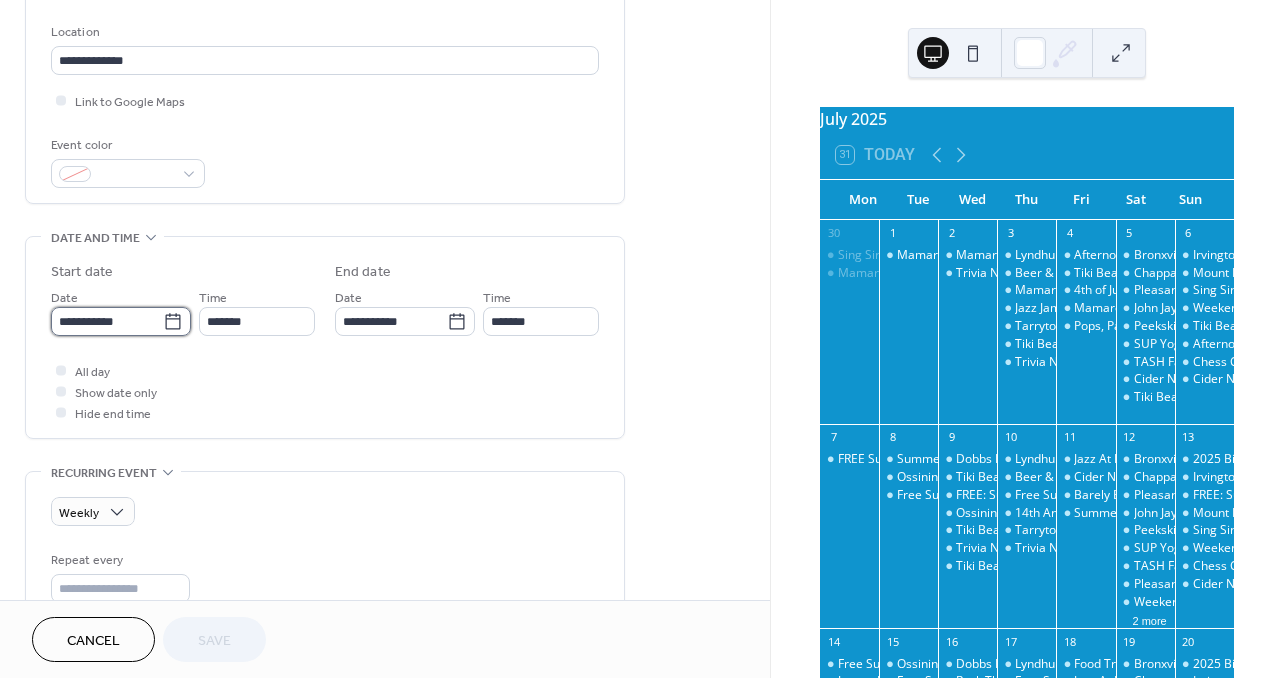 click on "**********" at bounding box center [107, 321] 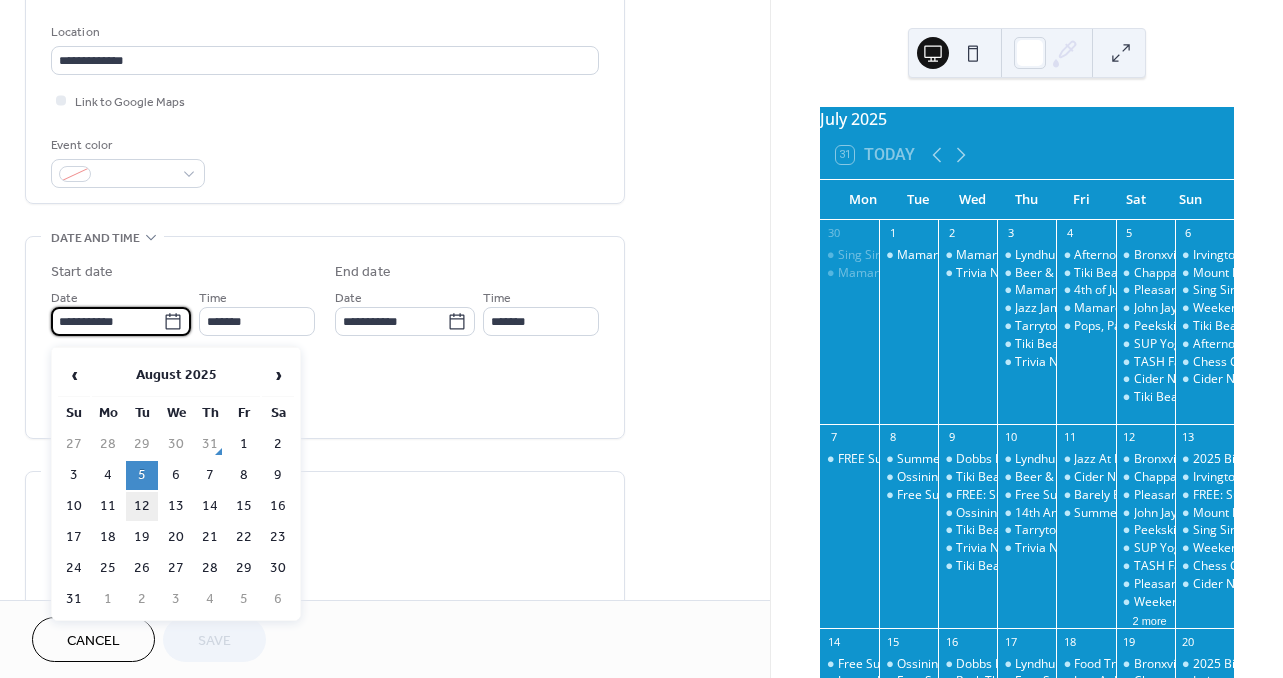 click on "12" at bounding box center (142, 506) 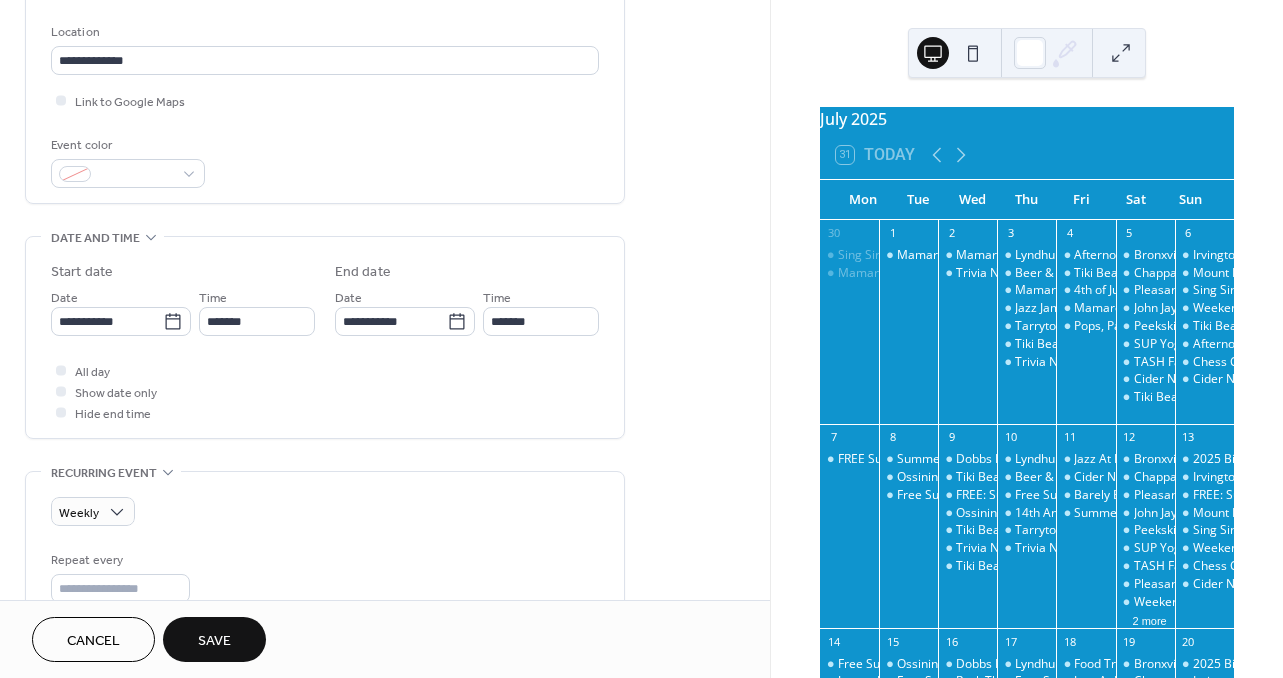 click on "All day Show date only Hide end time" at bounding box center (325, 391) 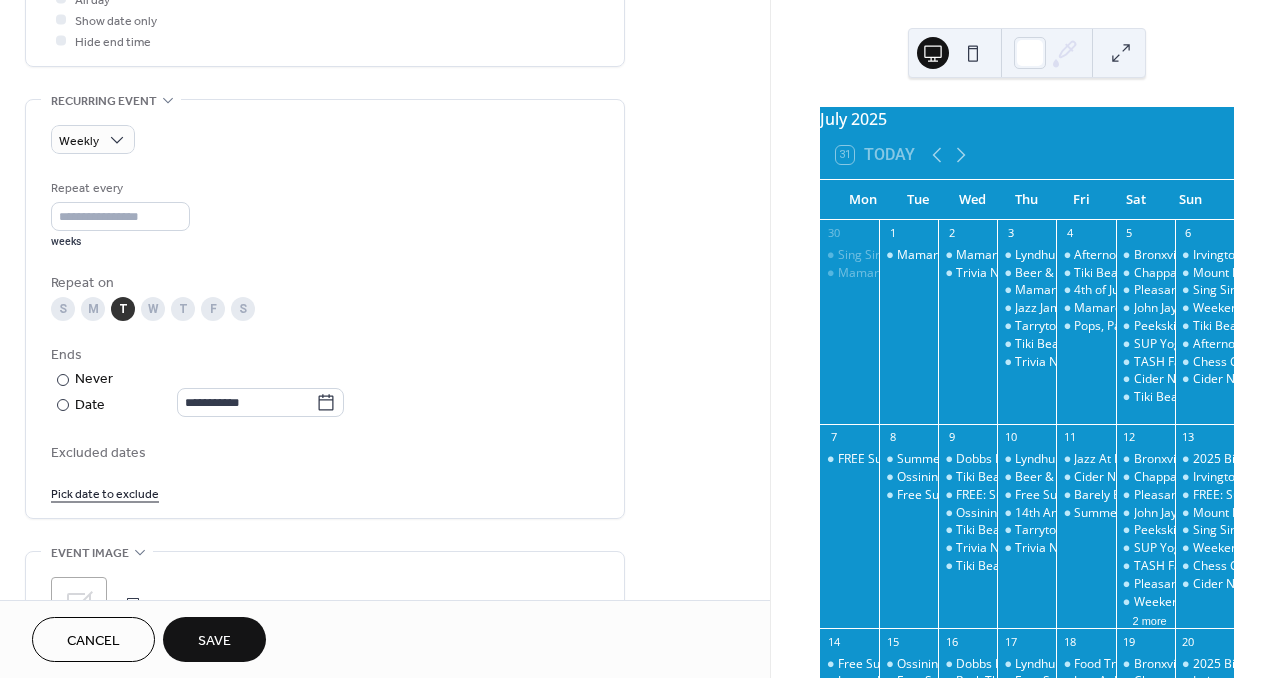 scroll, scrollTop: 851, scrollLeft: 0, axis: vertical 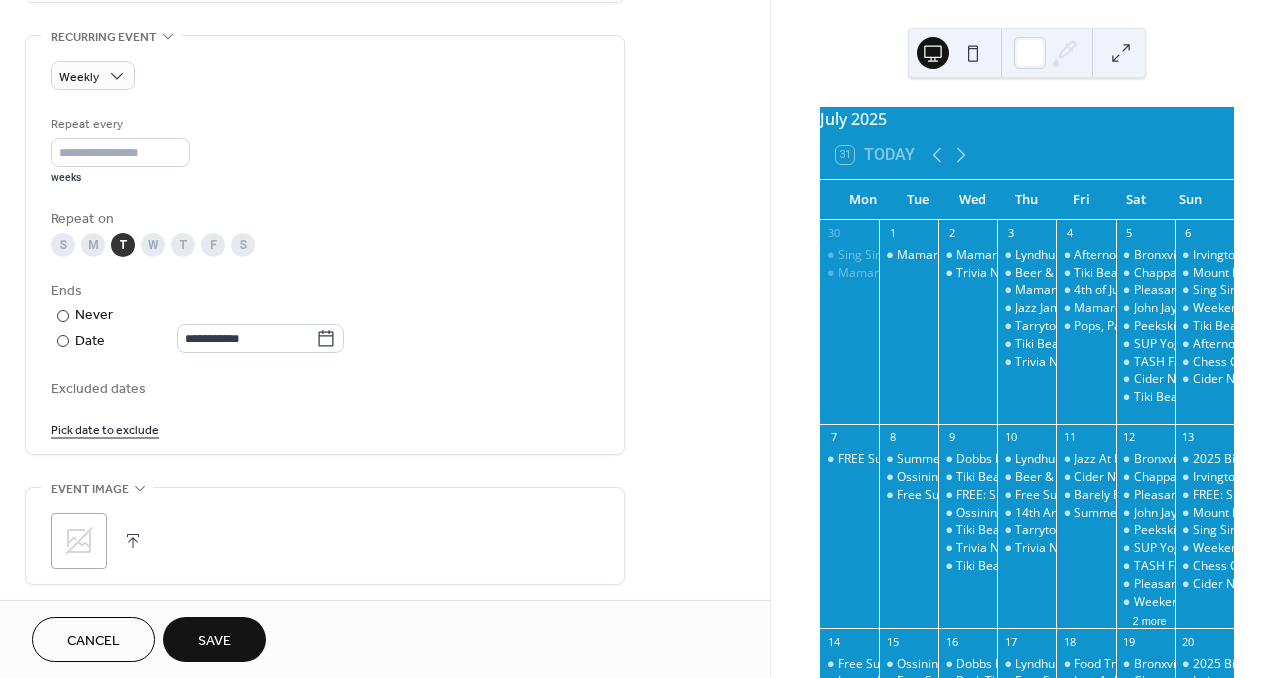 click on "Save" at bounding box center (214, 641) 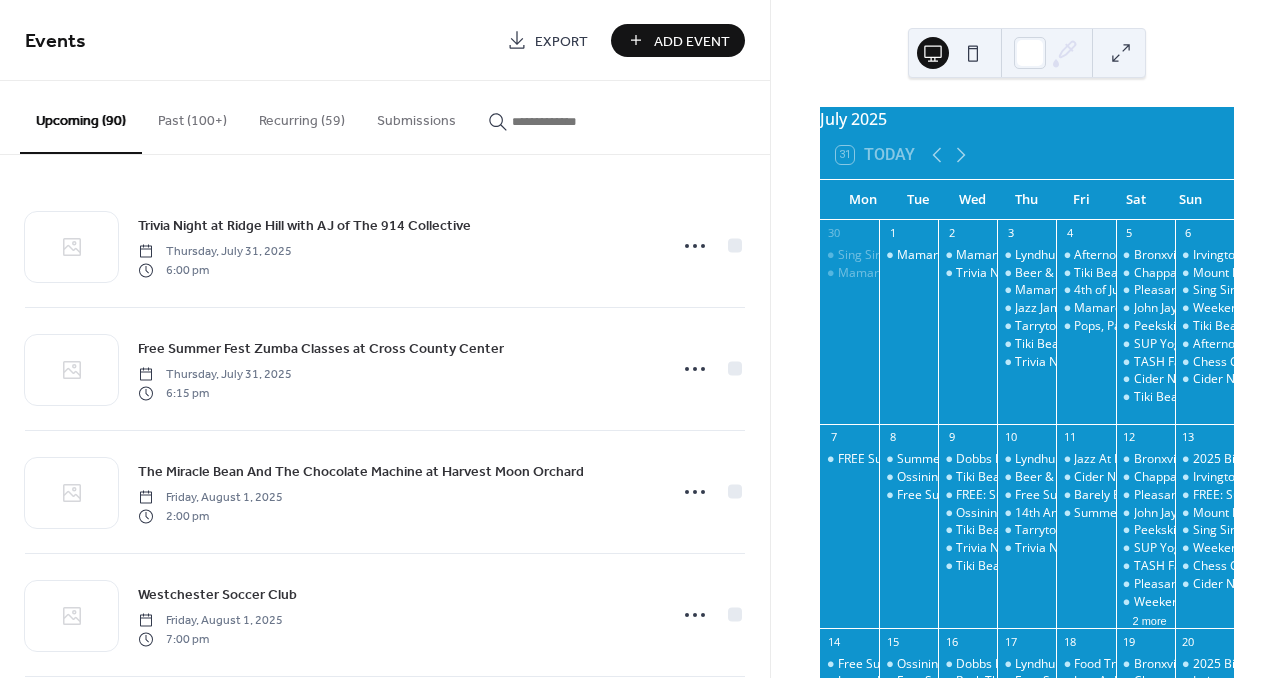 click at bounding box center (572, 121) 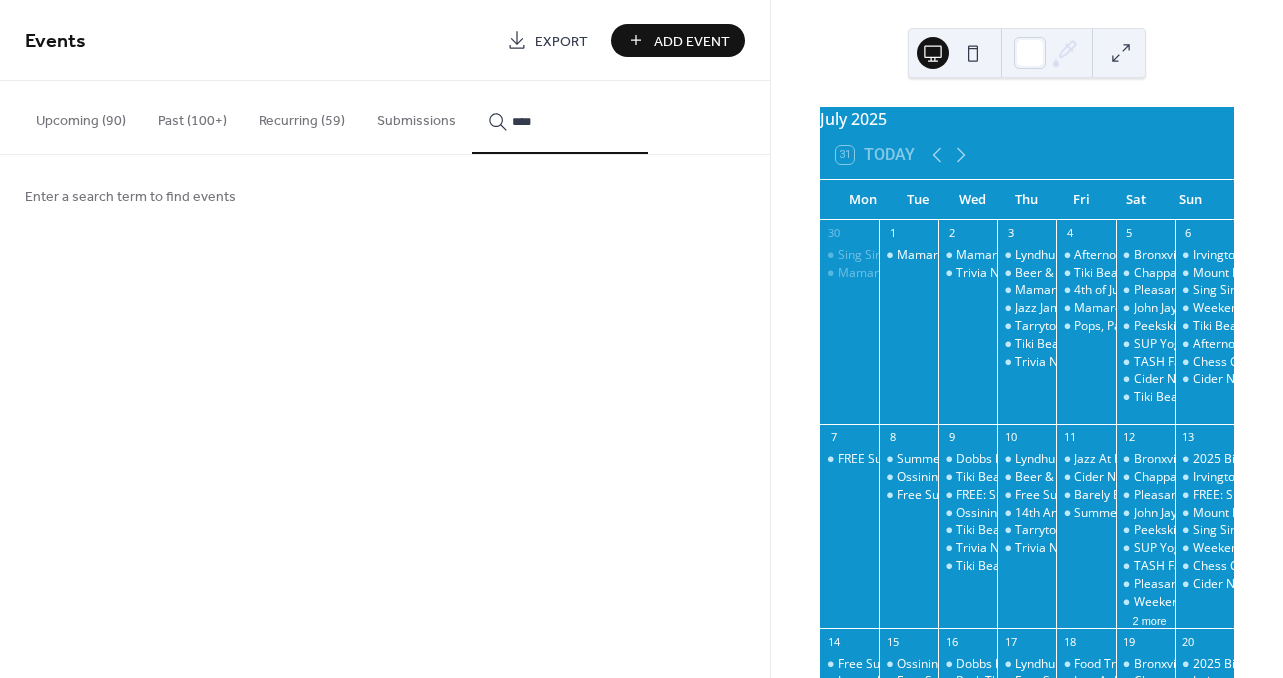 click on "***" at bounding box center [560, 117] 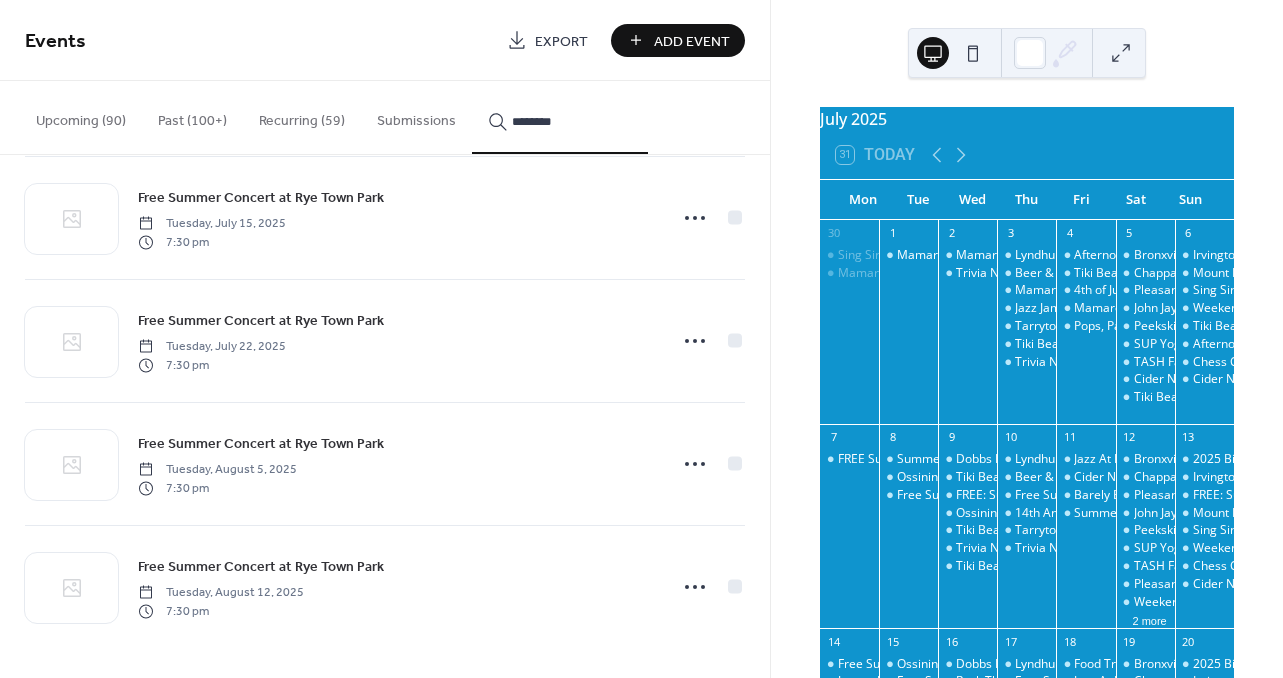 scroll, scrollTop: 522, scrollLeft: 0, axis: vertical 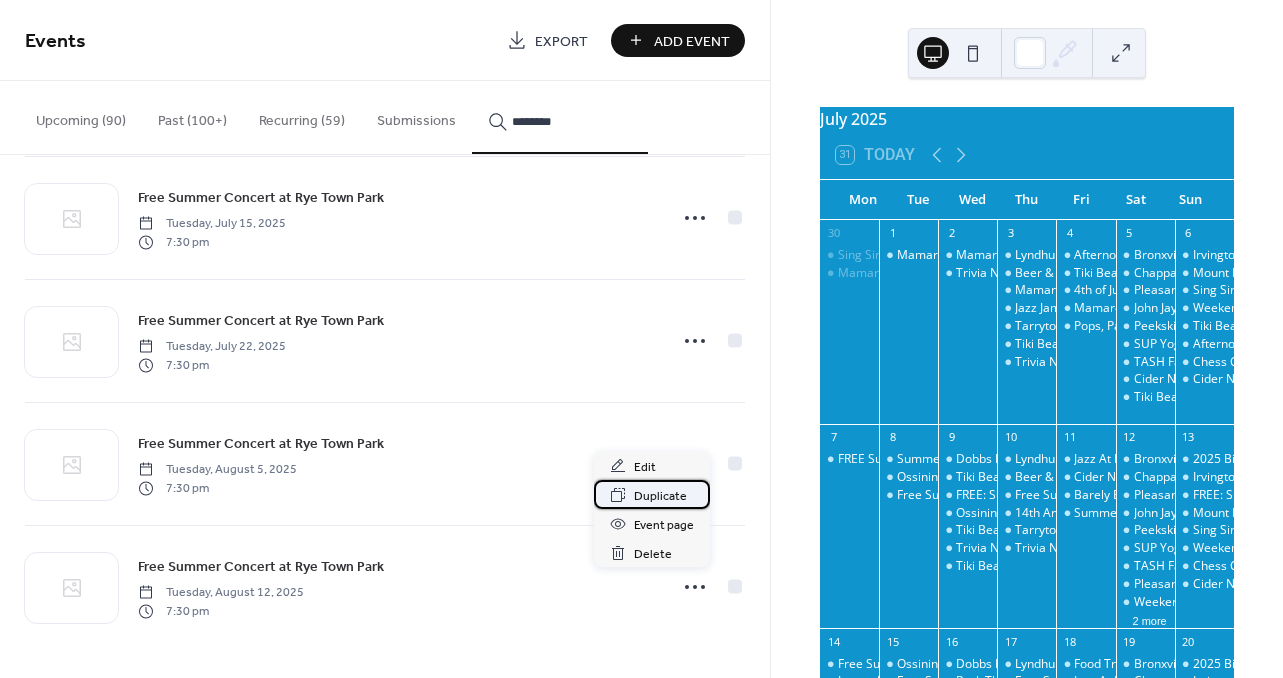 click on "Duplicate" at bounding box center [660, 496] 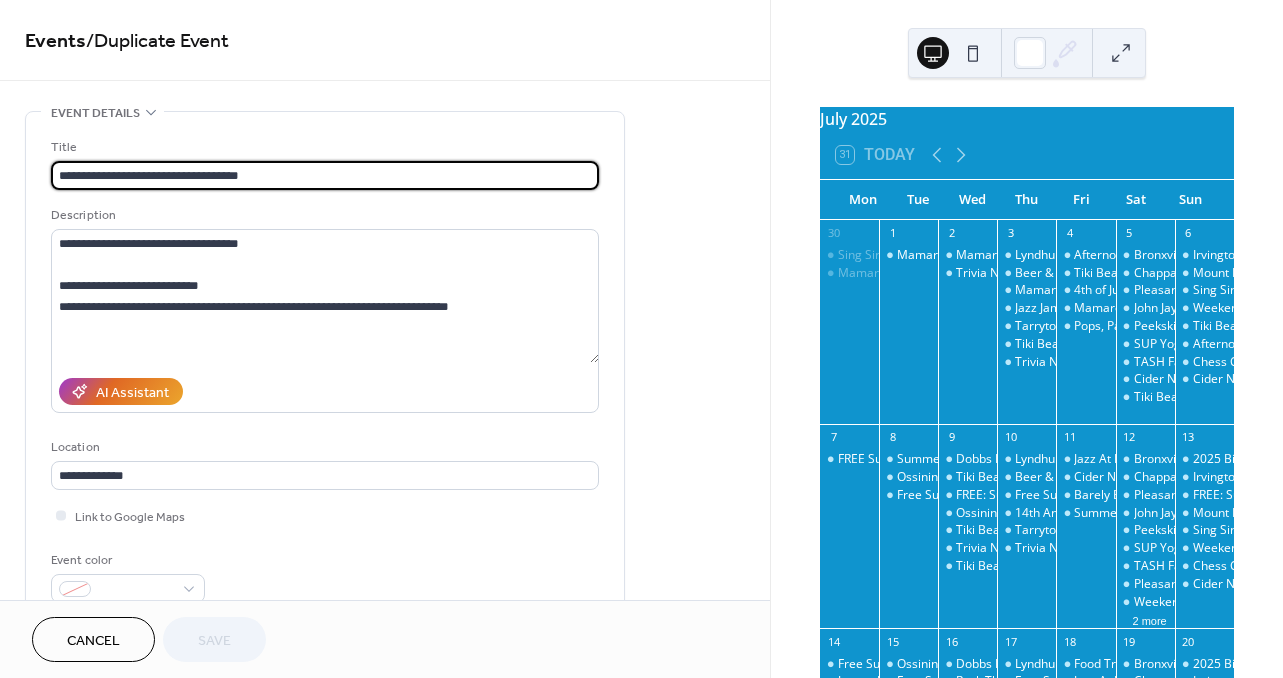 type on "**********" 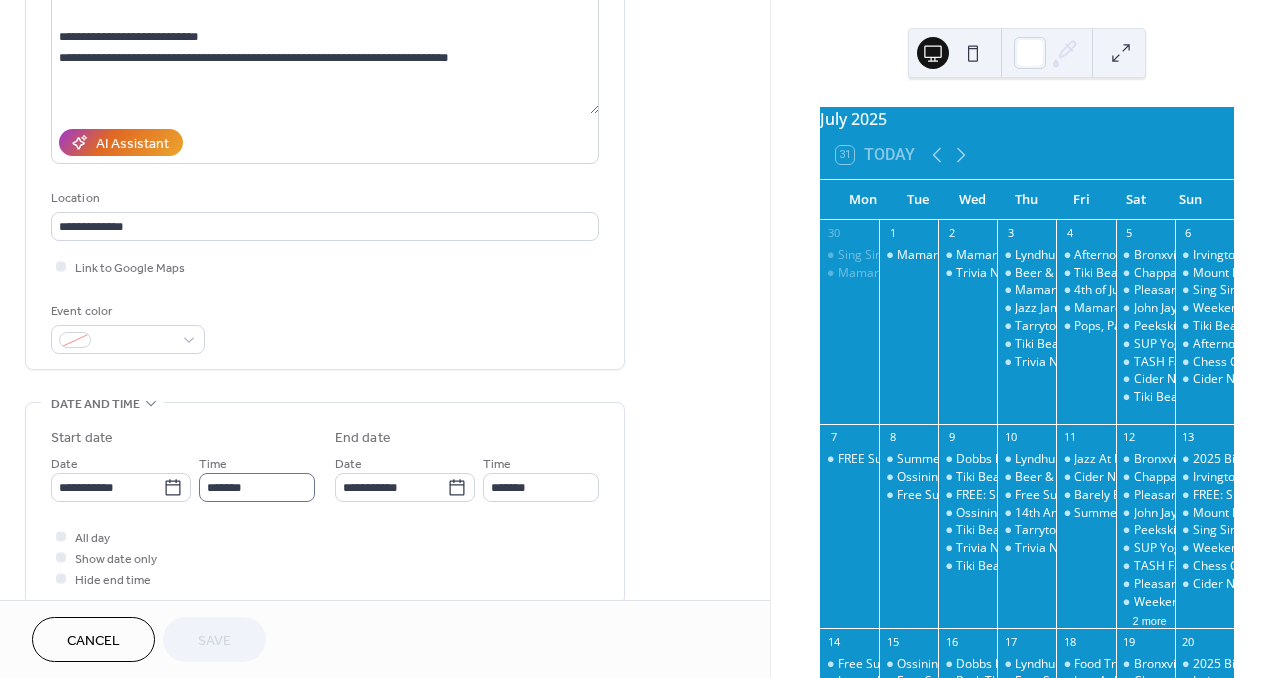 scroll, scrollTop: 250, scrollLeft: 0, axis: vertical 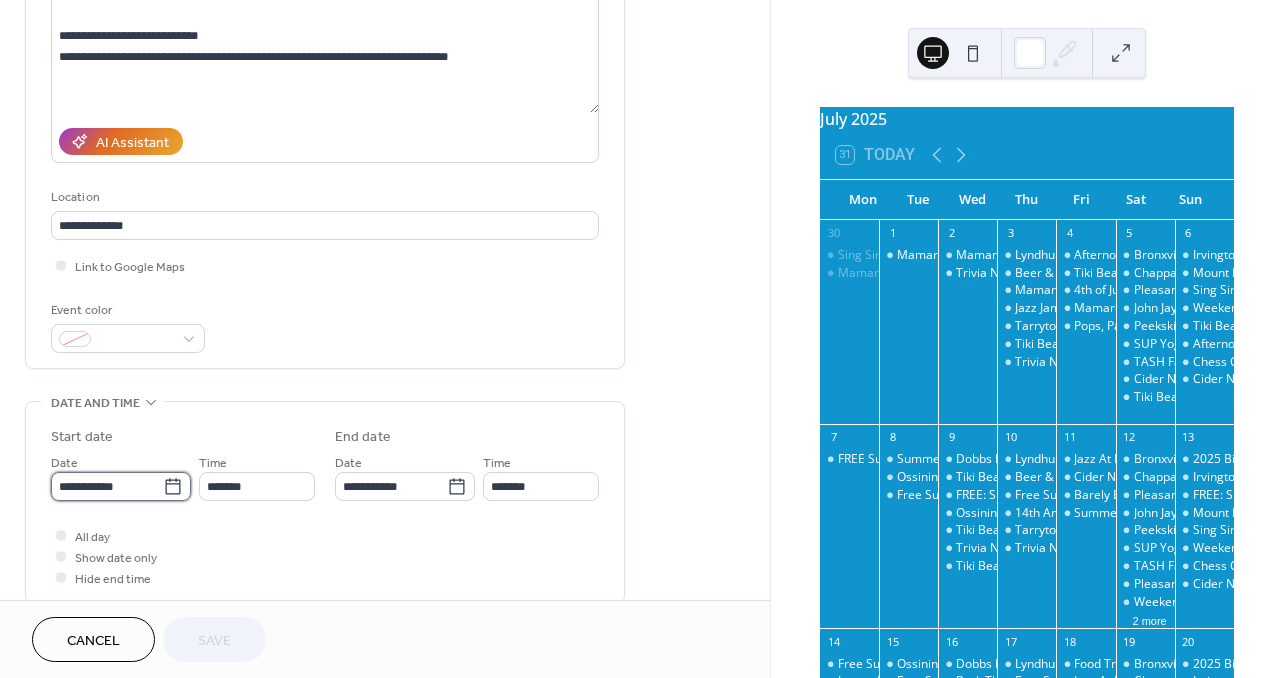 click on "**********" at bounding box center [107, 486] 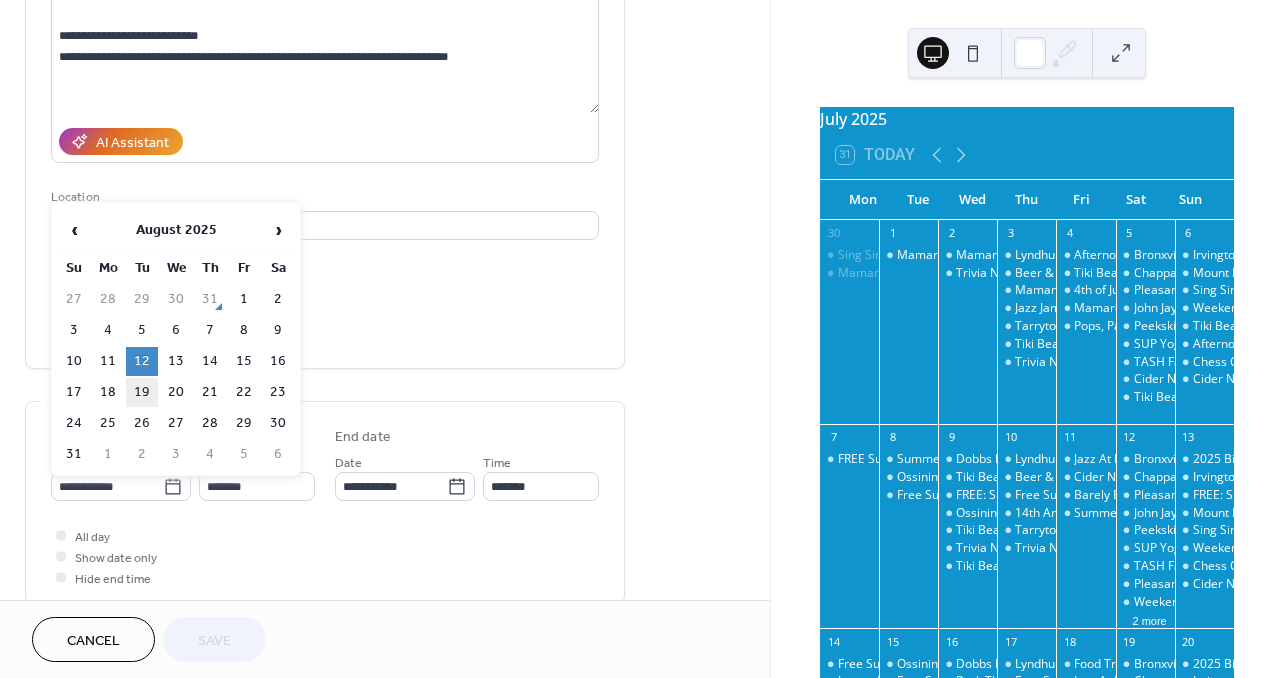 click on "19" at bounding box center [142, 392] 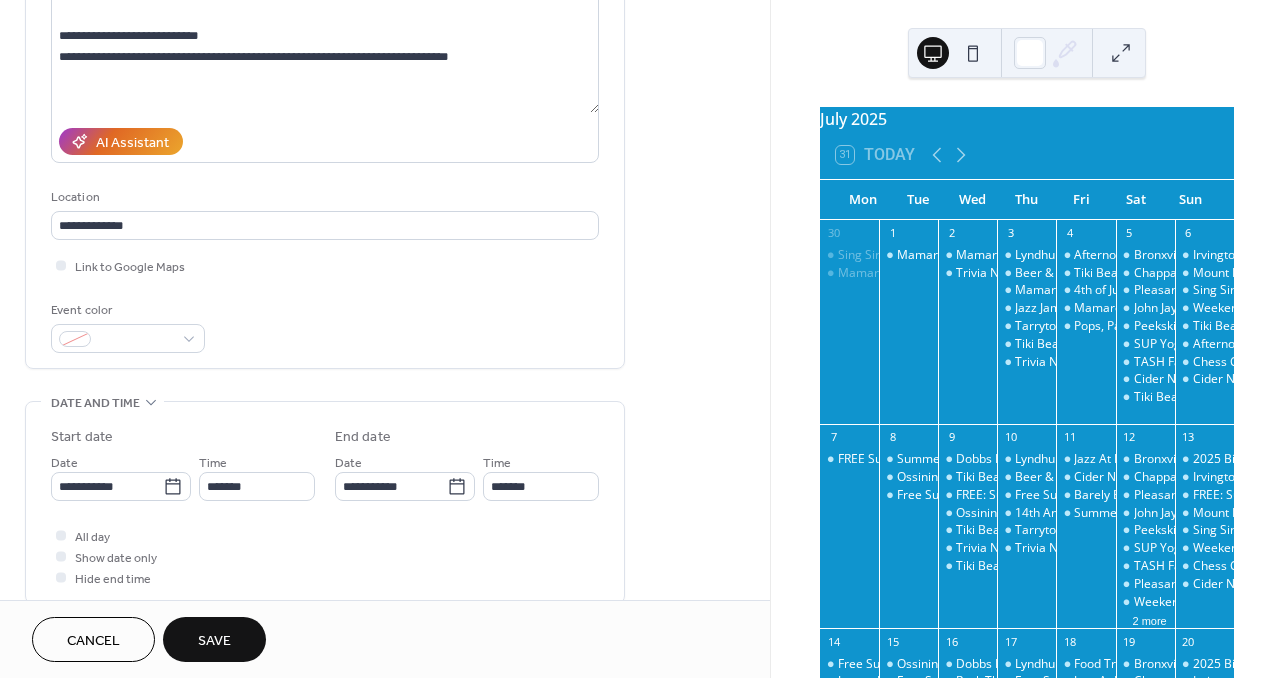 click on "Save" at bounding box center (214, 641) 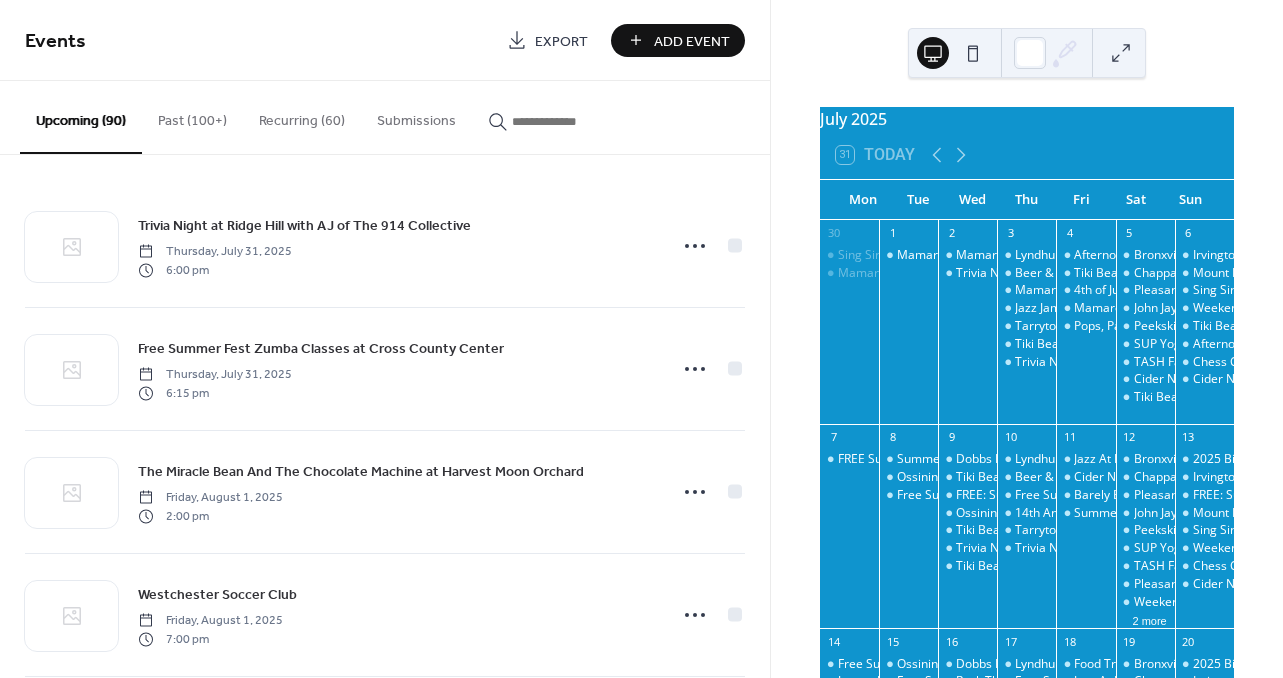 click at bounding box center [572, 121] 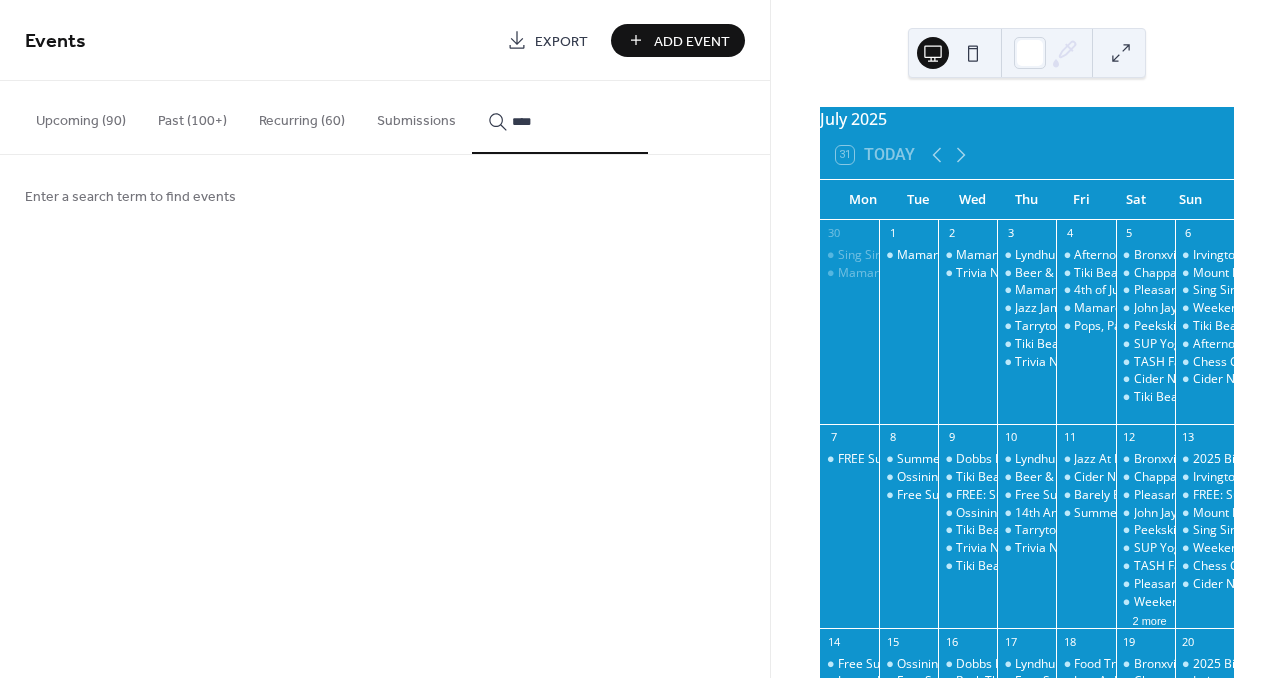 click on "***" at bounding box center [560, 117] 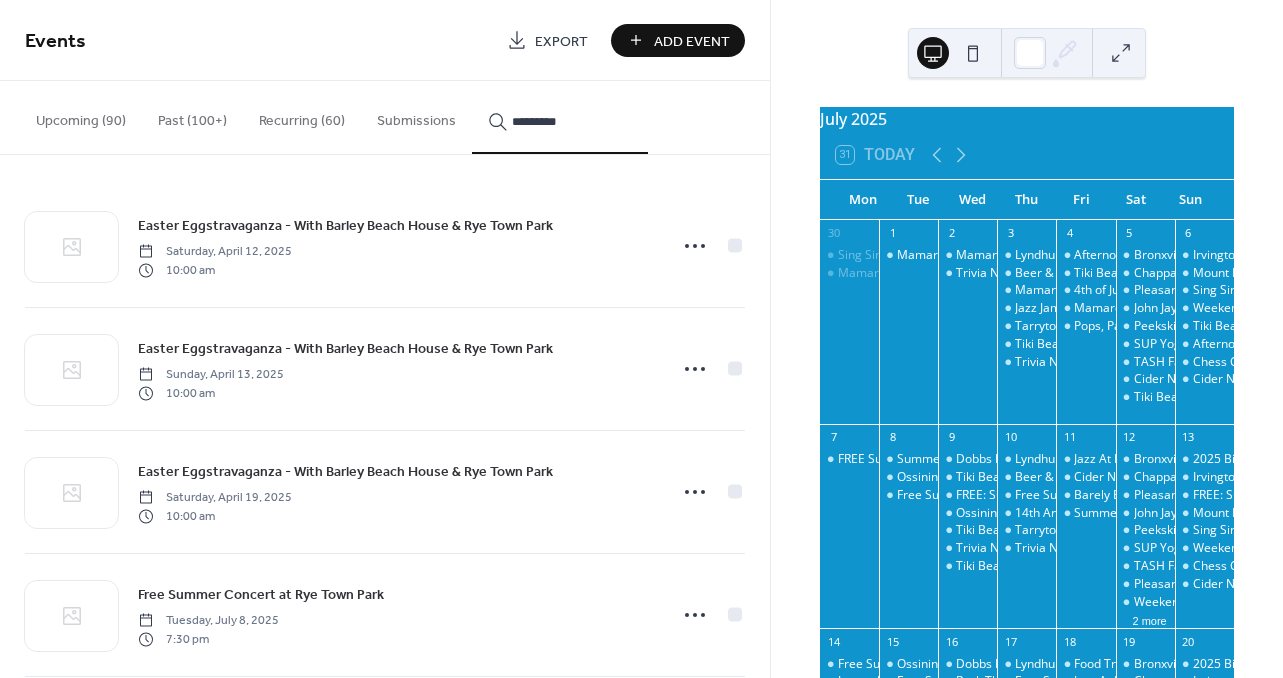 click on "********" at bounding box center [560, 117] 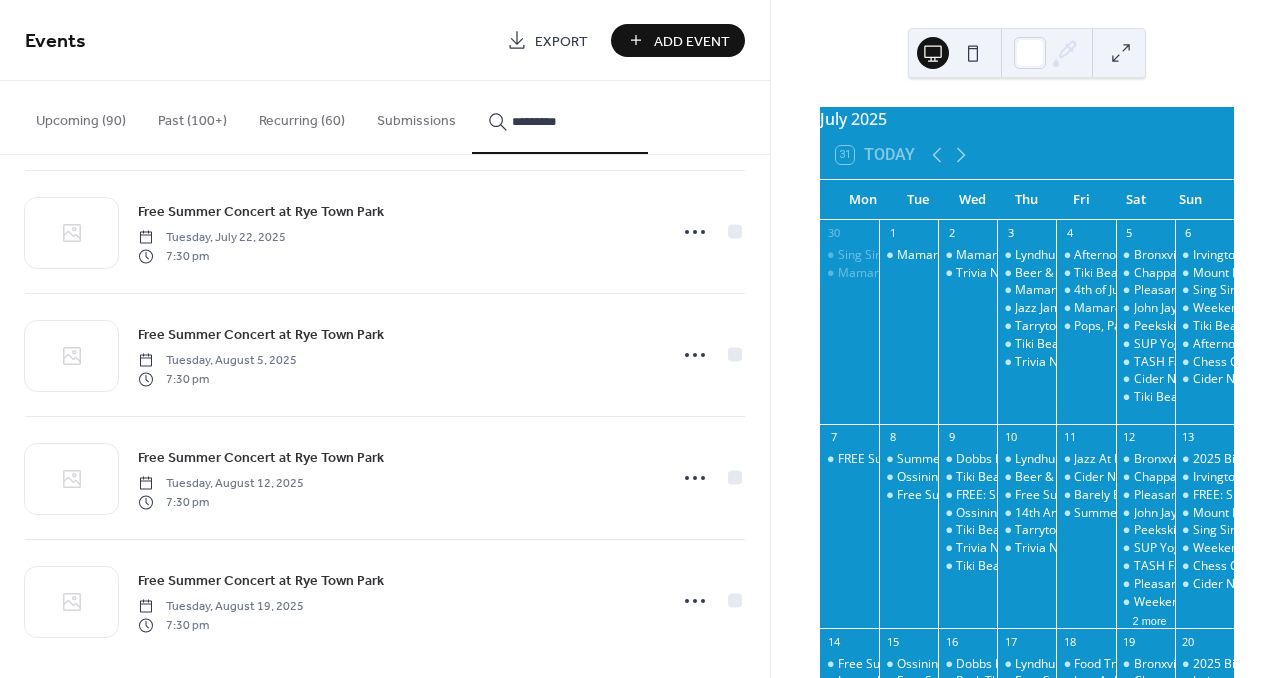 scroll, scrollTop: 1752, scrollLeft: 0, axis: vertical 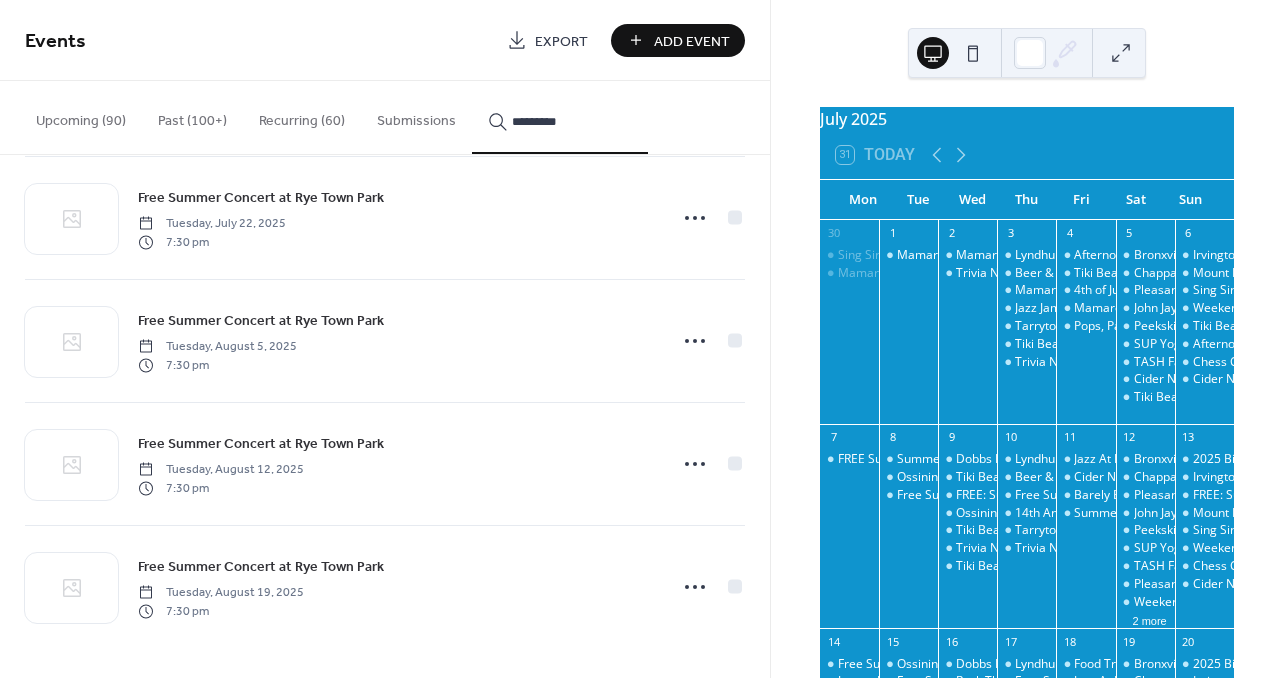type on "********" 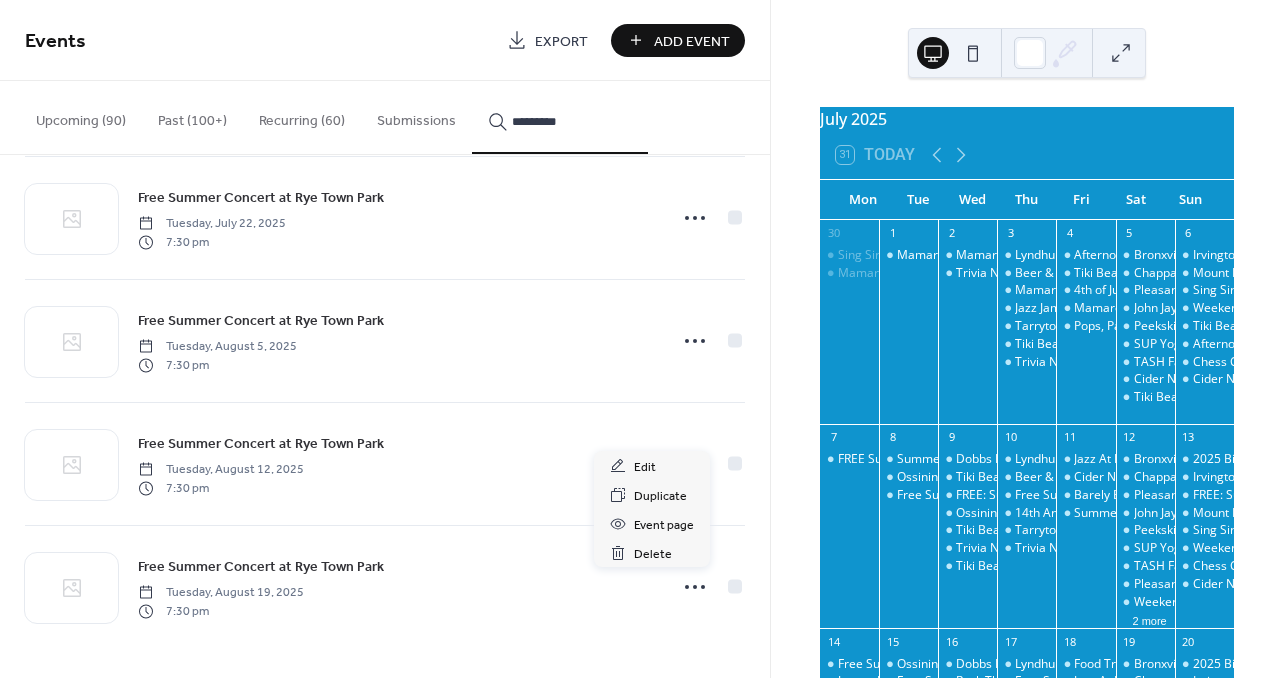 click 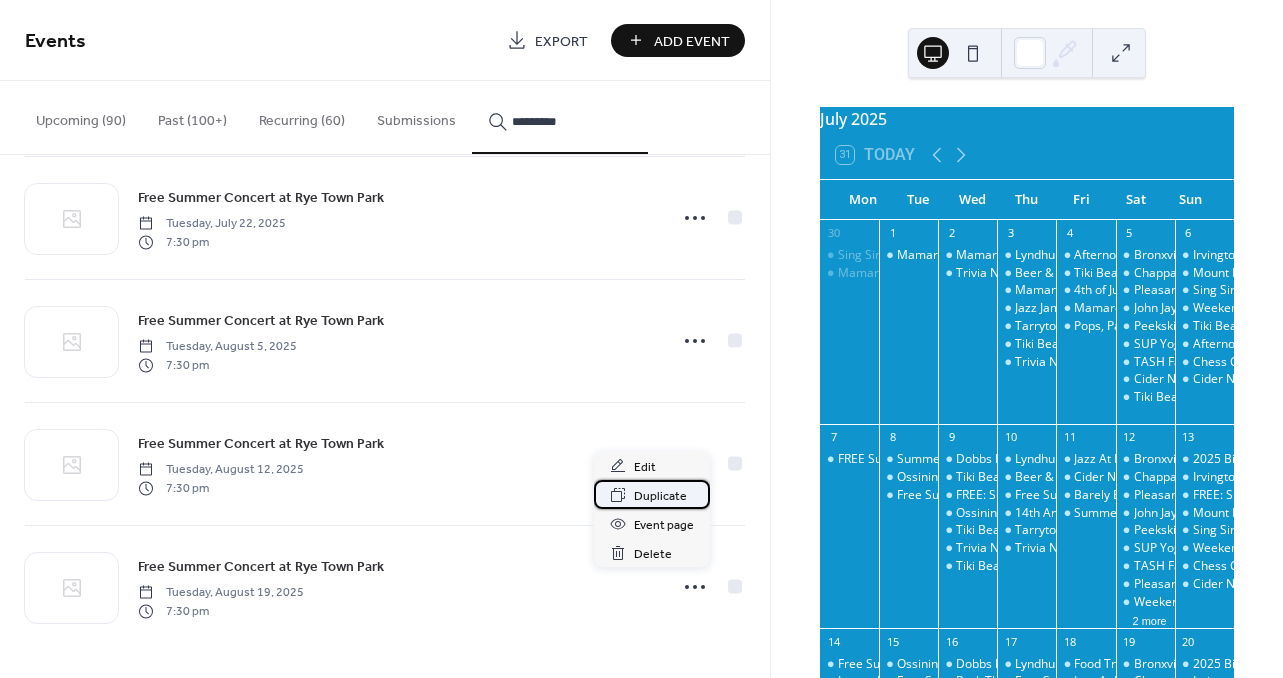 click on "Duplicate" at bounding box center [660, 496] 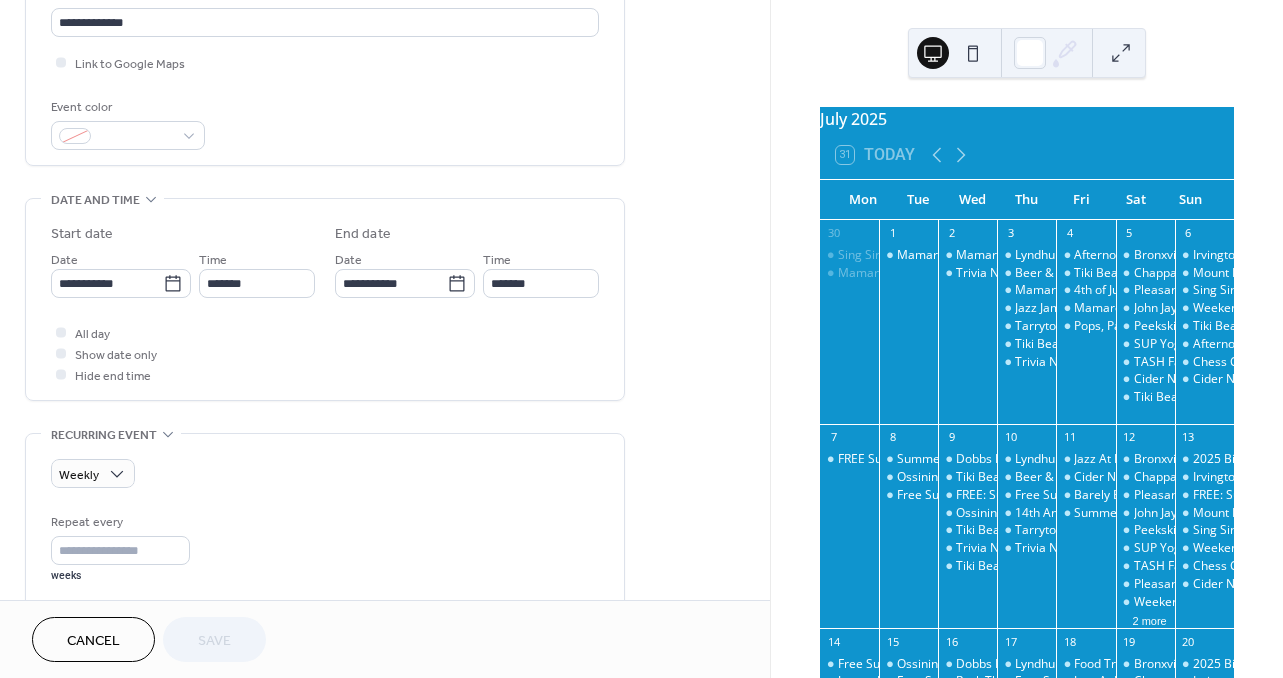 scroll, scrollTop: 422, scrollLeft: 0, axis: vertical 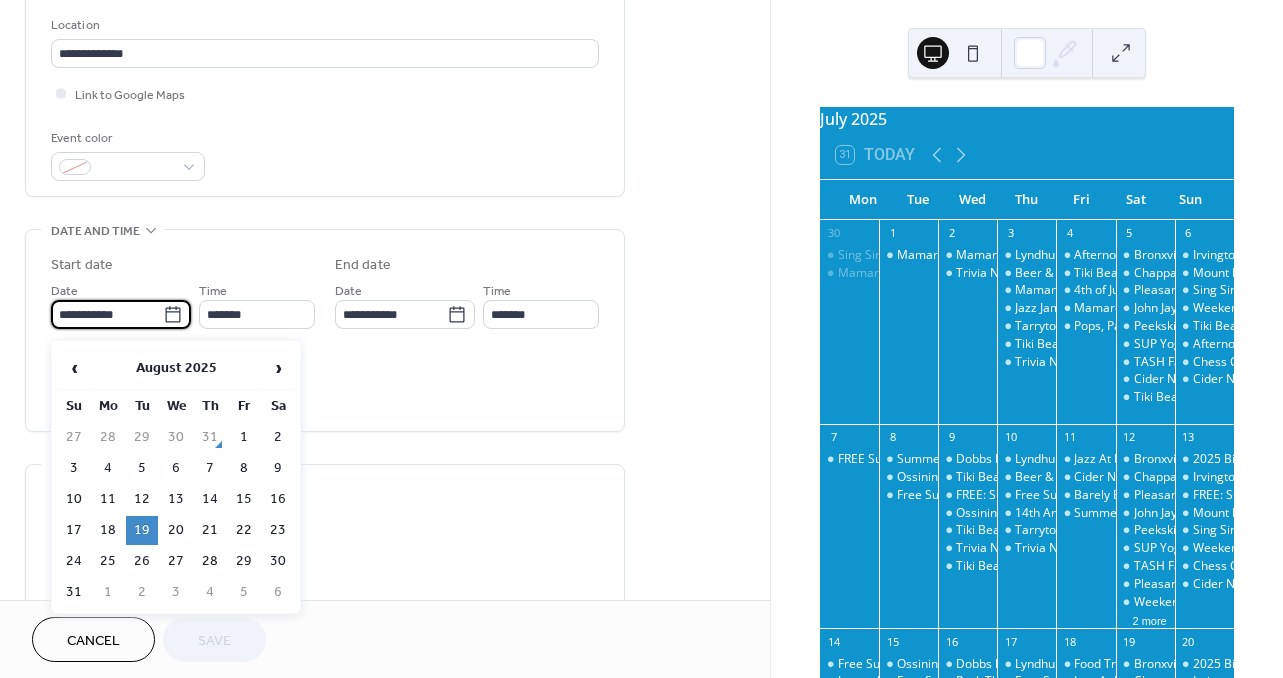 click on "**********" at bounding box center [107, 314] 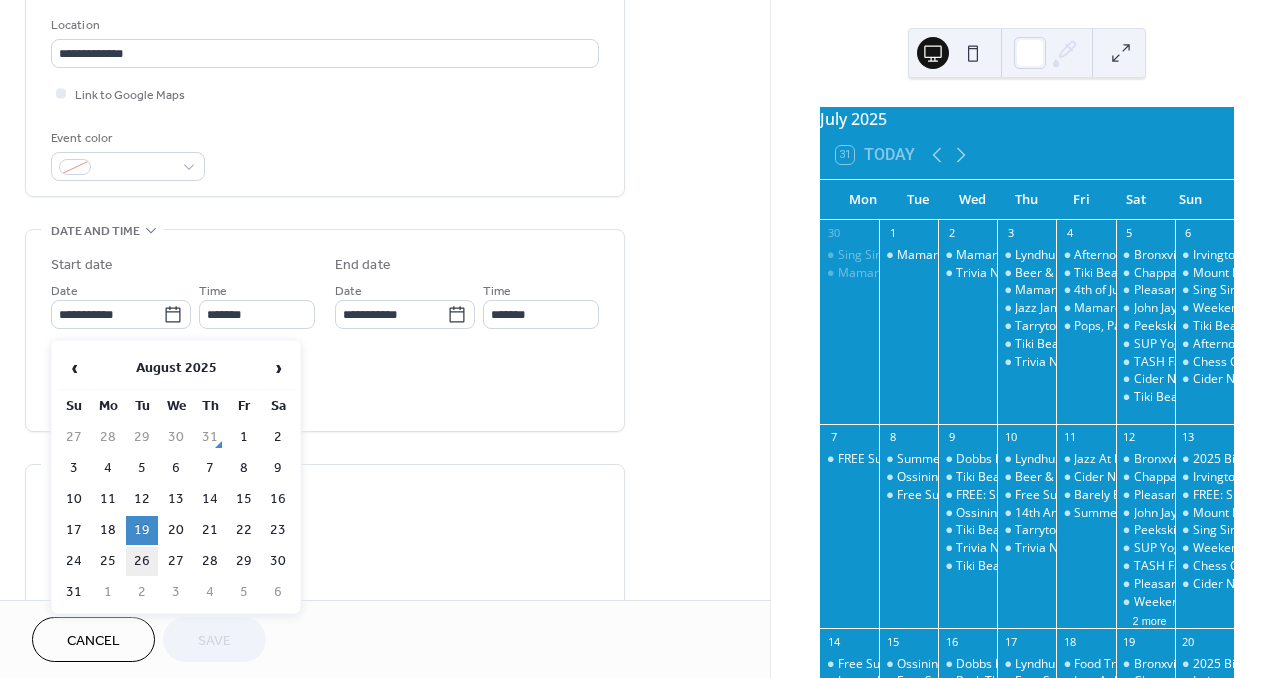 click on "26" at bounding box center (142, 561) 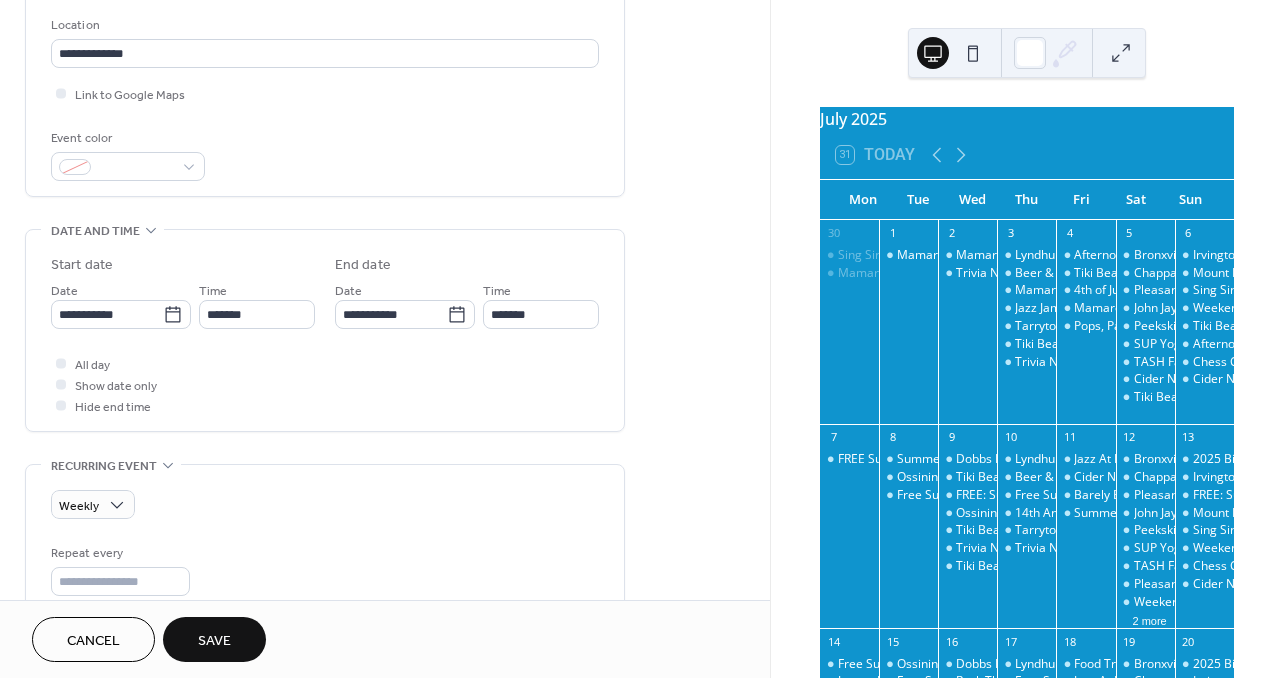 click on "Save" at bounding box center (214, 641) 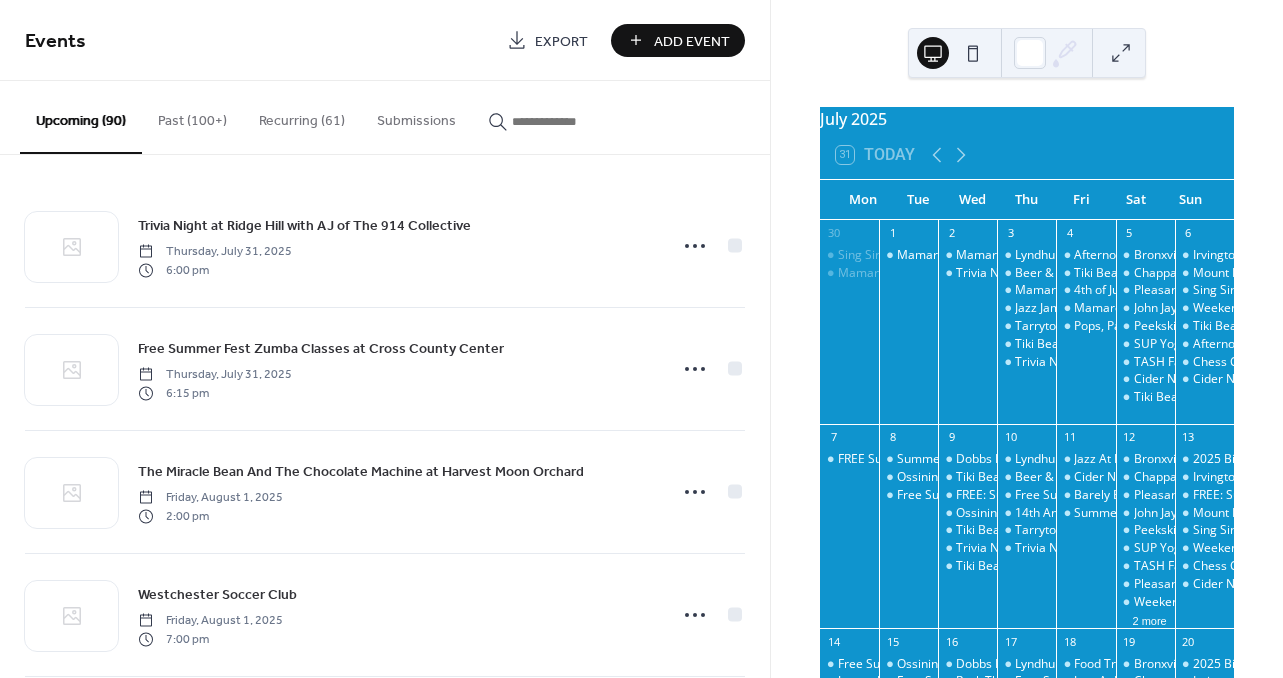 scroll, scrollTop: 0, scrollLeft: 0, axis: both 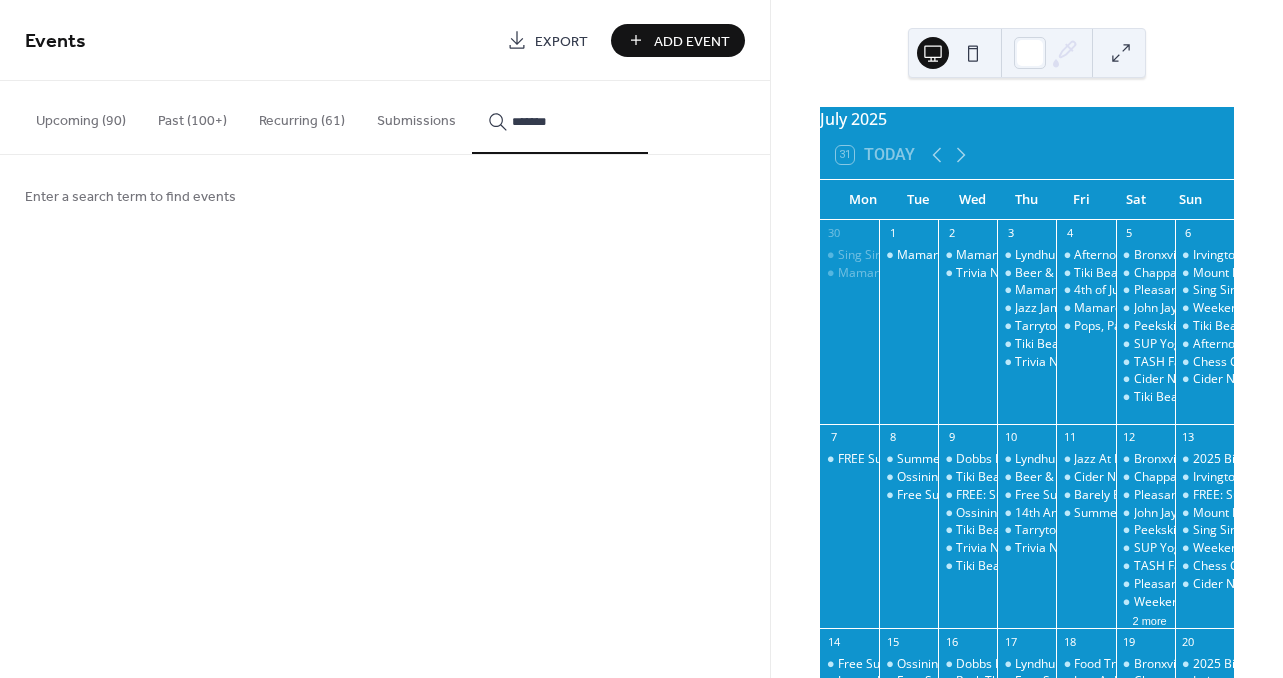 click on "******" at bounding box center (560, 117) 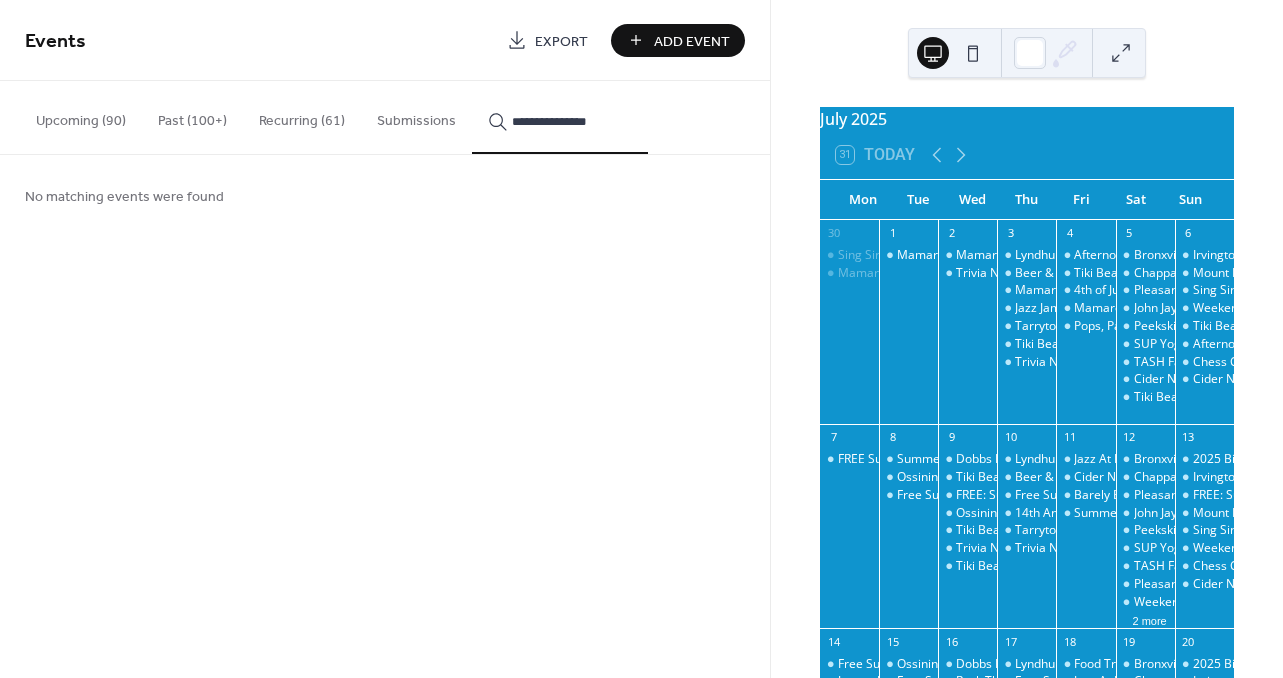 drag, startPoint x: 620, startPoint y: 119, endPoint x: 438, endPoint y: 118, distance: 182.00275 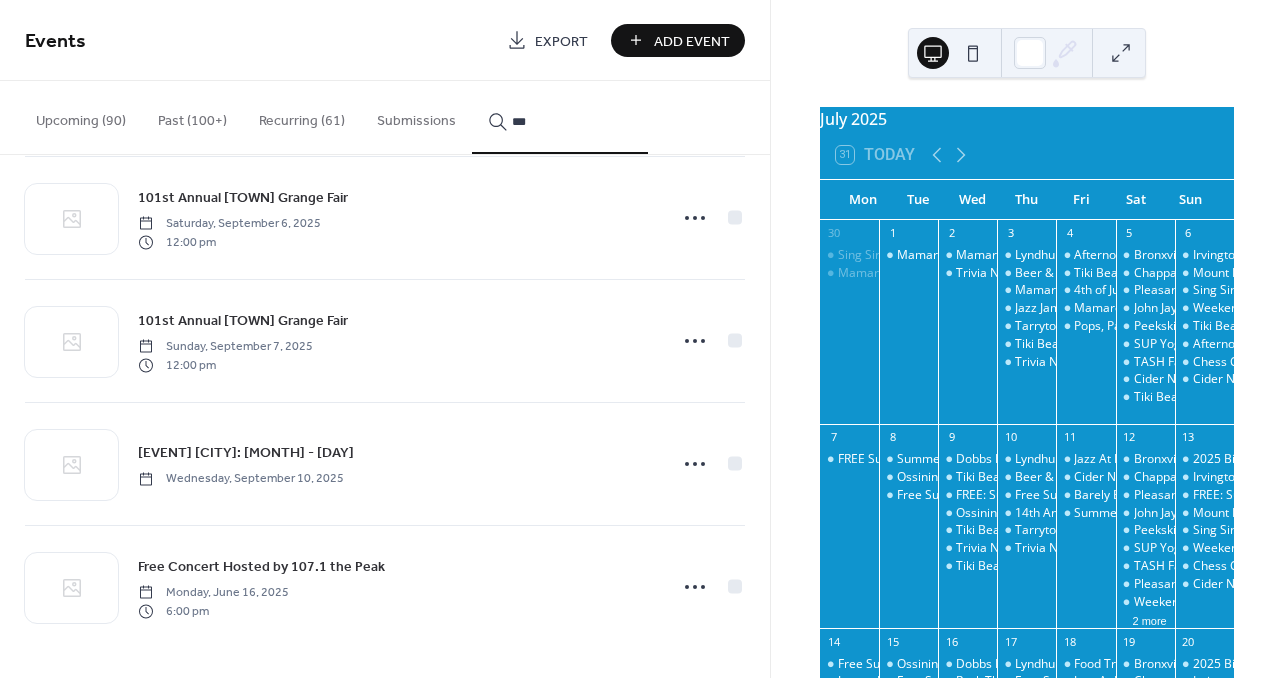 scroll, scrollTop: 1260, scrollLeft: 0, axis: vertical 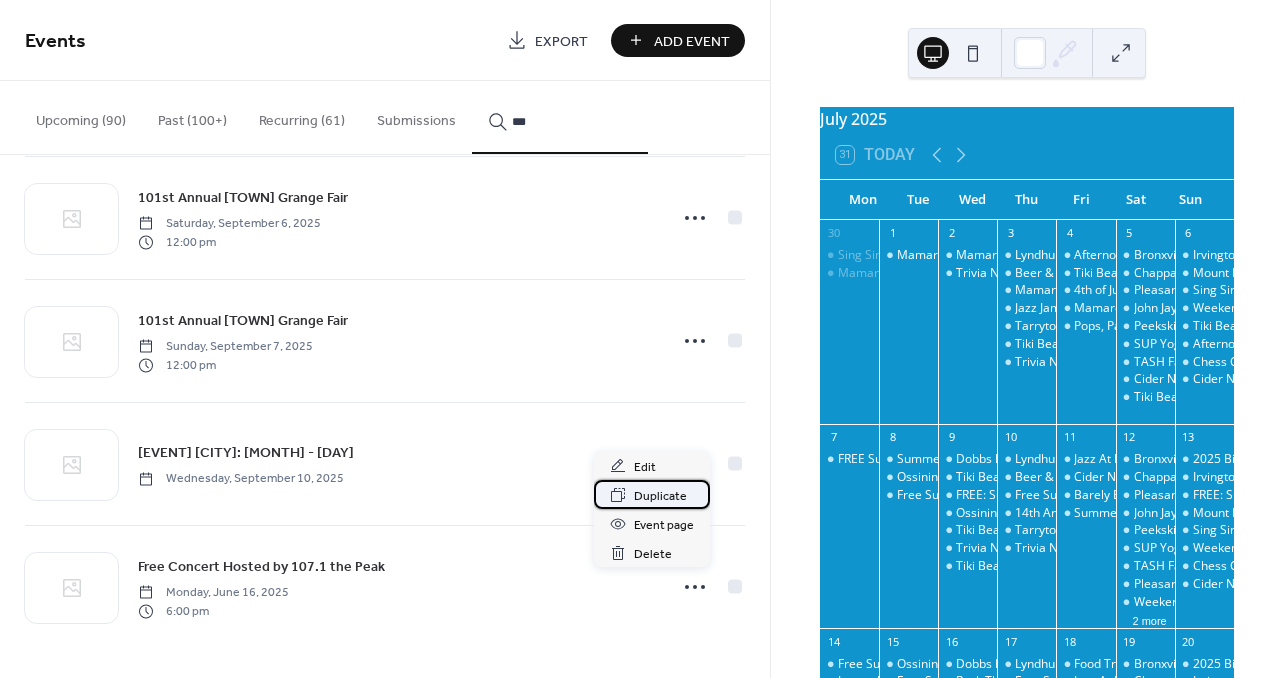 click on "Duplicate" at bounding box center [660, 496] 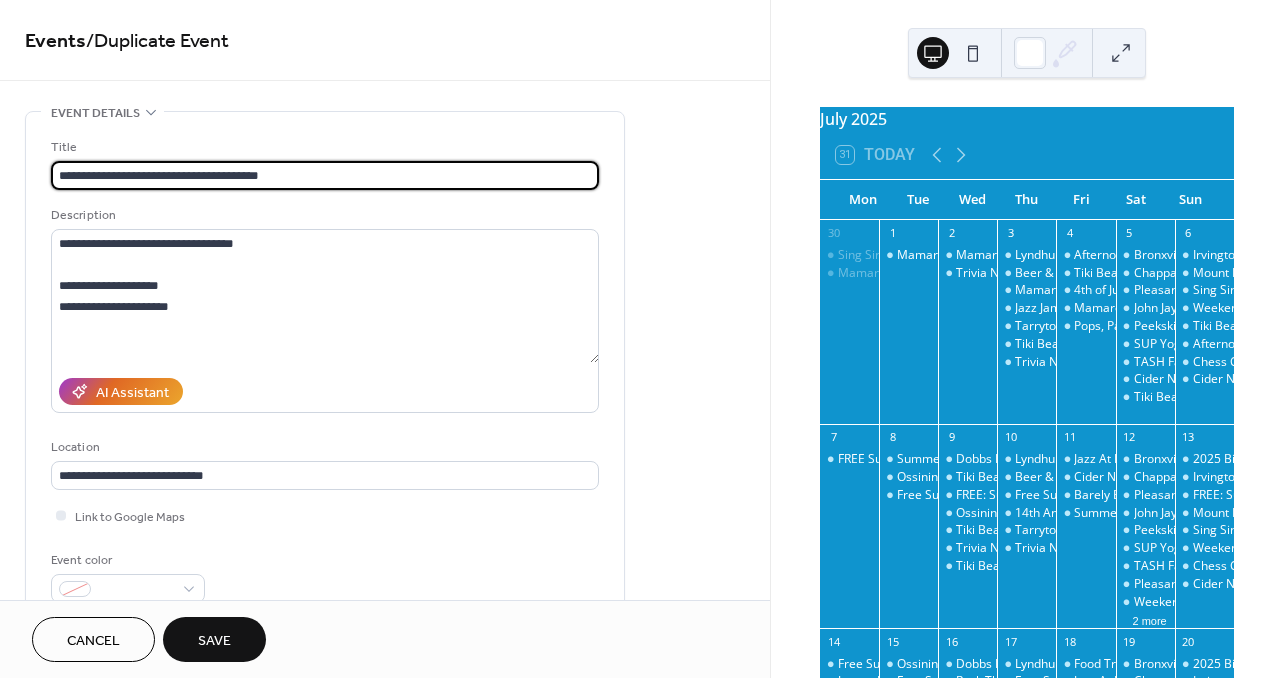 paste on "**********" 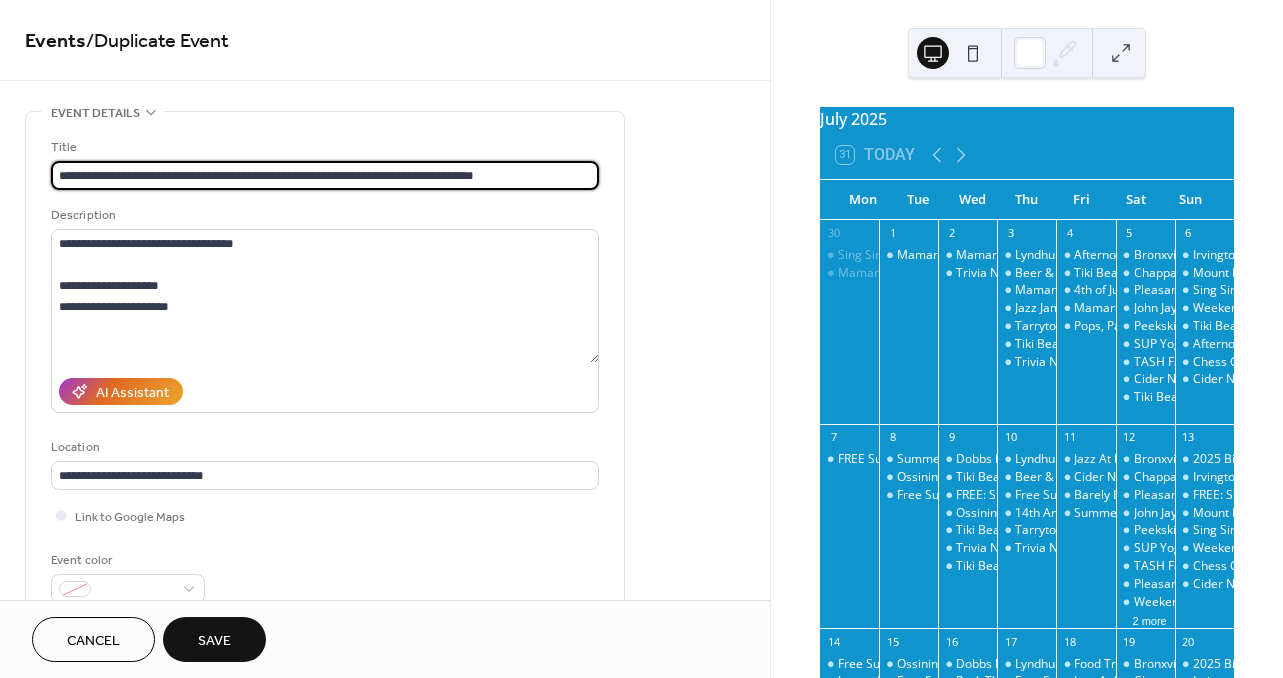 drag, startPoint x: 303, startPoint y: 179, endPoint x: 272, endPoint y: 179, distance: 31 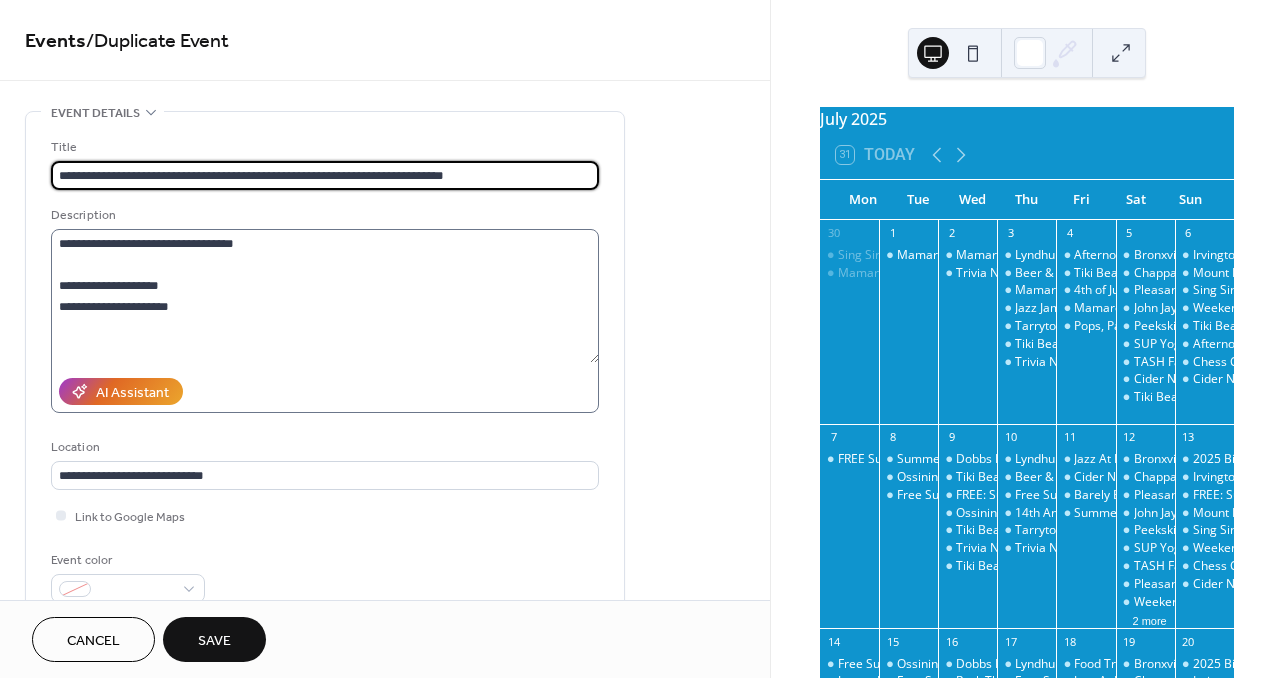 type on "**********" 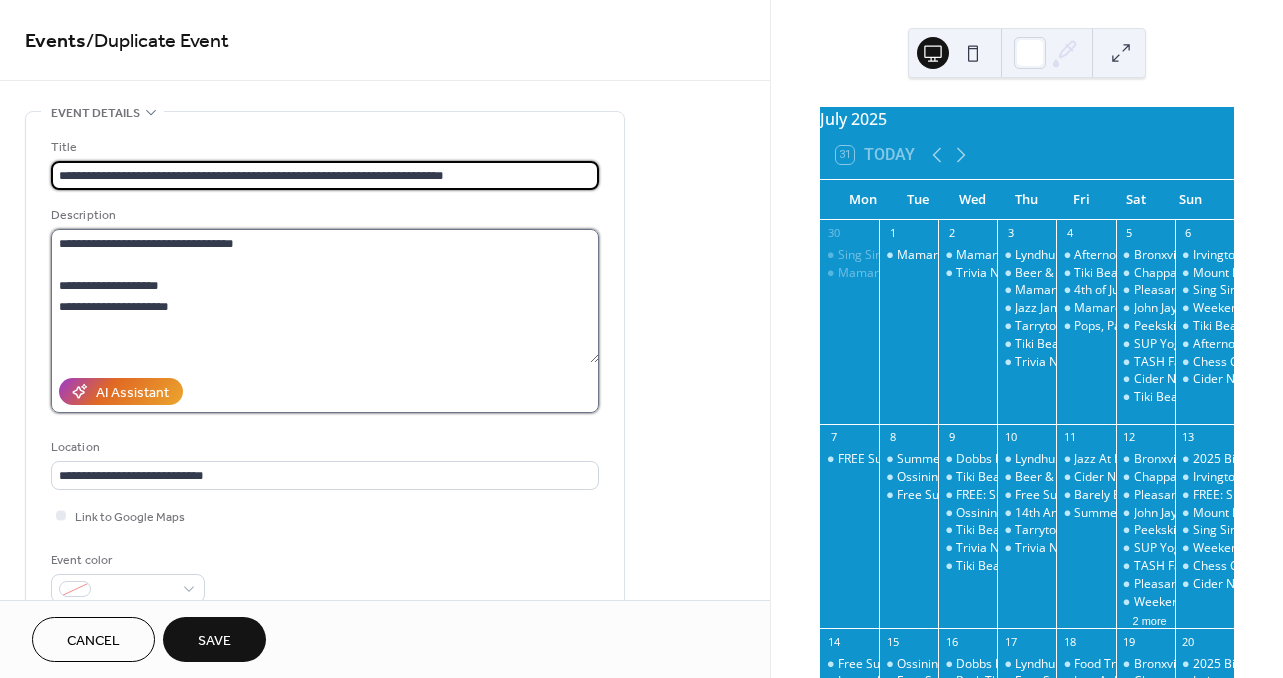 click on "**********" at bounding box center [325, 296] 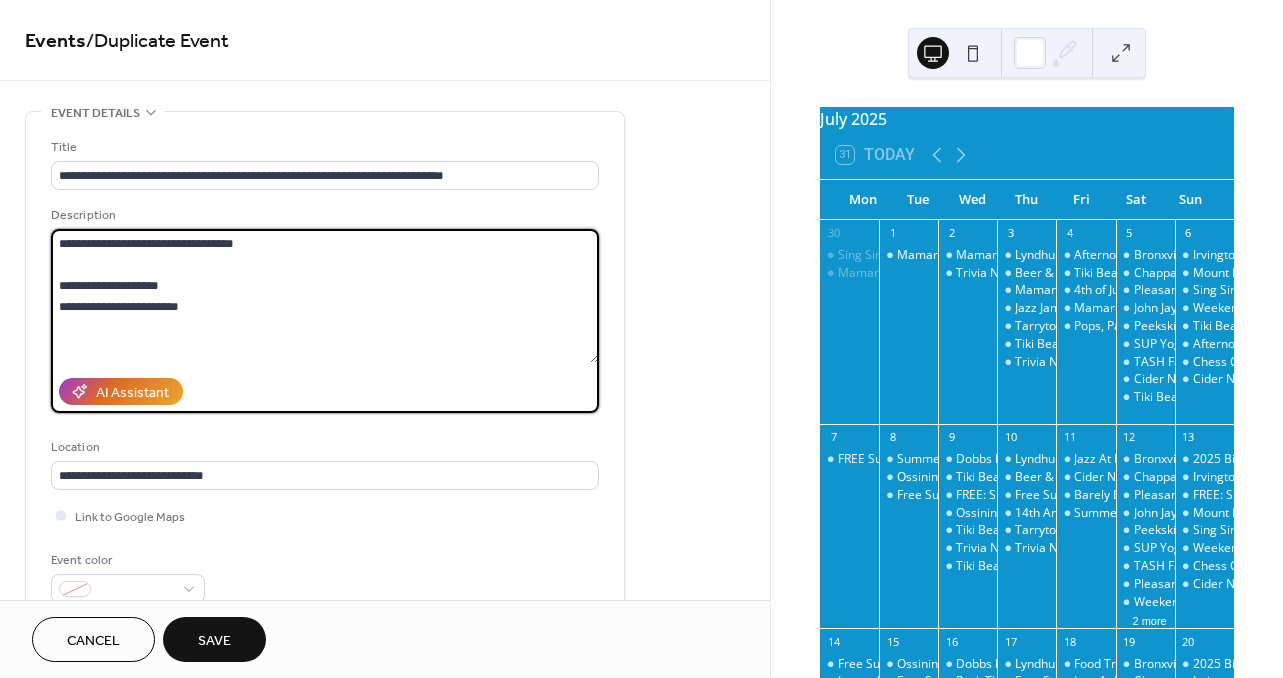 paste on "**********" 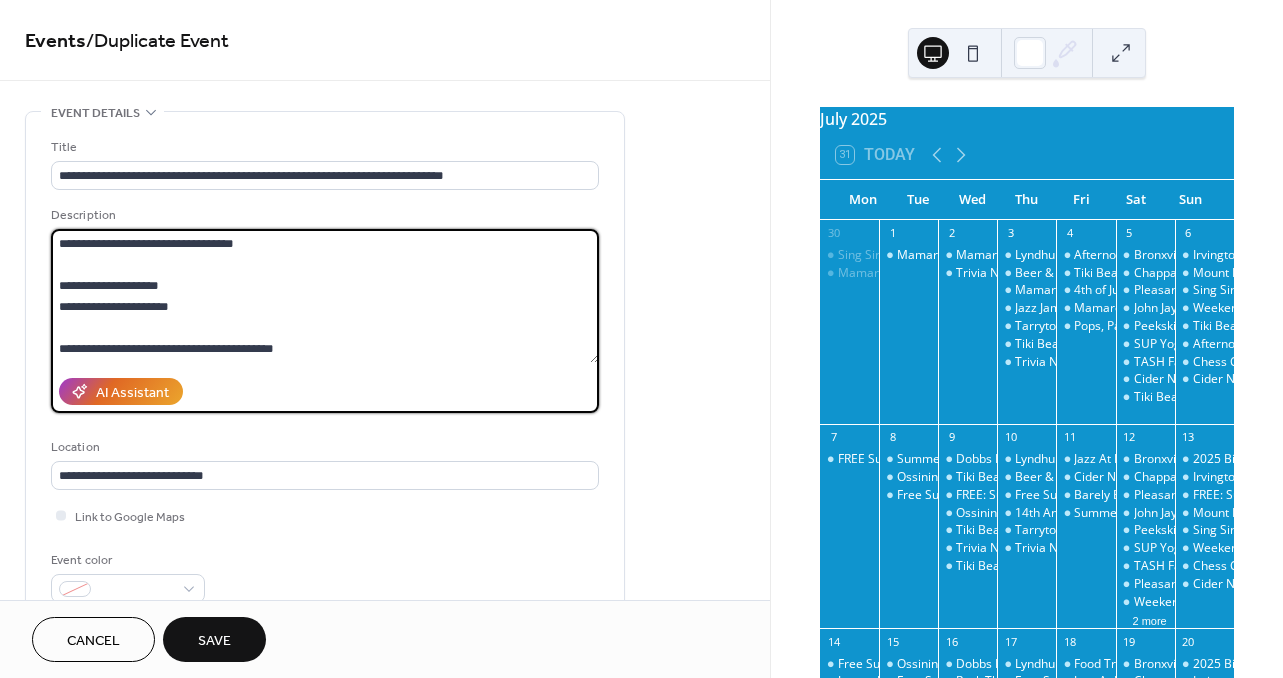 drag, startPoint x: 229, startPoint y: 312, endPoint x: 53, endPoint y: 276, distance: 179.64409 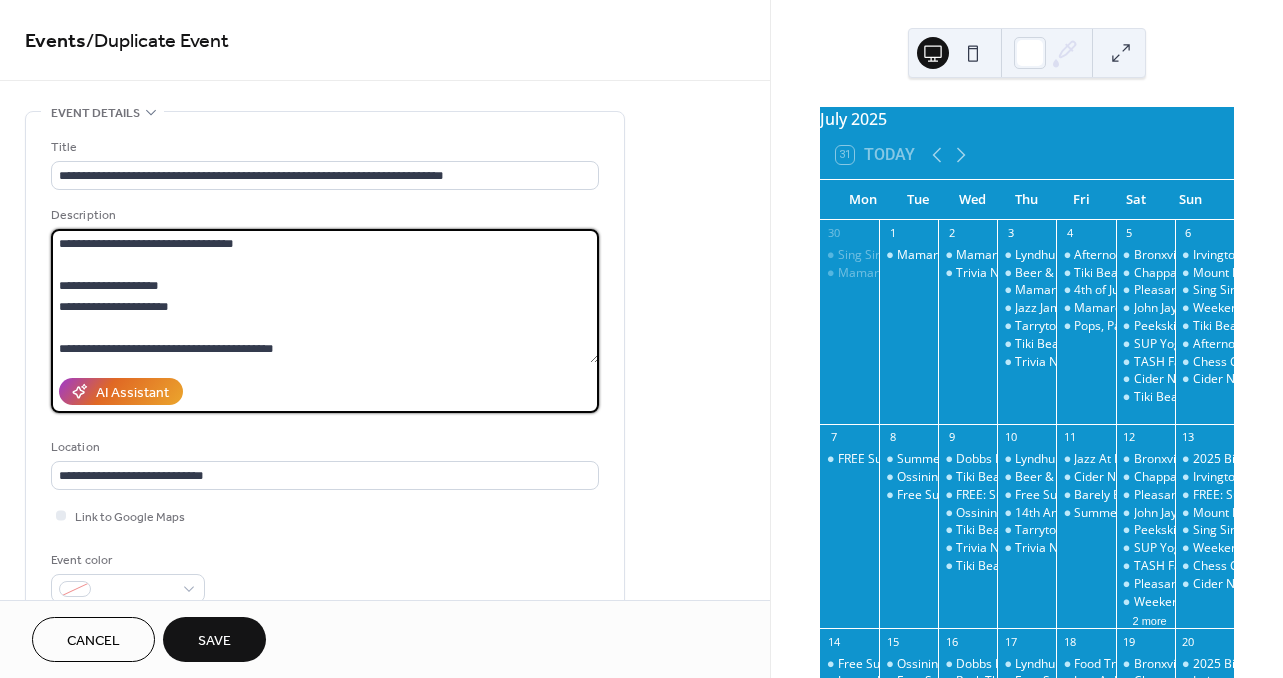 click on "**********" at bounding box center [325, 296] 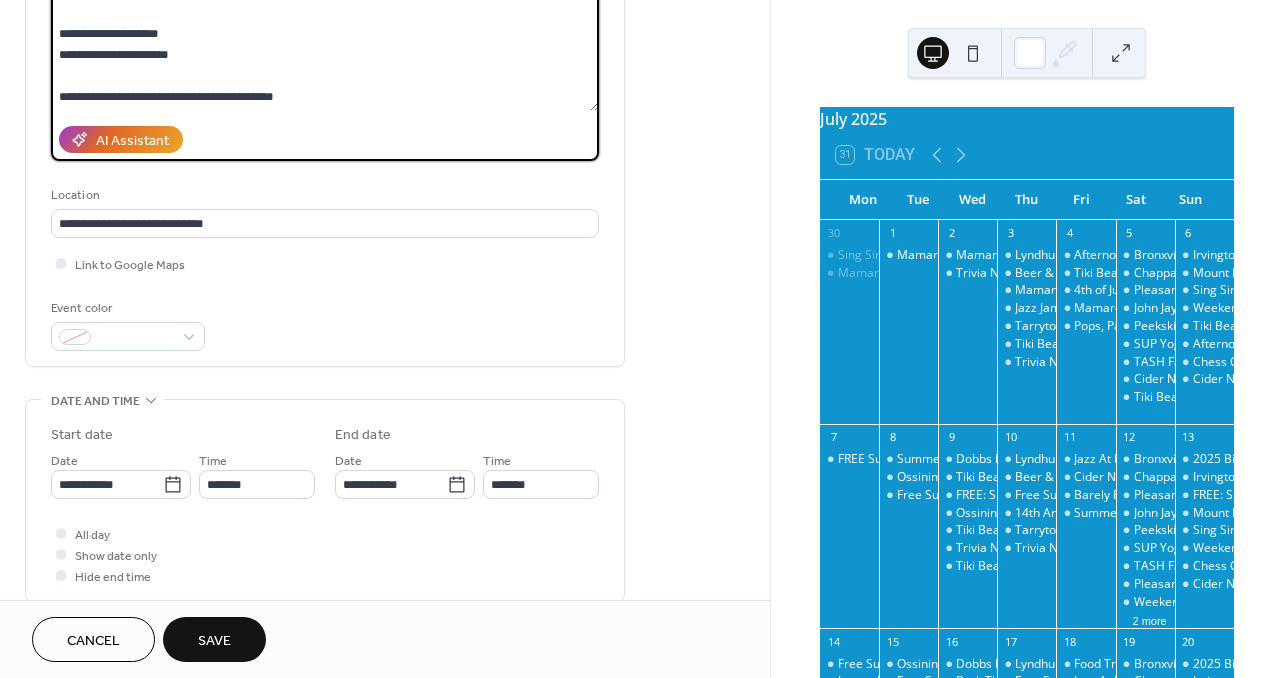 scroll, scrollTop: 383, scrollLeft: 0, axis: vertical 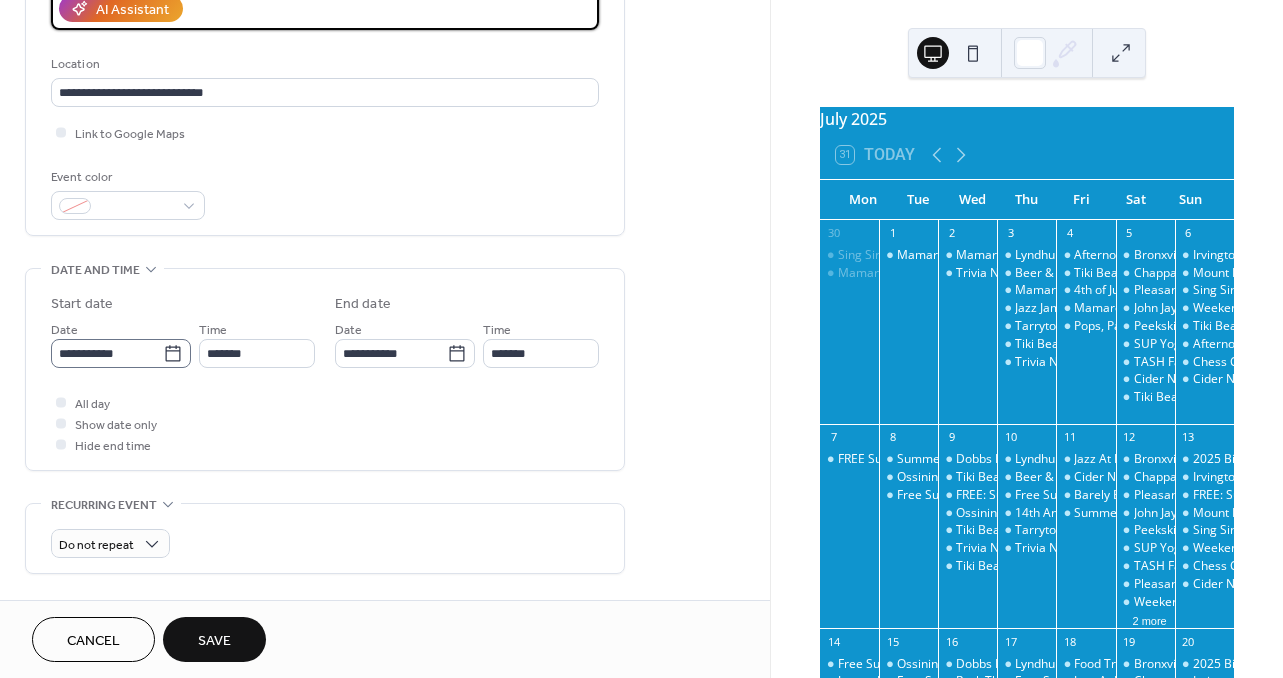 type on "**********" 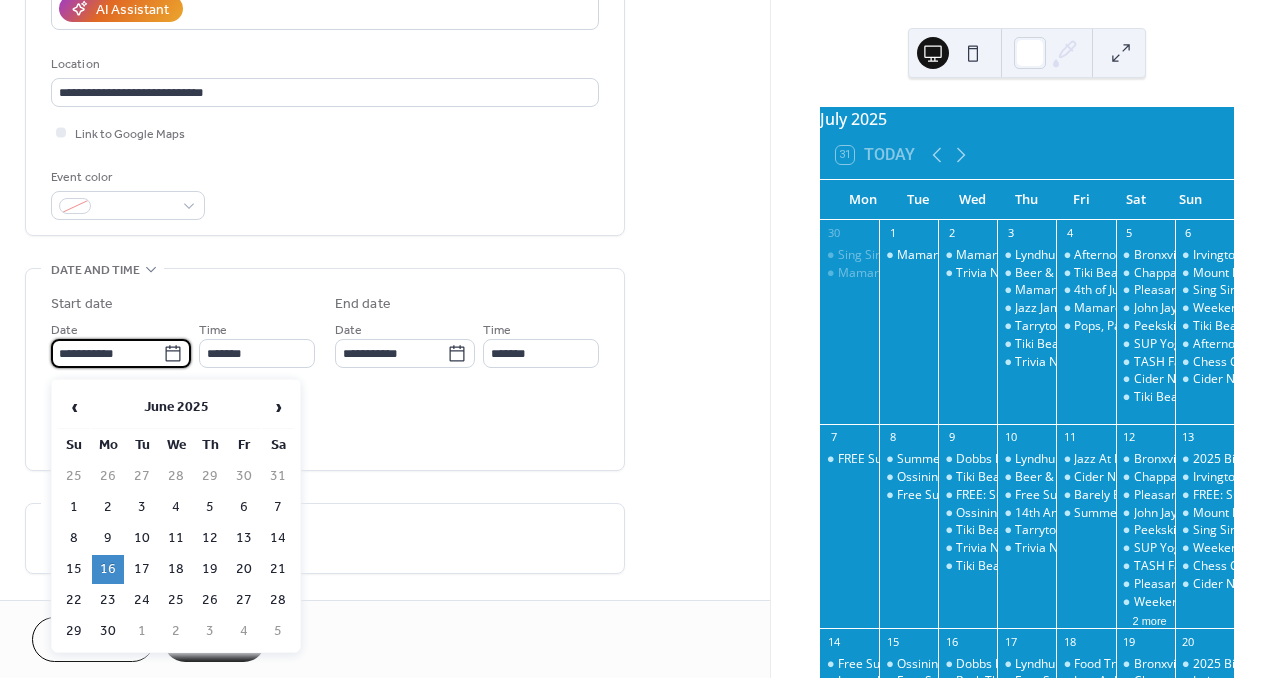 click on "**********" at bounding box center (107, 353) 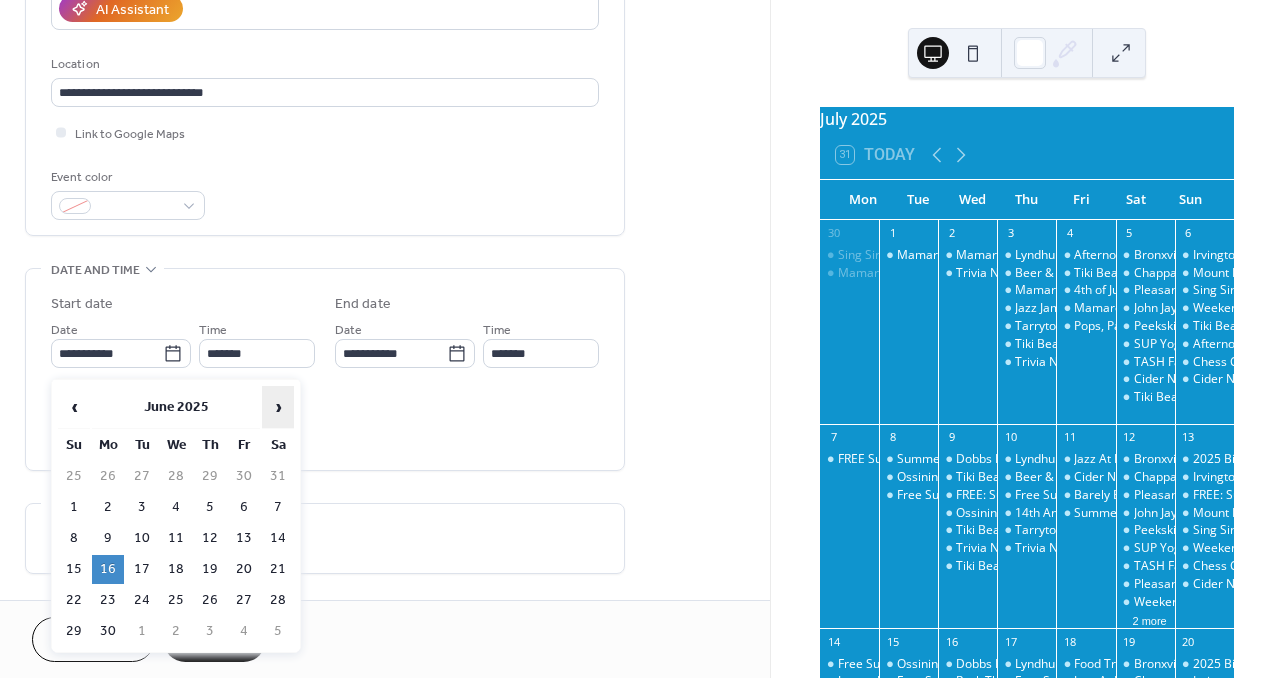 click on "›" at bounding box center (278, 407) 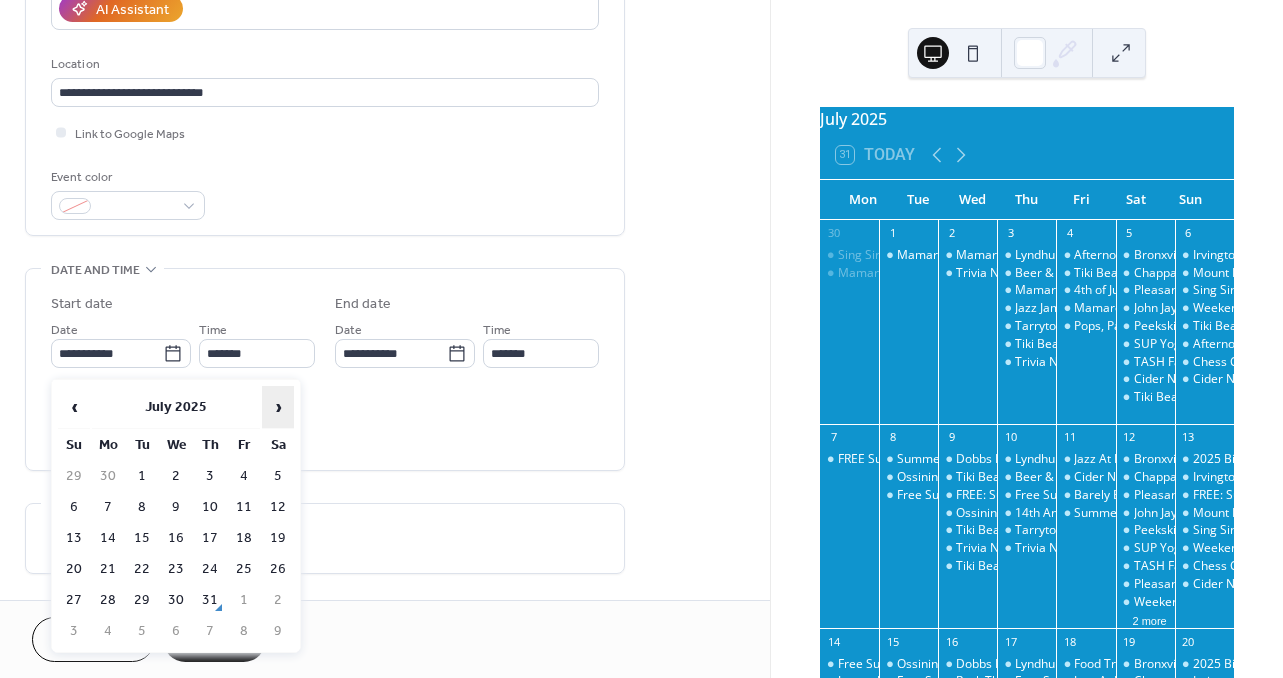 click on "›" at bounding box center [278, 407] 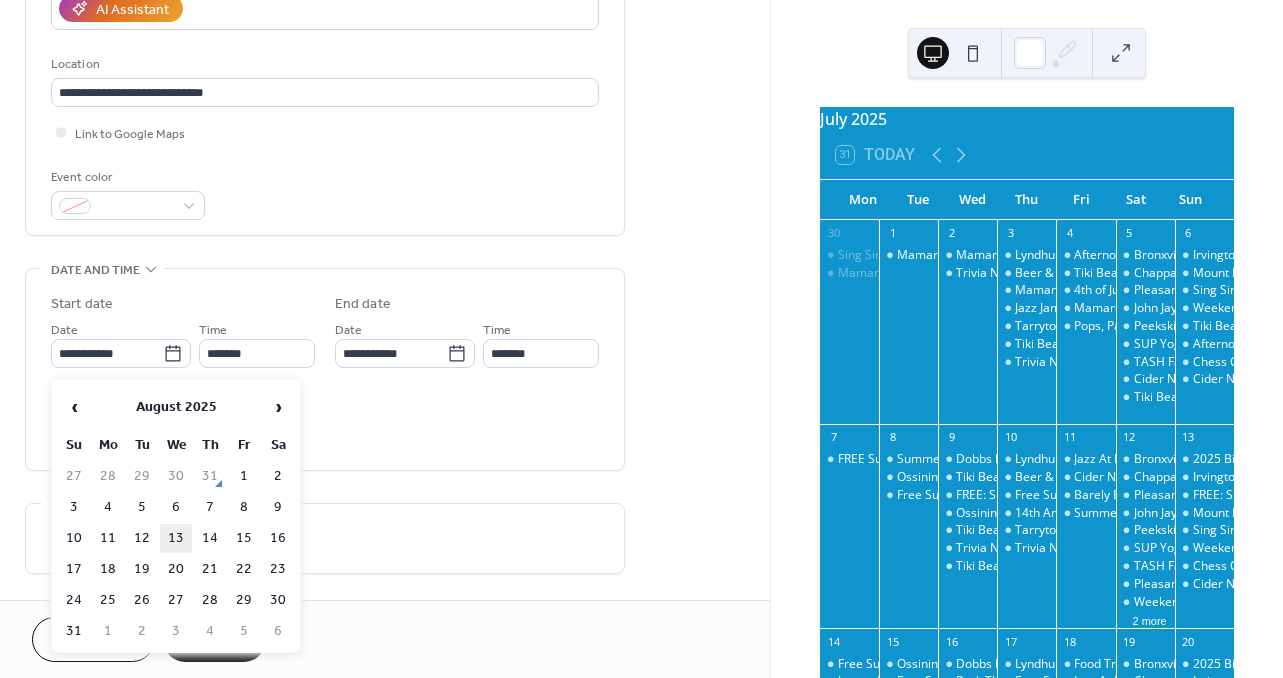 click on "13" at bounding box center (176, 538) 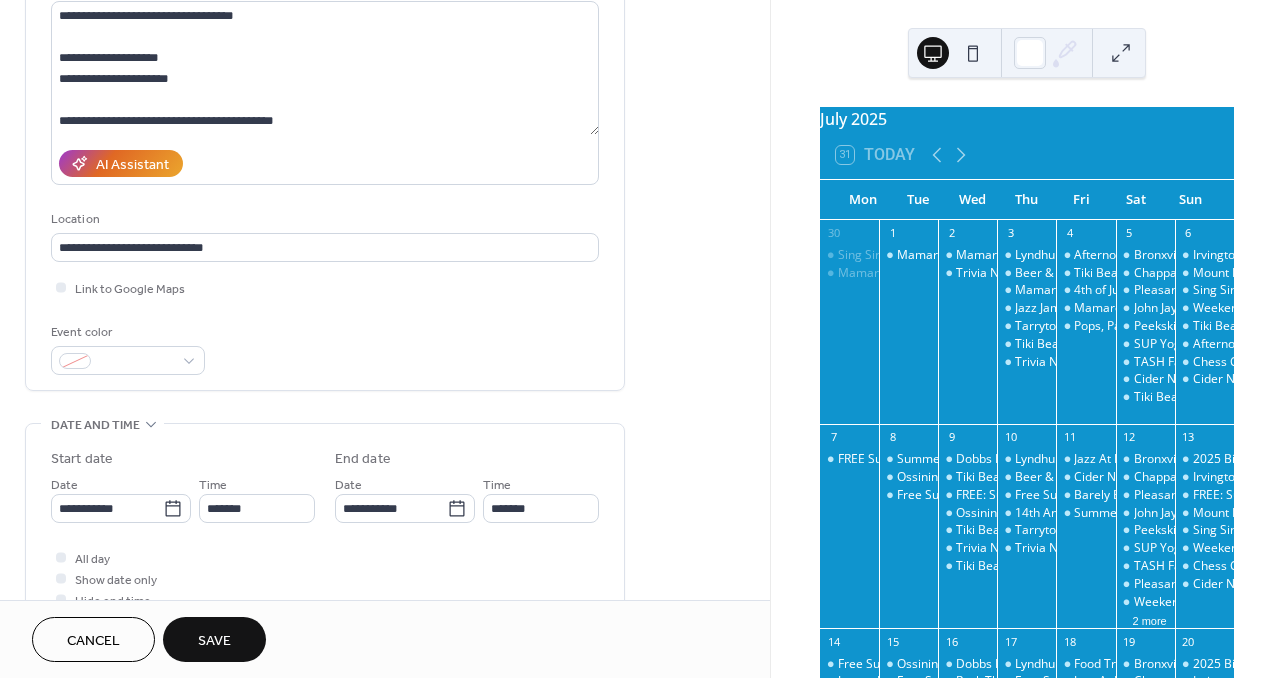 scroll, scrollTop: 224, scrollLeft: 0, axis: vertical 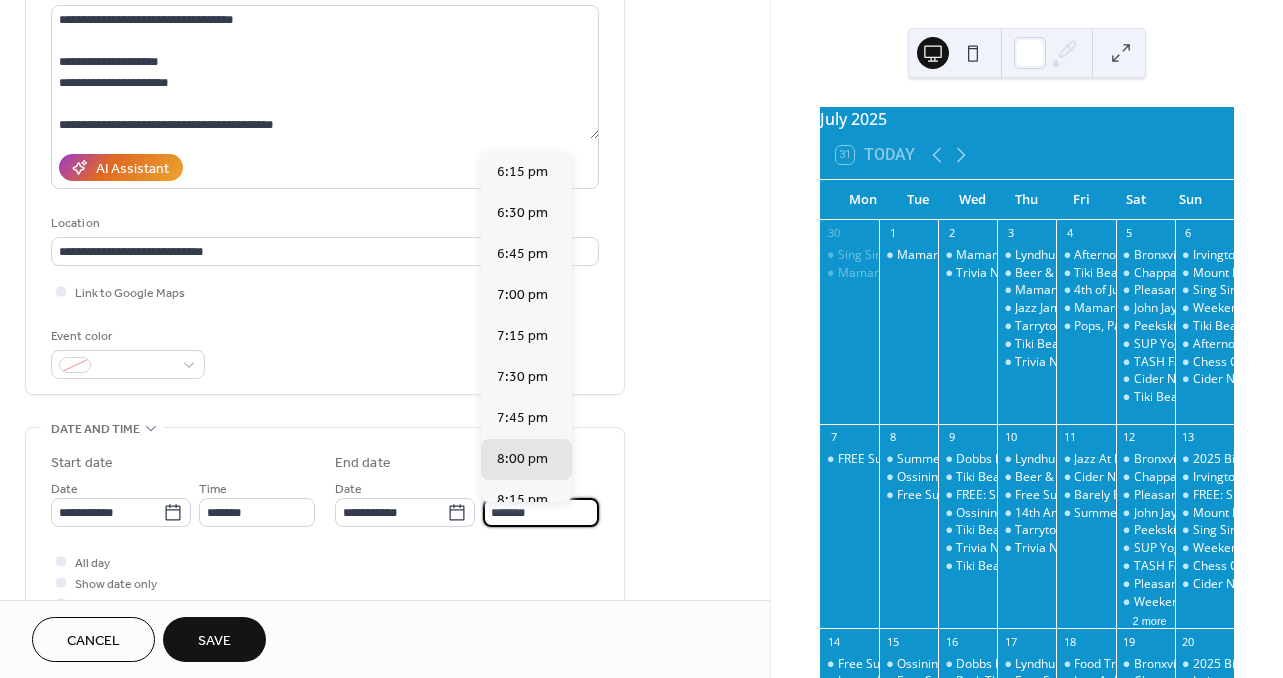 click on "*******" at bounding box center (541, 512) 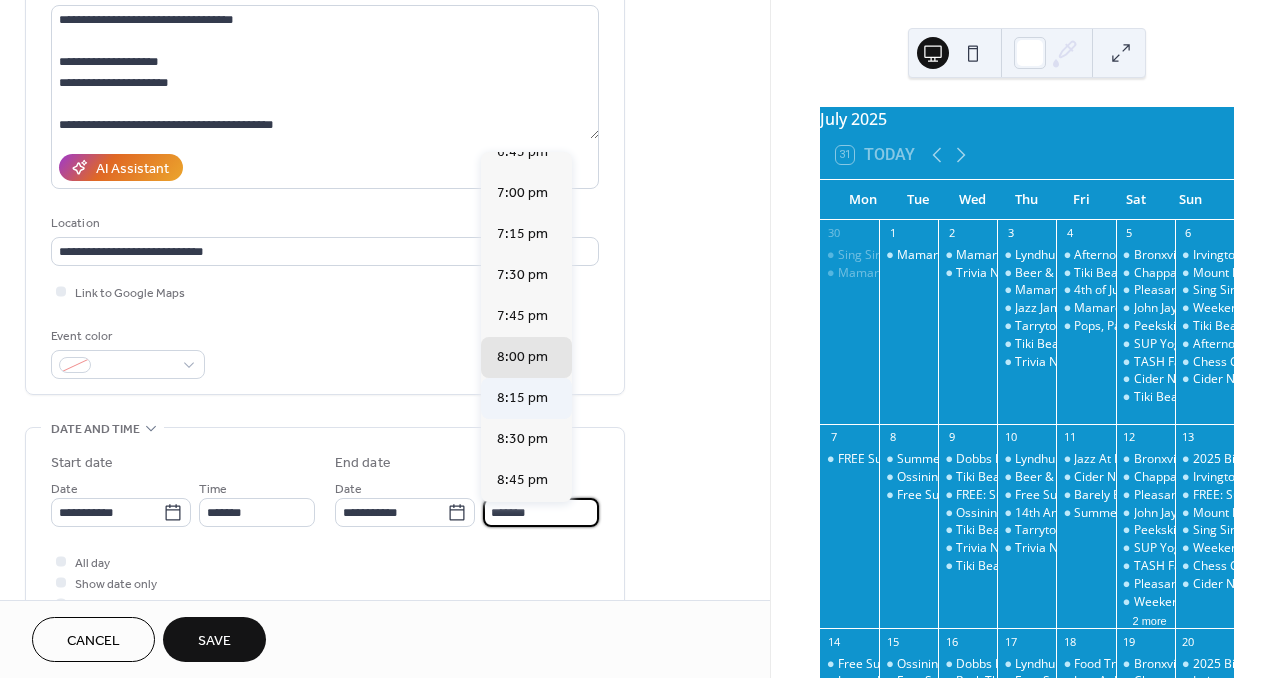 scroll, scrollTop: 107, scrollLeft: 0, axis: vertical 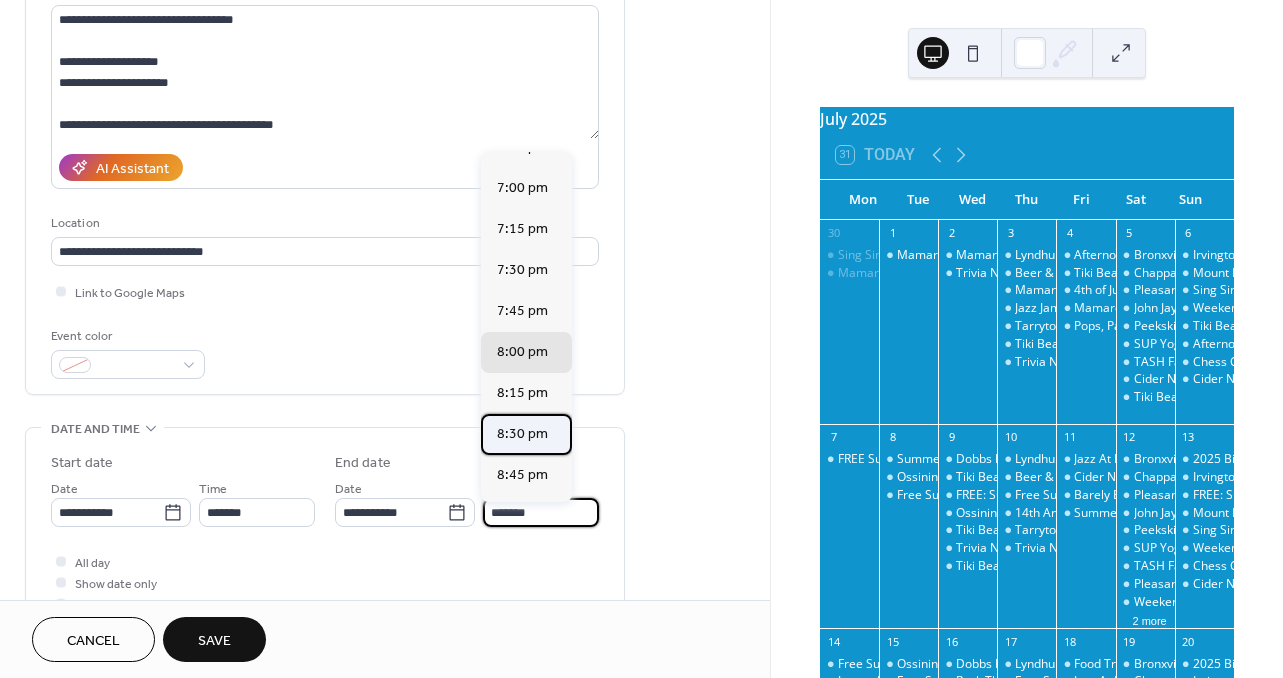 click on "8:30 pm" at bounding box center [522, 434] 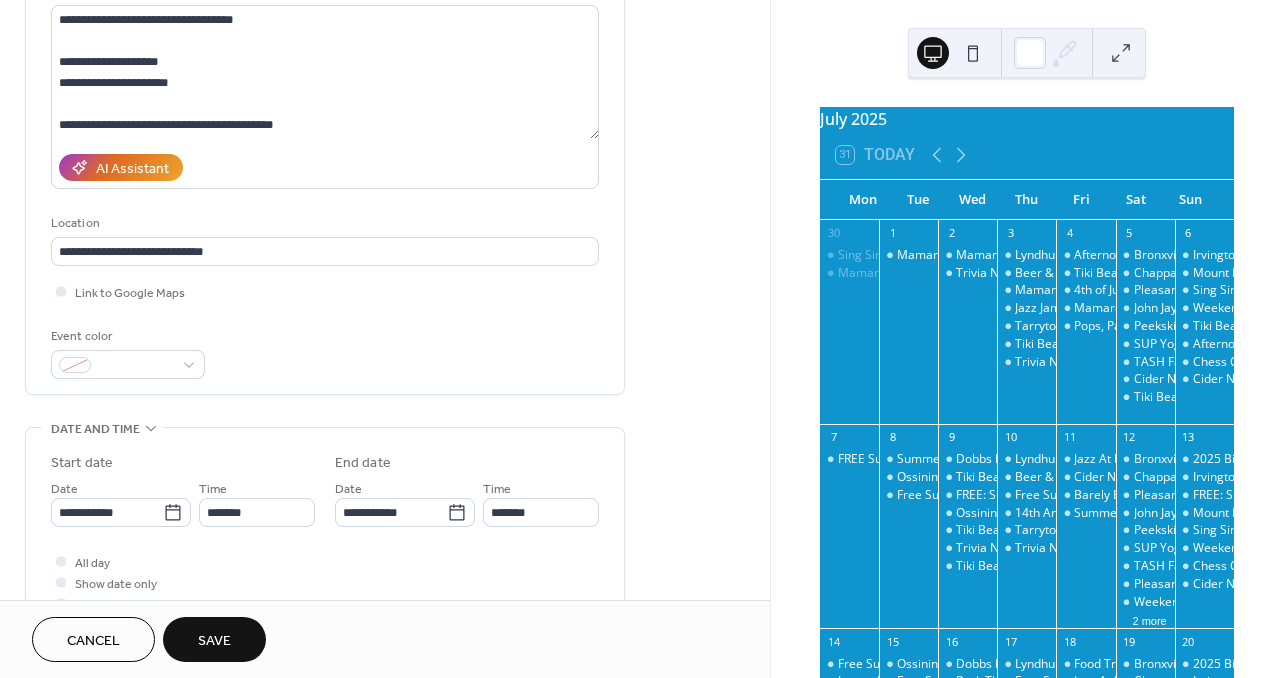 click on "All day Show date only Hide end time" at bounding box center [325, 582] 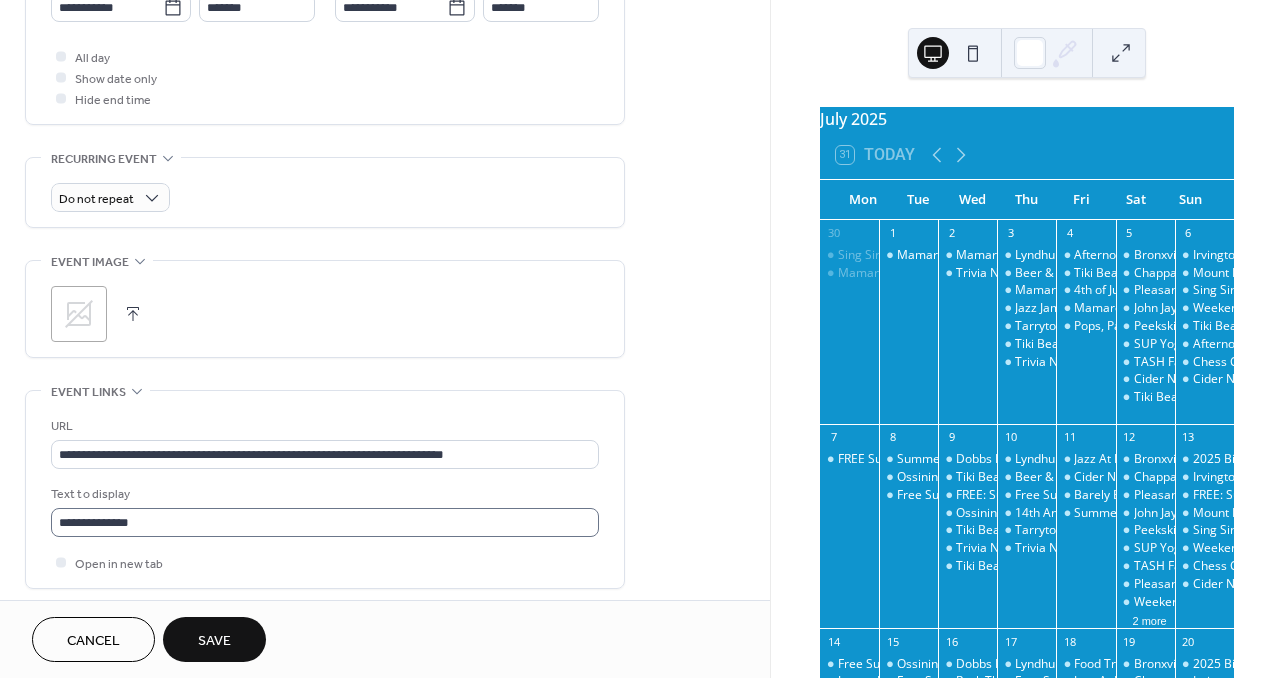 scroll, scrollTop: 731, scrollLeft: 0, axis: vertical 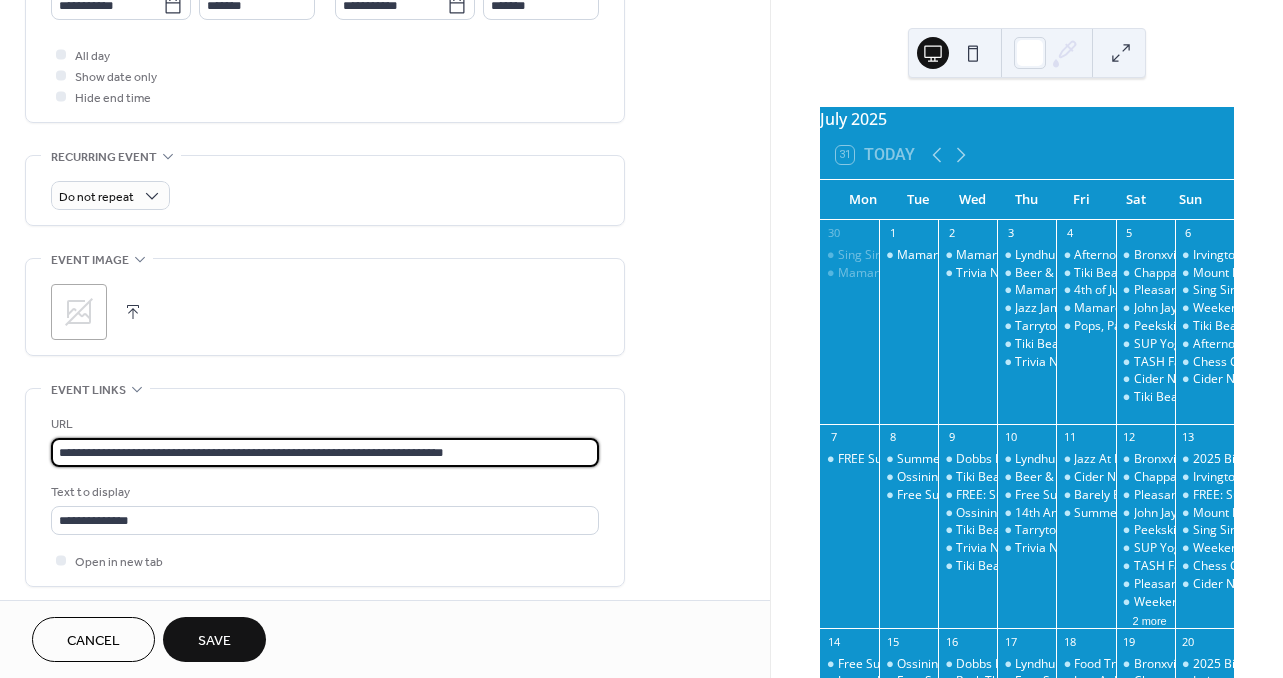 drag, startPoint x: 540, startPoint y: 452, endPoint x: 54, endPoint y: 451, distance: 486.00104 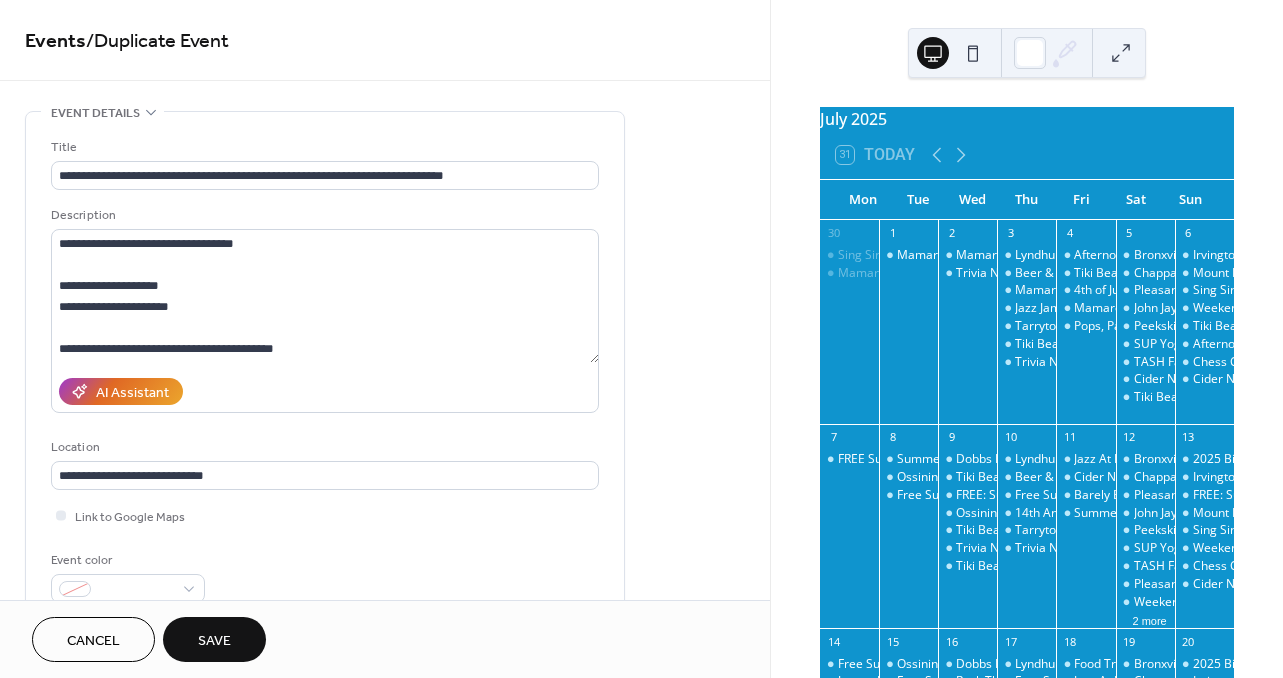 scroll, scrollTop: 0, scrollLeft: 0, axis: both 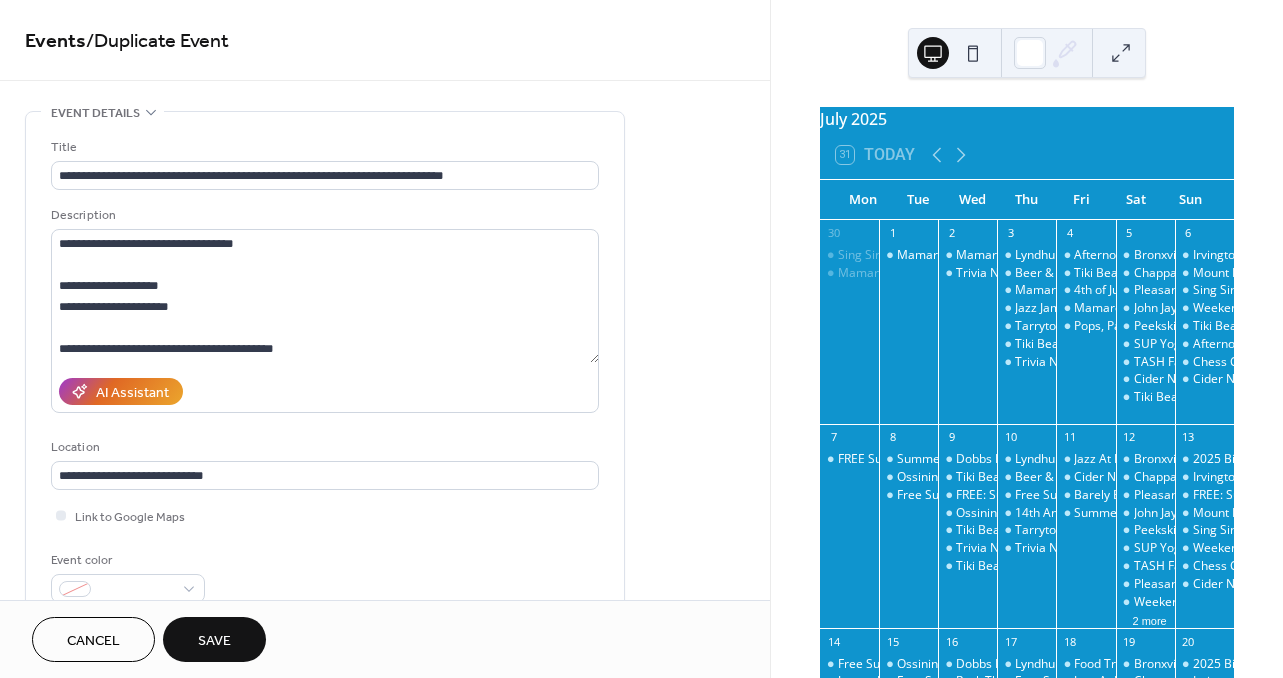 type on "**********" 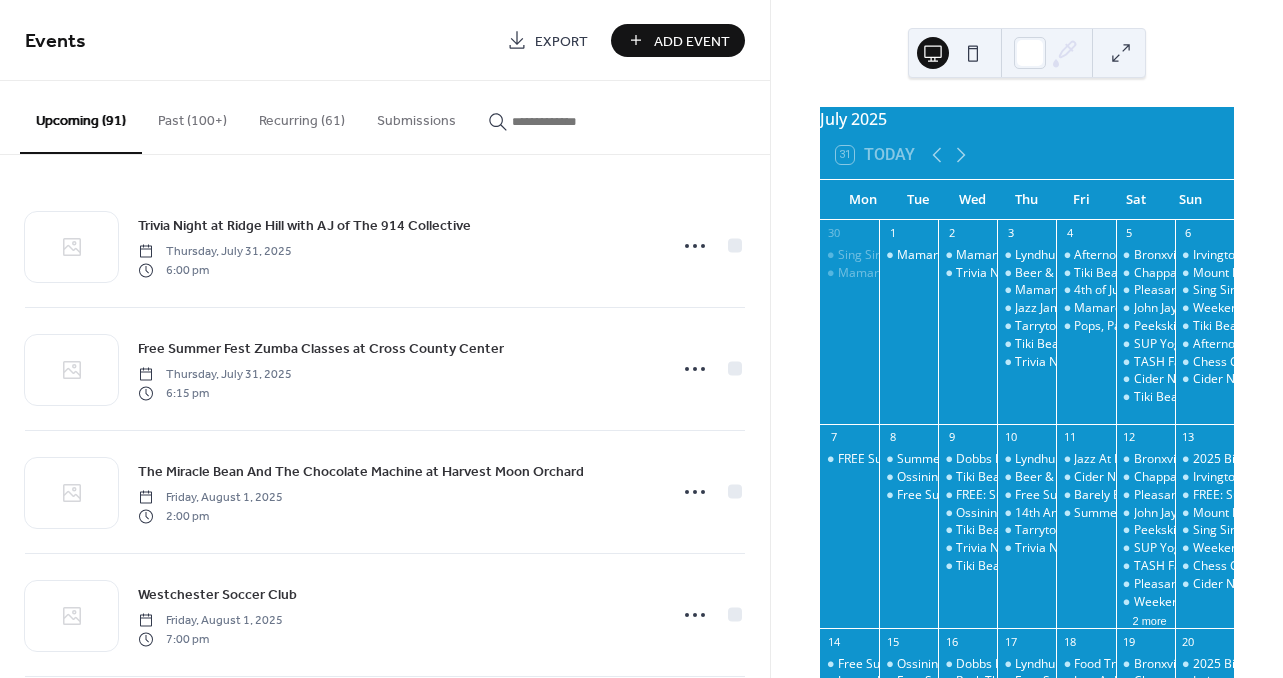 click at bounding box center (572, 121) 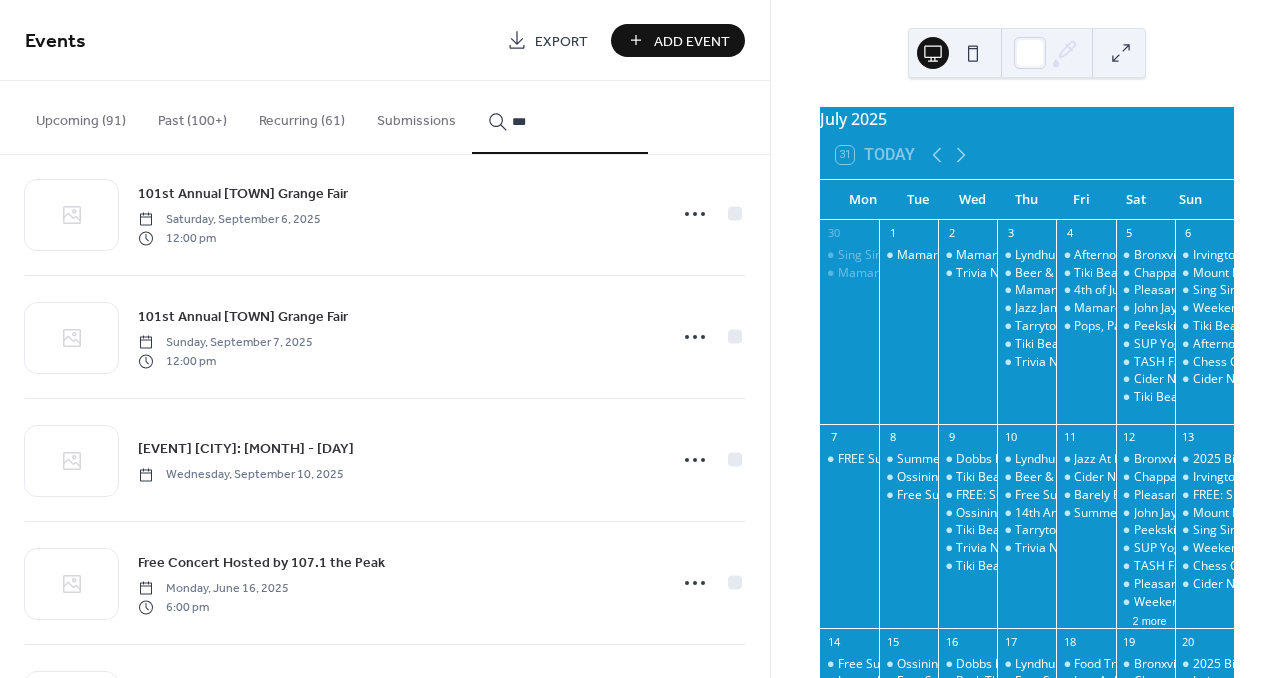 scroll, scrollTop: 1506, scrollLeft: 0, axis: vertical 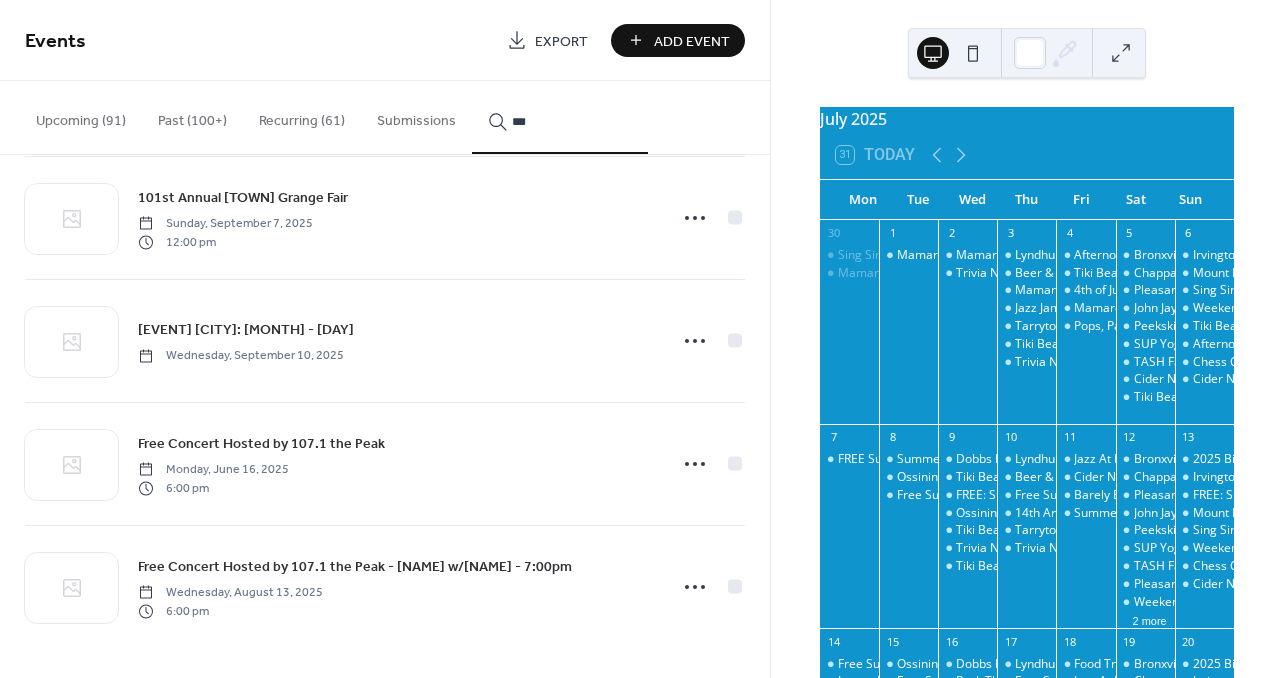 type on "***" 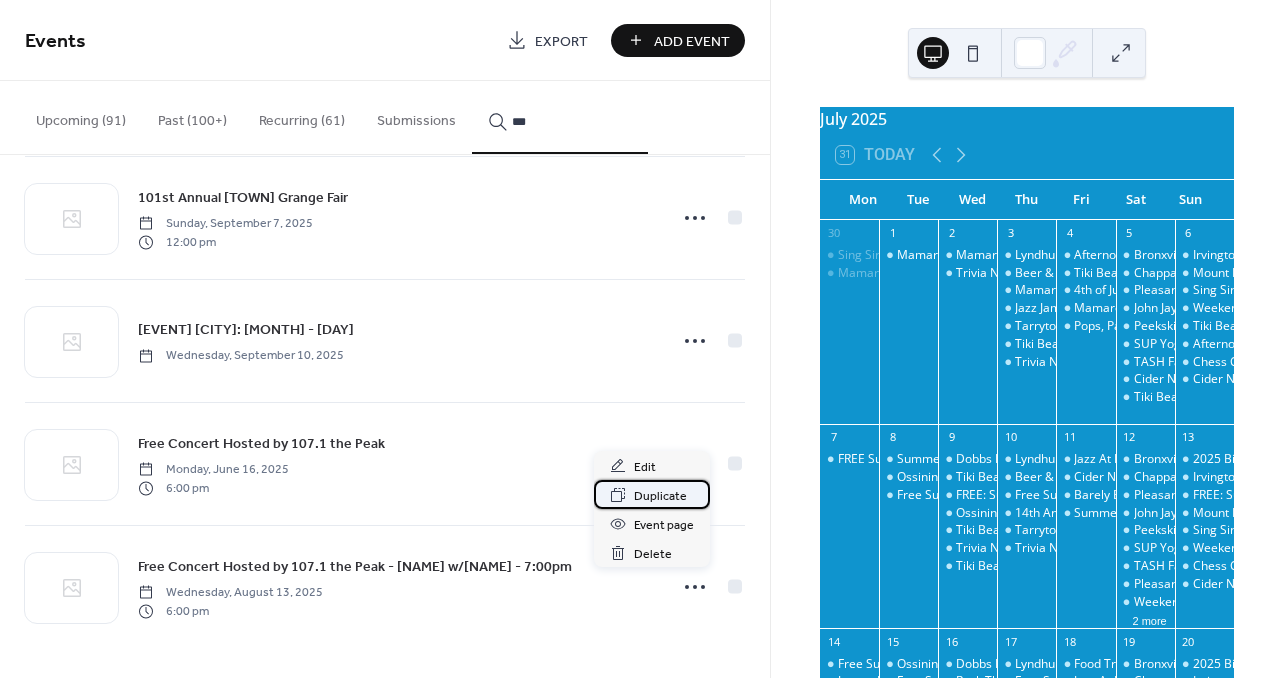 click on "Duplicate" at bounding box center (660, 496) 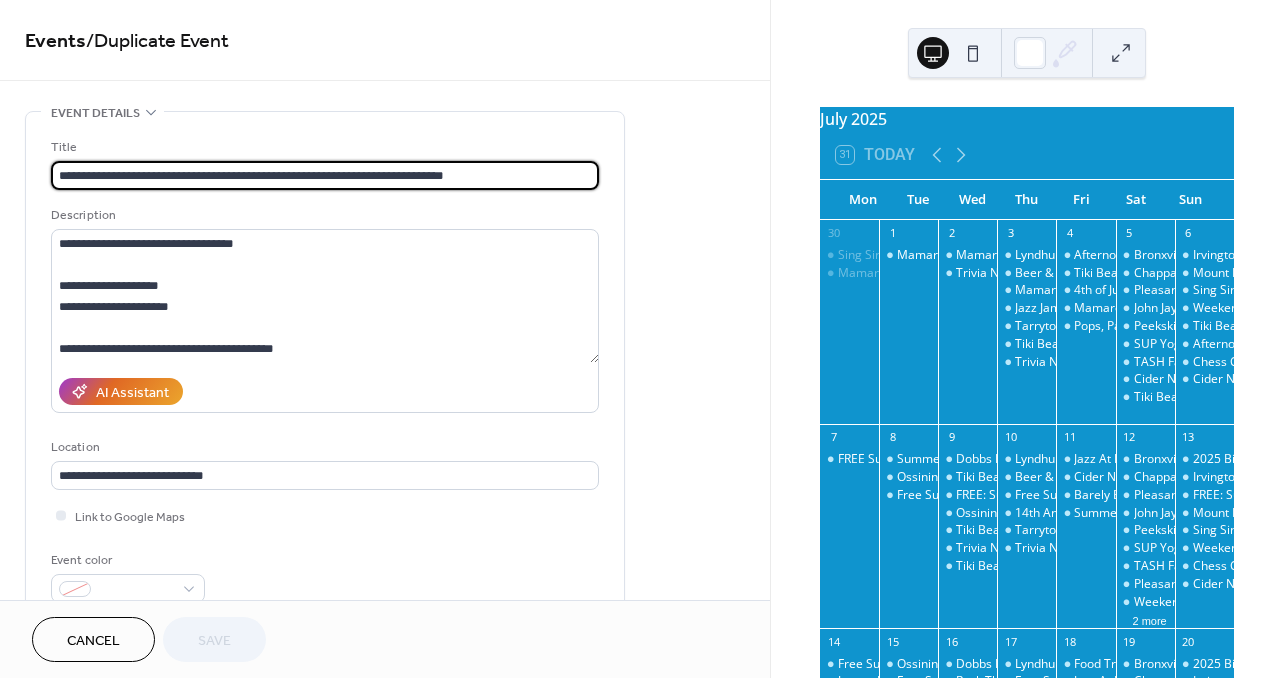 click on "Cancel" at bounding box center (93, 641) 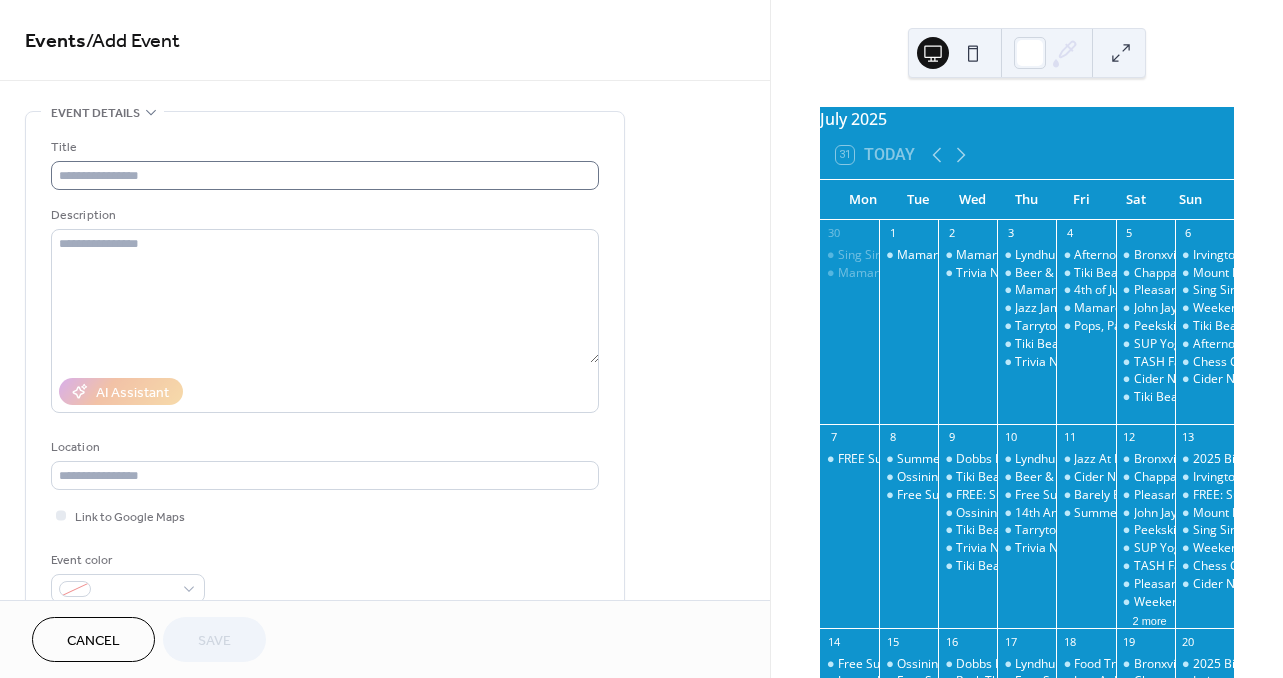 scroll, scrollTop: 0, scrollLeft: 0, axis: both 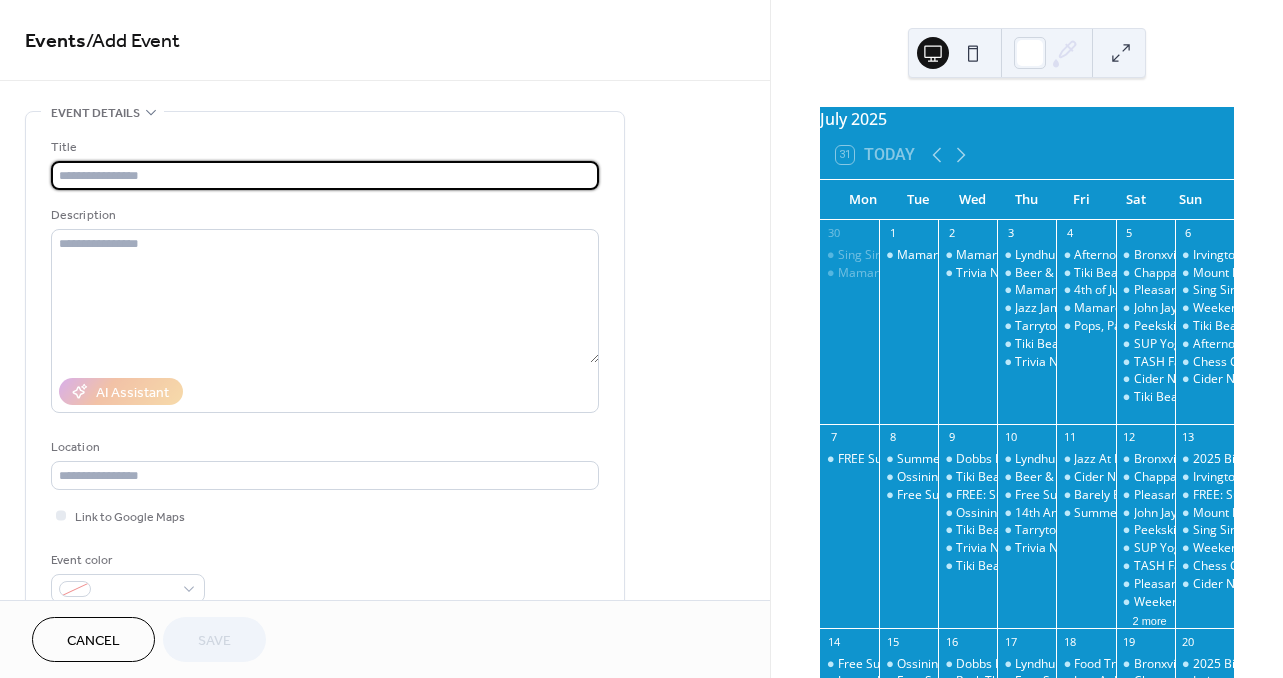 click at bounding box center (325, 175) 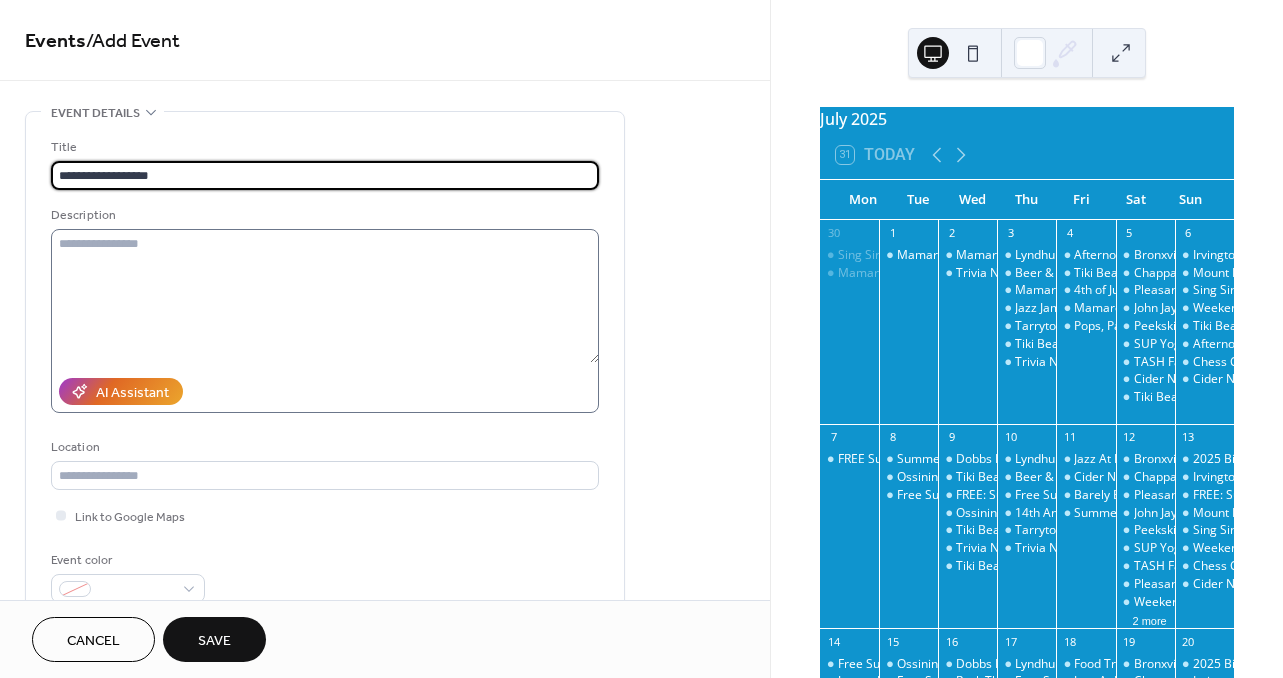 type on "**********" 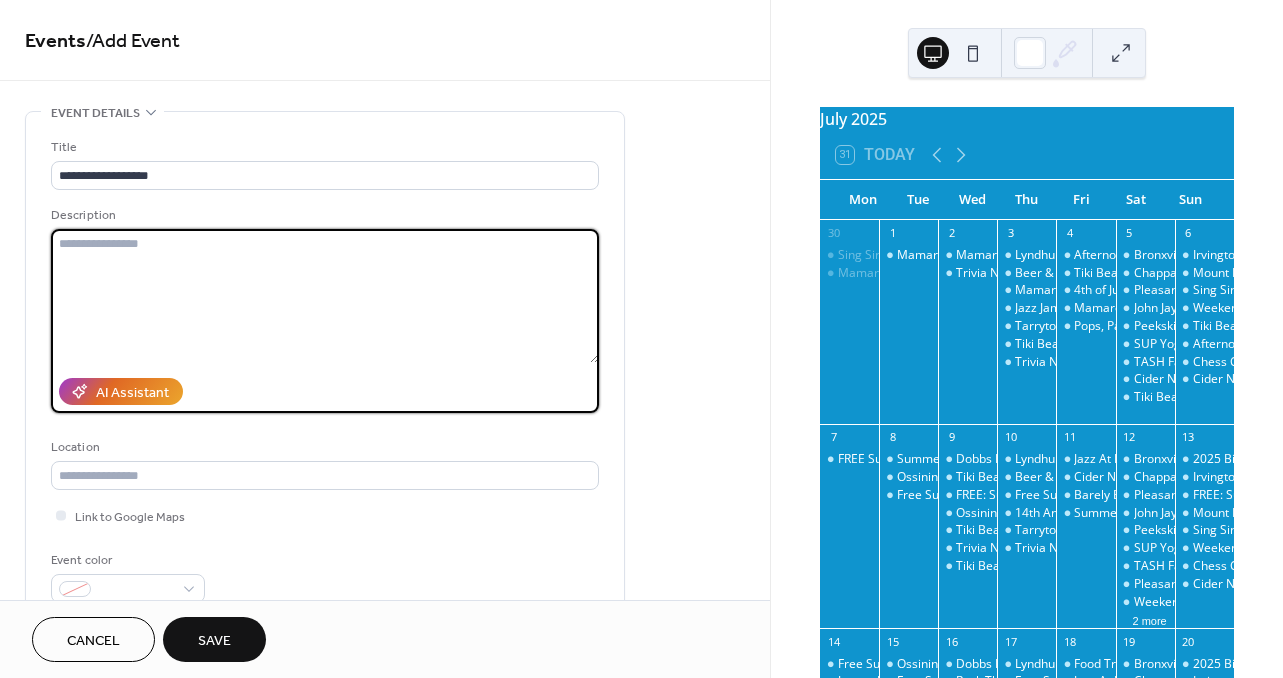 click at bounding box center (325, 296) 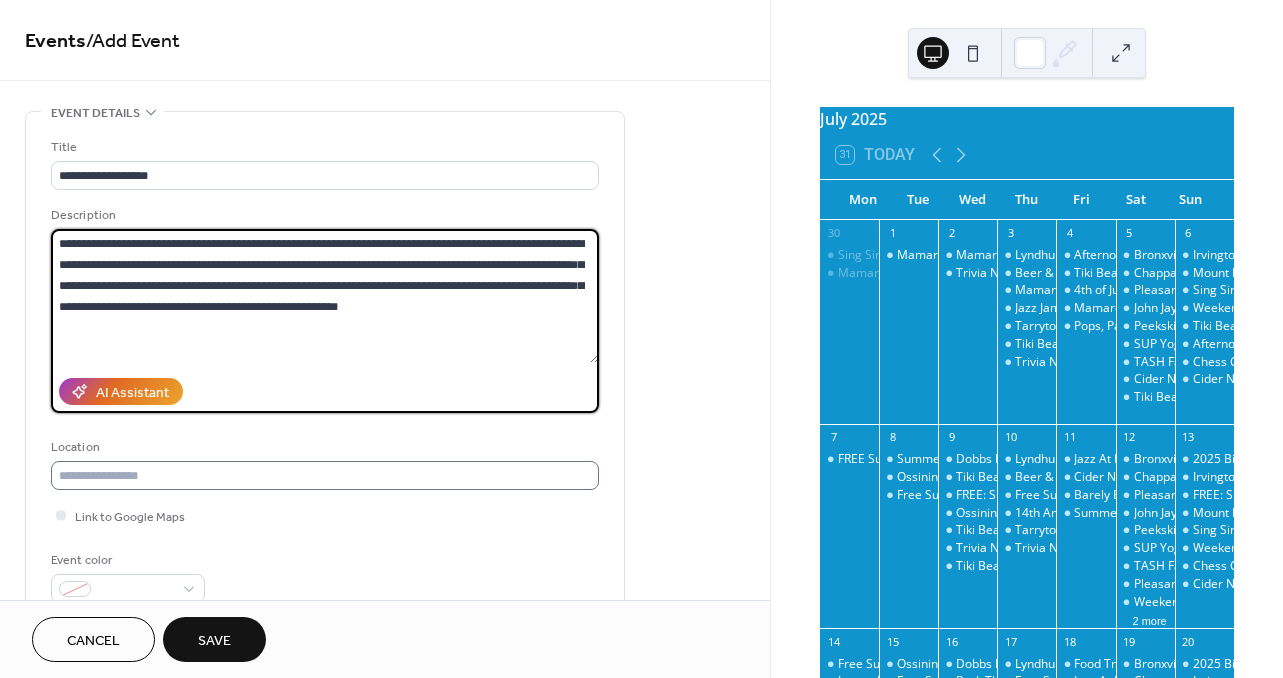 type on "**********" 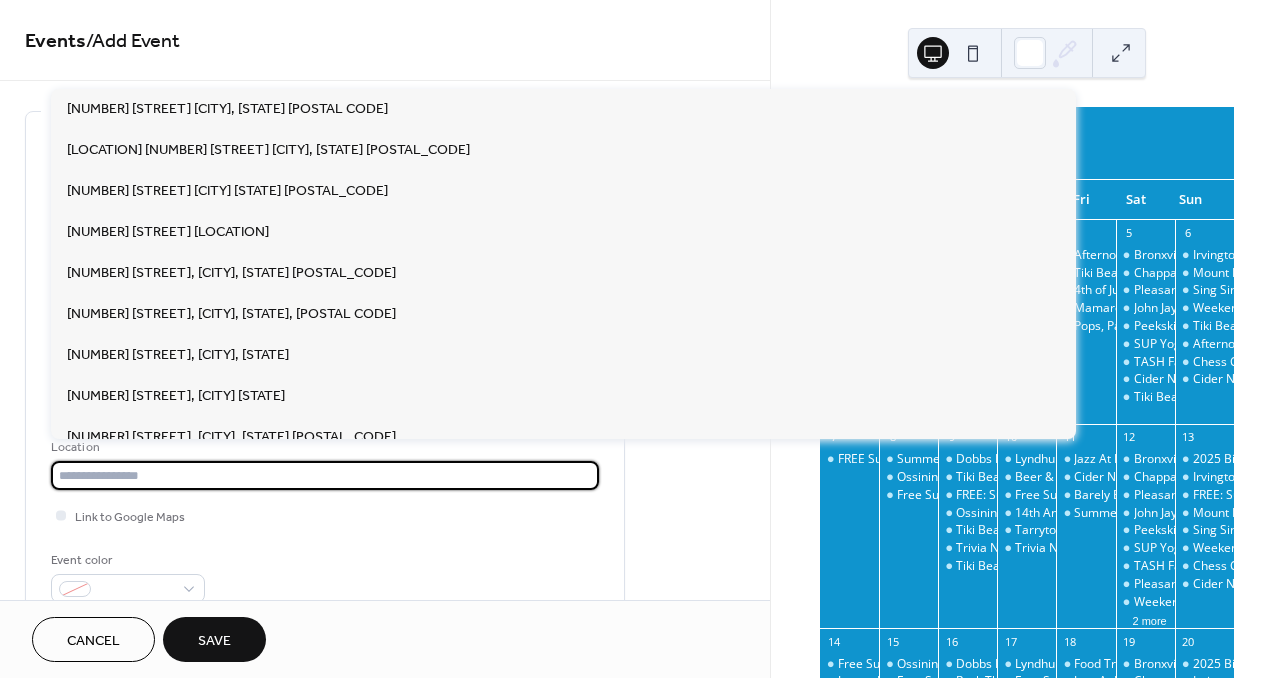 click at bounding box center [325, 475] 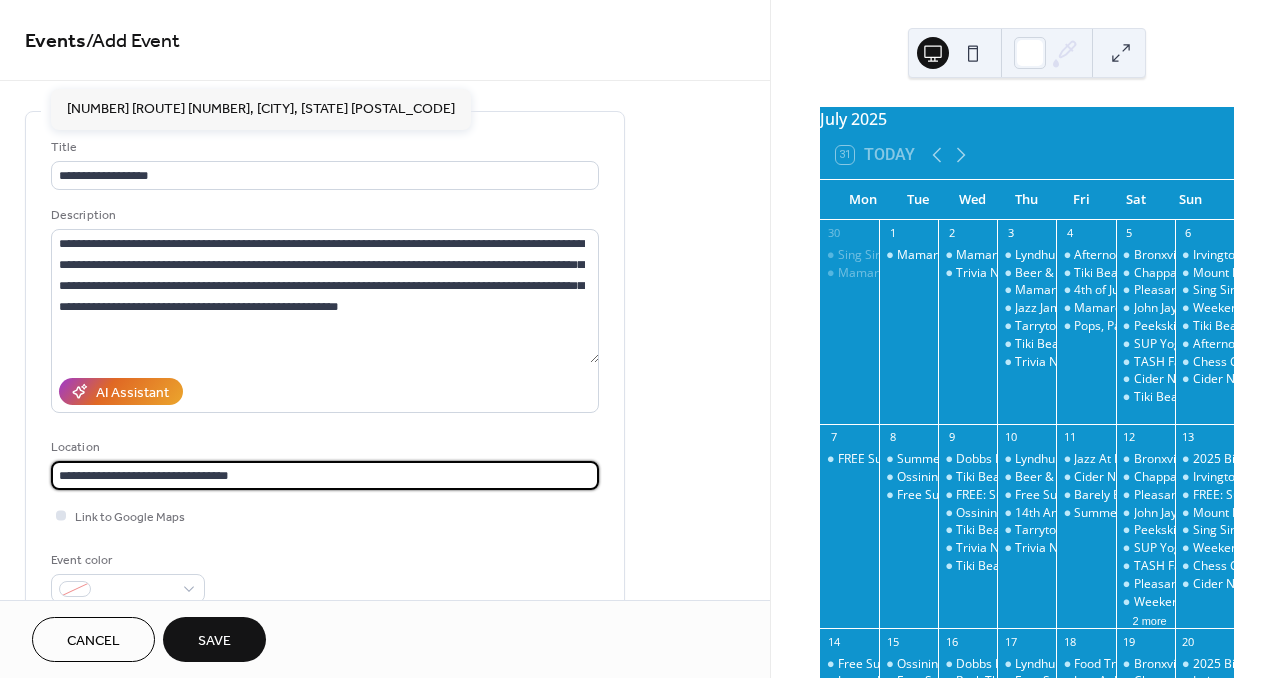 type on "**********" 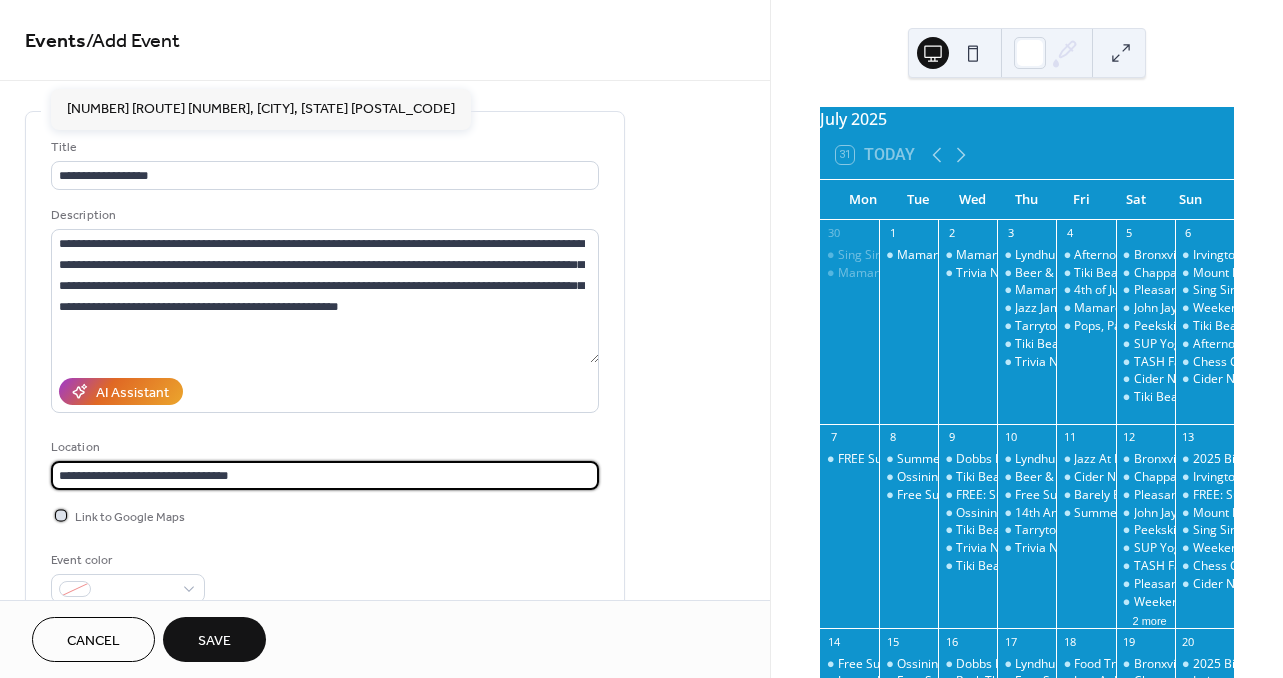click at bounding box center (61, 515) 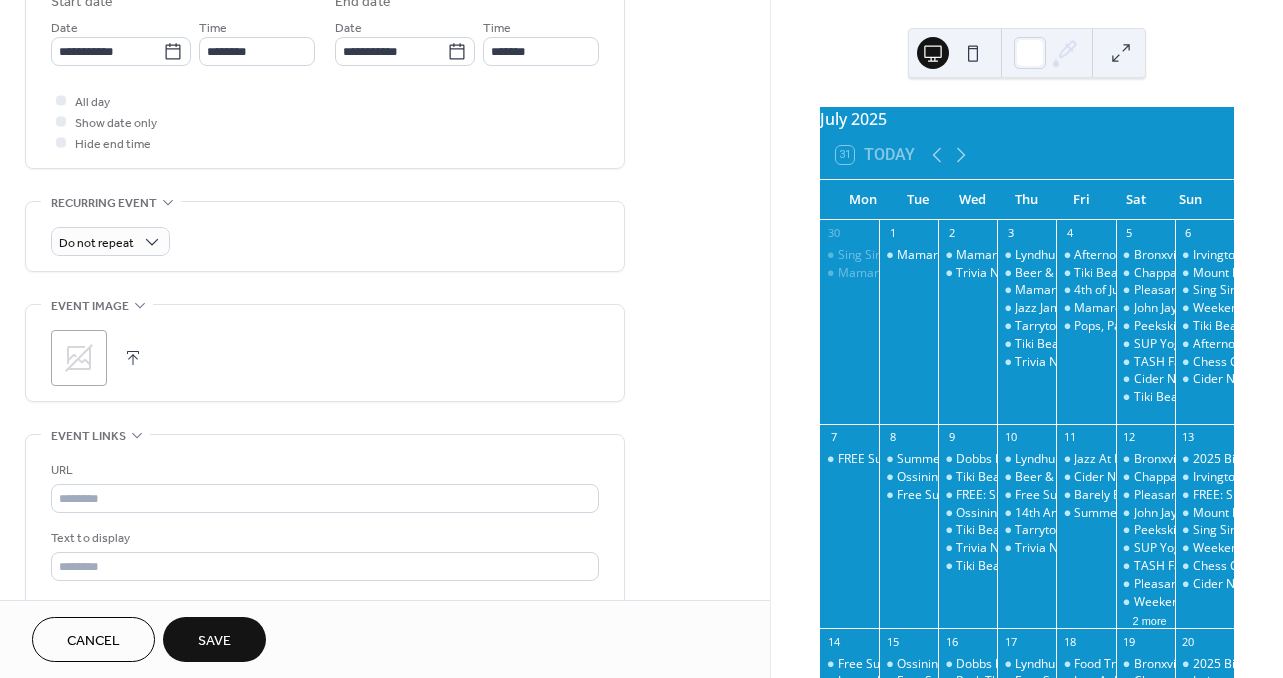 scroll, scrollTop: 689, scrollLeft: 0, axis: vertical 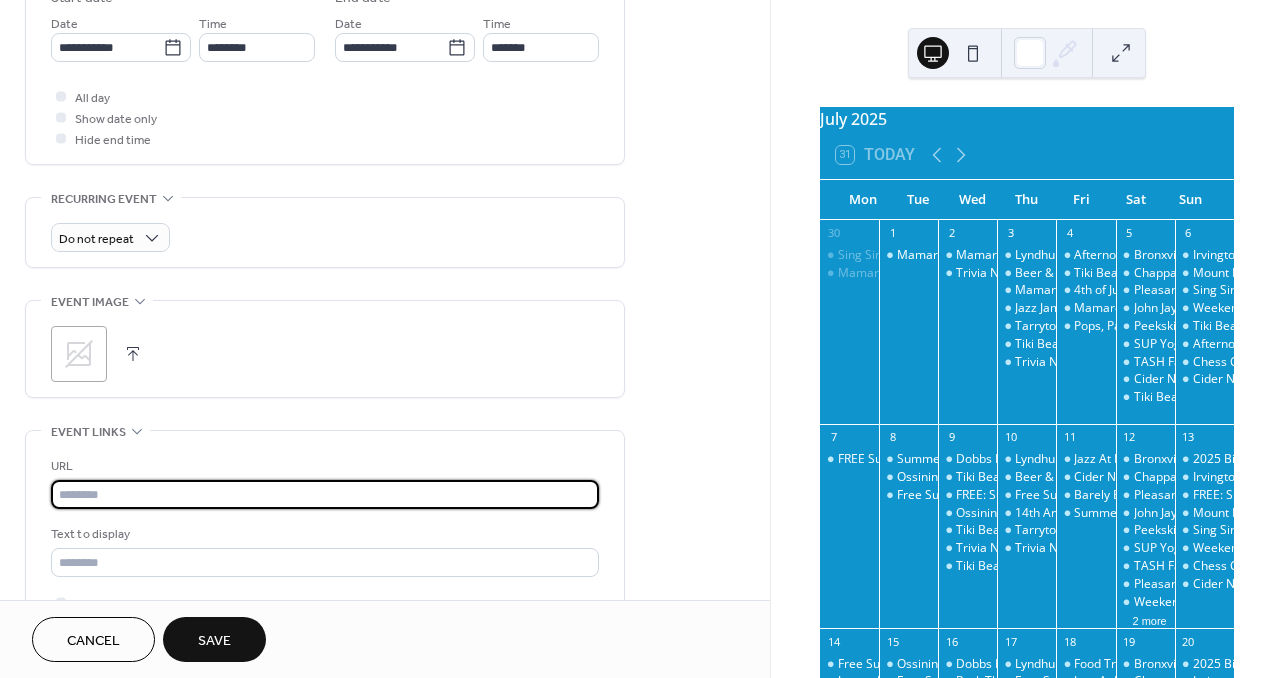 click at bounding box center [325, 494] 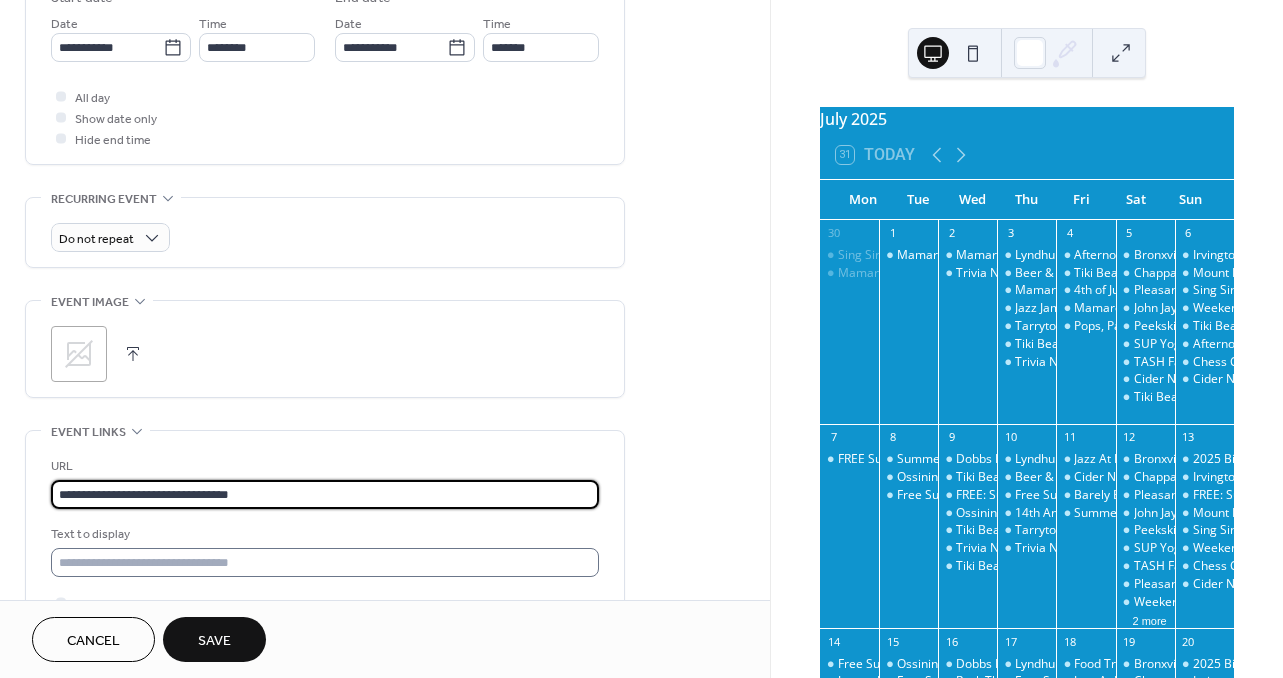 type on "**********" 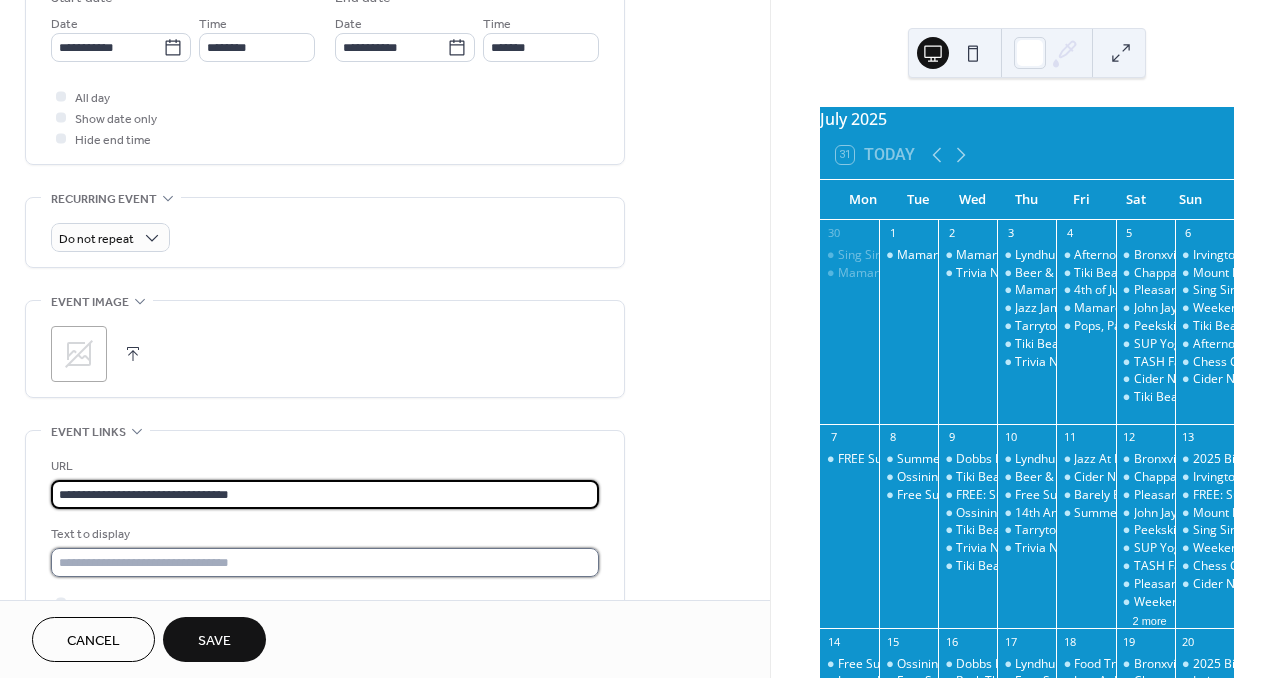 click at bounding box center [325, 562] 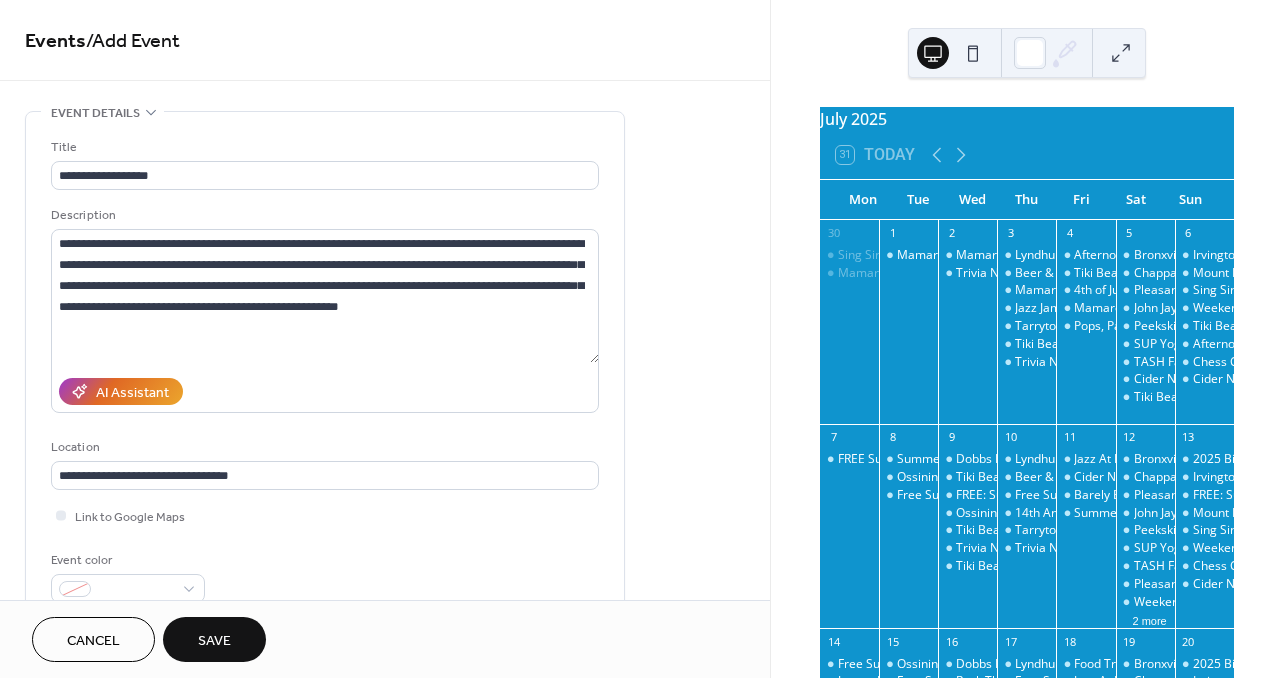 scroll, scrollTop: 0, scrollLeft: 0, axis: both 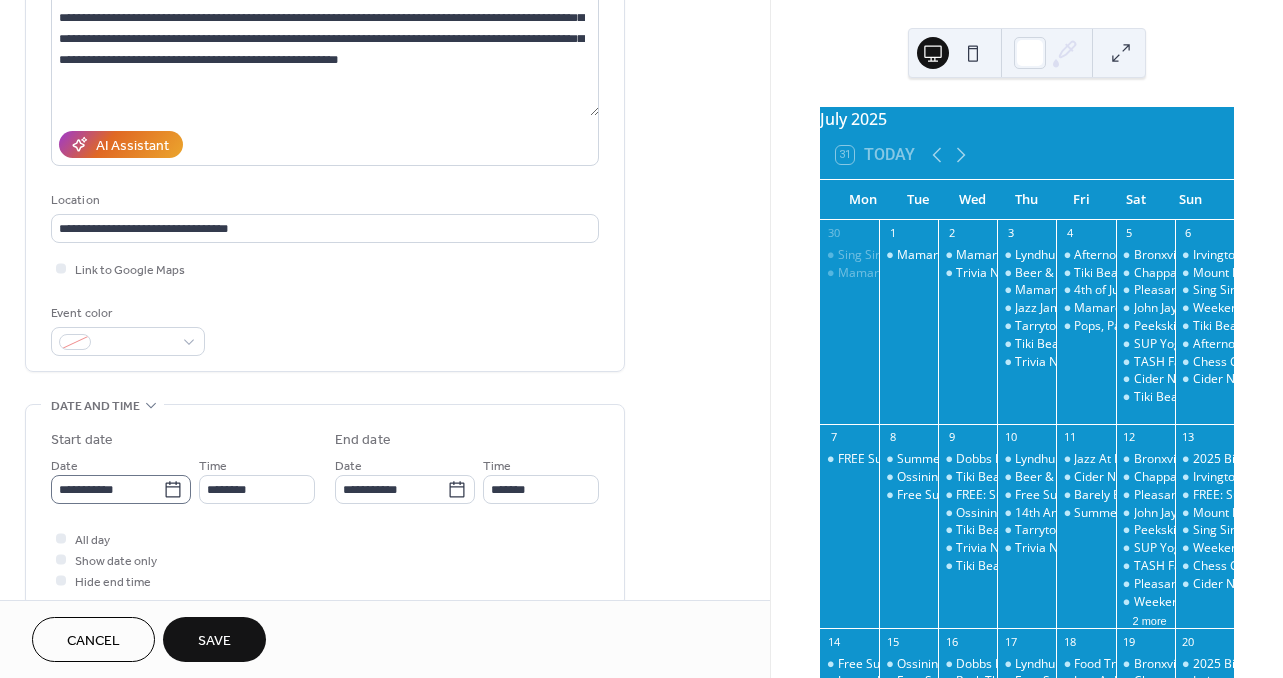 type on "**********" 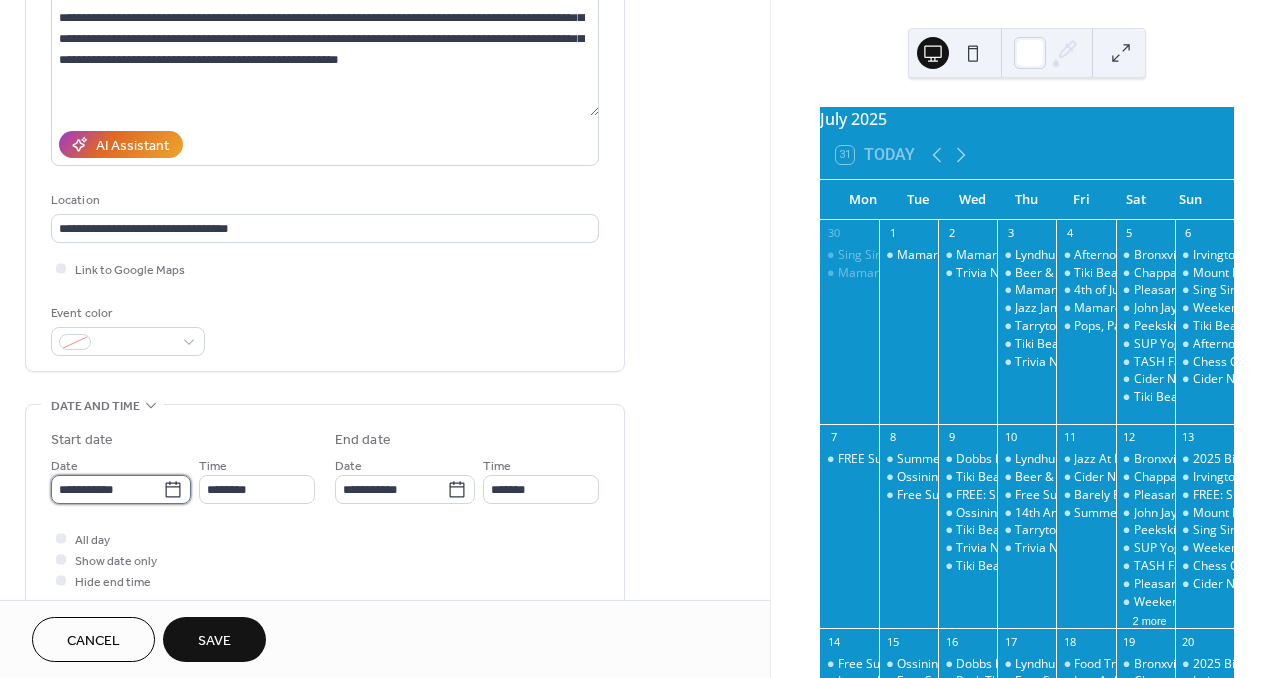 click on "**********" at bounding box center [107, 489] 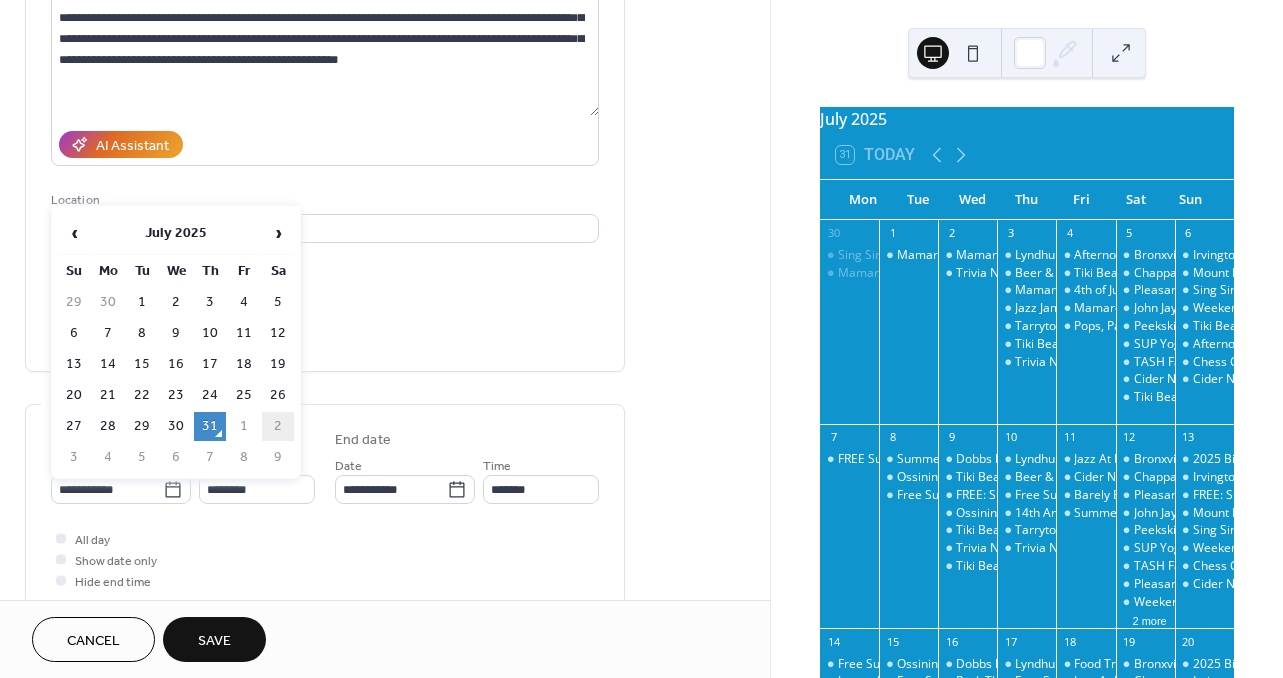 click on "2" at bounding box center (278, 426) 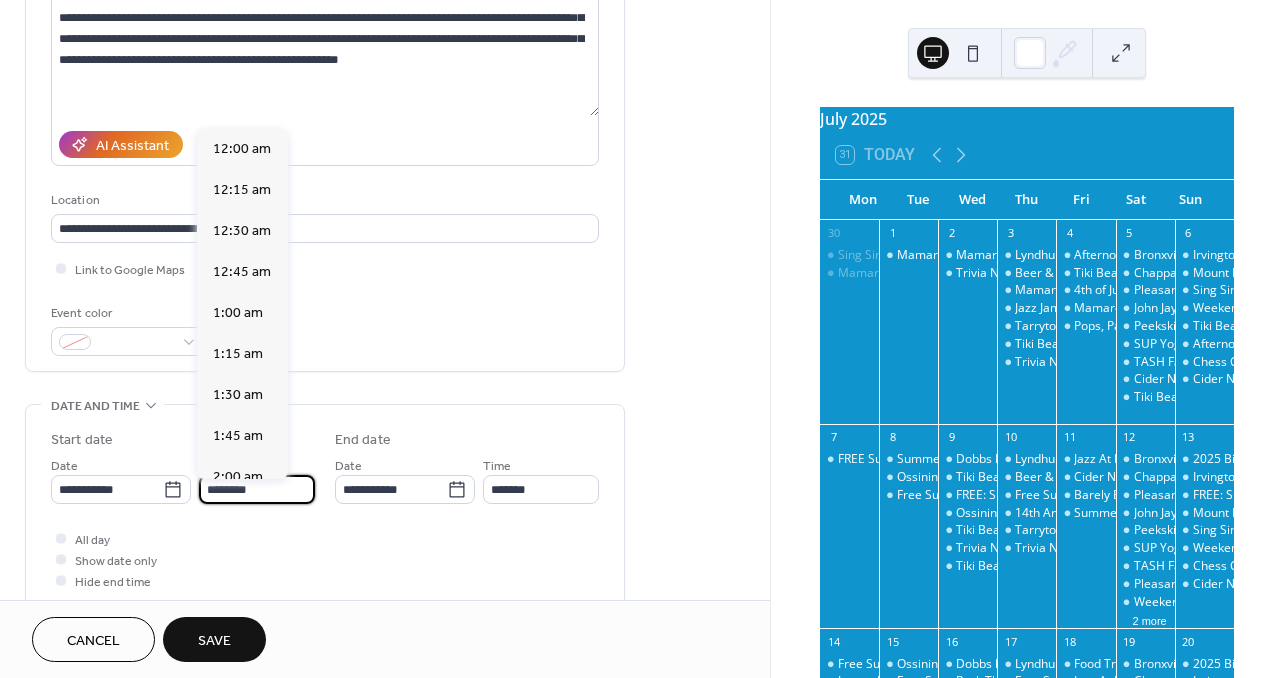 scroll, scrollTop: 1968, scrollLeft: 0, axis: vertical 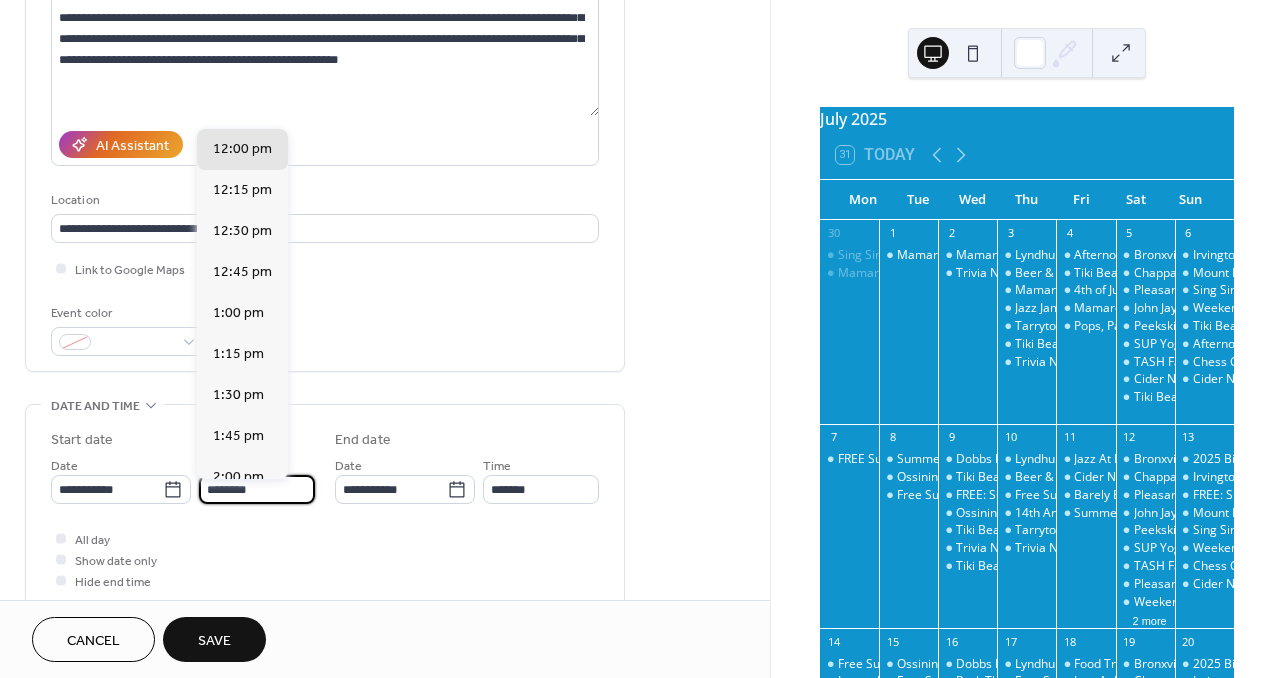 click on "********" at bounding box center (257, 489) 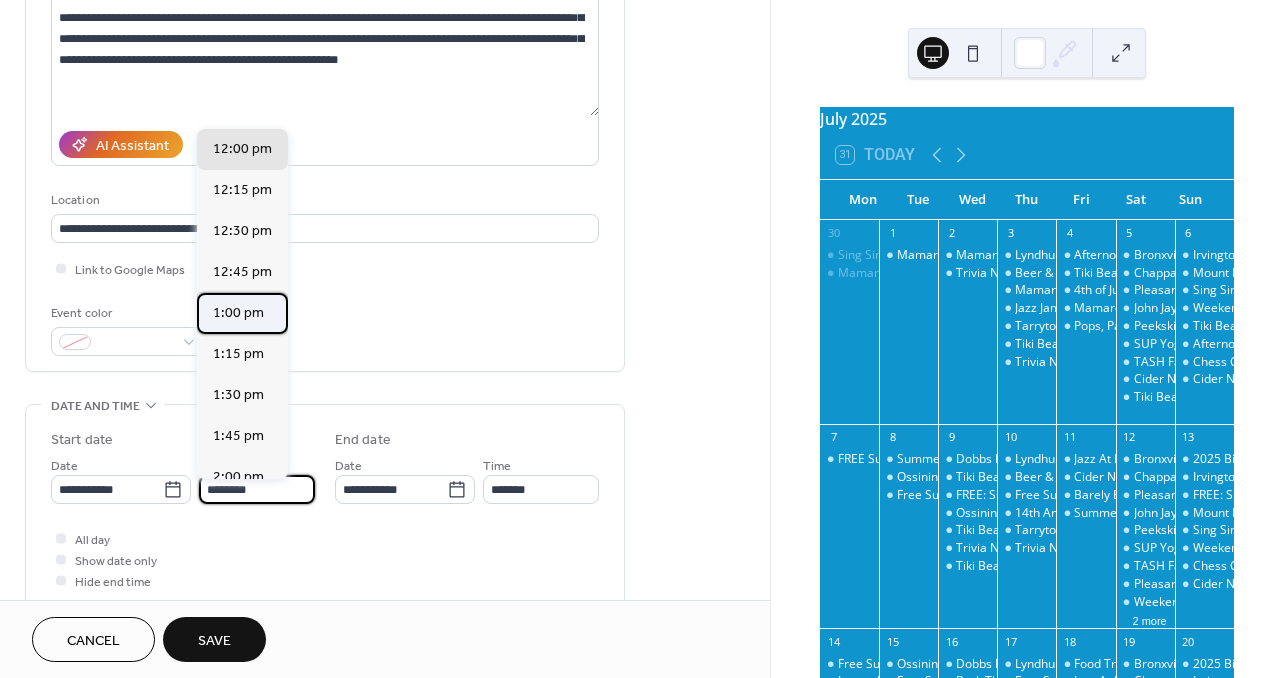 click on "1:00 pm" at bounding box center (238, 313) 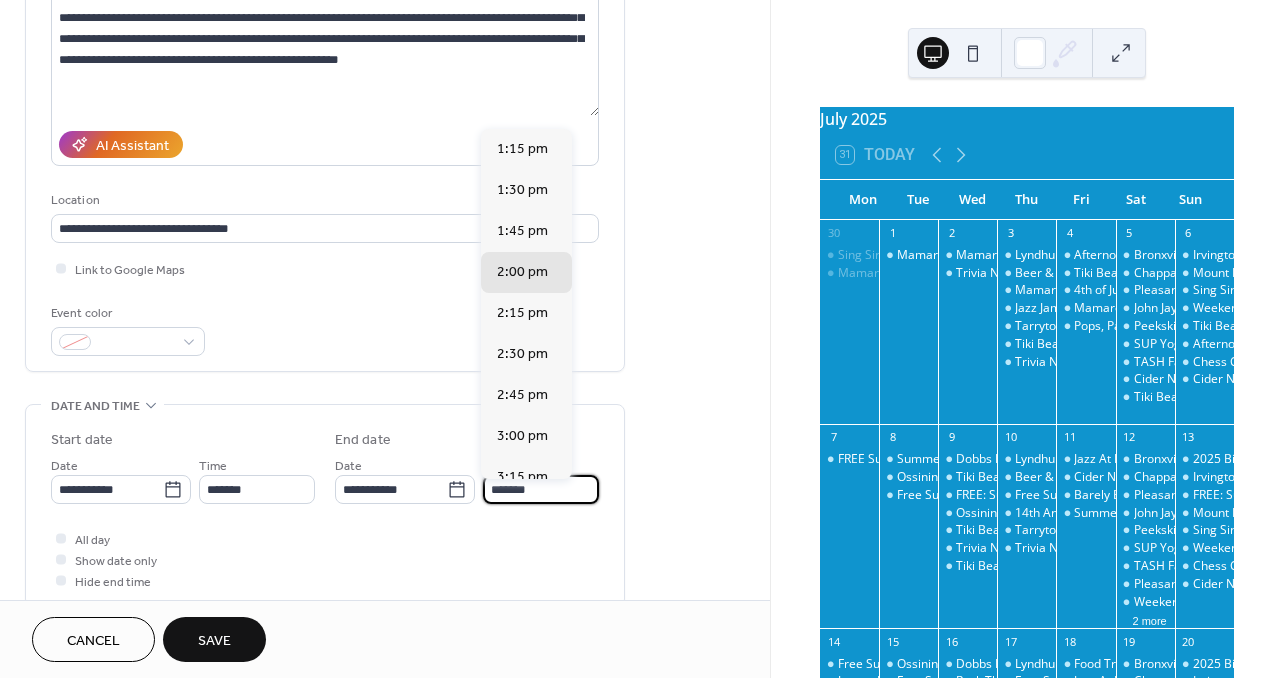 click on "*******" at bounding box center [541, 489] 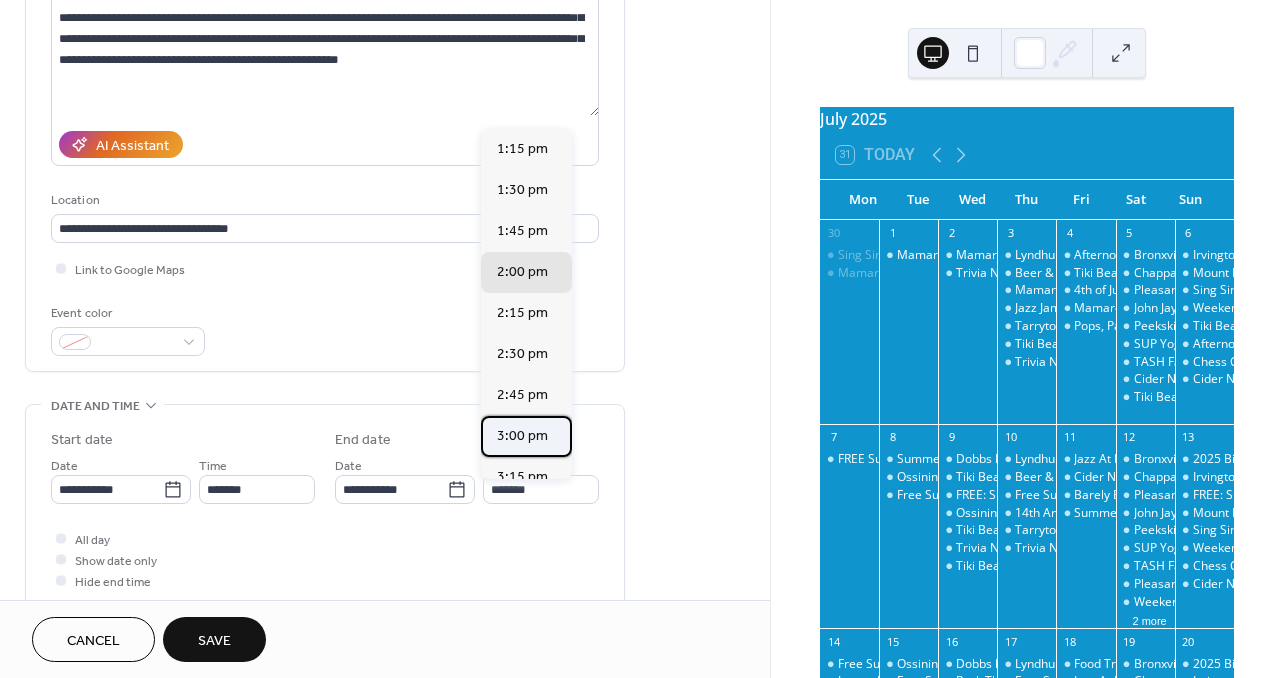 click on "3:00 pm" at bounding box center (522, 436) 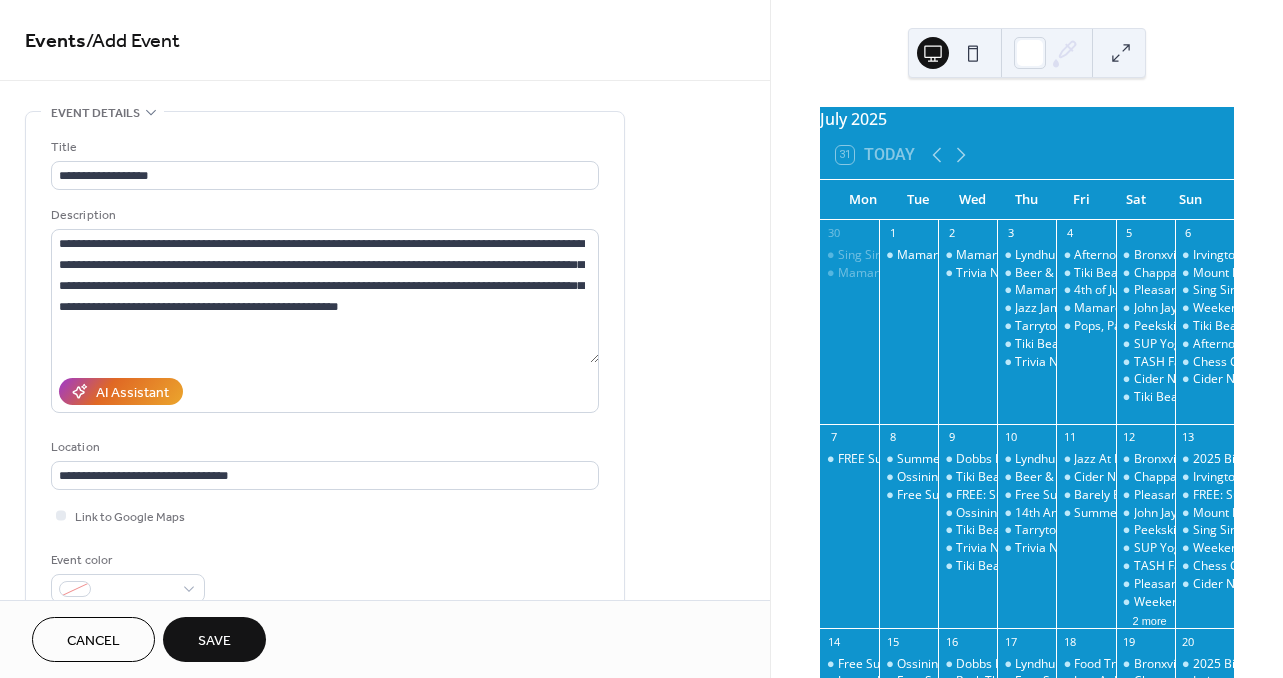scroll, scrollTop: 0, scrollLeft: 0, axis: both 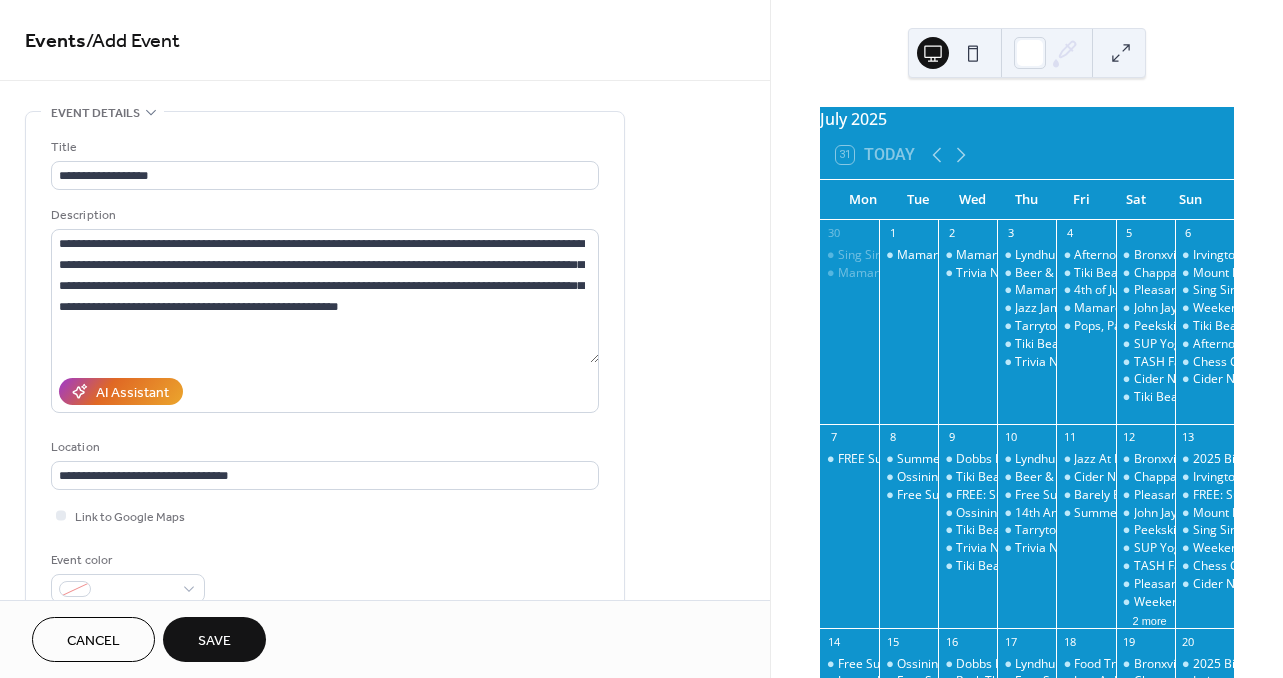 click on "Save" at bounding box center (214, 641) 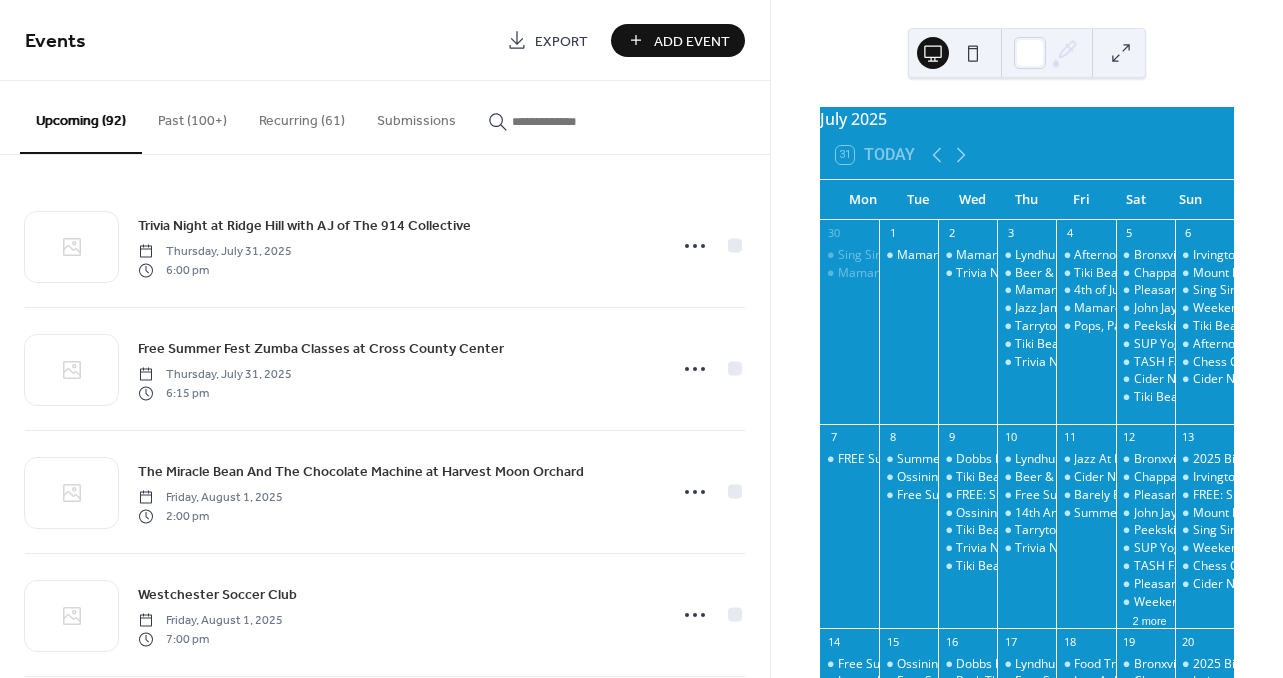 click on "Add Event" at bounding box center [692, 41] 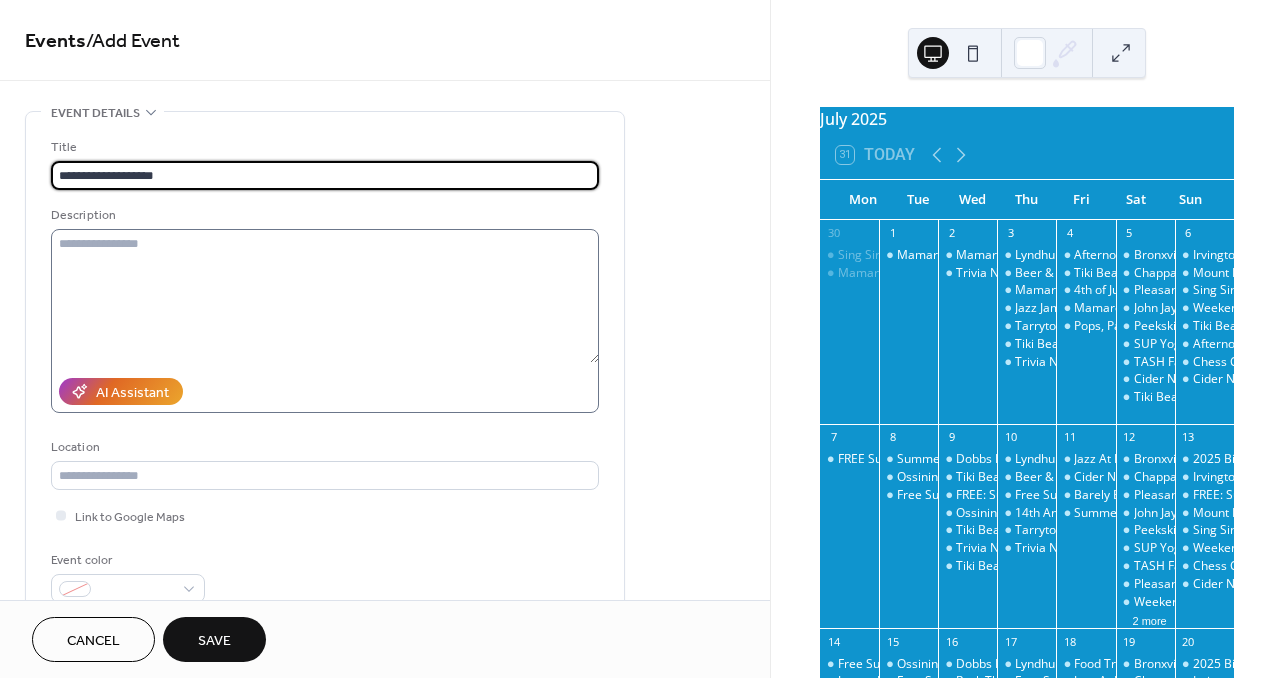 type on "**********" 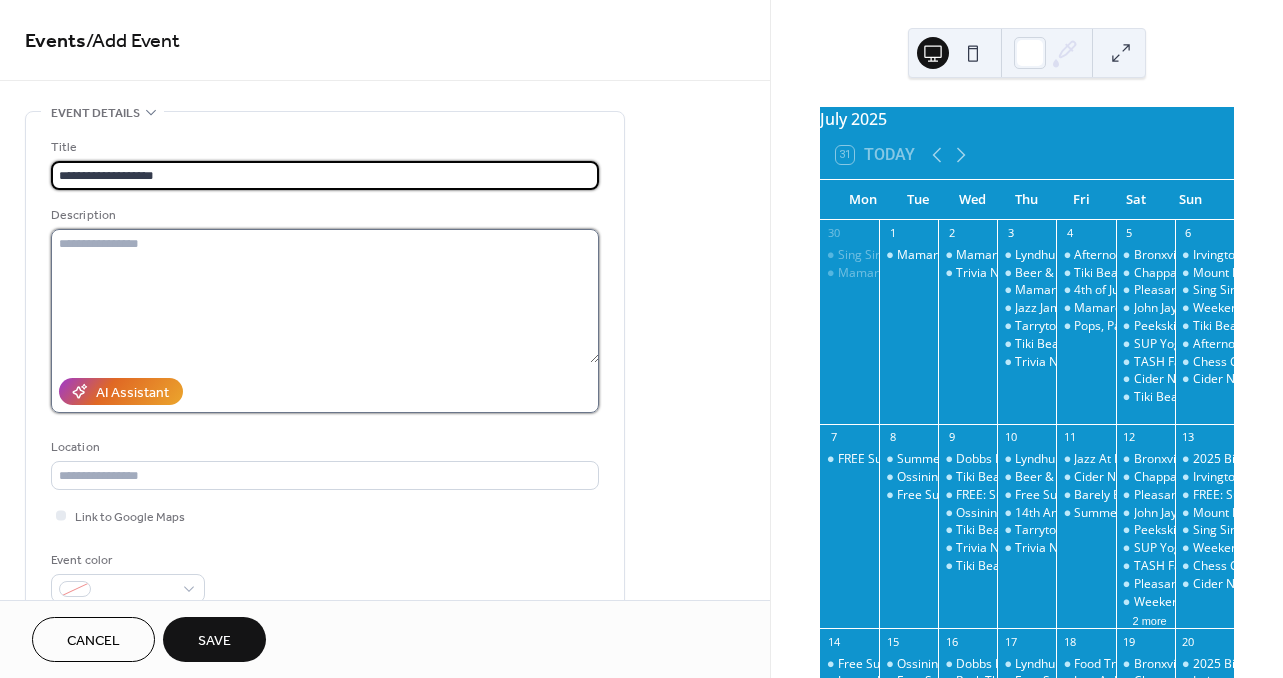 click at bounding box center [325, 296] 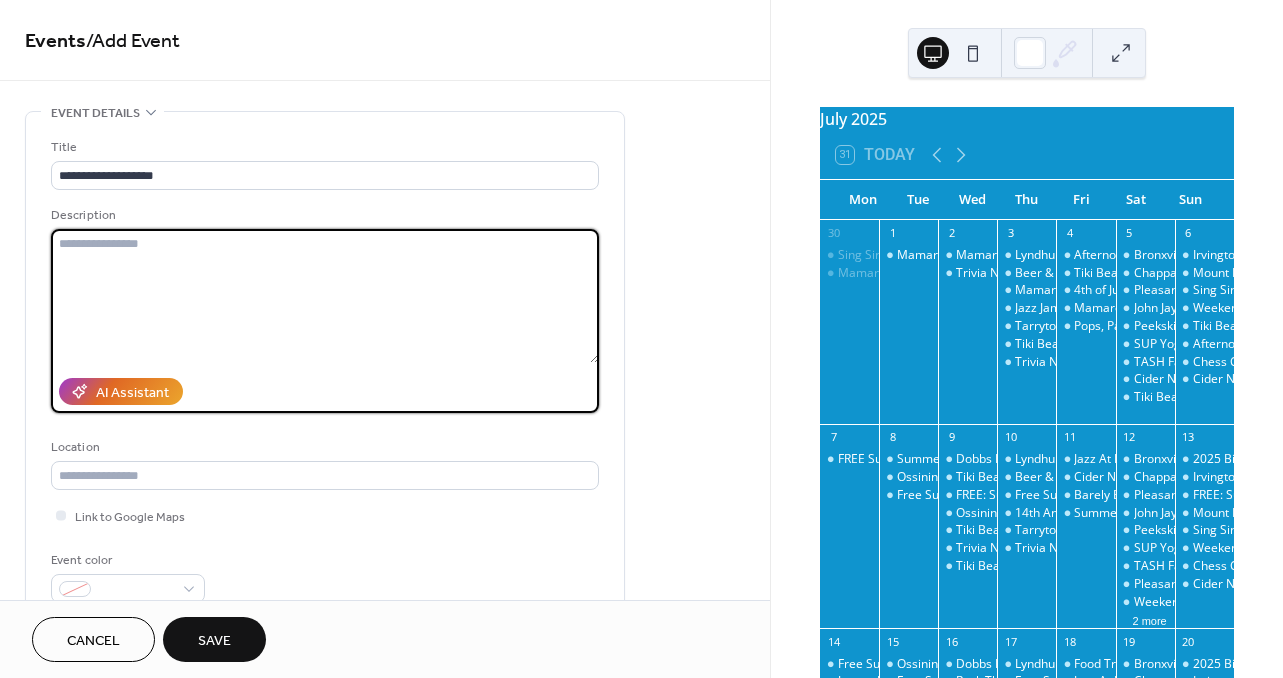 paste on "**********" 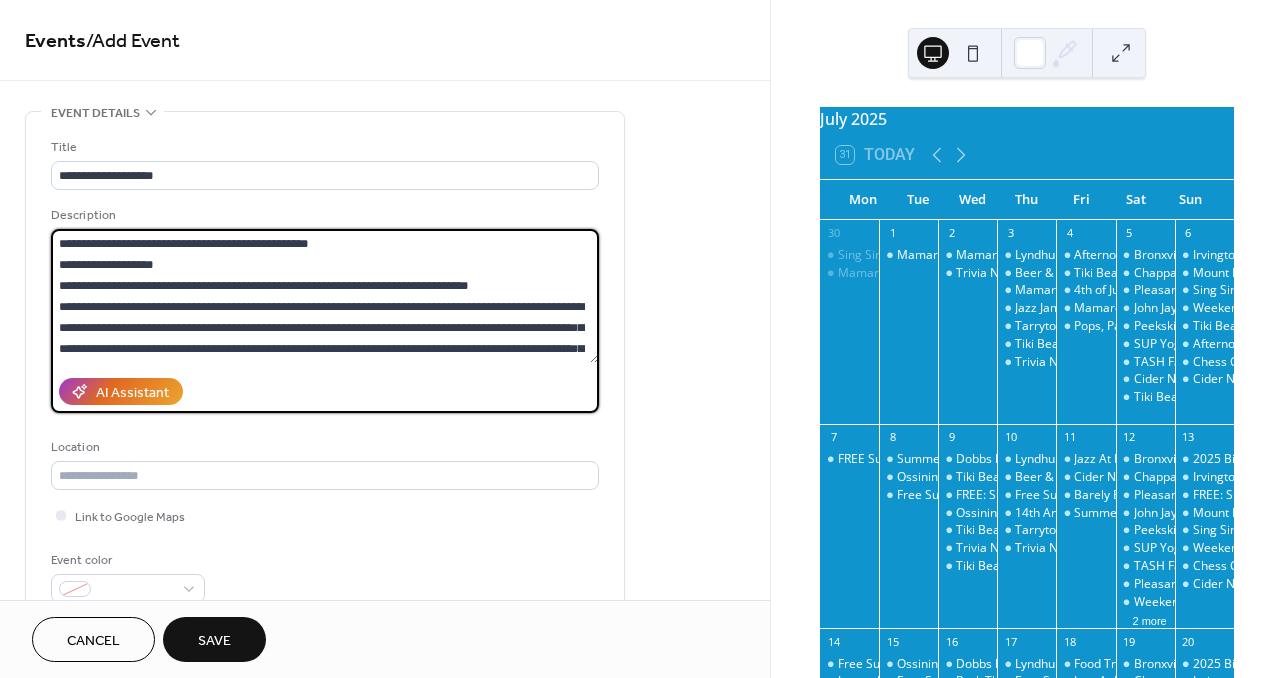 scroll, scrollTop: 0, scrollLeft: 0, axis: both 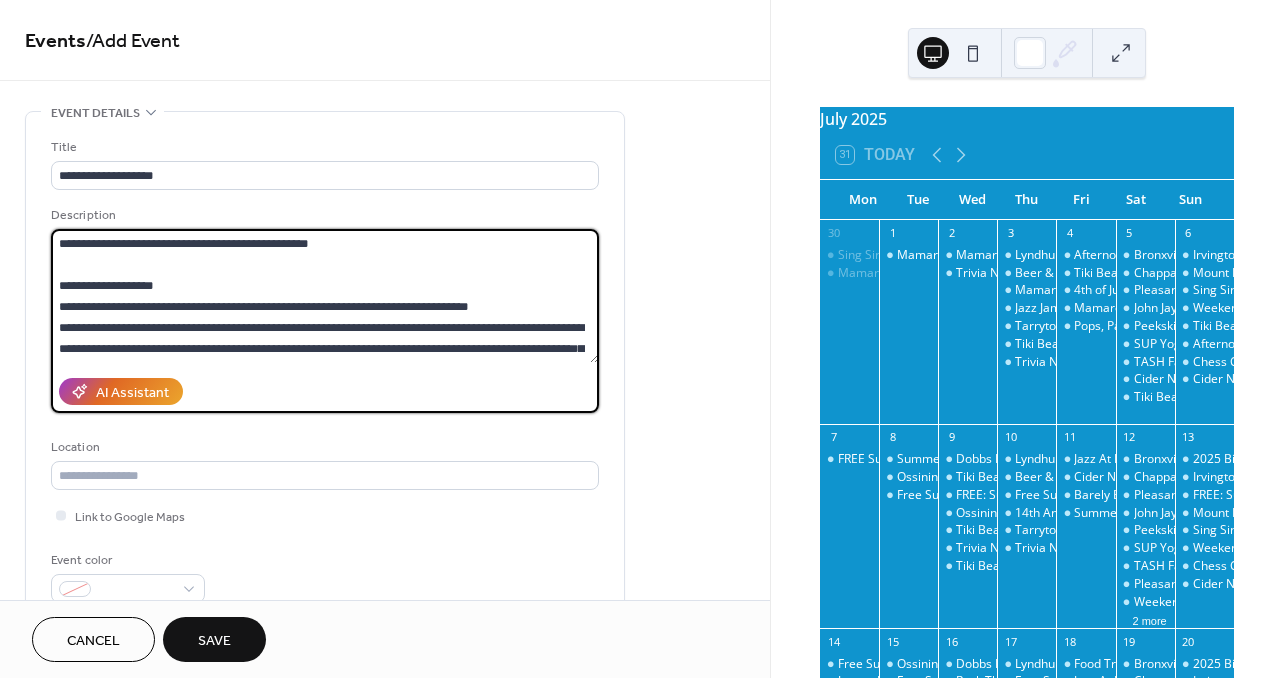 click on "**********" at bounding box center [325, 296] 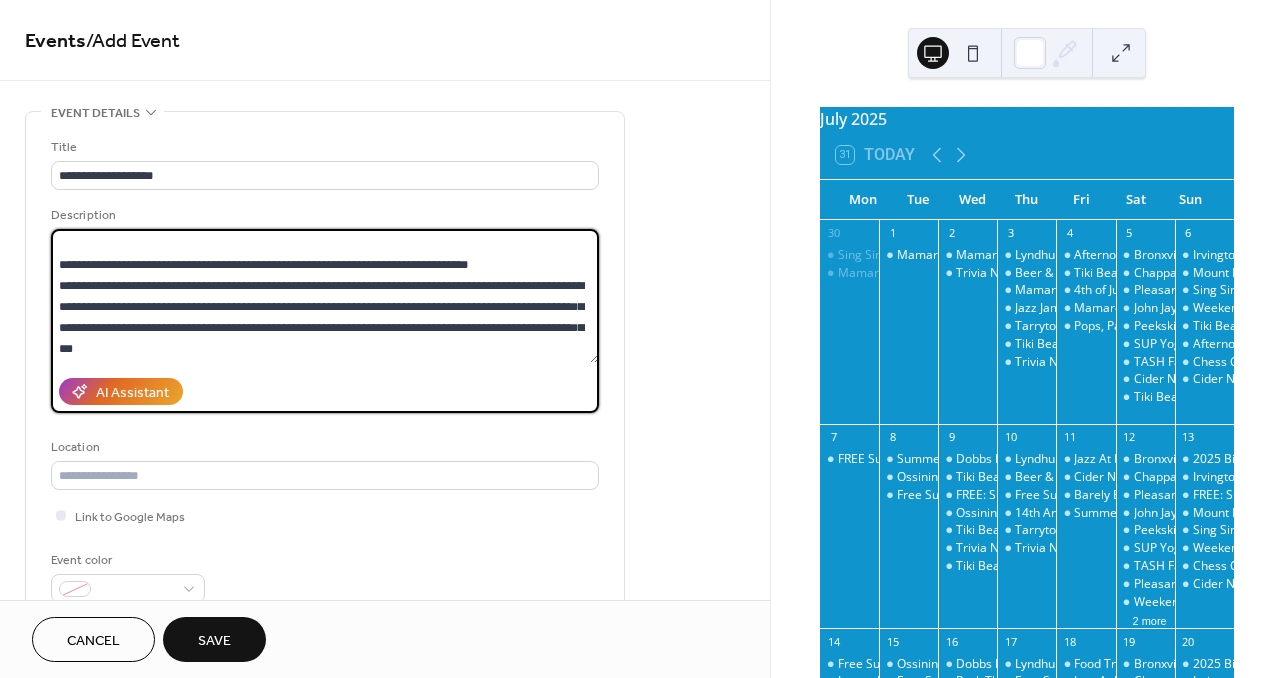 scroll, scrollTop: 63, scrollLeft: 0, axis: vertical 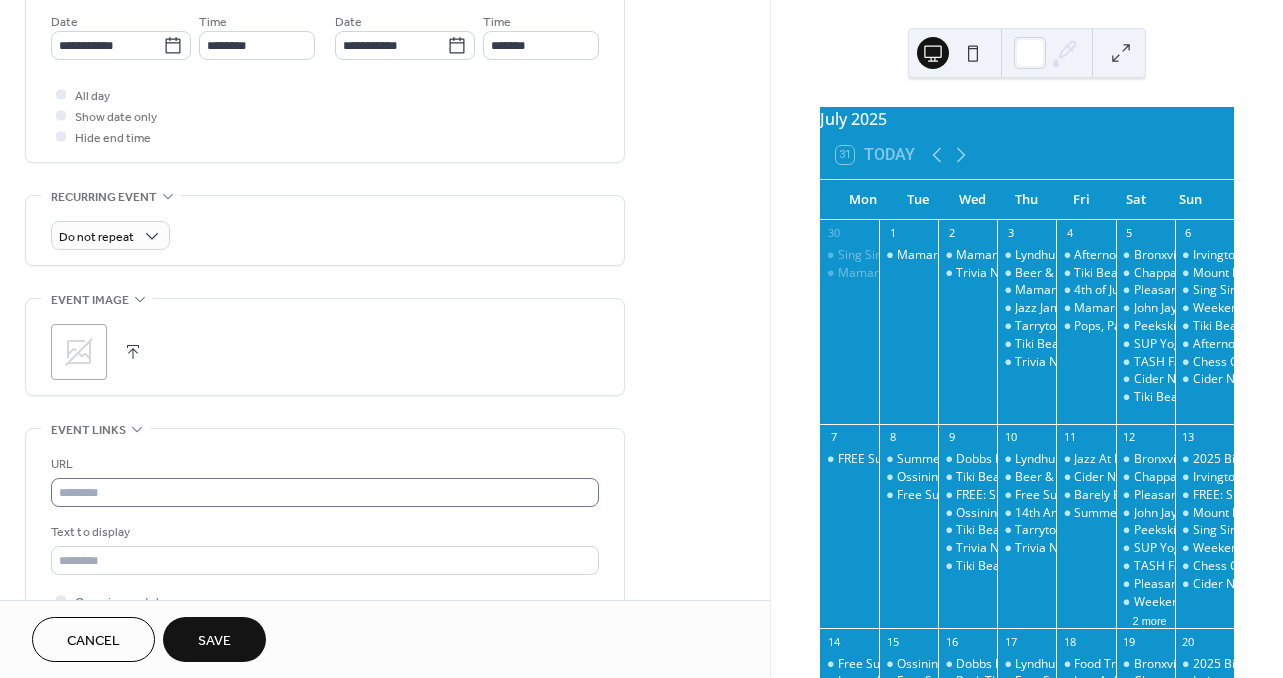 type on "**********" 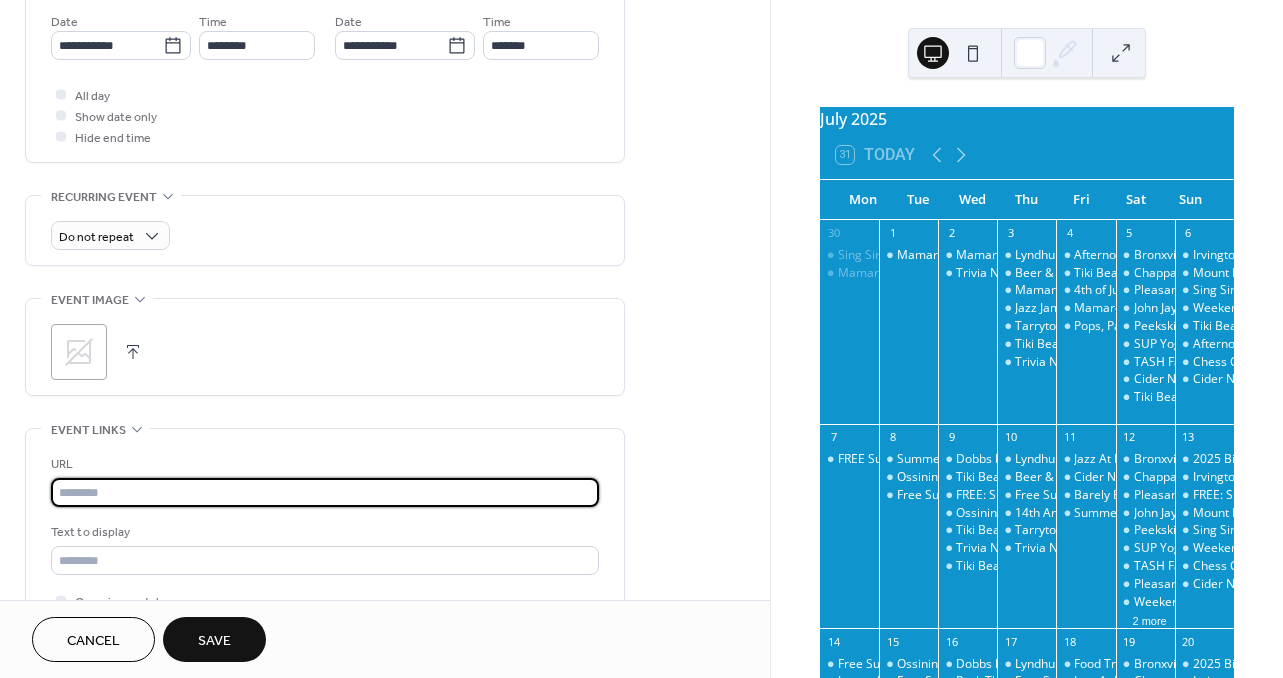 click at bounding box center (325, 492) 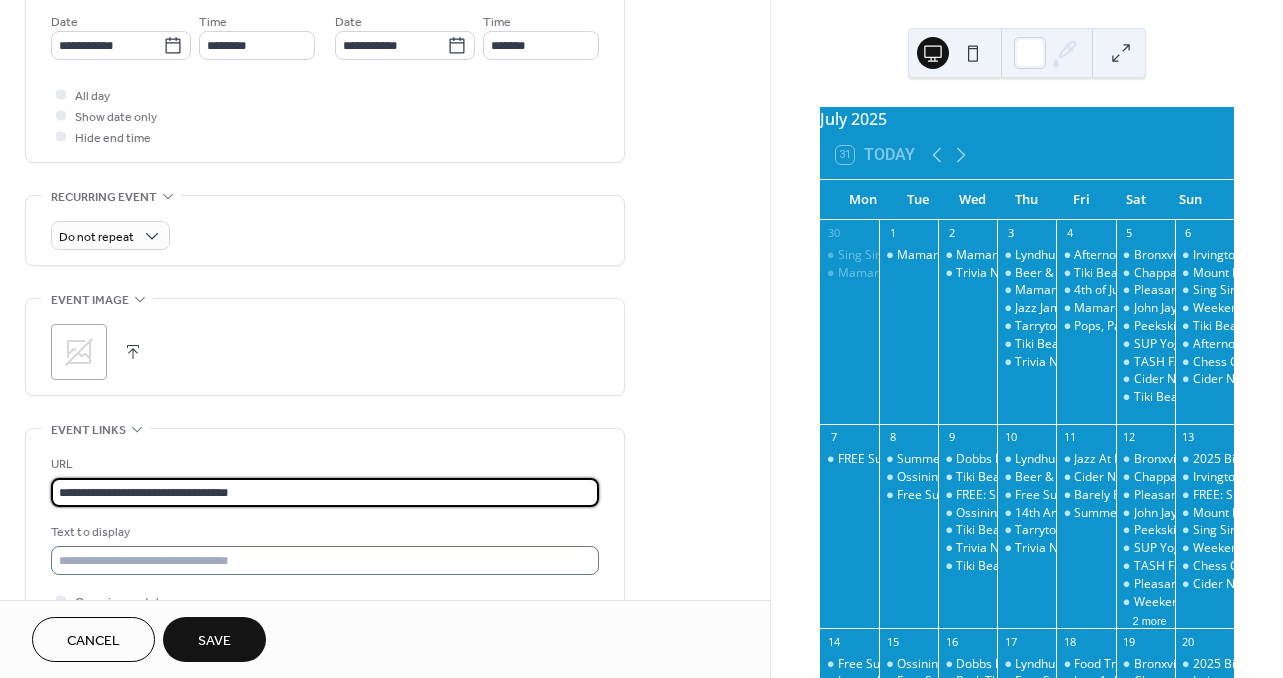 type on "**********" 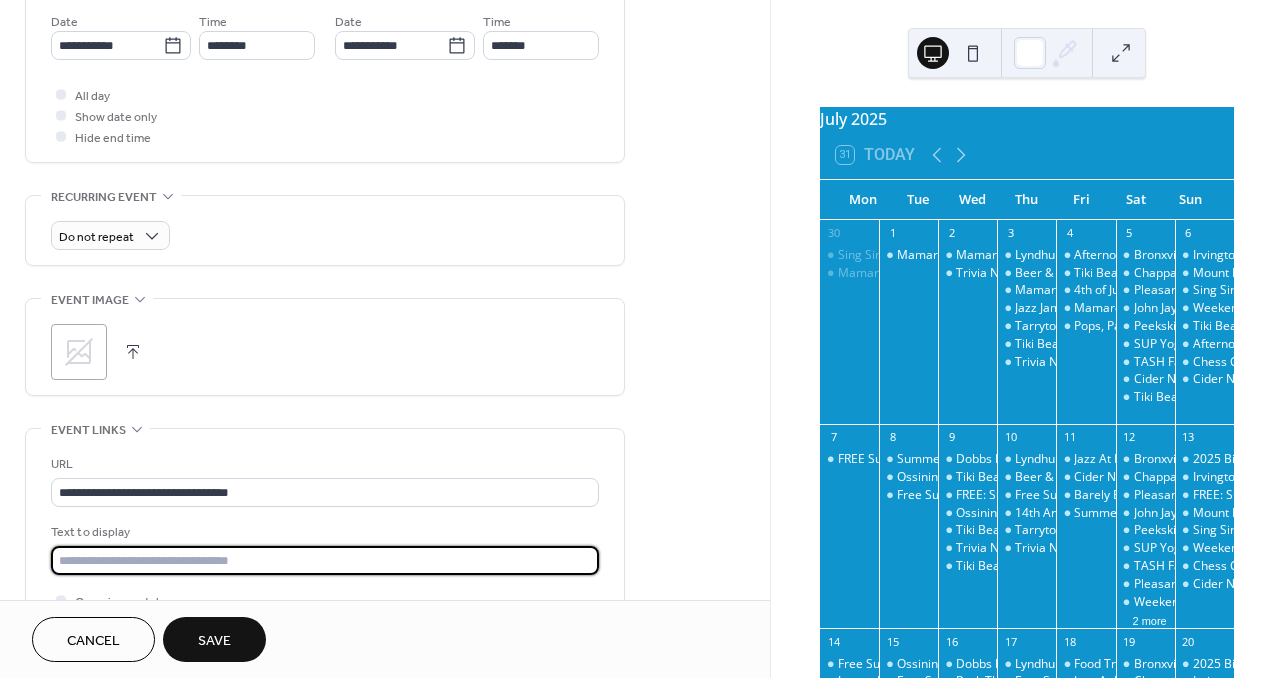 click at bounding box center [325, 560] 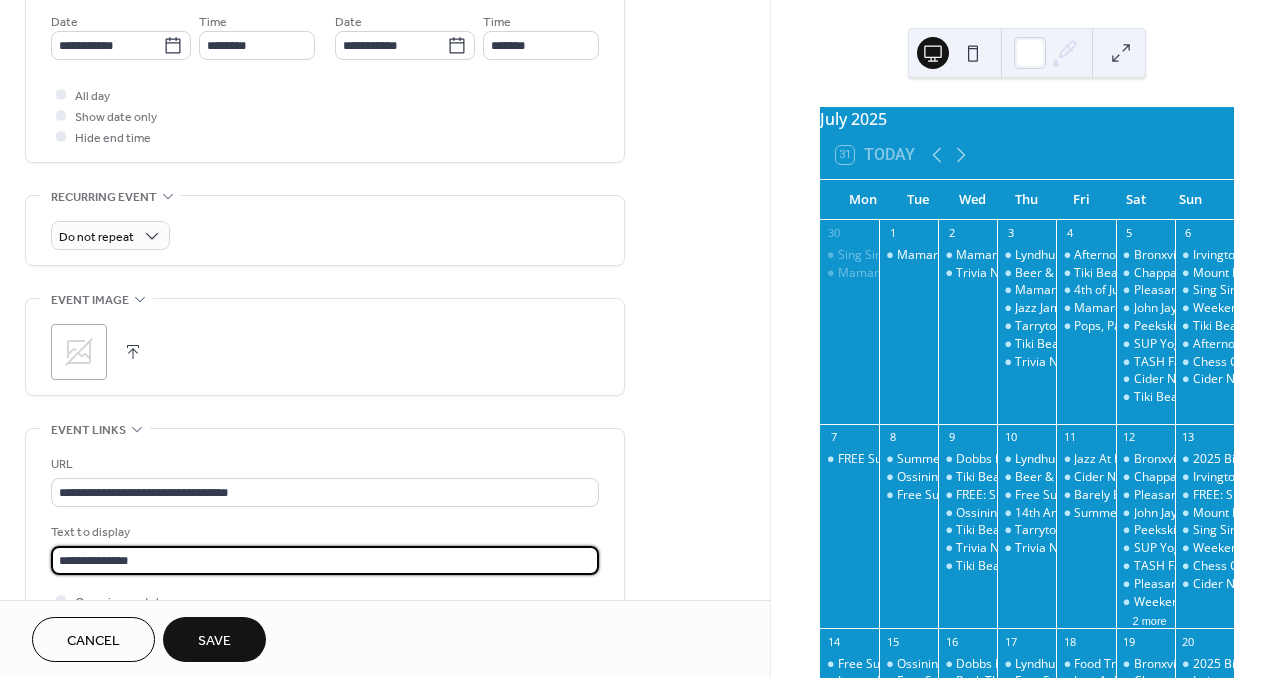 scroll, scrollTop: 657, scrollLeft: 0, axis: vertical 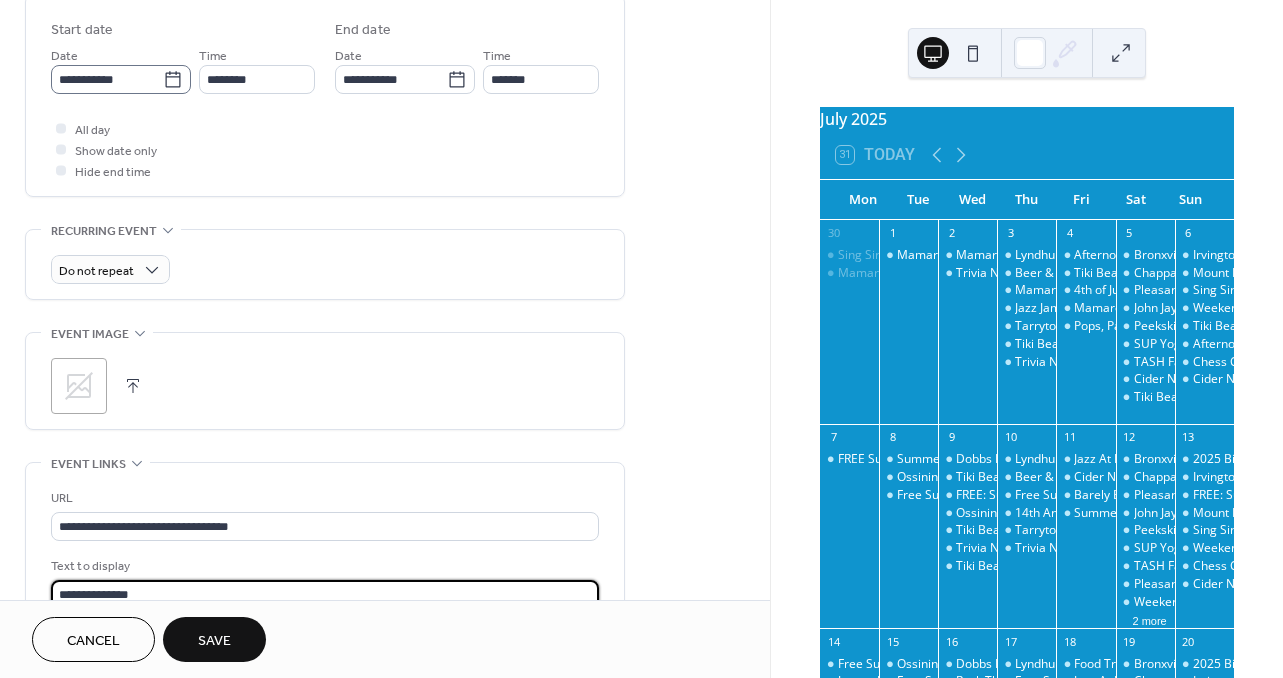 type on "**********" 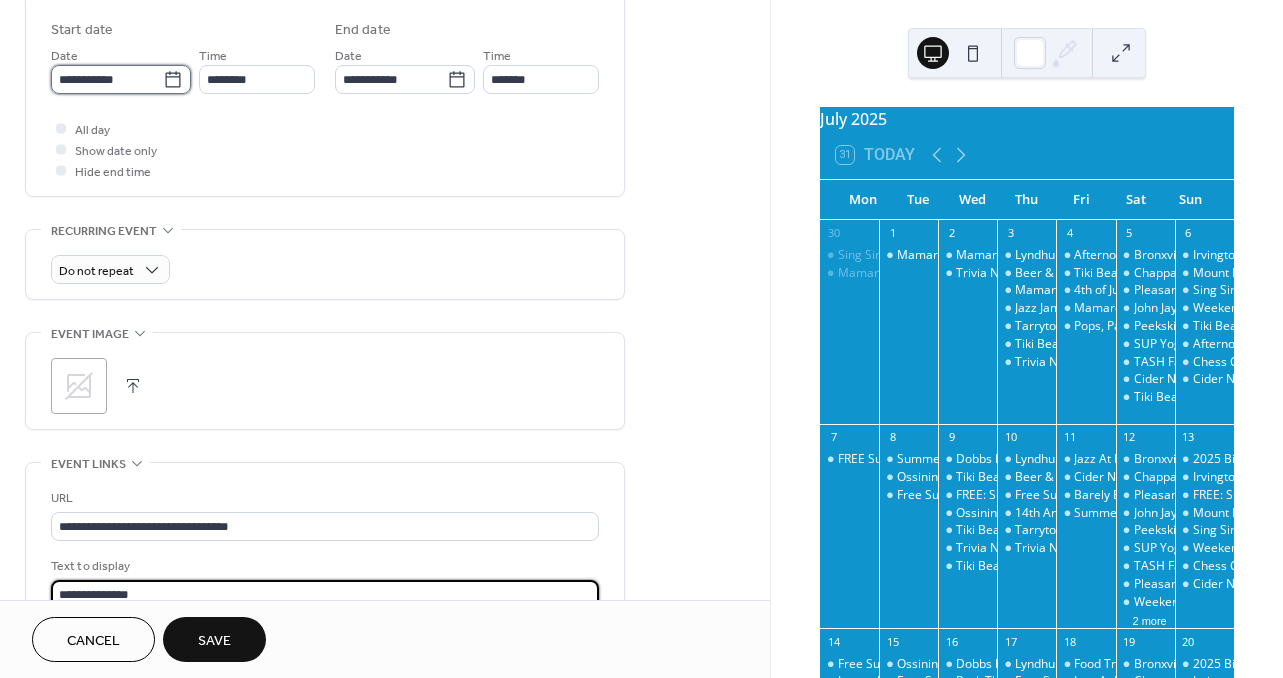 click on "**********" at bounding box center [107, 79] 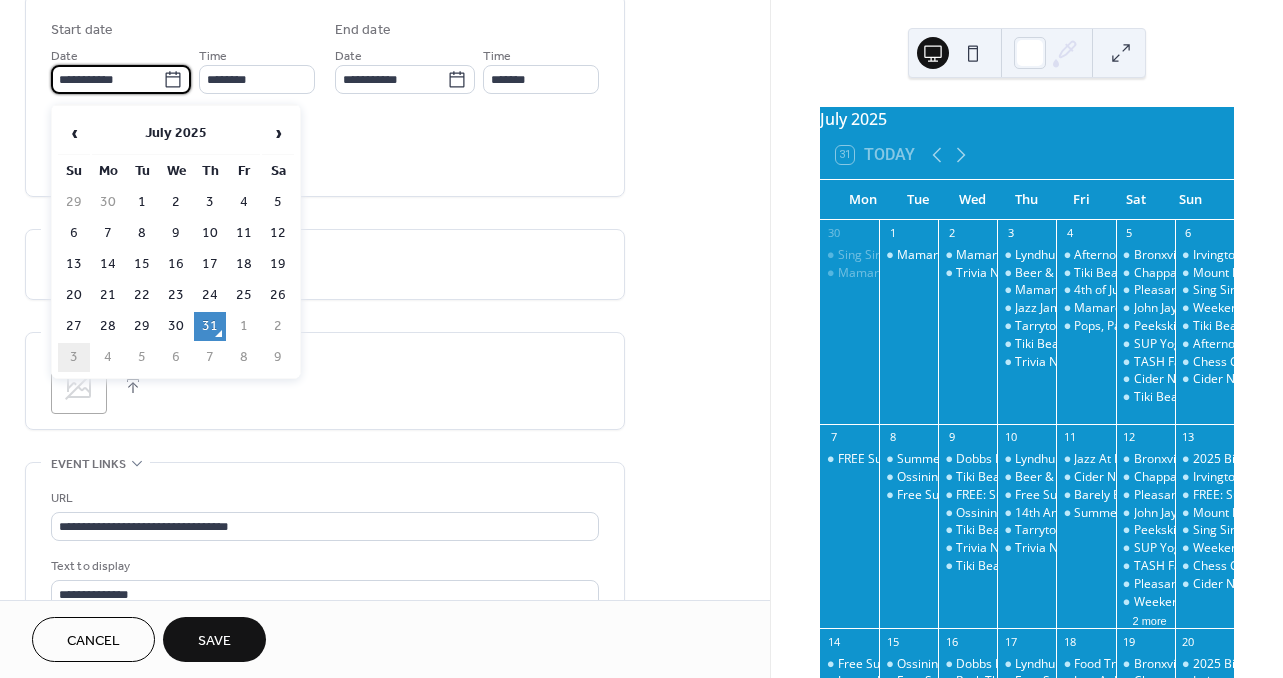 click on "3" at bounding box center [74, 357] 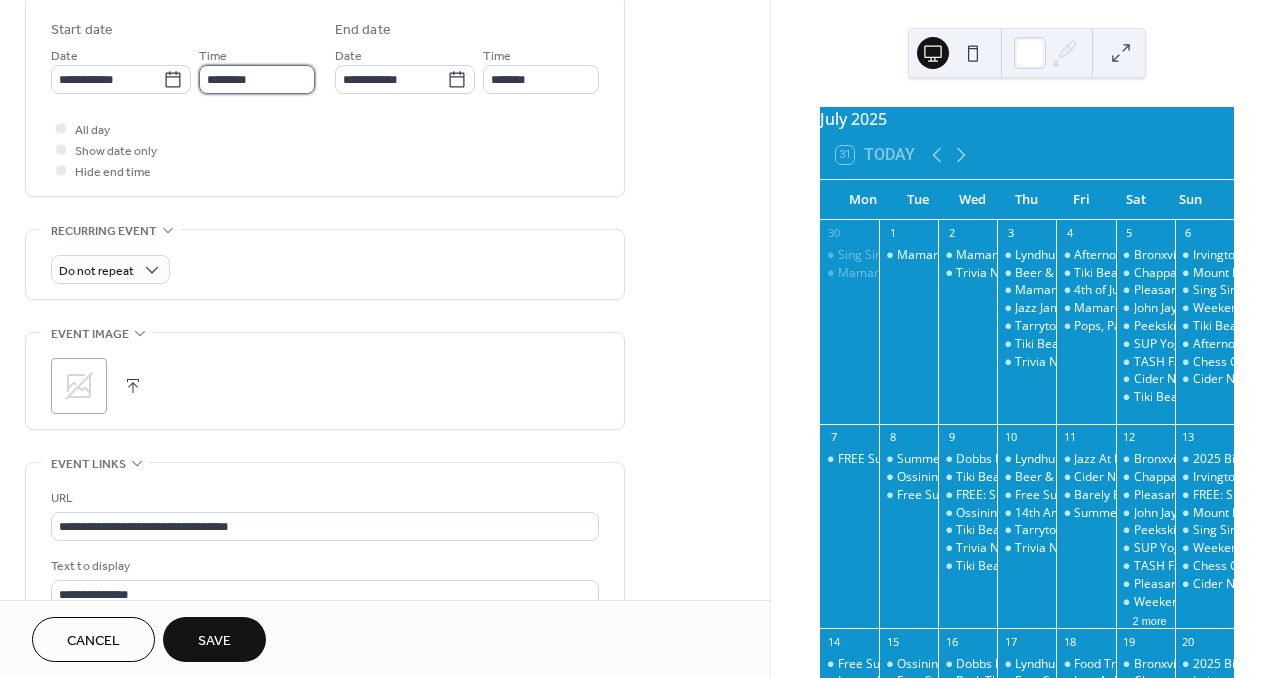 click on "********" at bounding box center (257, 79) 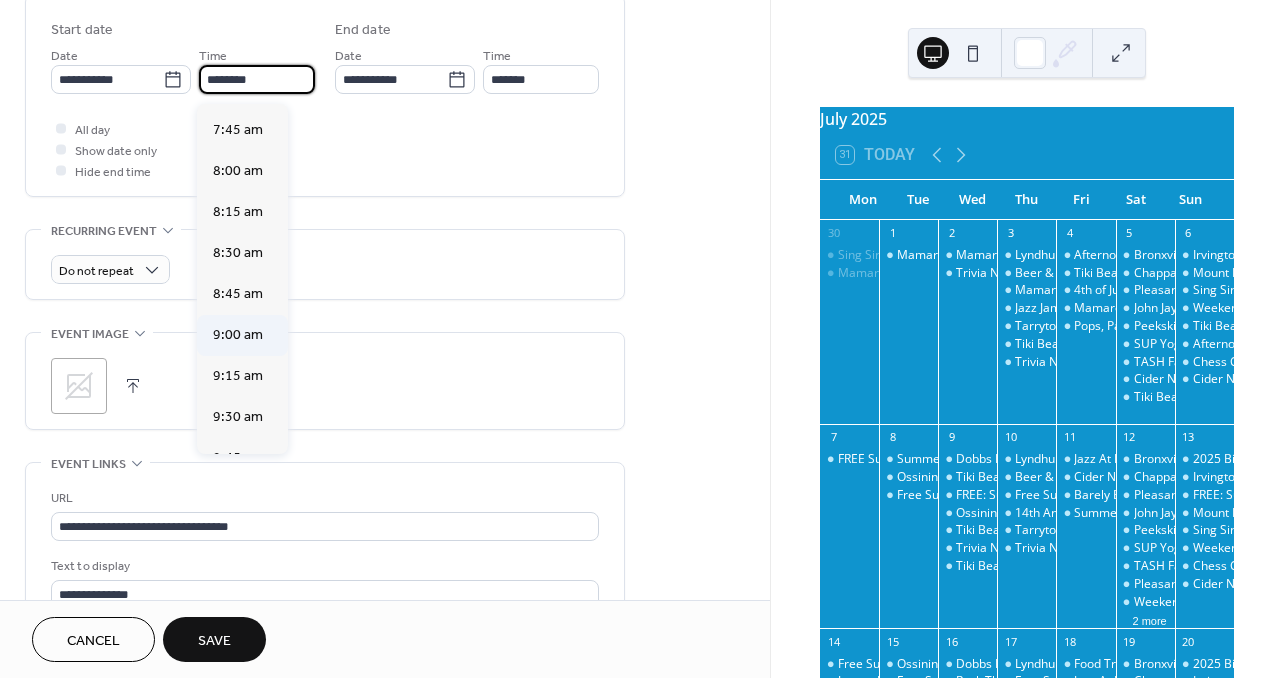 scroll, scrollTop: 1283, scrollLeft: 0, axis: vertical 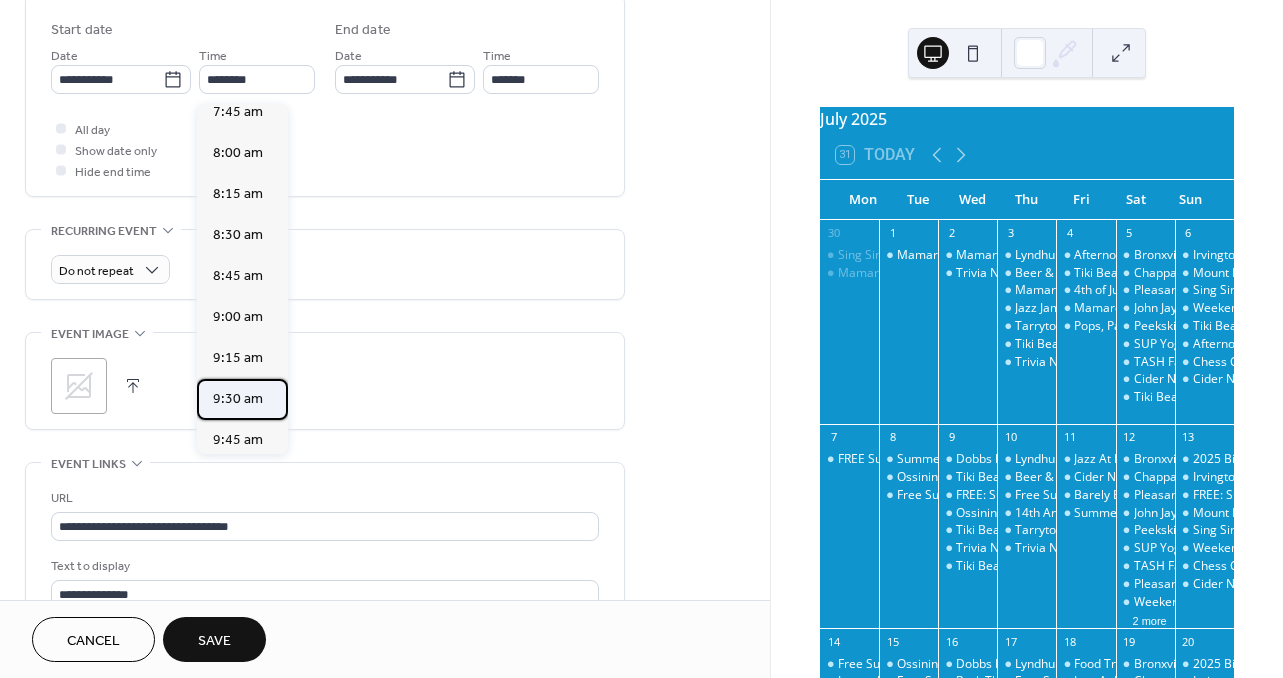 click on "9:30 am" at bounding box center (238, 399) 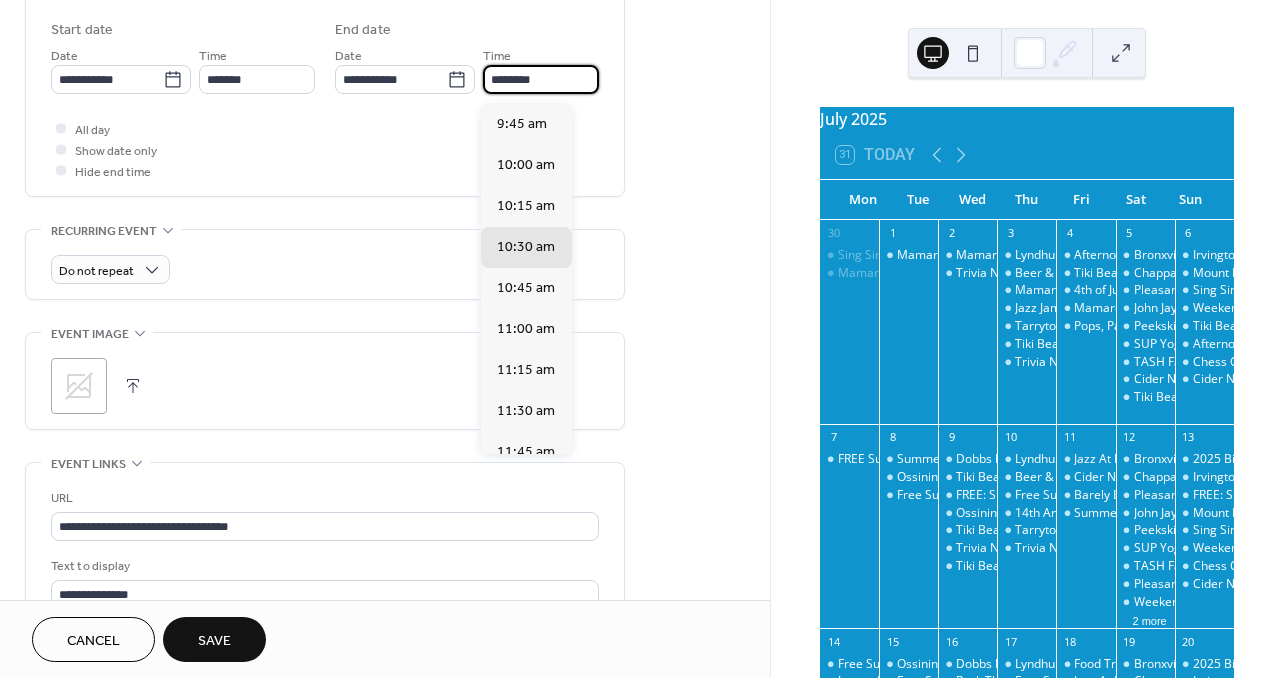 click on "********" at bounding box center (541, 79) 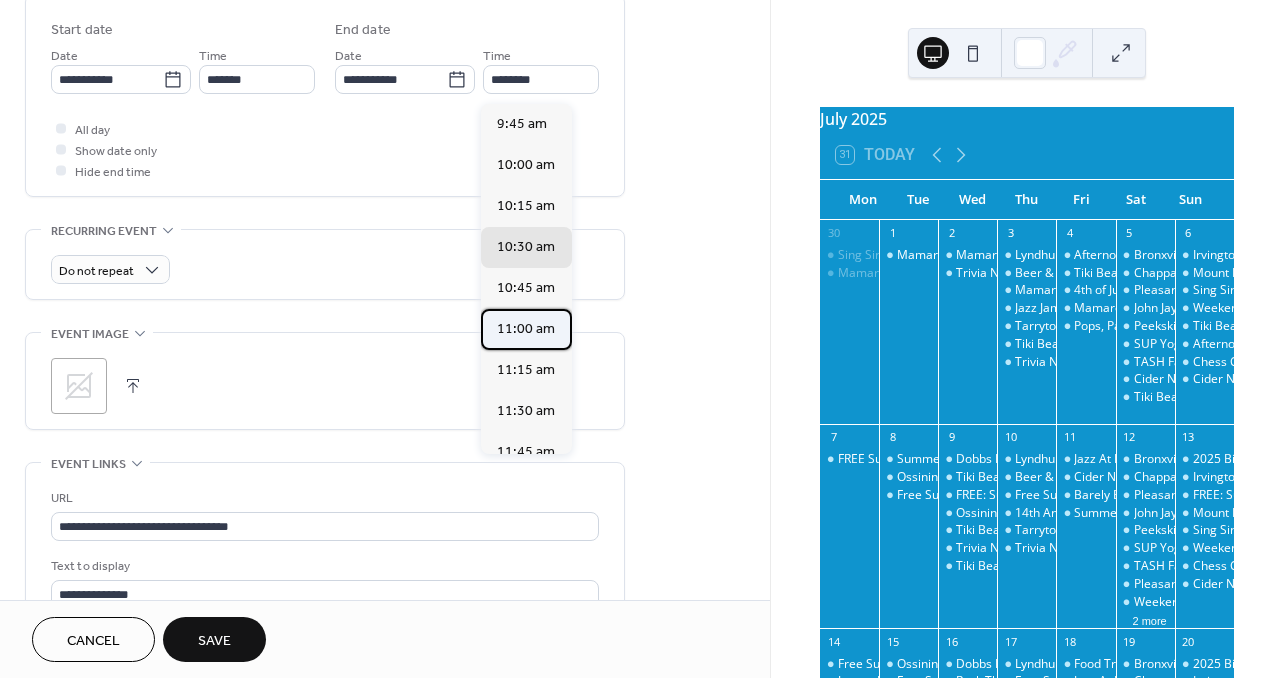 click on "11:00 am" at bounding box center [526, 329] 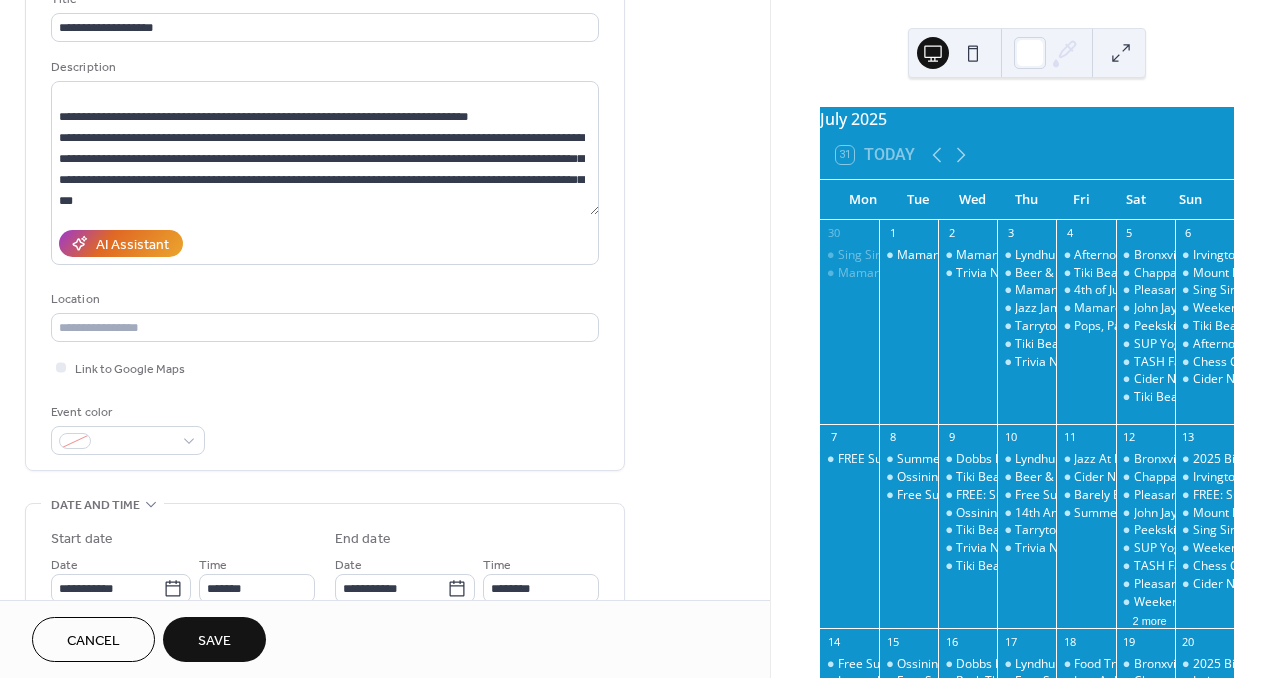 scroll, scrollTop: 143, scrollLeft: 0, axis: vertical 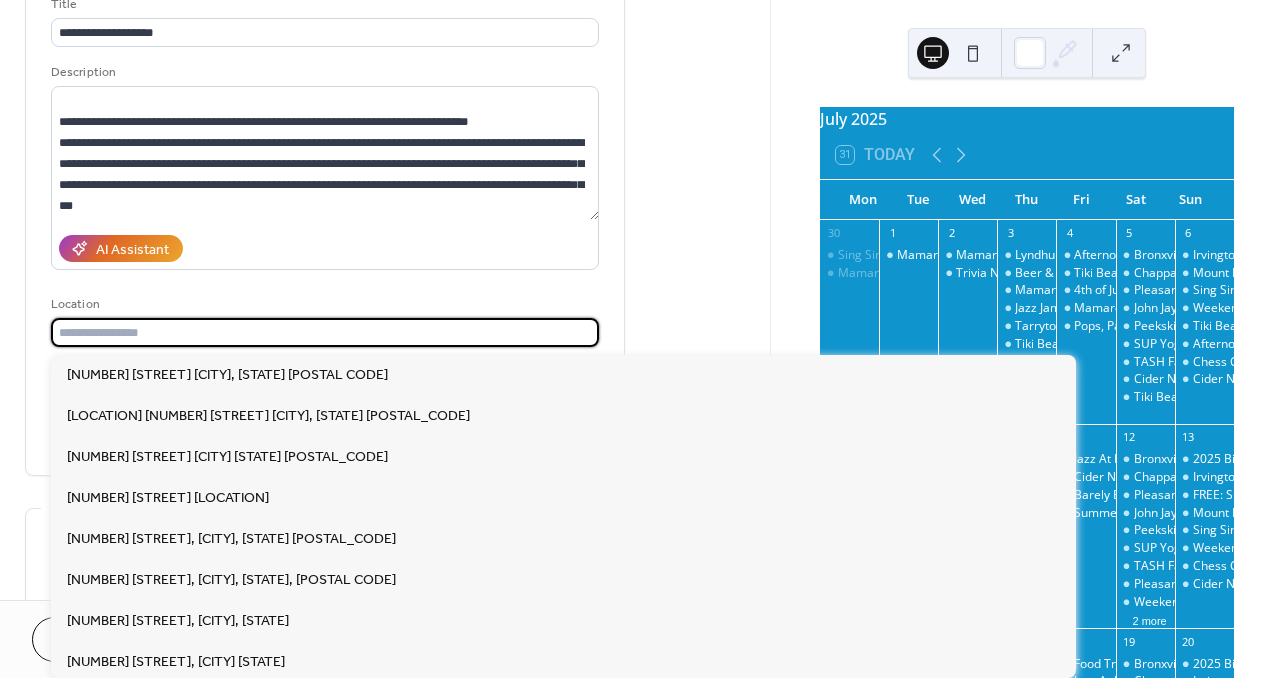 click at bounding box center [325, 332] 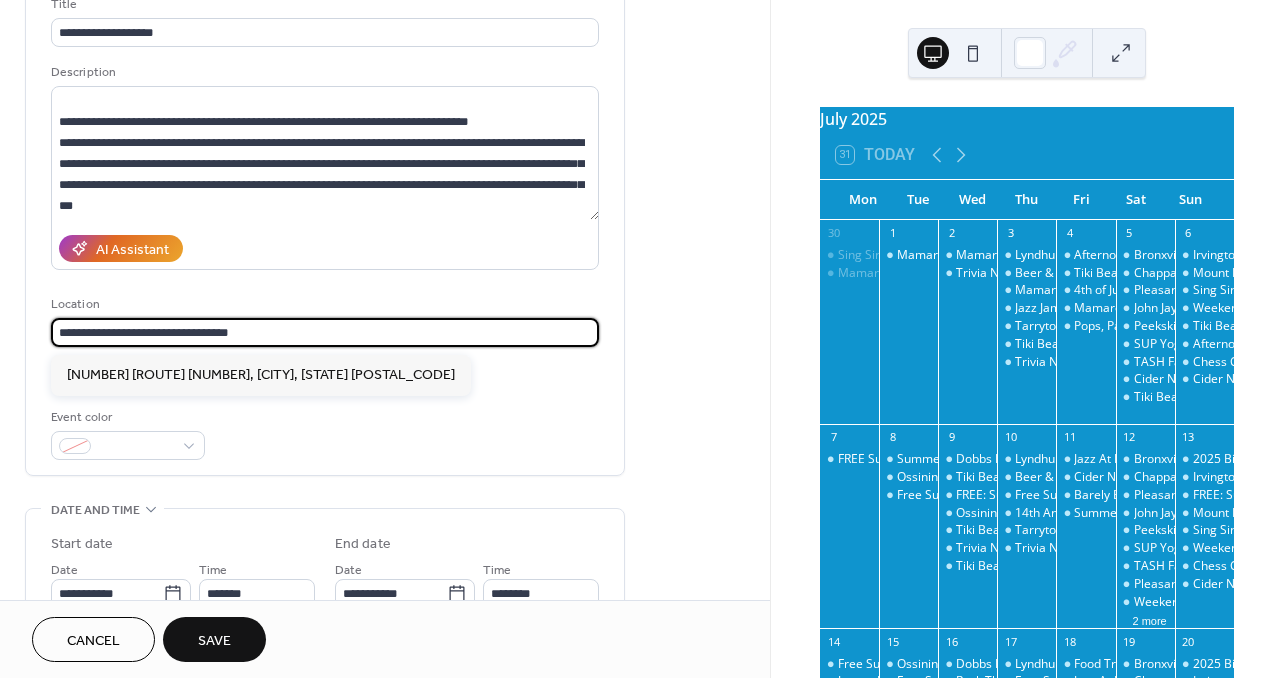 type on "**********" 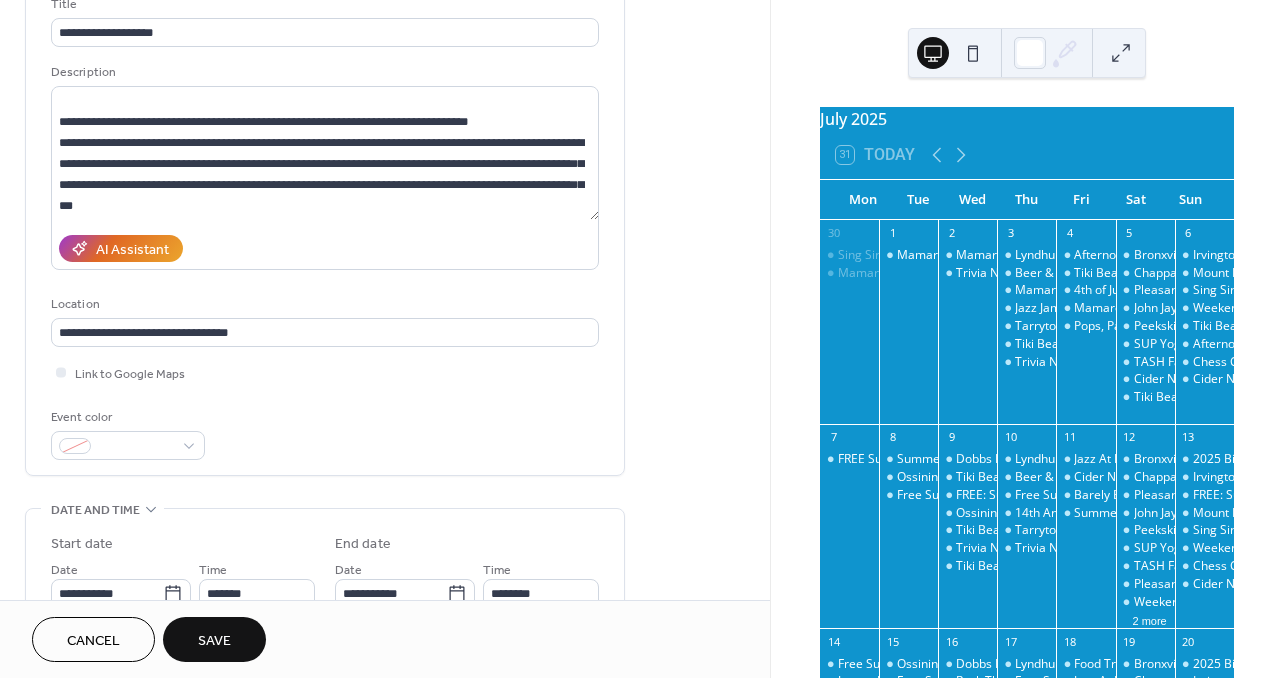 click on "**********" at bounding box center (325, 227) 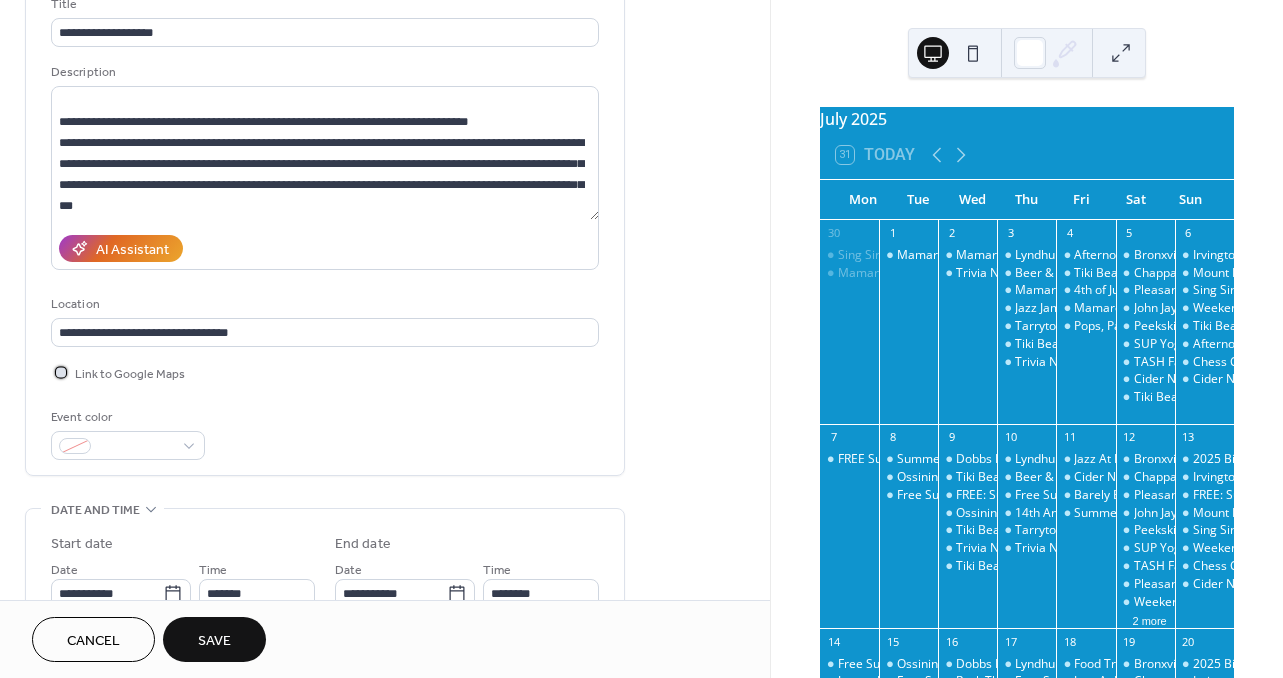 click at bounding box center [61, 372] 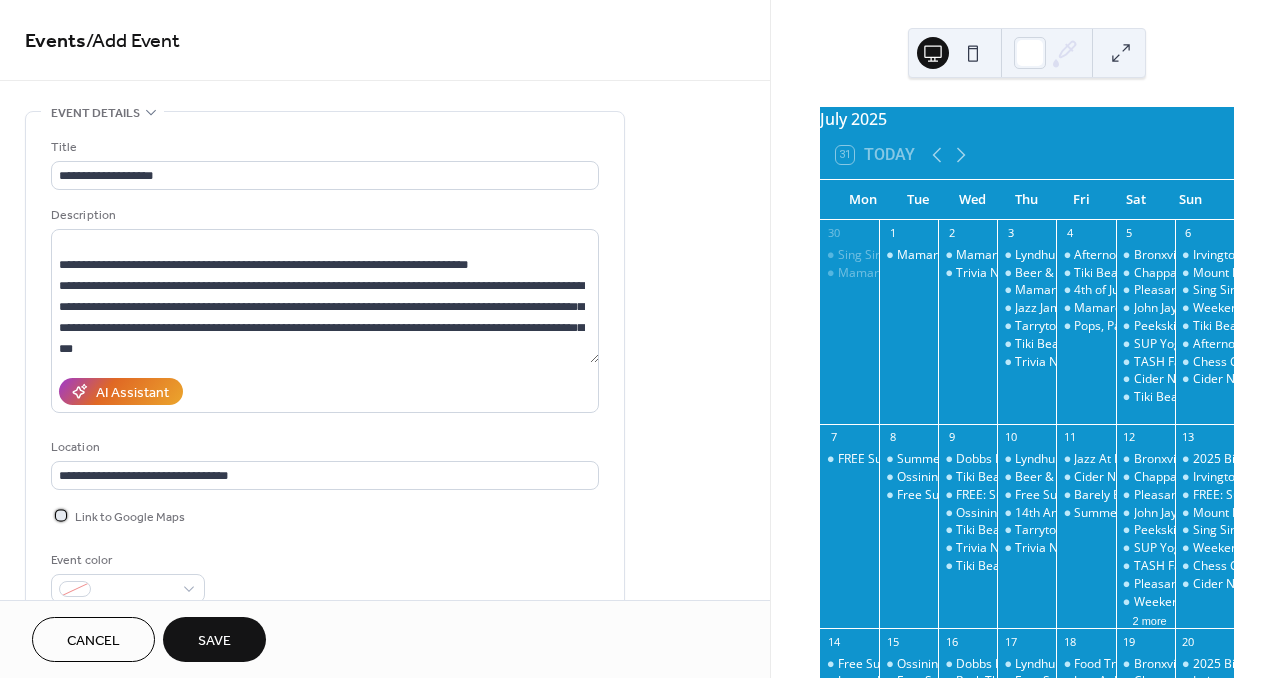 scroll, scrollTop: 0, scrollLeft: 0, axis: both 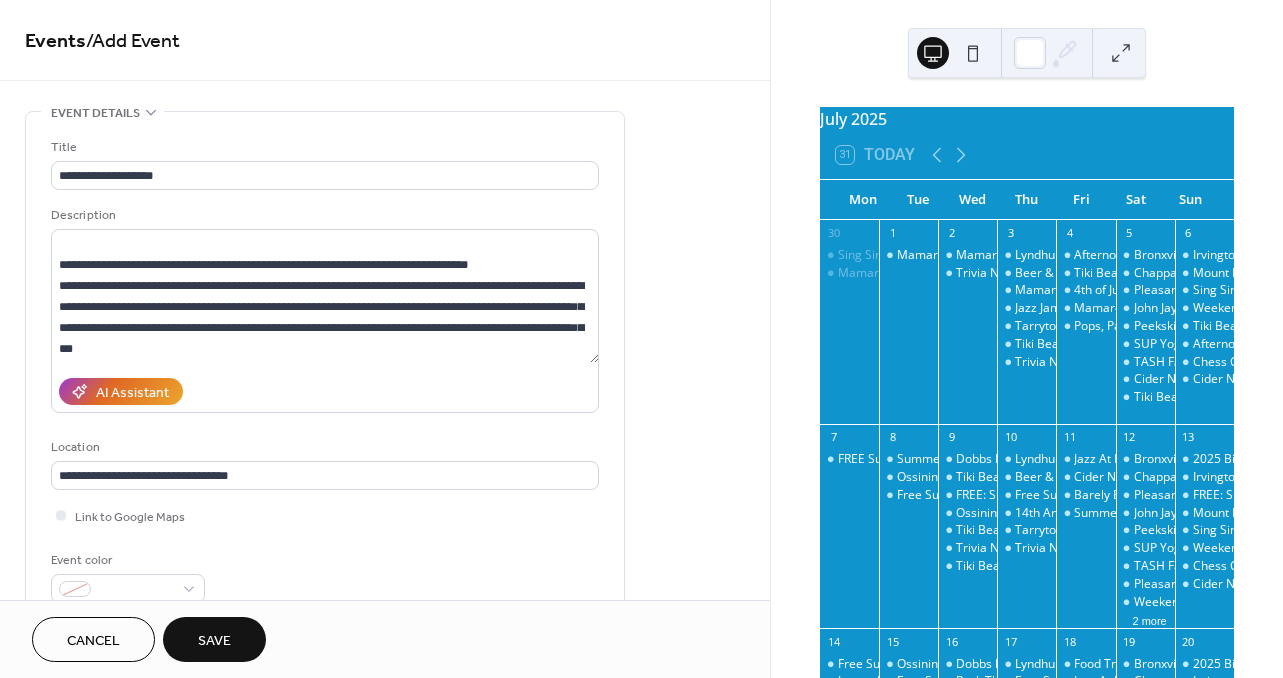 click on "Save" at bounding box center (214, 641) 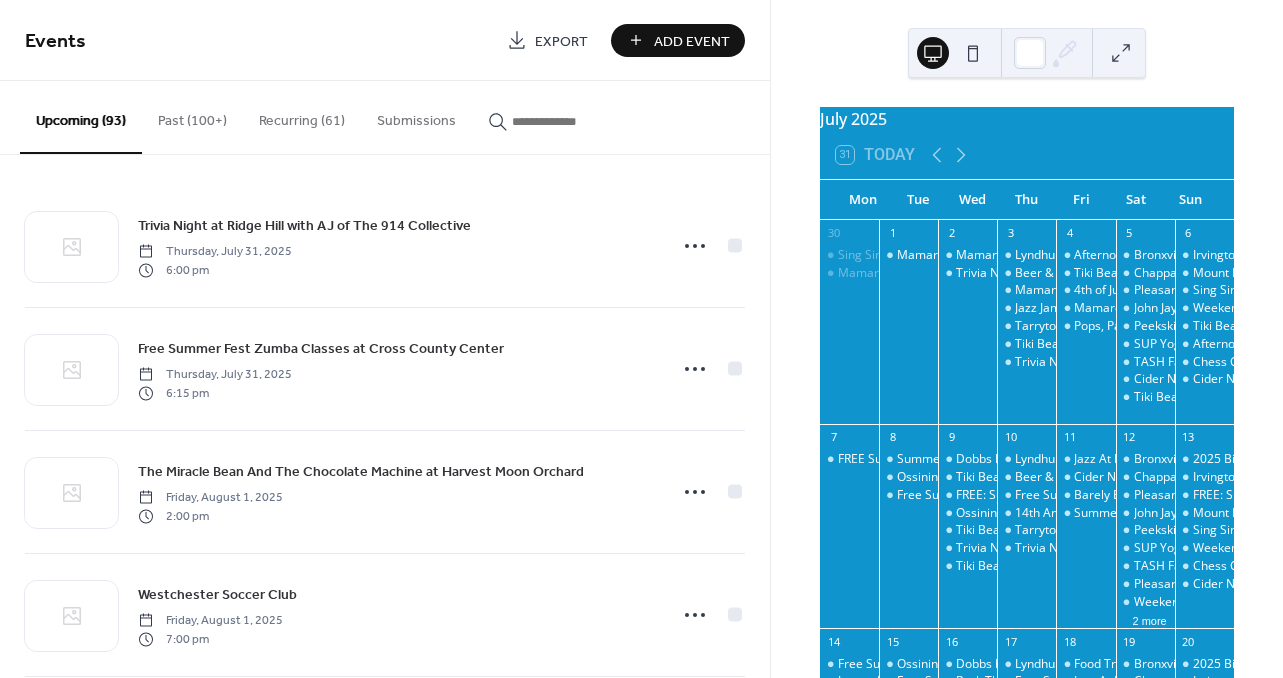 click at bounding box center (572, 121) 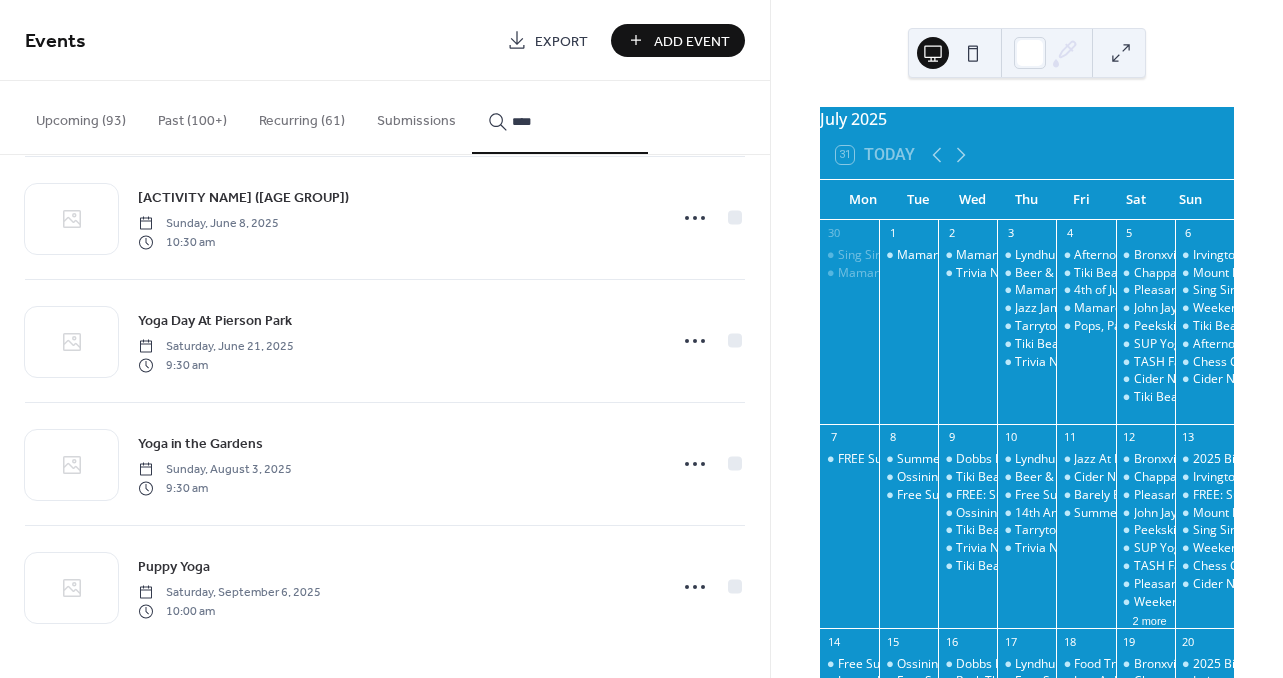 scroll, scrollTop: 5442, scrollLeft: 0, axis: vertical 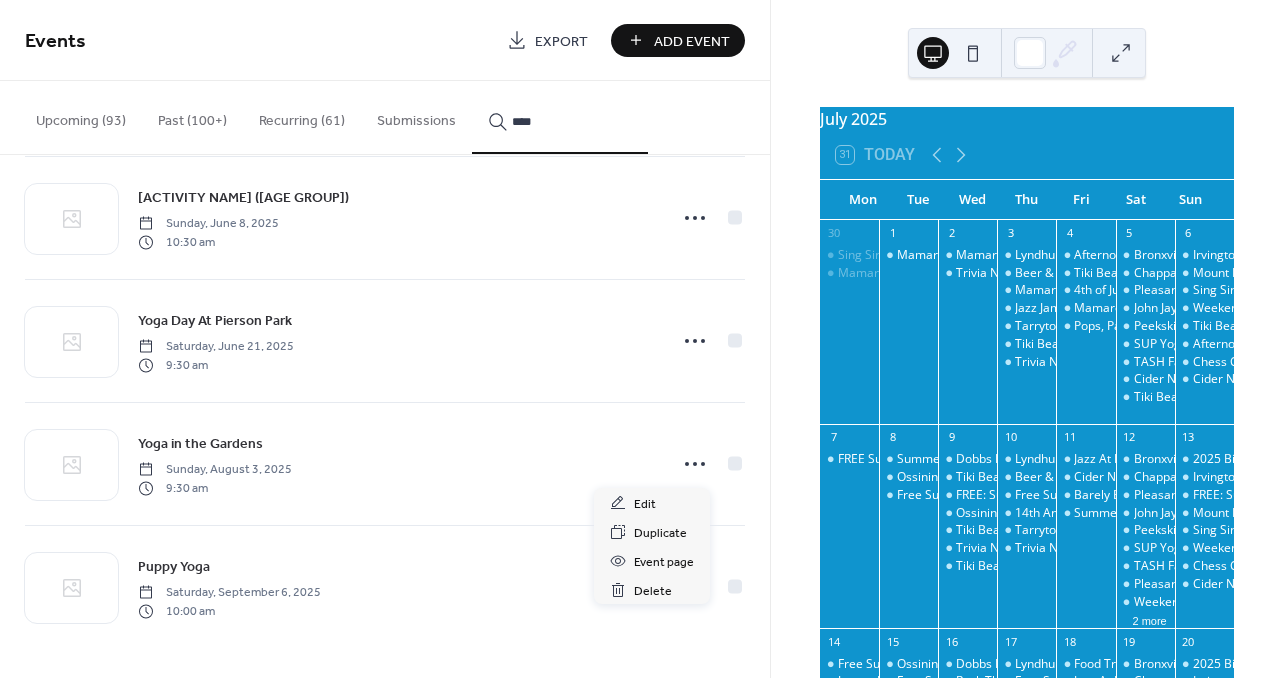 click 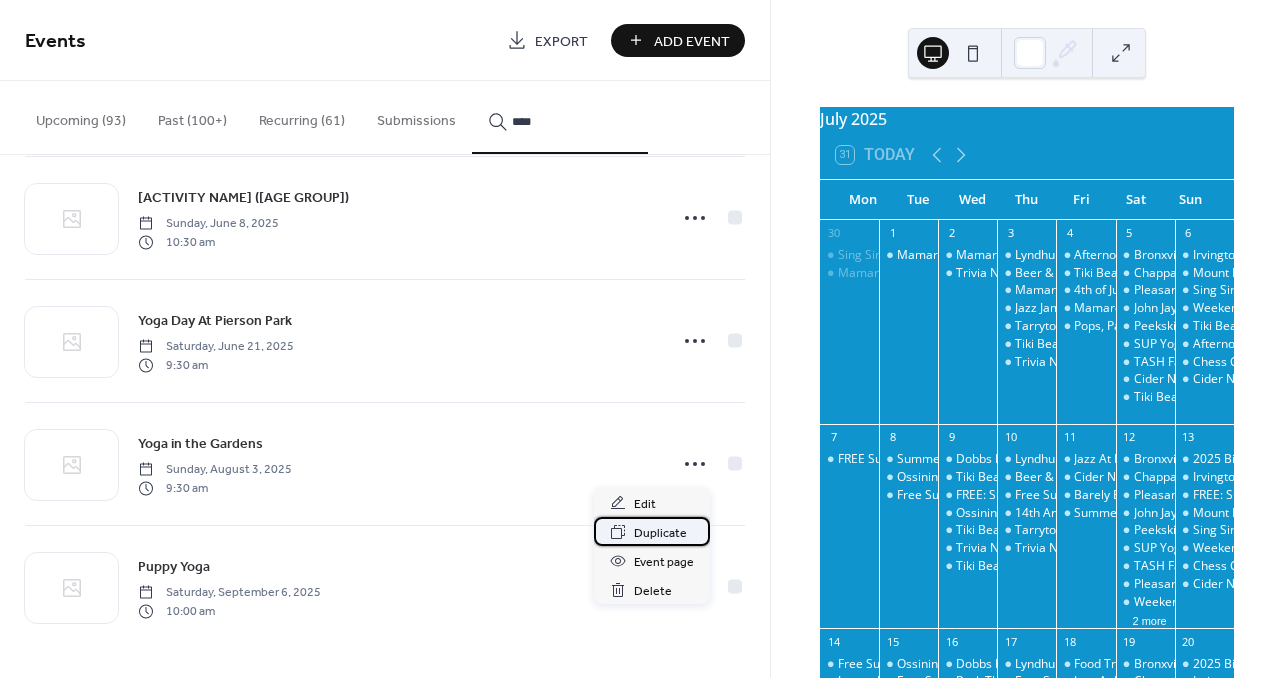 click on "Duplicate" at bounding box center [660, 533] 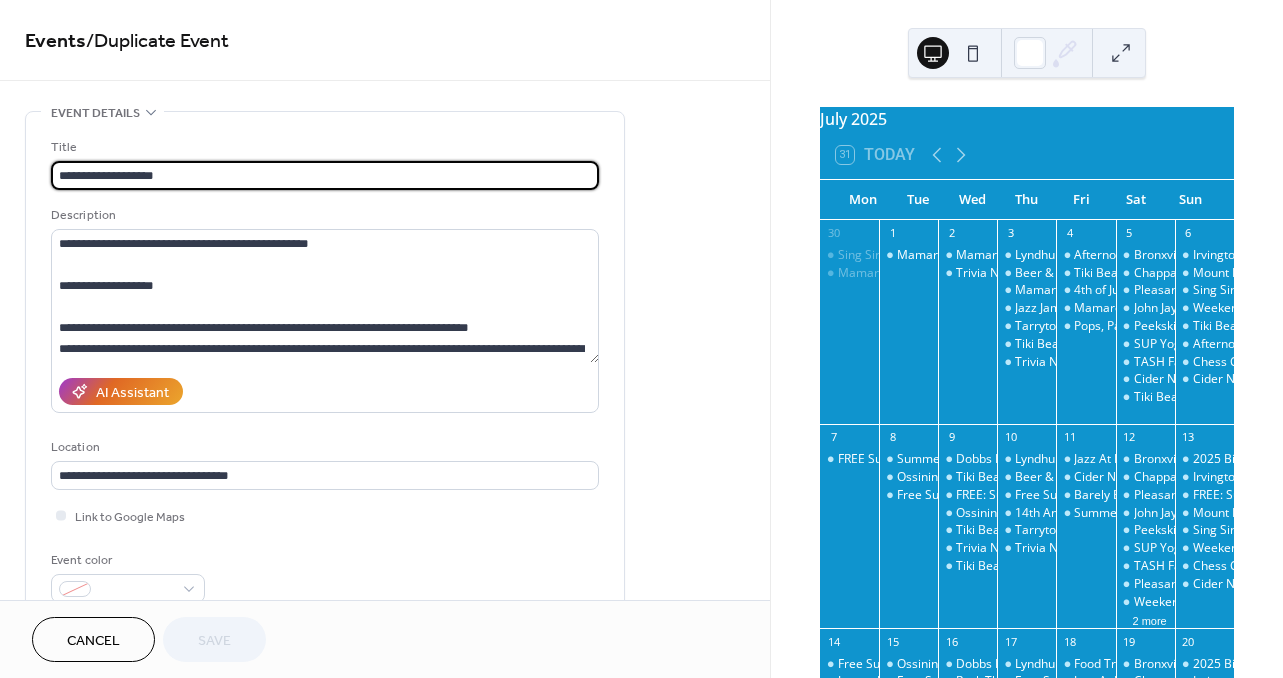 drag, startPoint x: 191, startPoint y: 181, endPoint x: 0, endPoint y: 176, distance: 191.06543 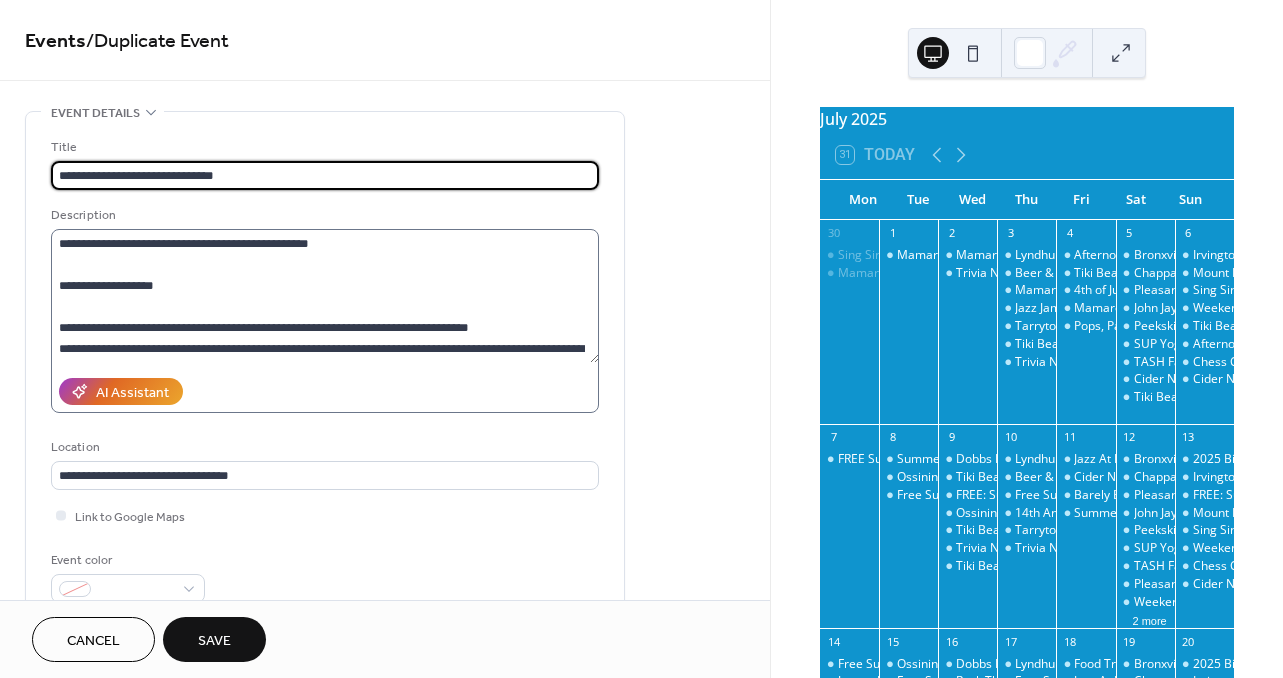 type on "**********" 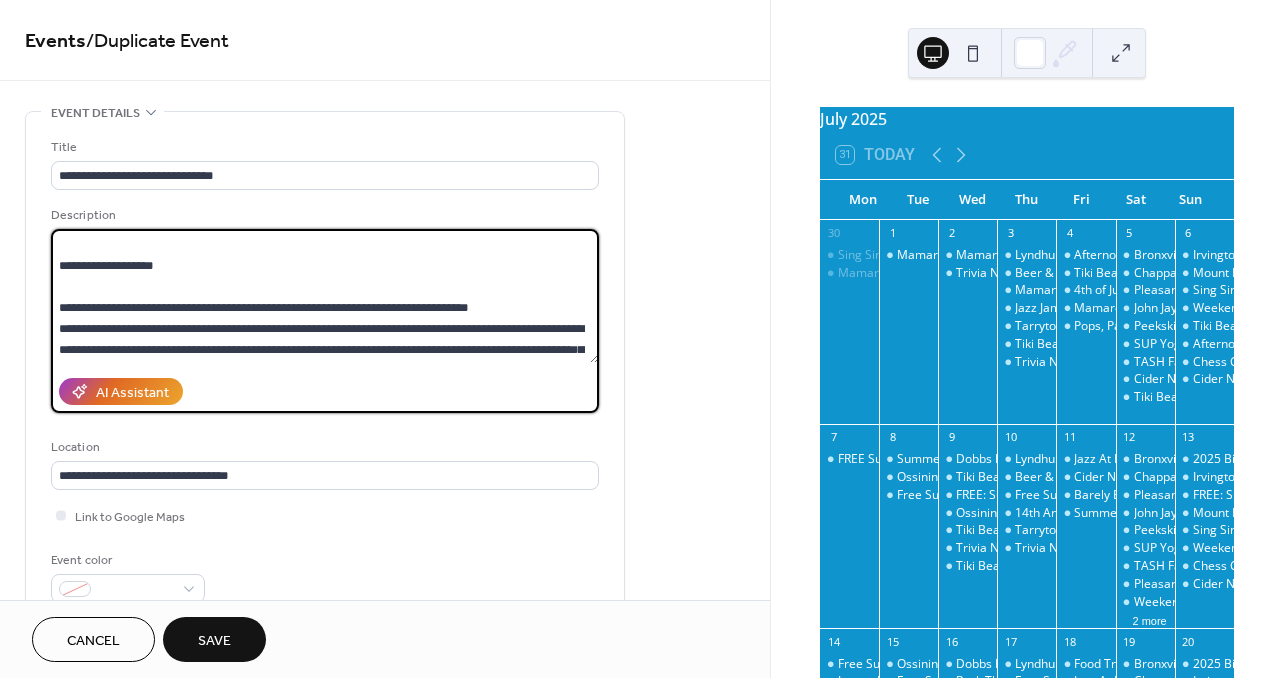 scroll, scrollTop: 63, scrollLeft: 0, axis: vertical 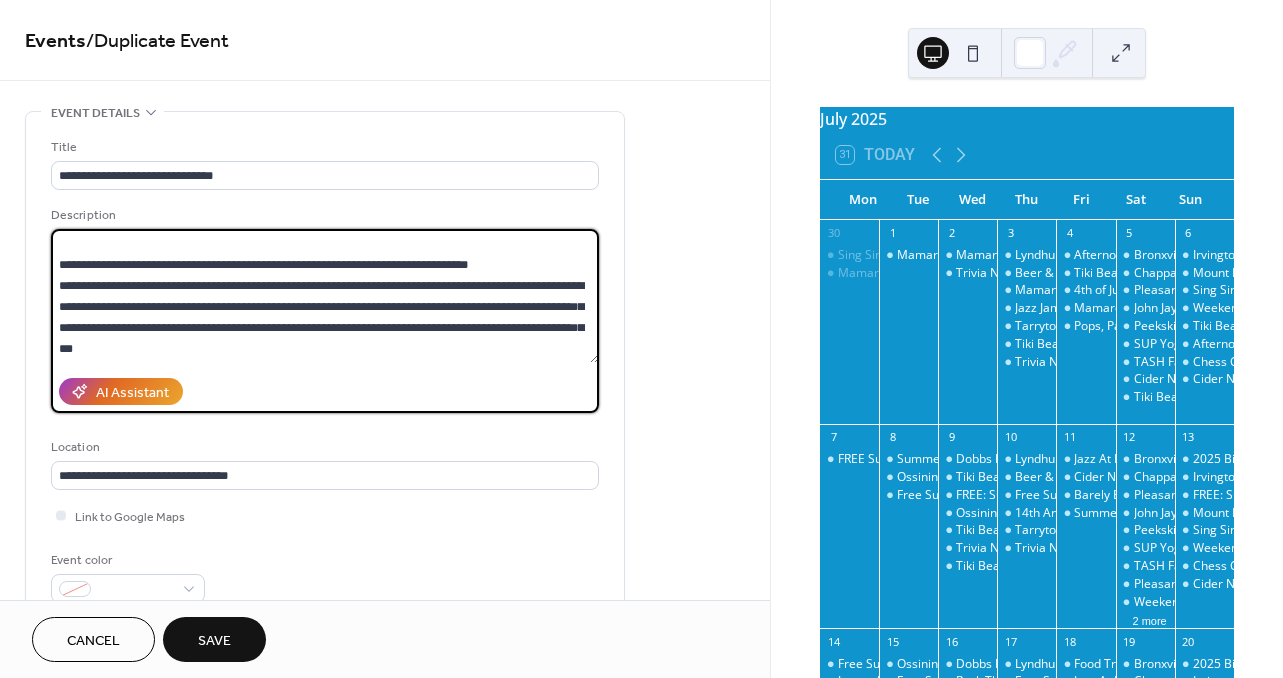 drag, startPoint x: 58, startPoint y: 240, endPoint x: 369, endPoint y: 434, distance: 366.5474 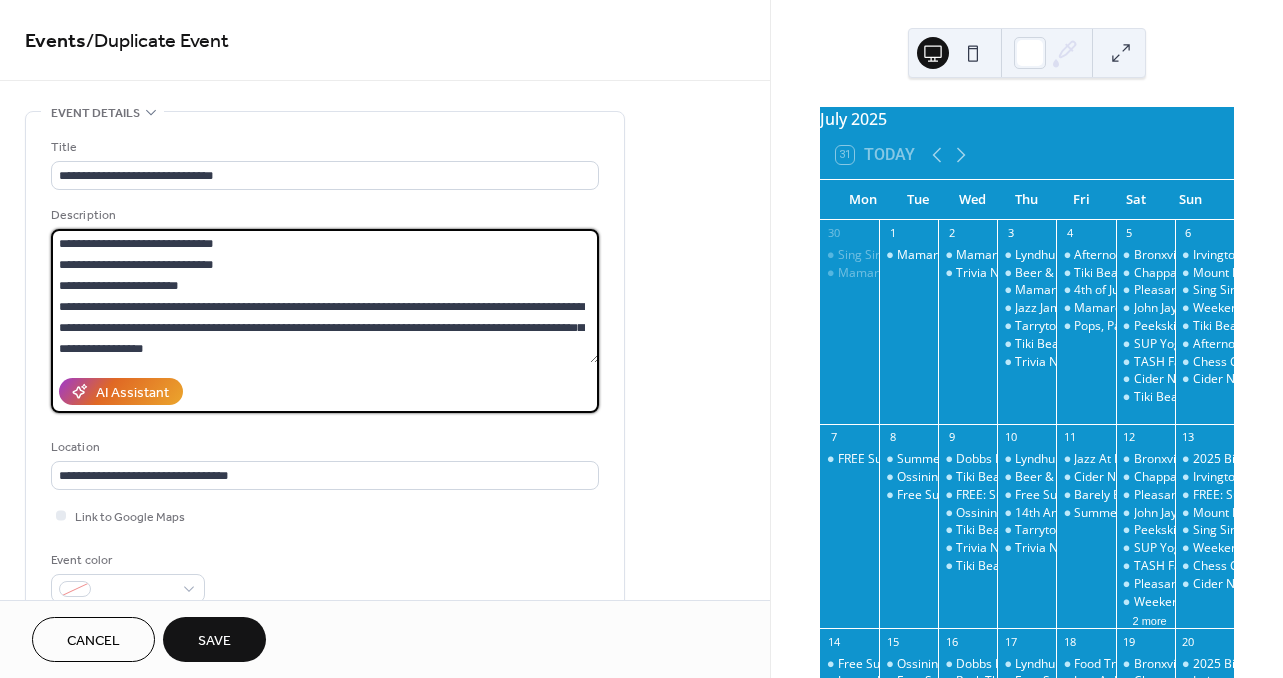 scroll, scrollTop: 0, scrollLeft: 0, axis: both 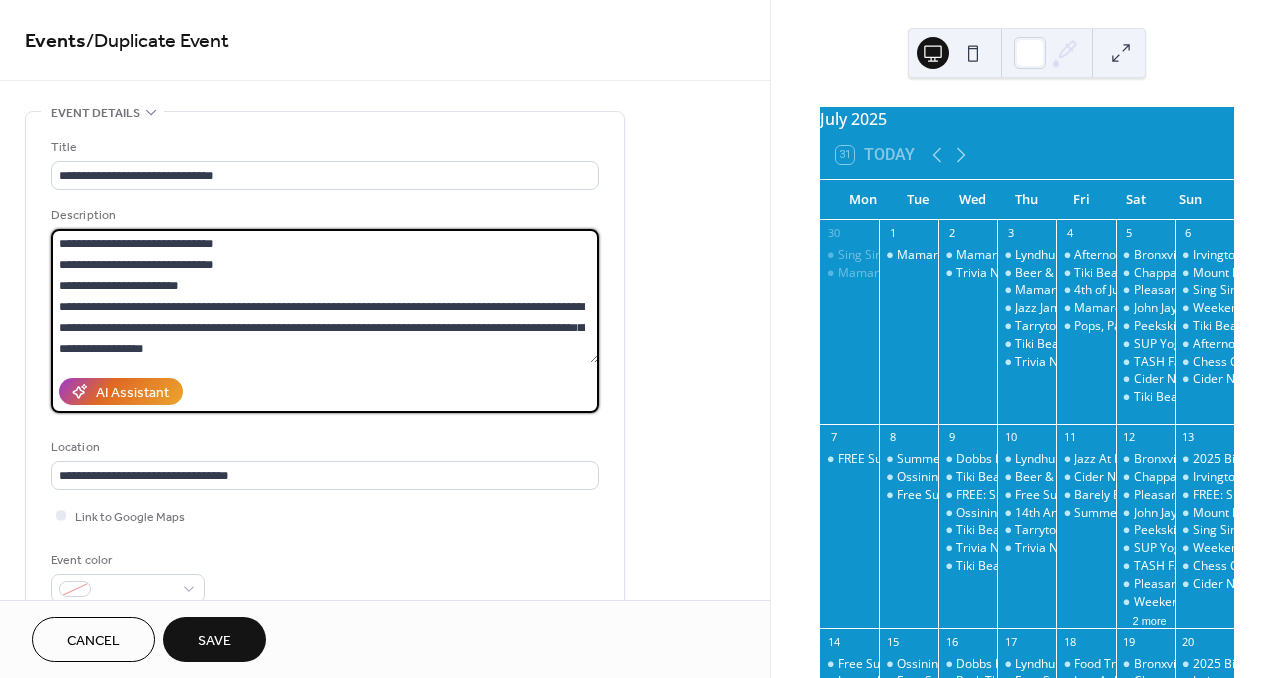 click on "**********" at bounding box center [325, 296] 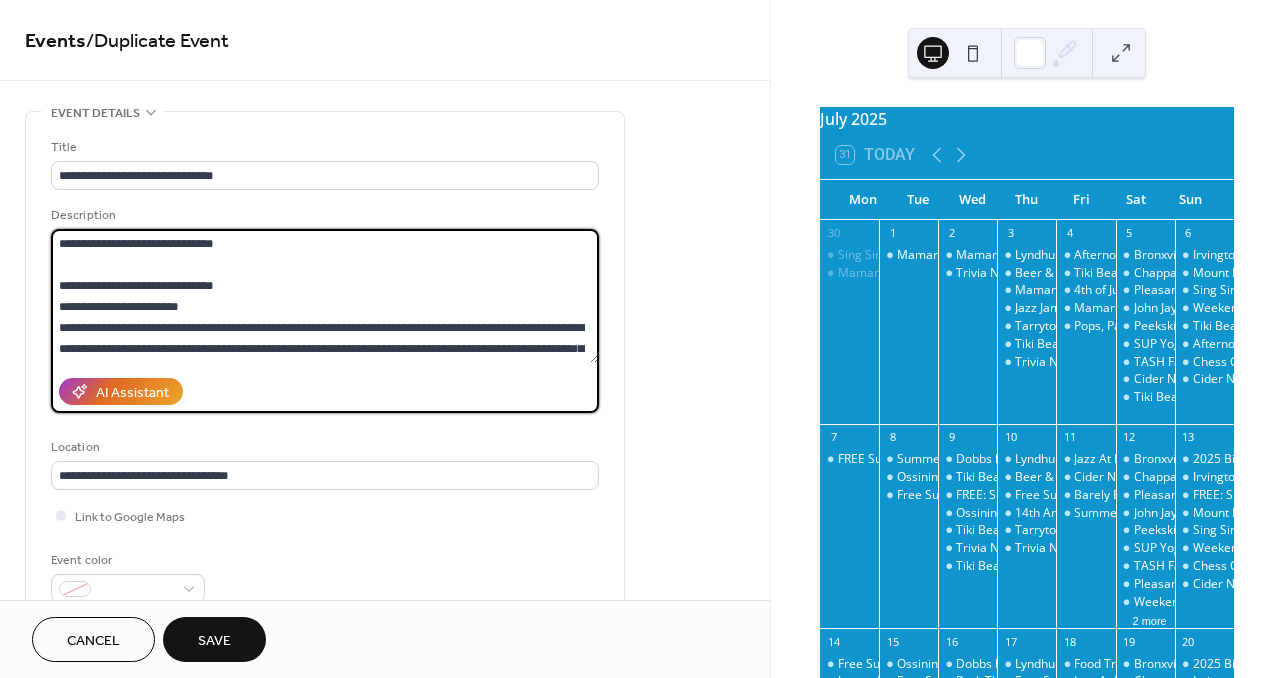 click on "**********" at bounding box center (325, 296) 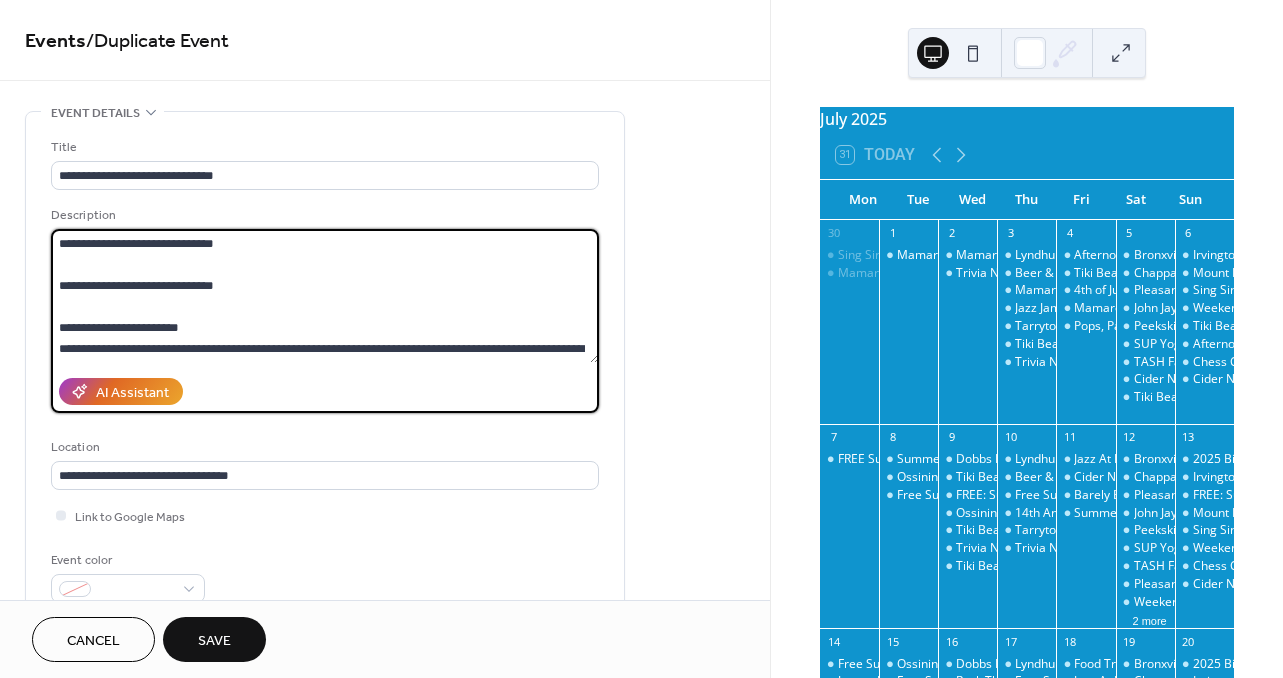 click on "**********" at bounding box center [325, 296] 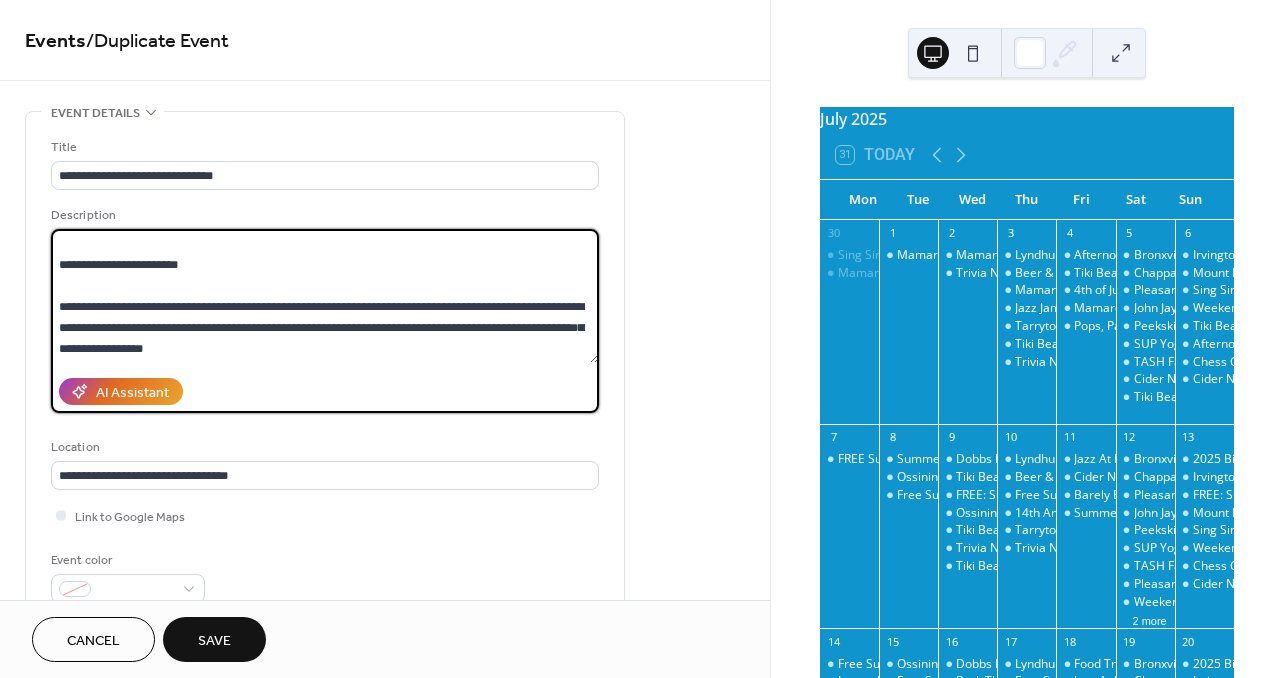 scroll, scrollTop: 63, scrollLeft: 0, axis: vertical 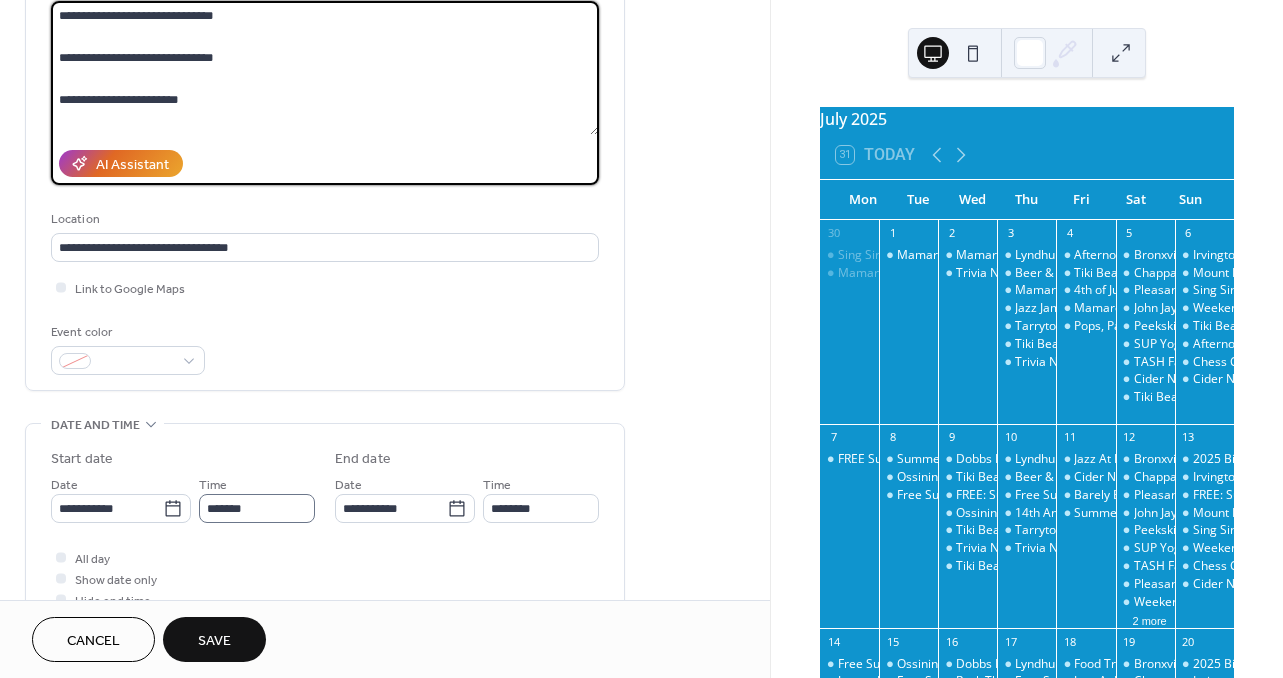 type on "**********" 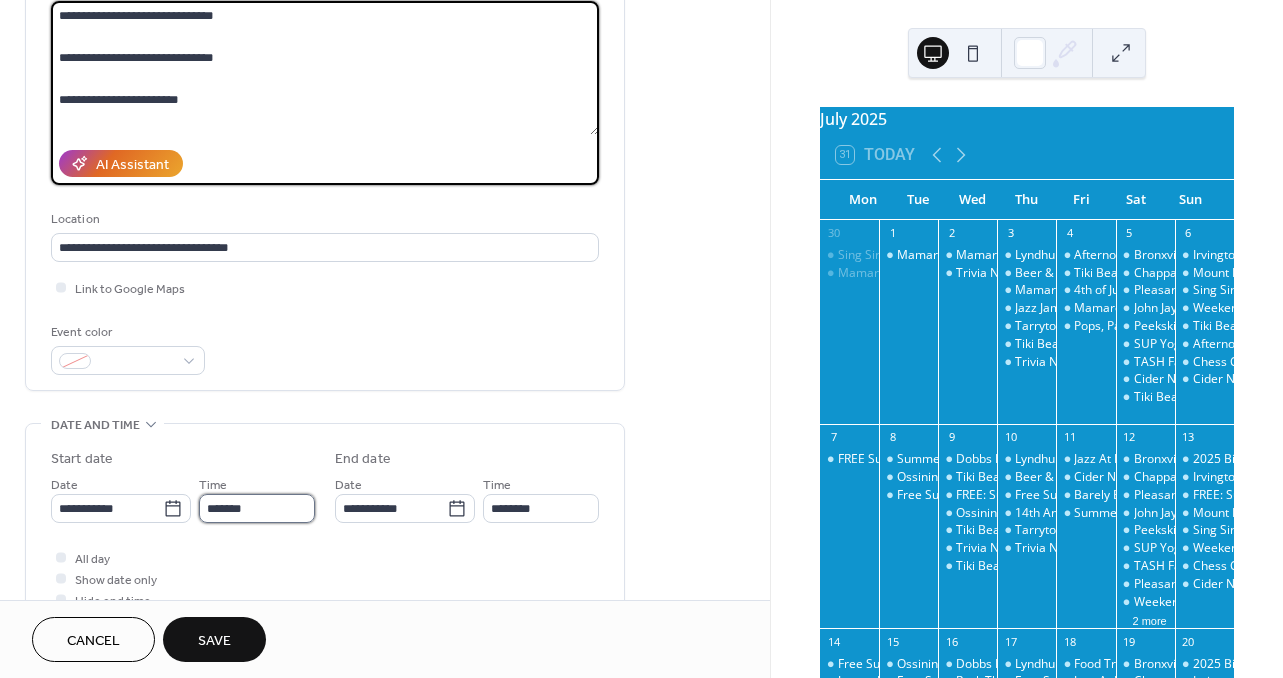 click on "*******" at bounding box center (257, 508) 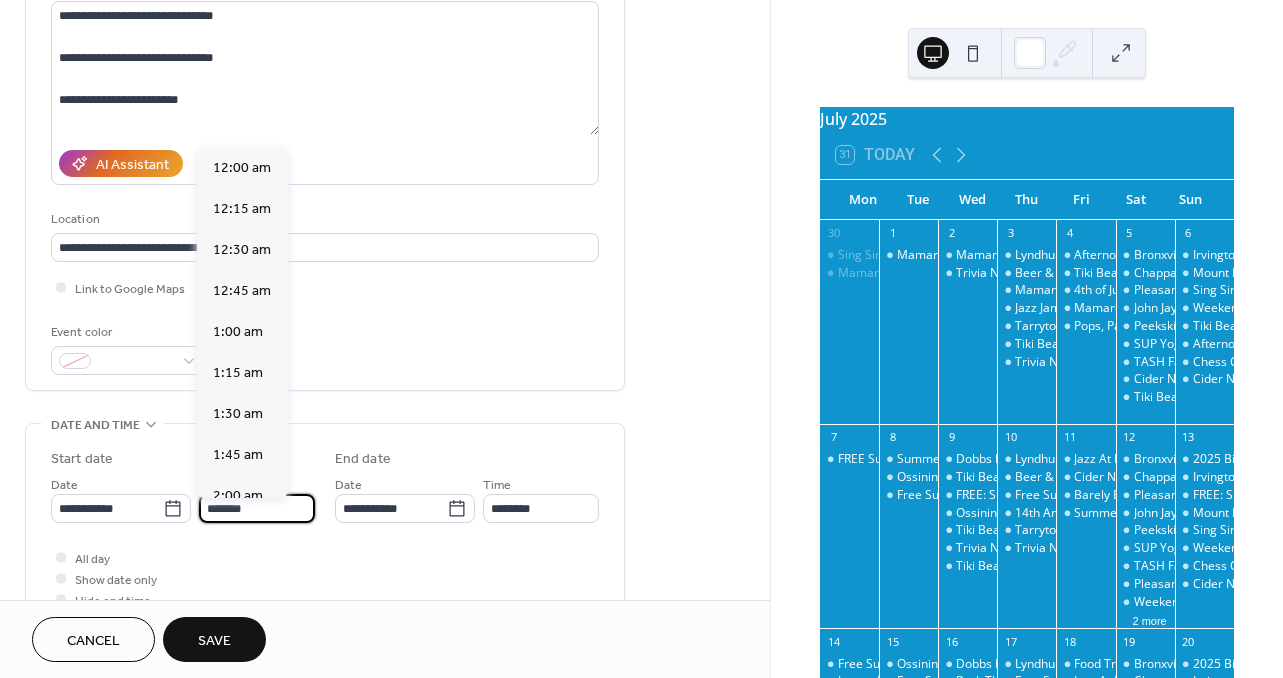 scroll, scrollTop: 1558, scrollLeft: 0, axis: vertical 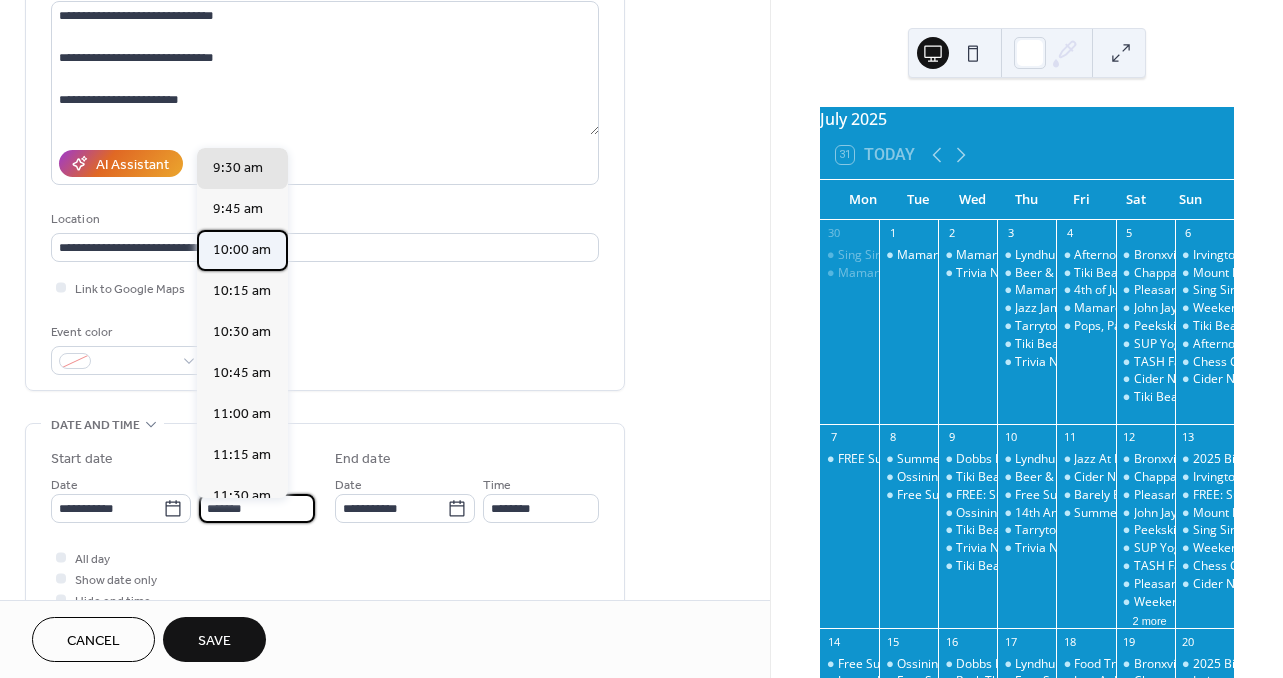 click on "10:00 am" at bounding box center (242, 250) 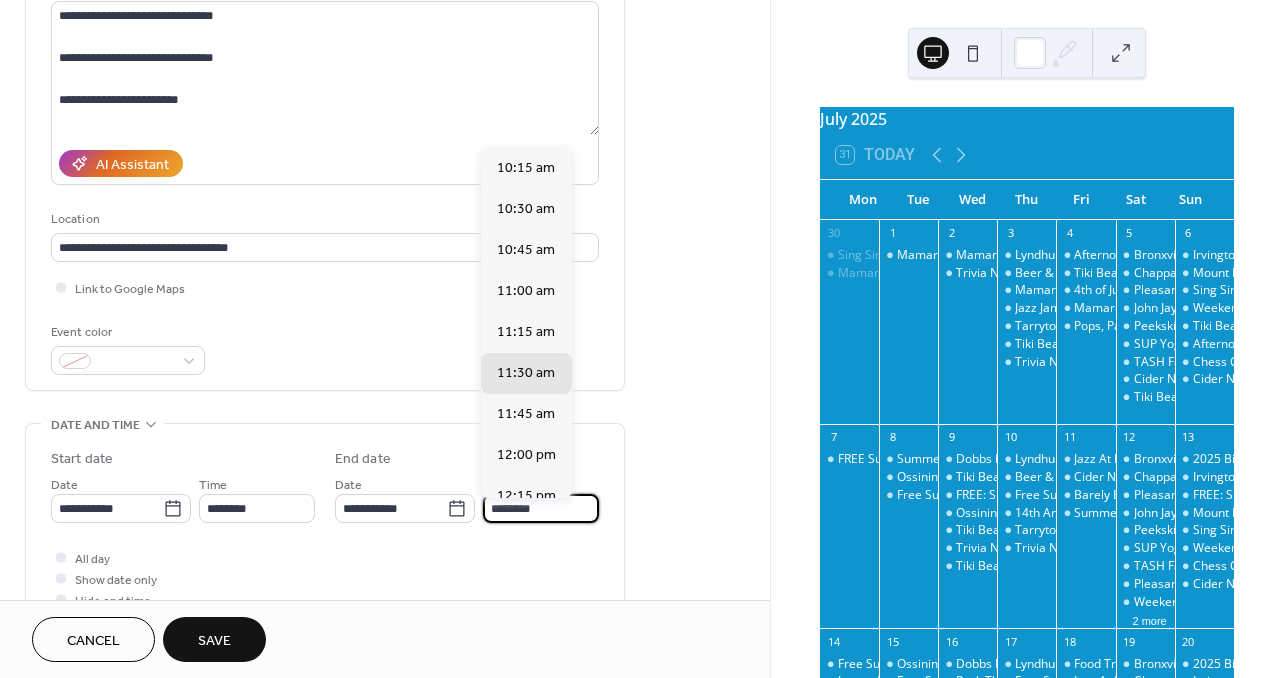 click on "********" at bounding box center [541, 508] 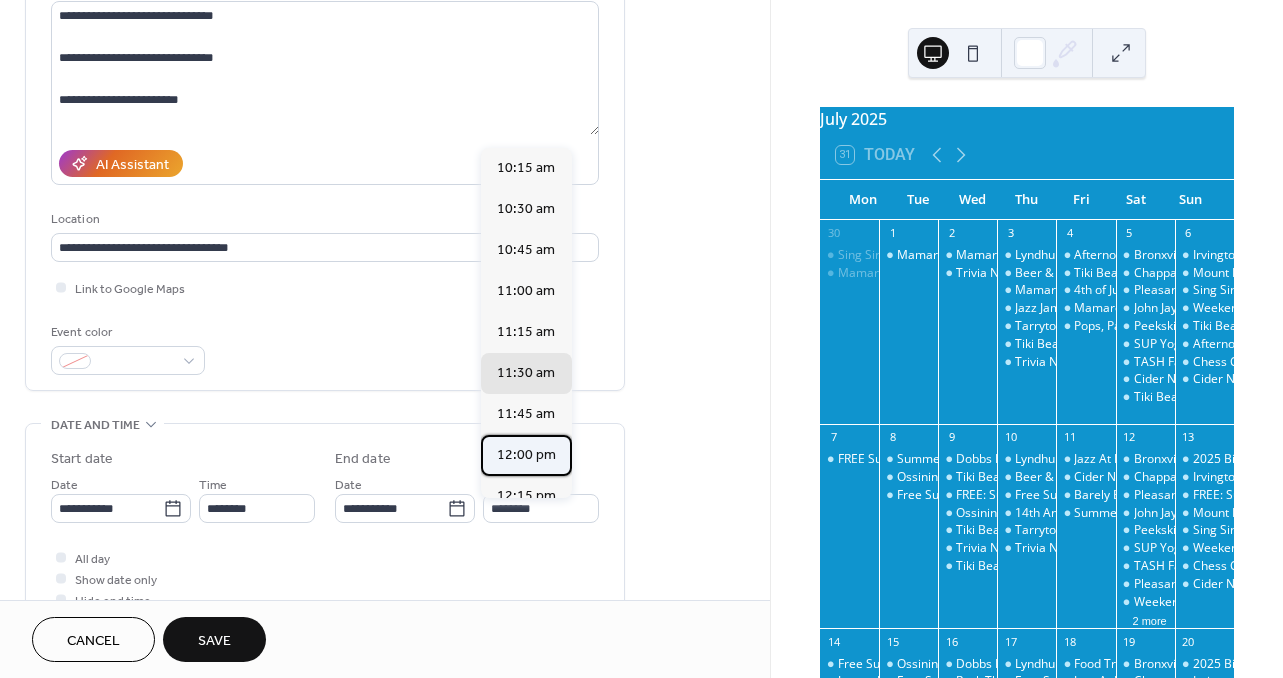 click on "12:00 pm" at bounding box center [526, 455] 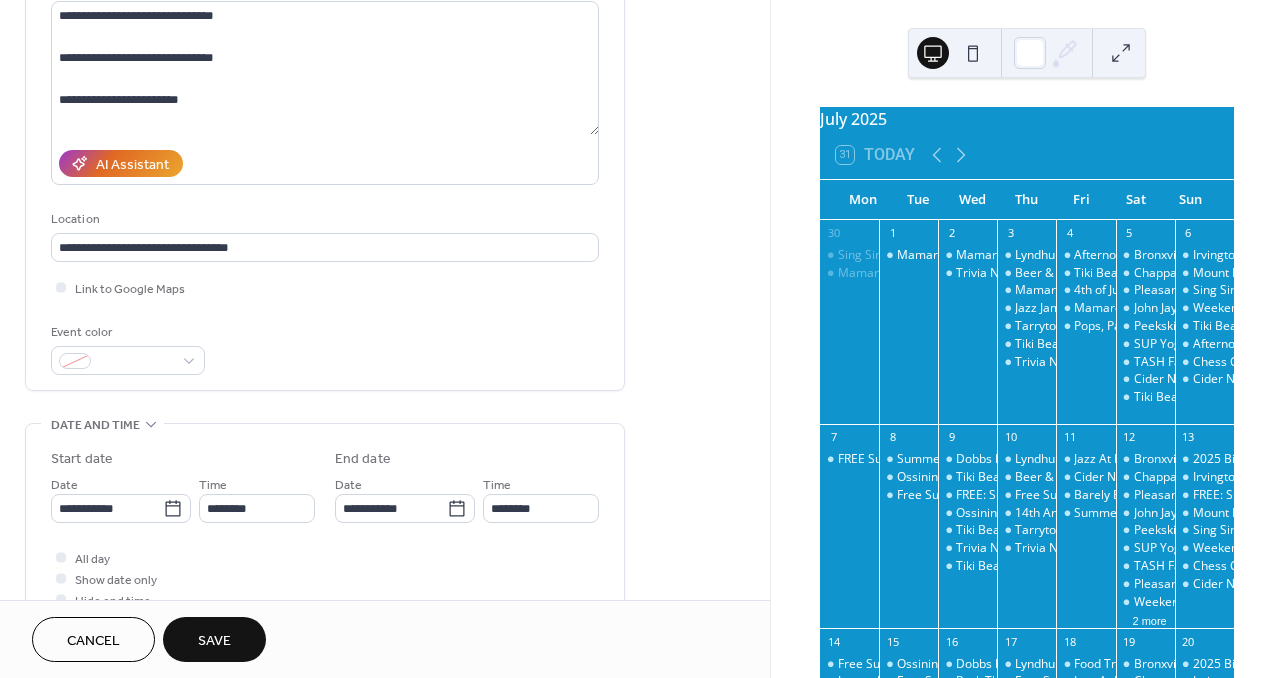 click on "Save" at bounding box center [214, 641] 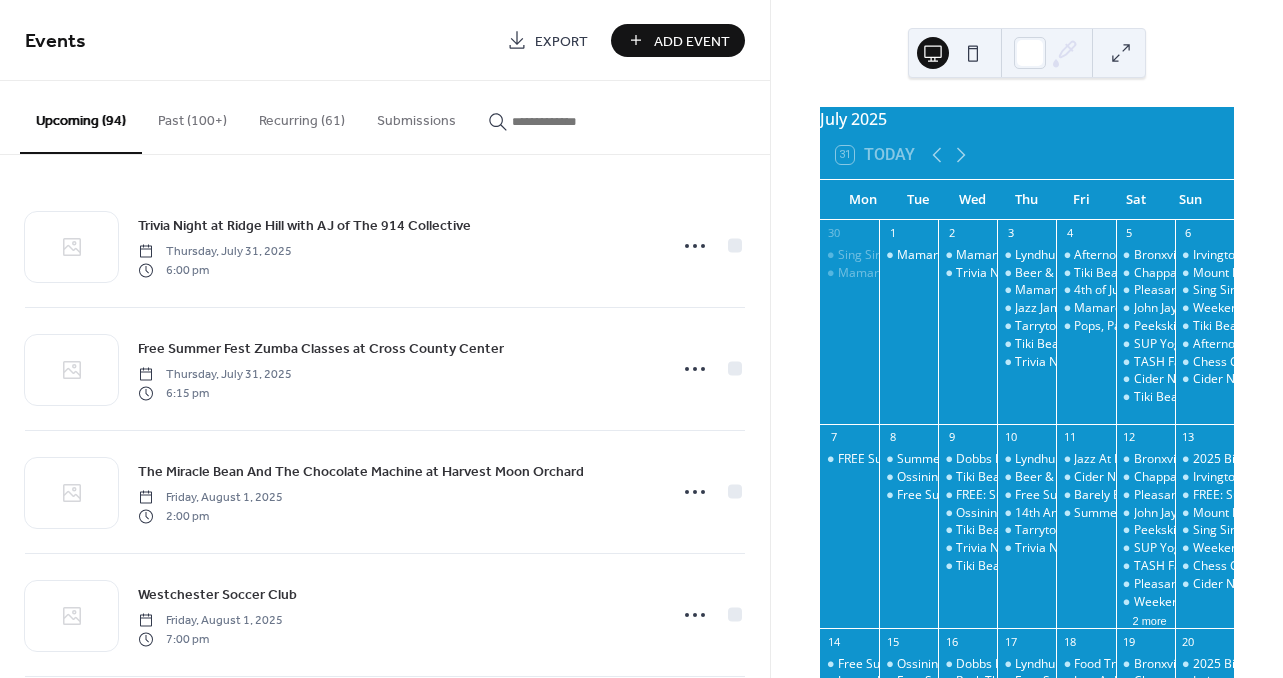 click on "Add Event" at bounding box center (678, 40) 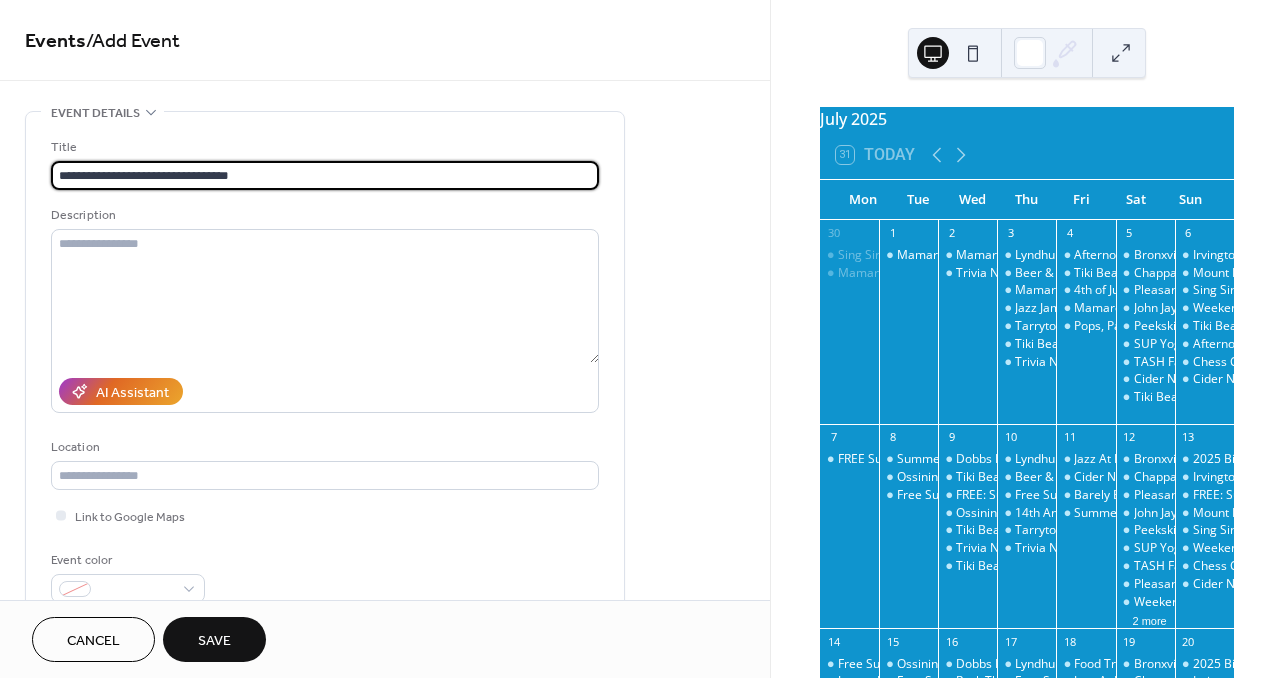 type on "**********" 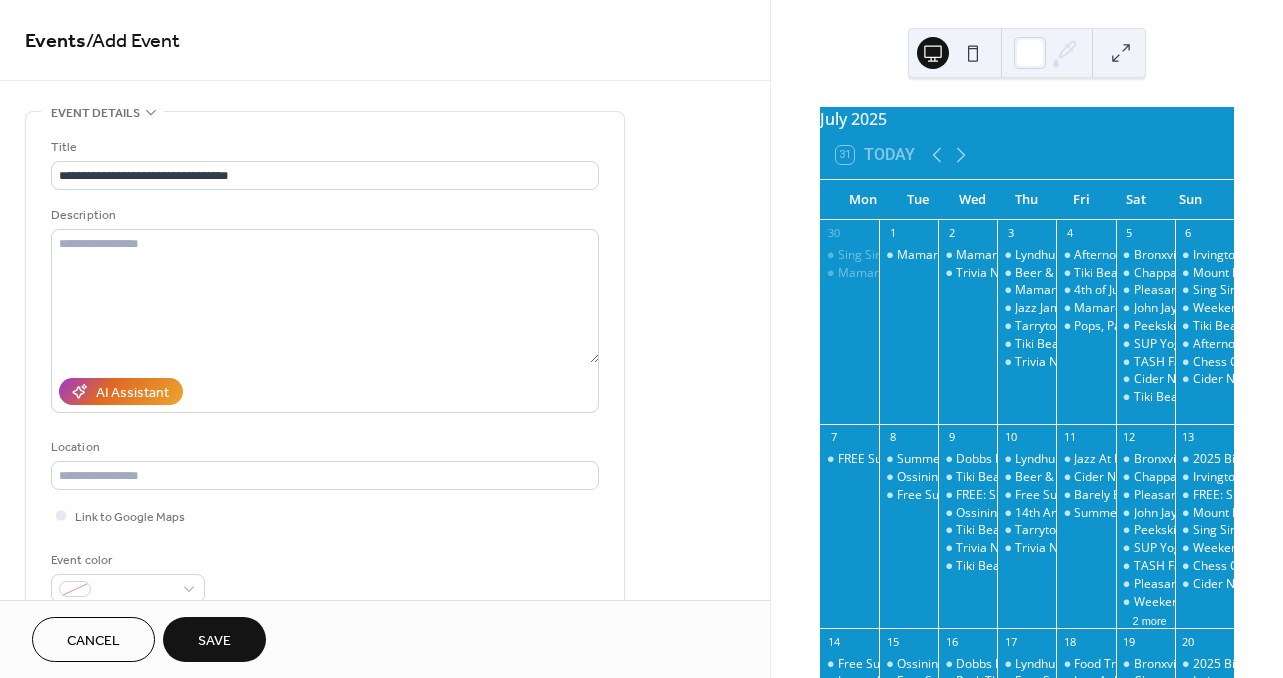 click on "Cancel" at bounding box center [93, 641] 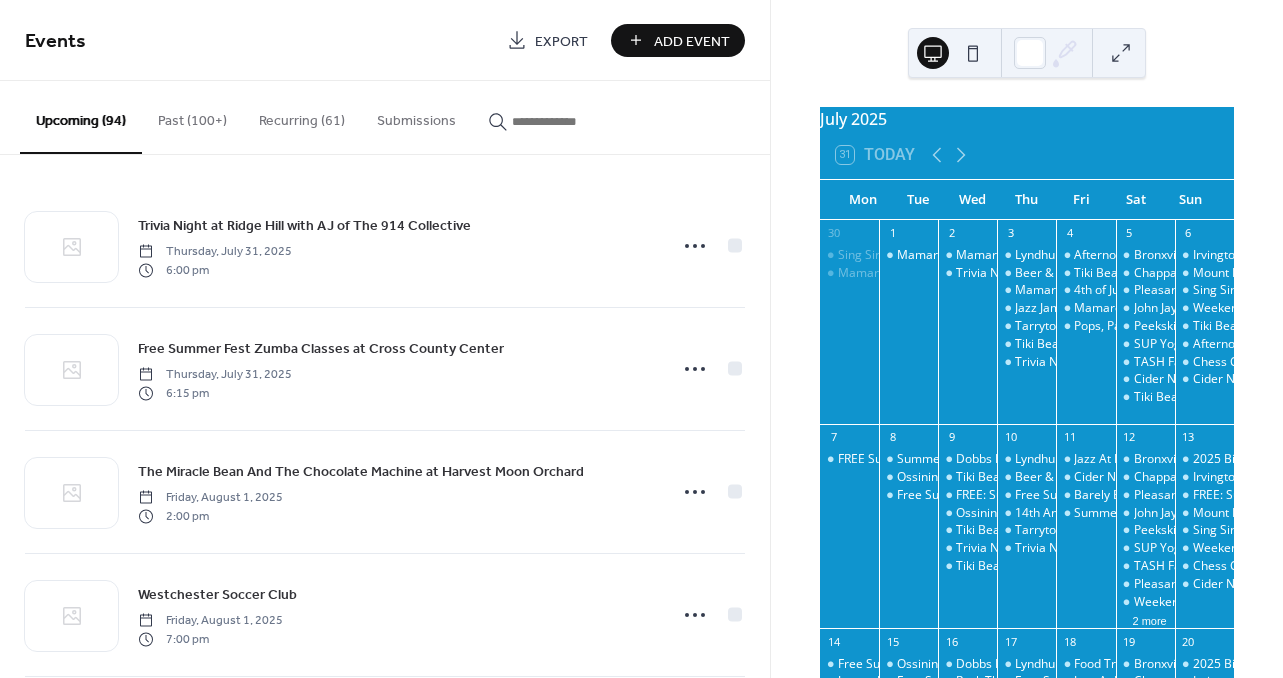 click at bounding box center [572, 121] 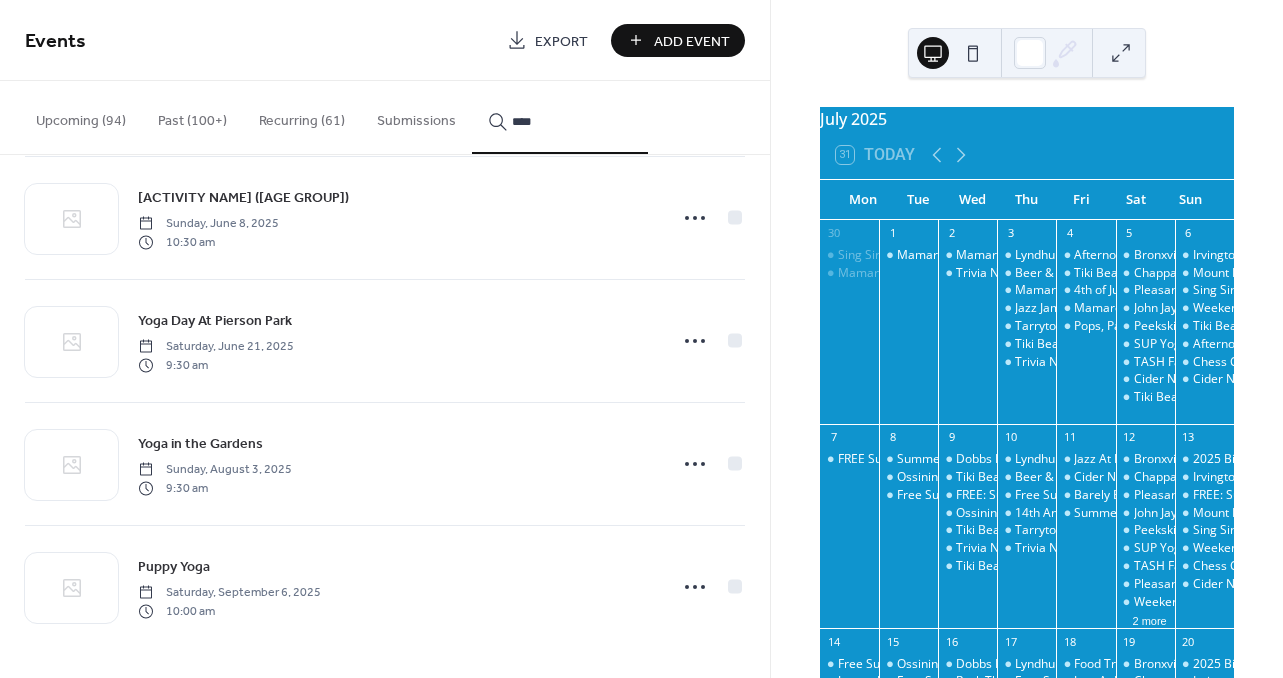 scroll, scrollTop: 5442, scrollLeft: 0, axis: vertical 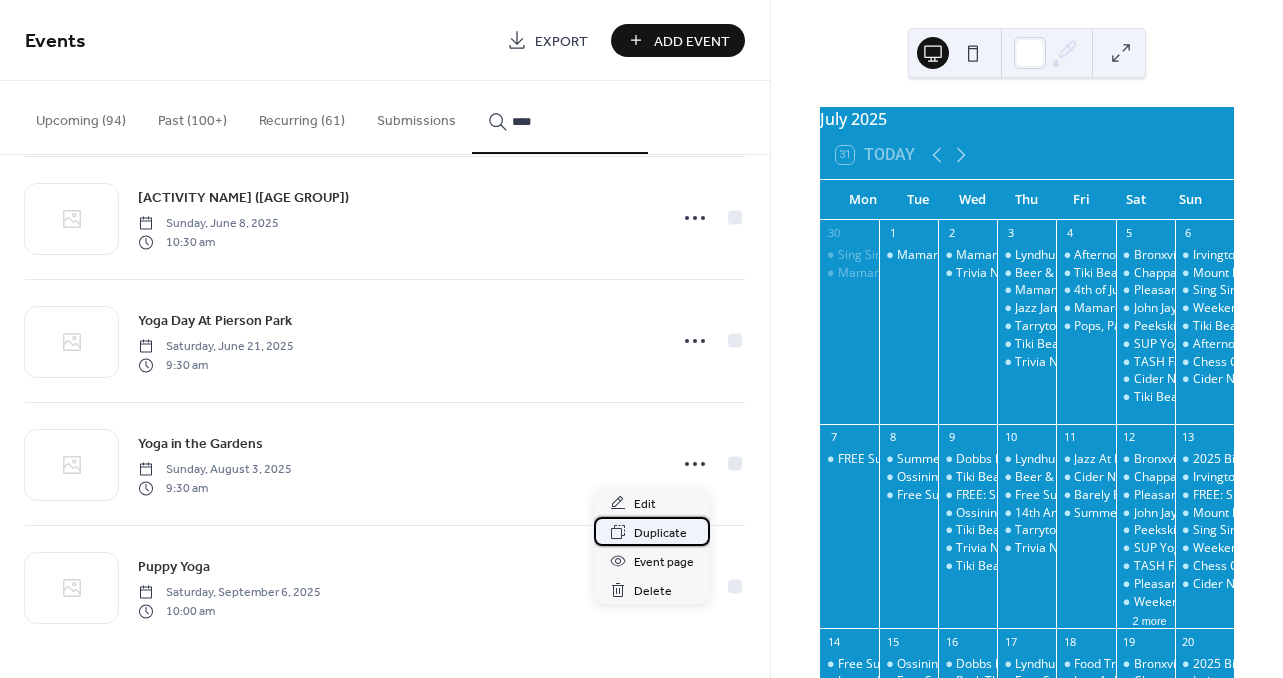 click on "Duplicate" at bounding box center [660, 533] 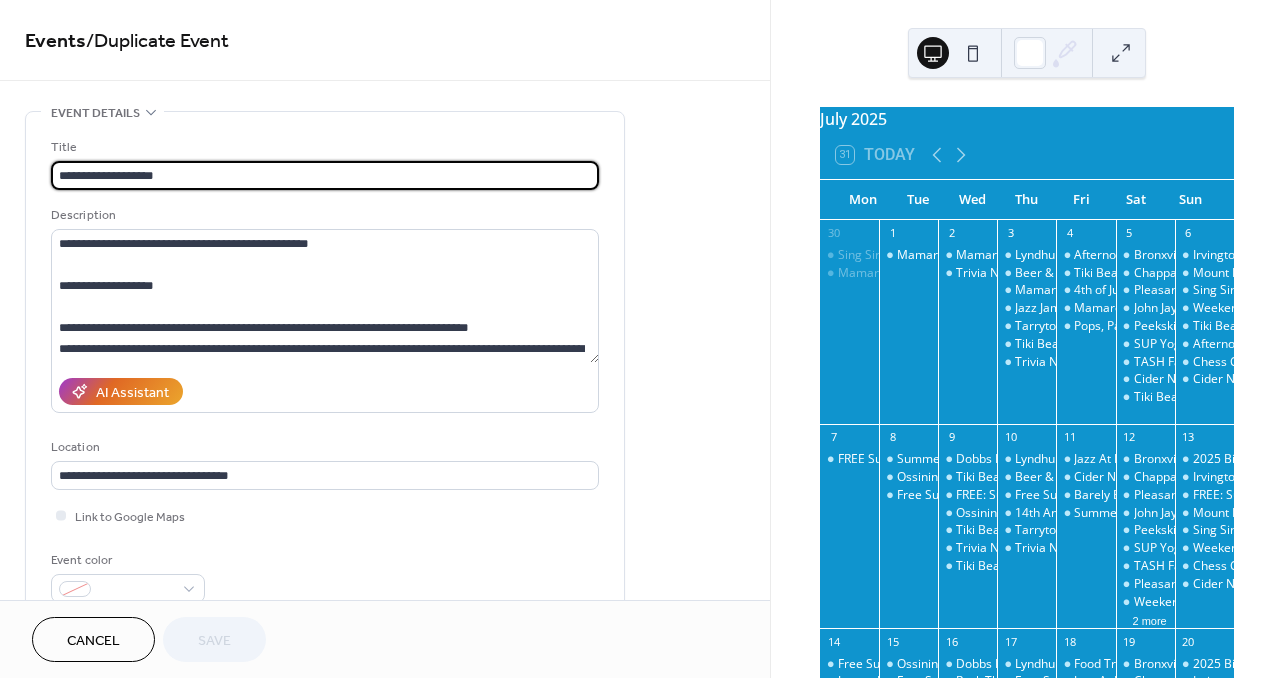 drag, startPoint x: 185, startPoint y: 179, endPoint x: -10, endPoint y: 176, distance: 195.02307 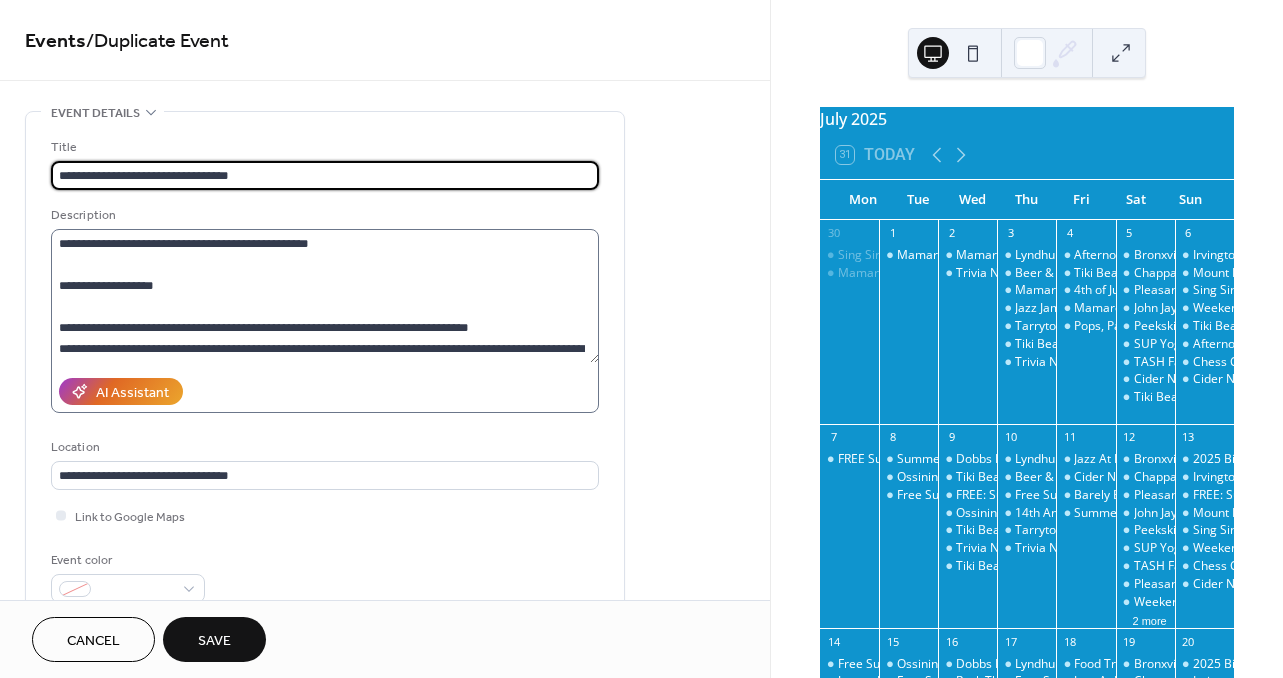type on "**********" 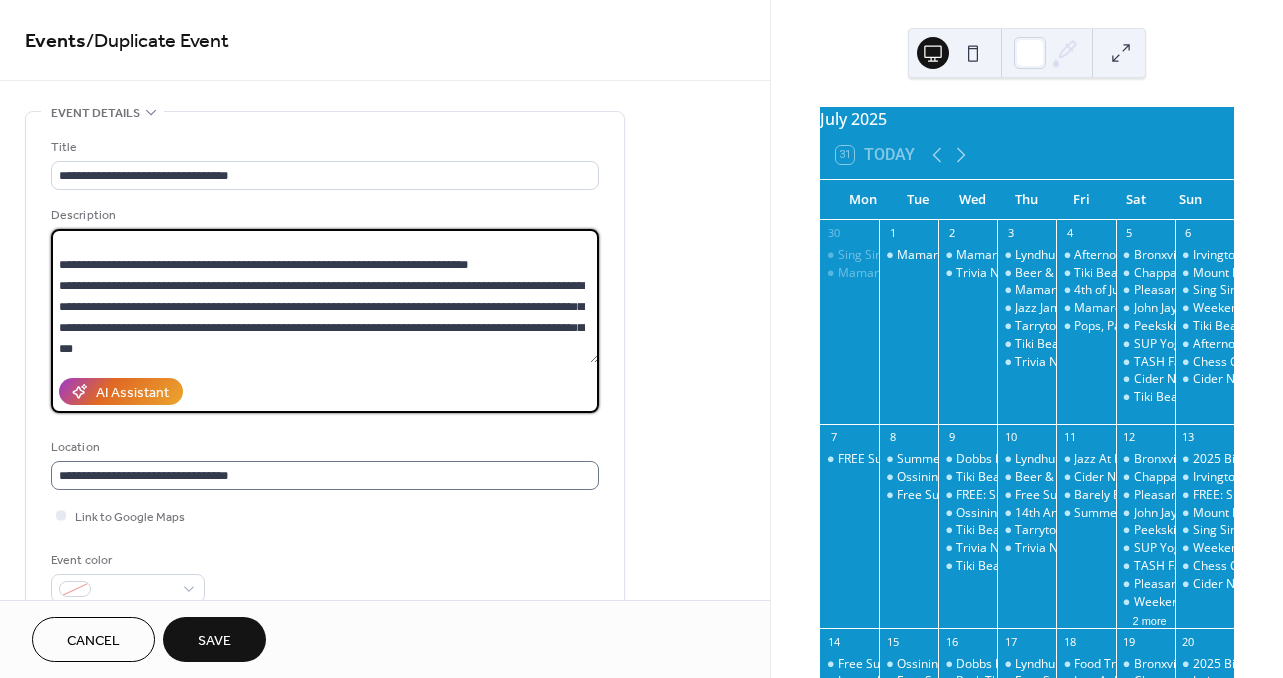 drag, startPoint x: 59, startPoint y: 246, endPoint x: 403, endPoint y: 487, distance: 420.02023 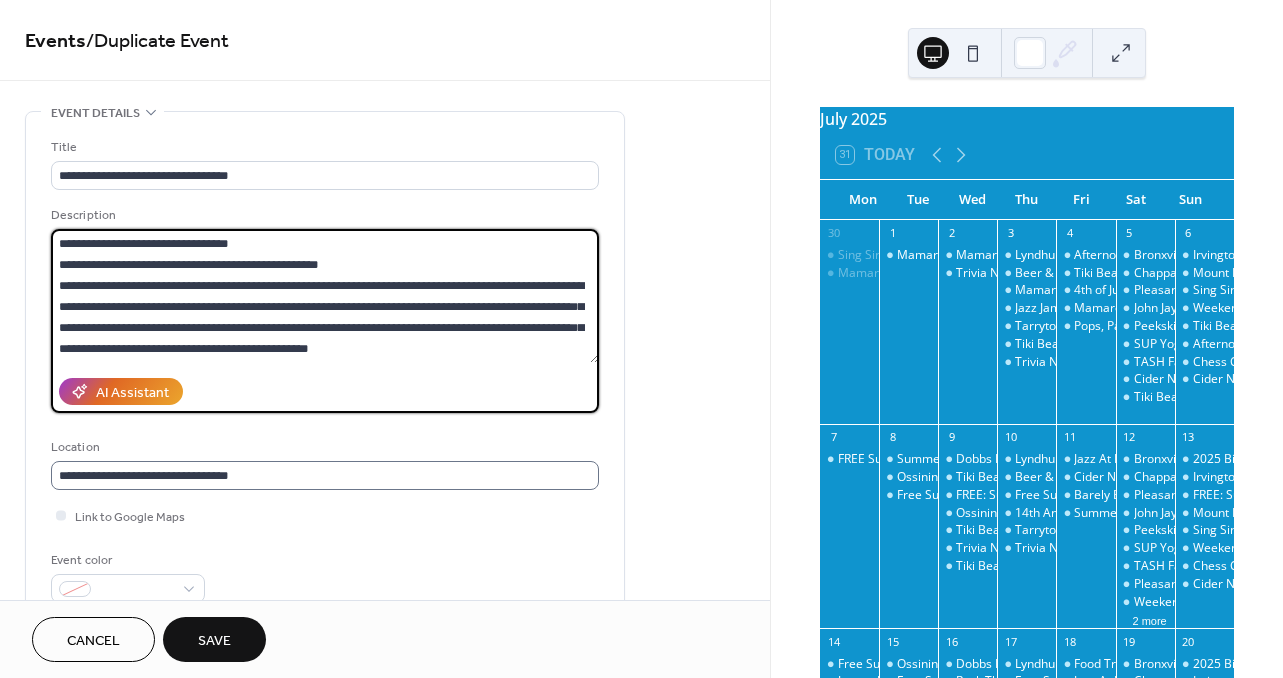 scroll, scrollTop: 18, scrollLeft: 0, axis: vertical 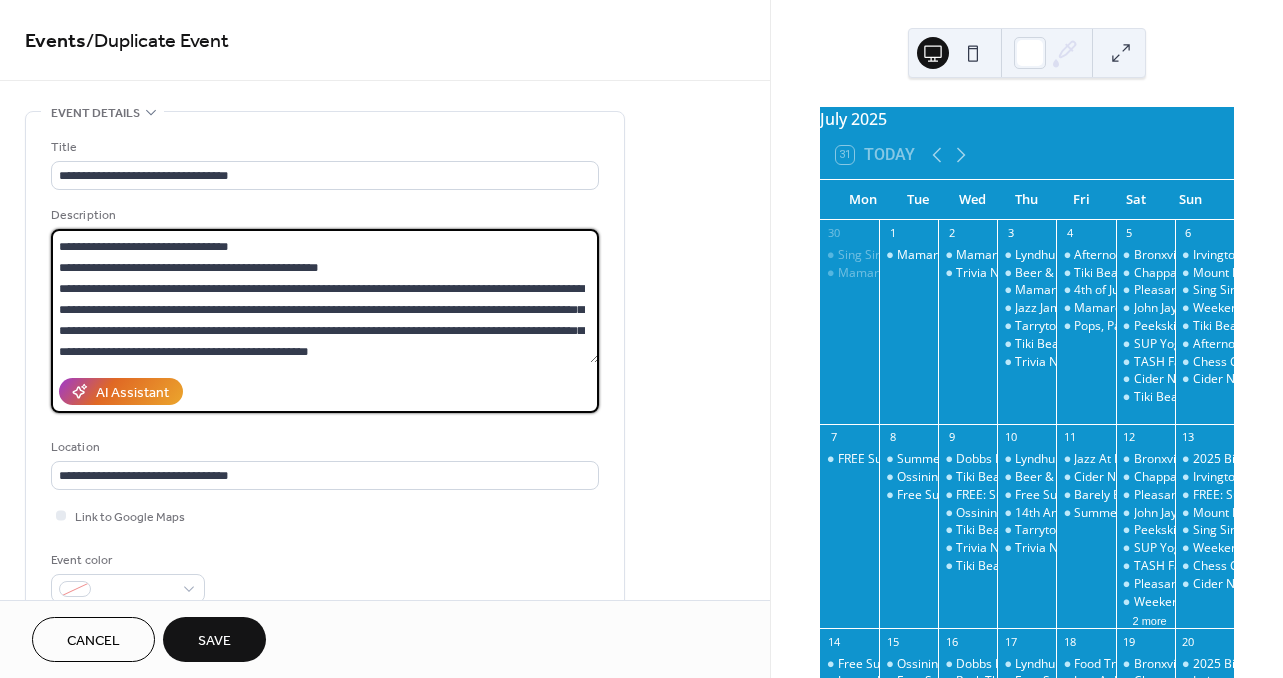 click on "**********" at bounding box center [325, 296] 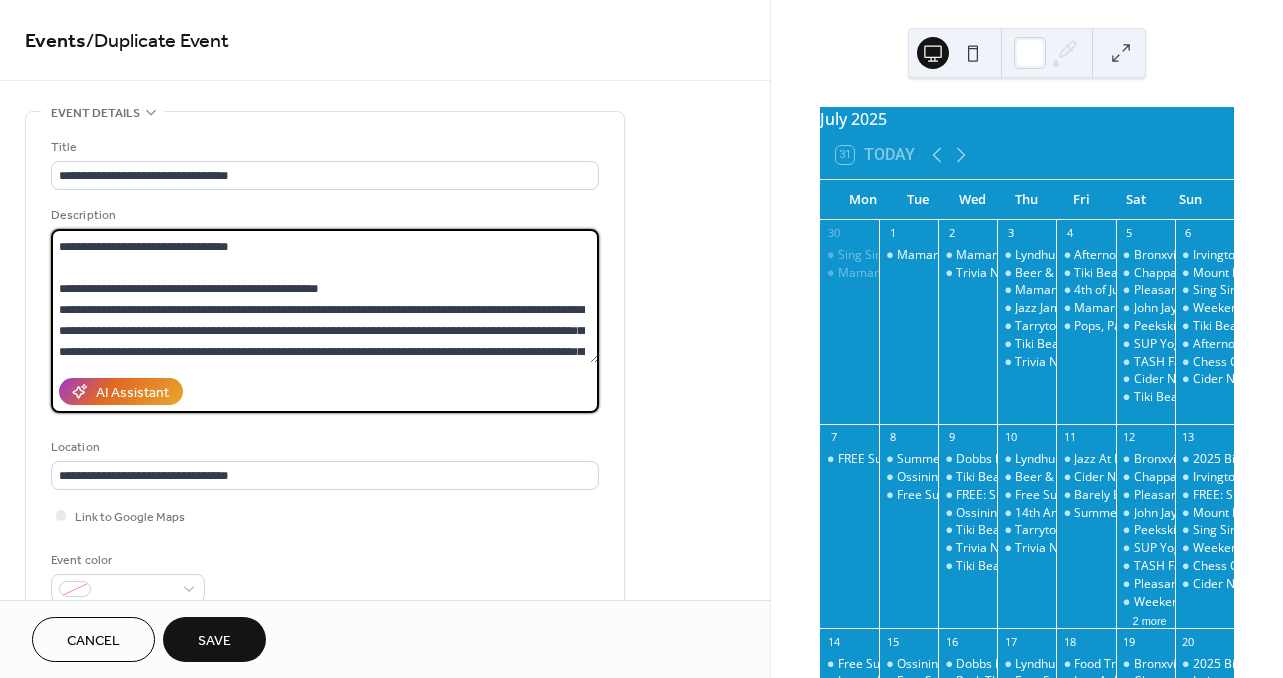 click on "**********" at bounding box center [325, 296] 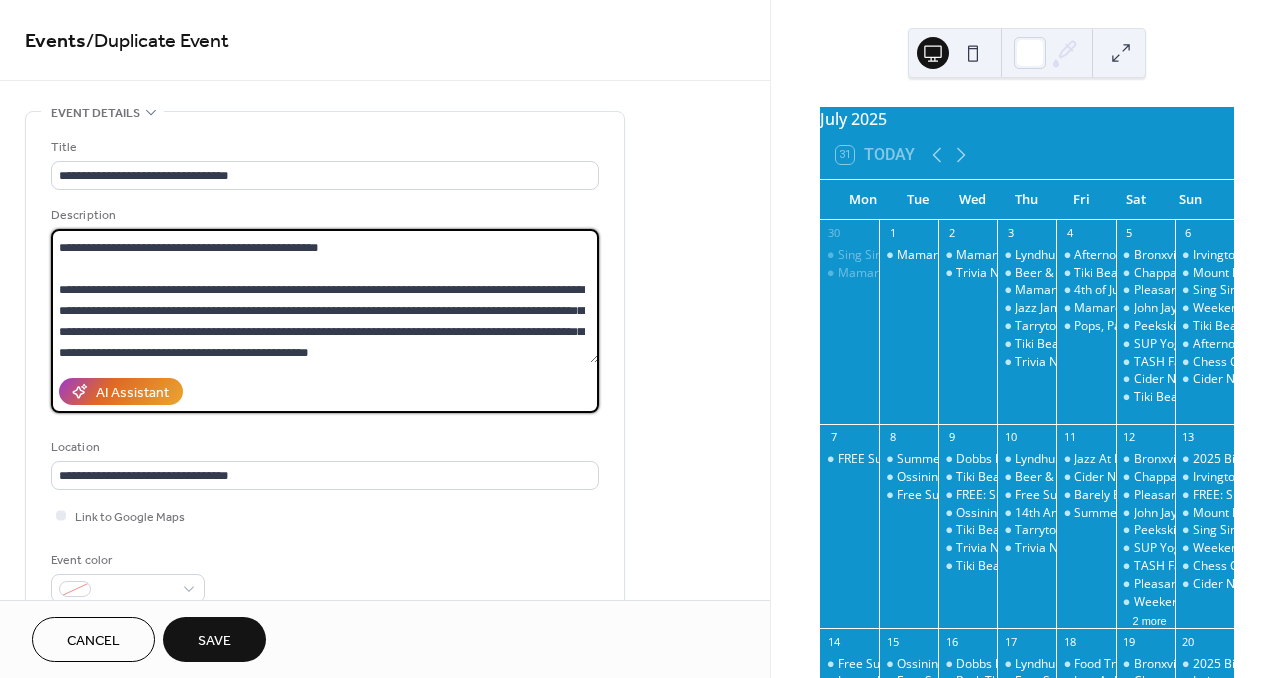 scroll, scrollTop: 64, scrollLeft: 0, axis: vertical 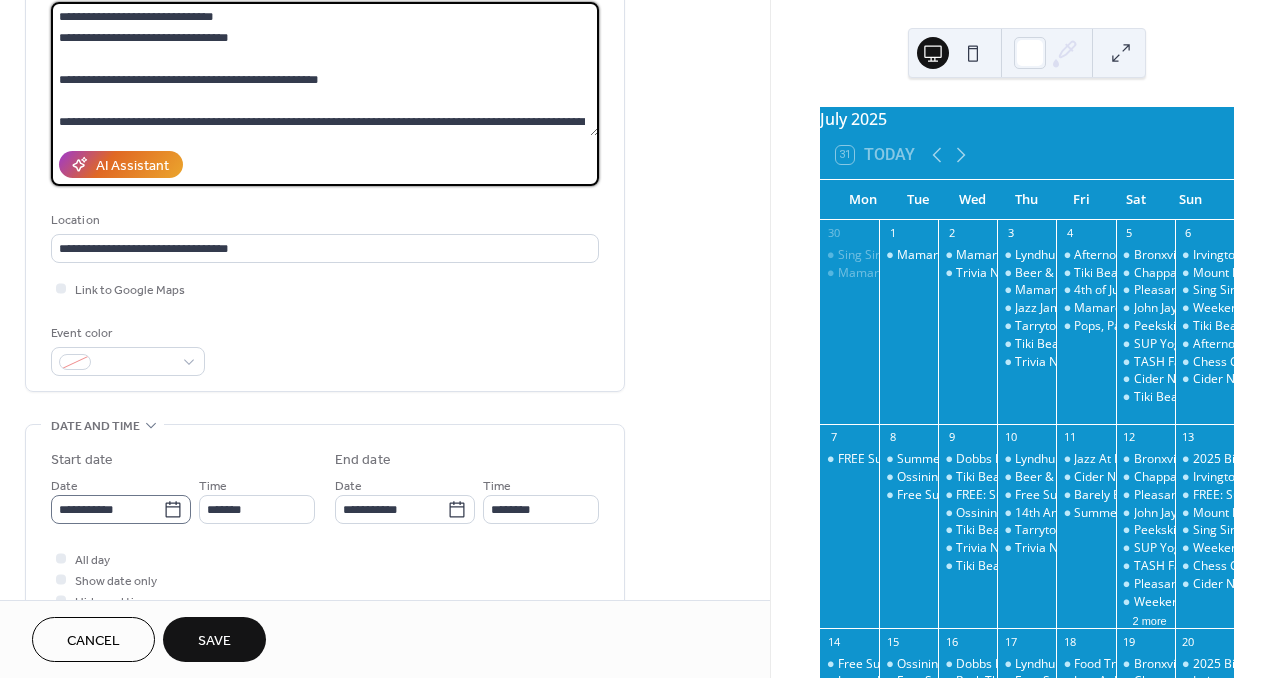 type on "**********" 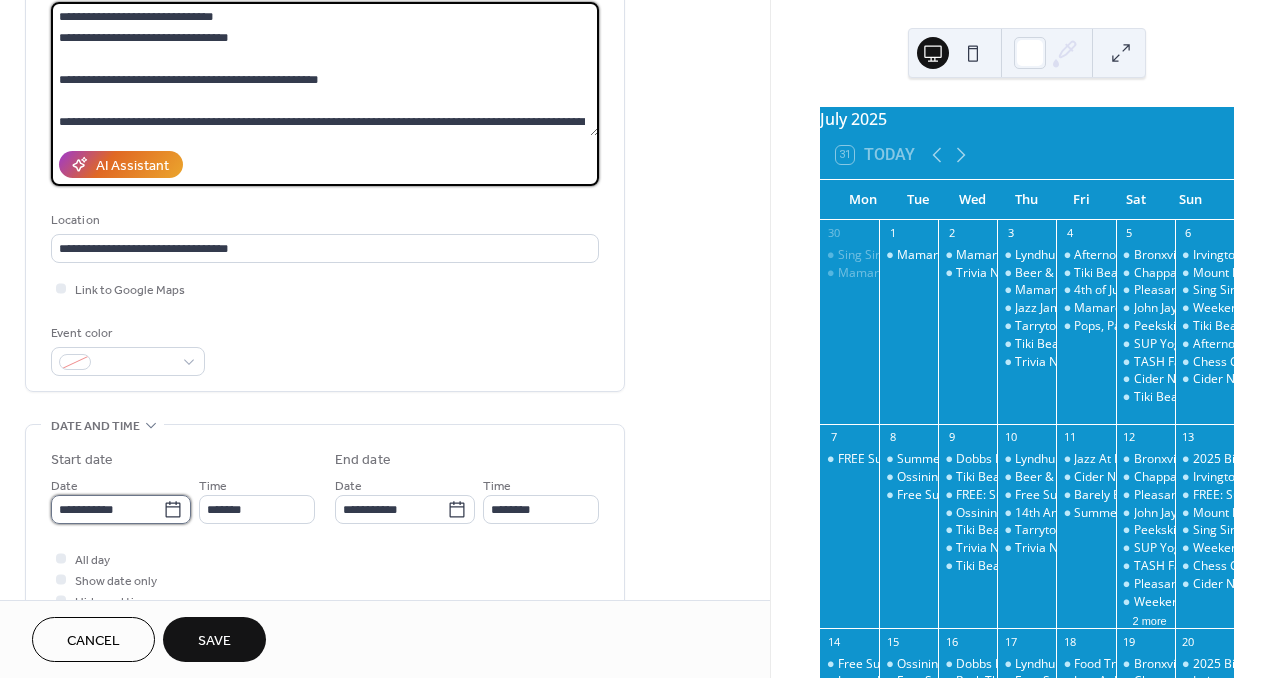 click on "**********" at bounding box center (107, 509) 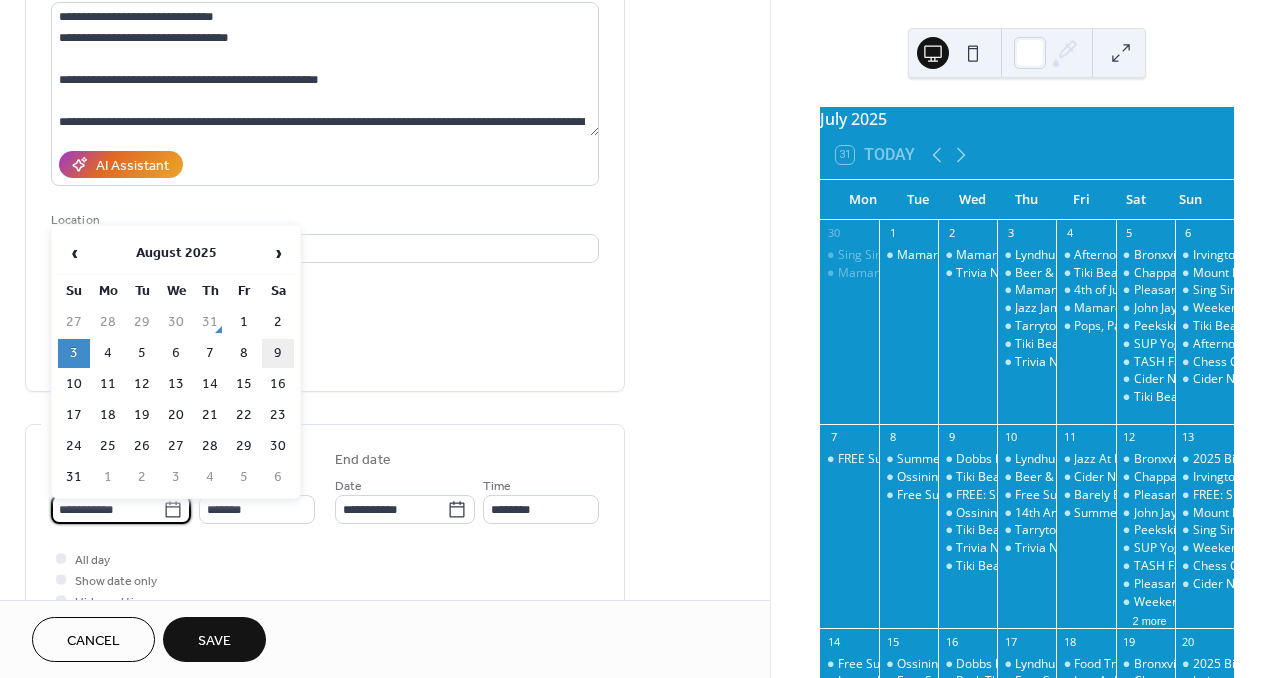 click on "9" at bounding box center (278, 353) 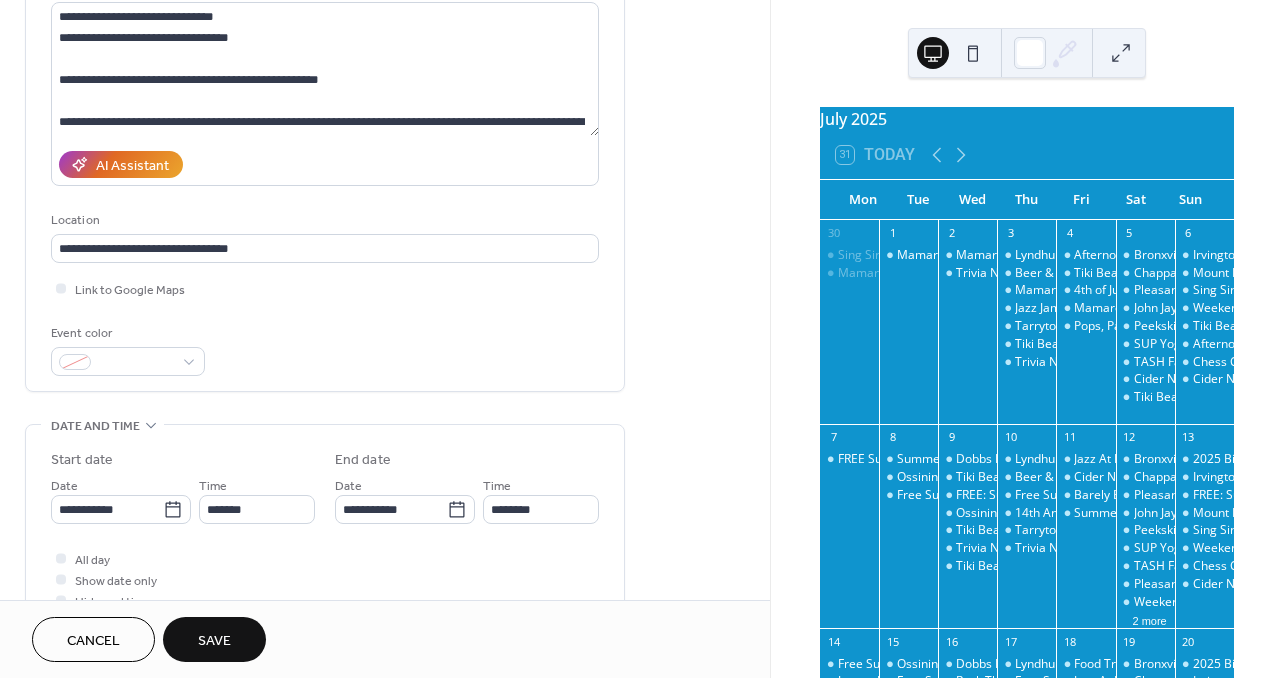 type on "**********" 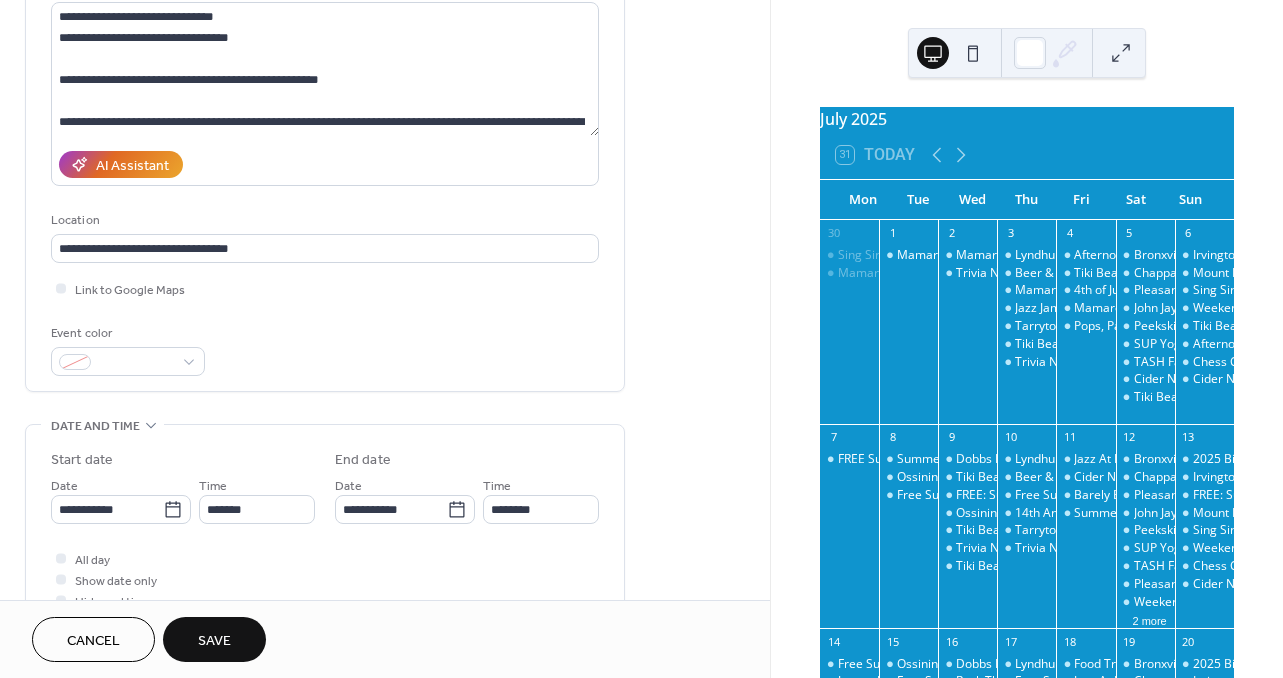 type on "**********" 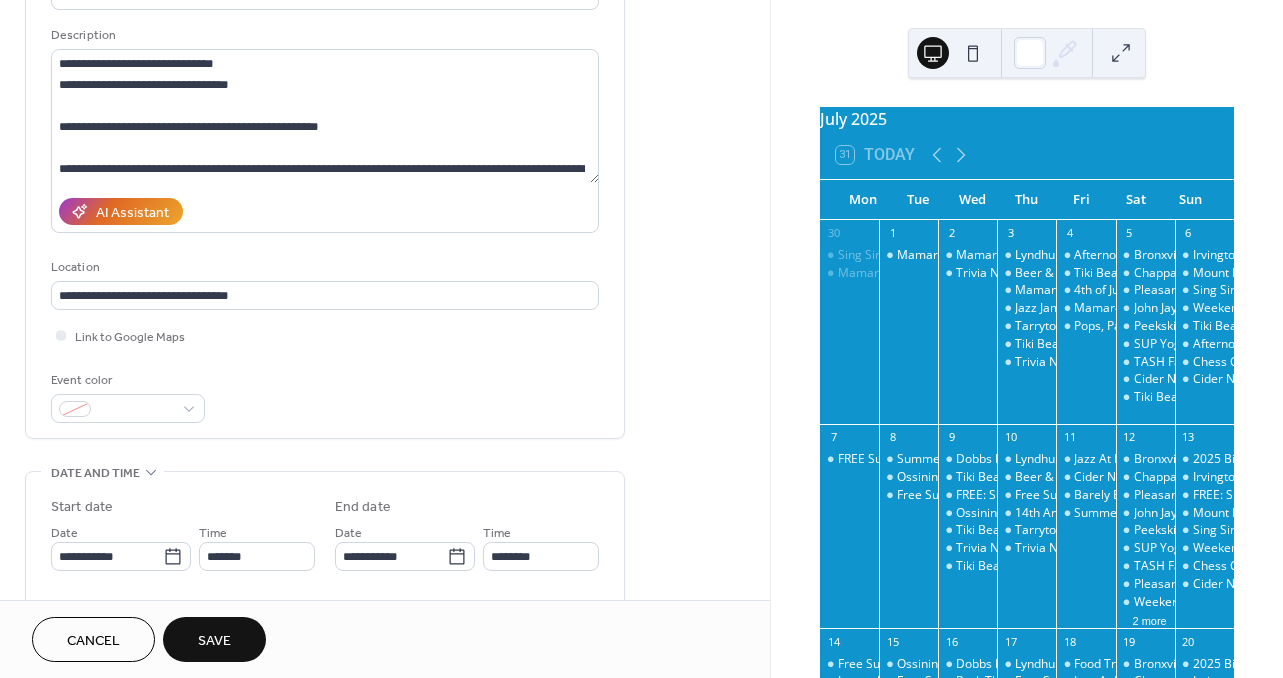 scroll, scrollTop: 186, scrollLeft: 0, axis: vertical 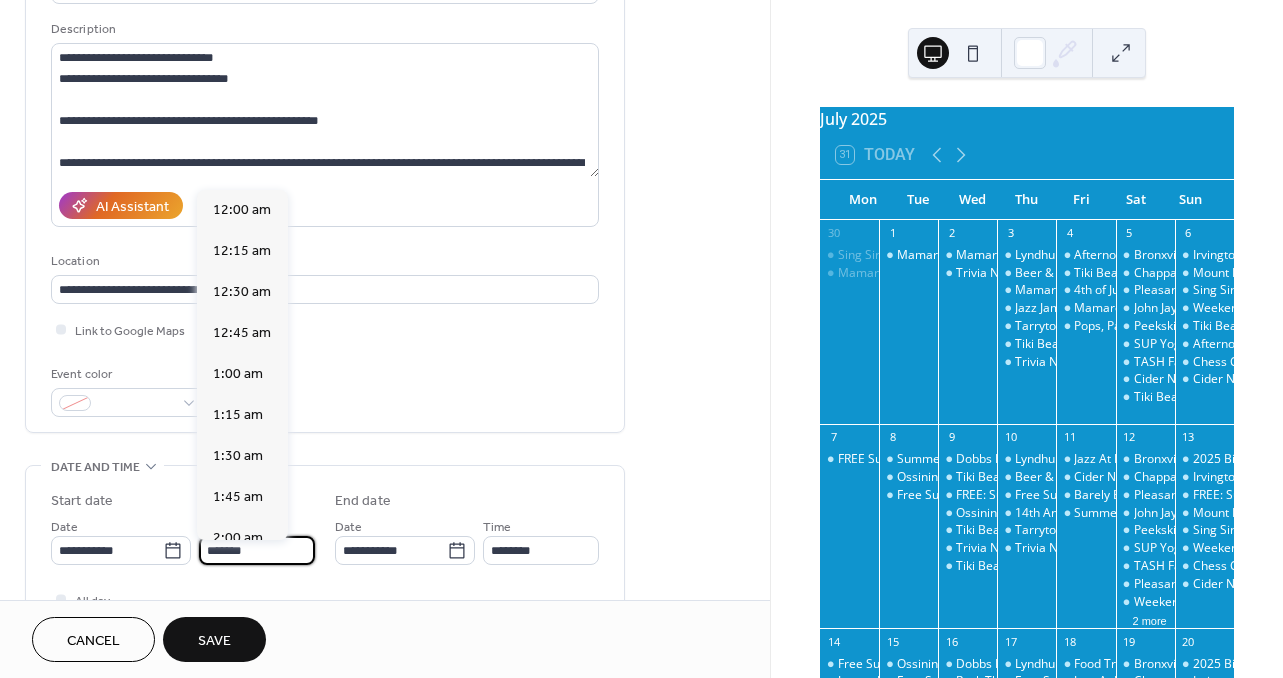 click on "*******" at bounding box center [257, 550] 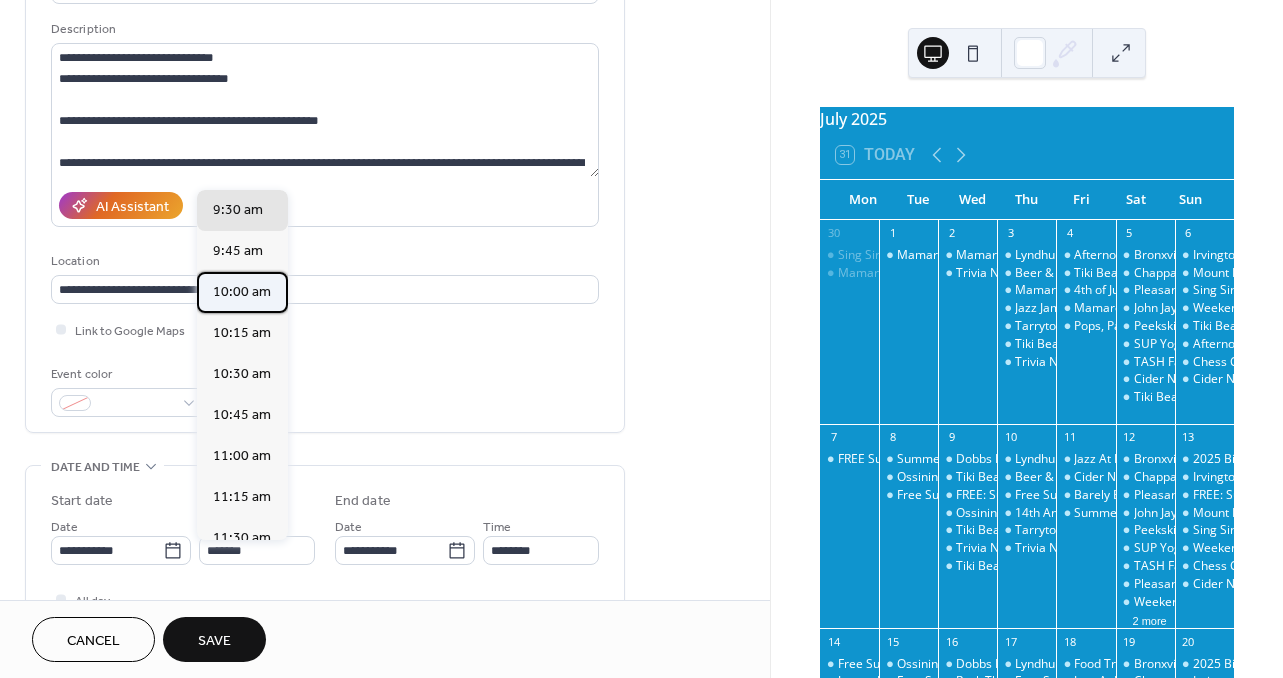 click on "10:00 am" at bounding box center (242, 292) 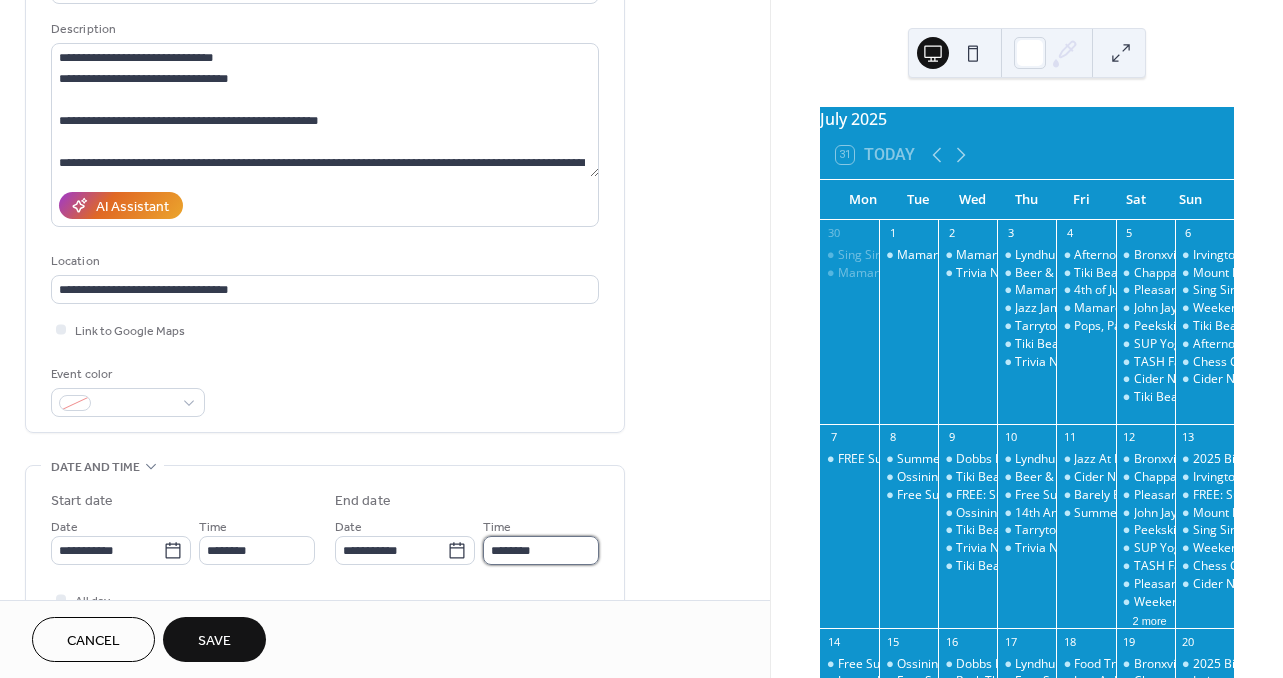 click on "********" at bounding box center (541, 550) 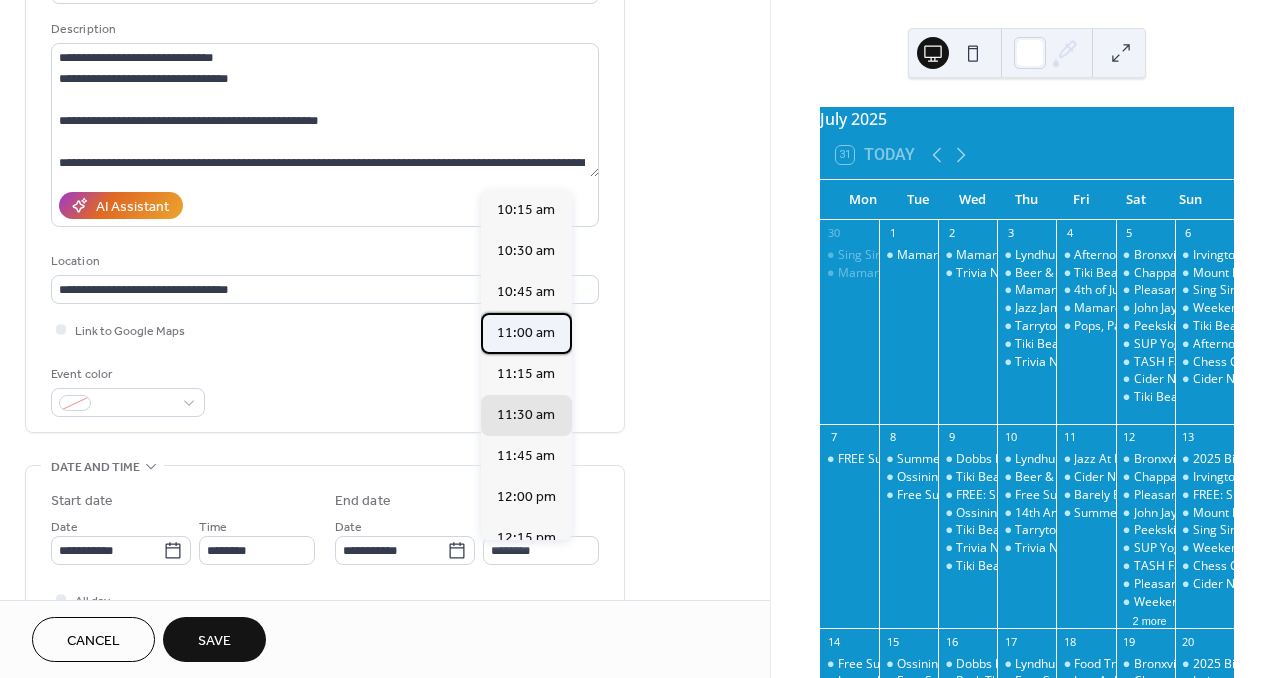 click on "11:00 am" at bounding box center [526, 333] 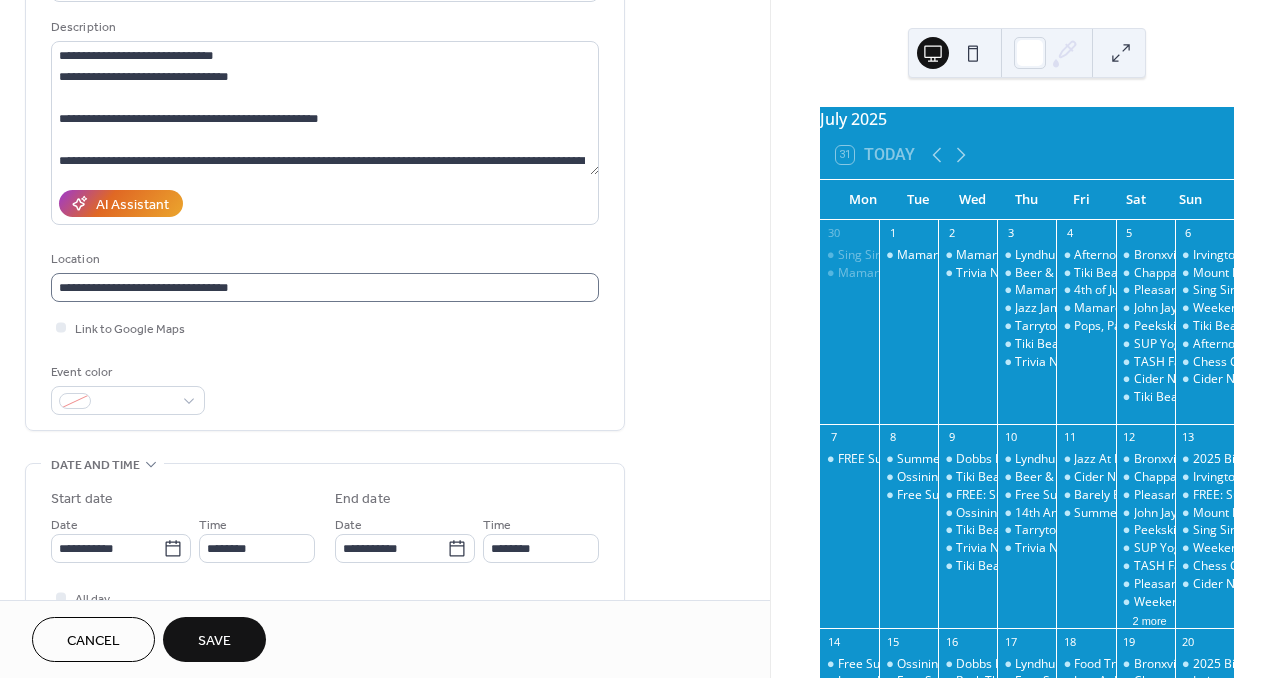 scroll, scrollTop: 126, scrollLeft: 0, axis: vertical 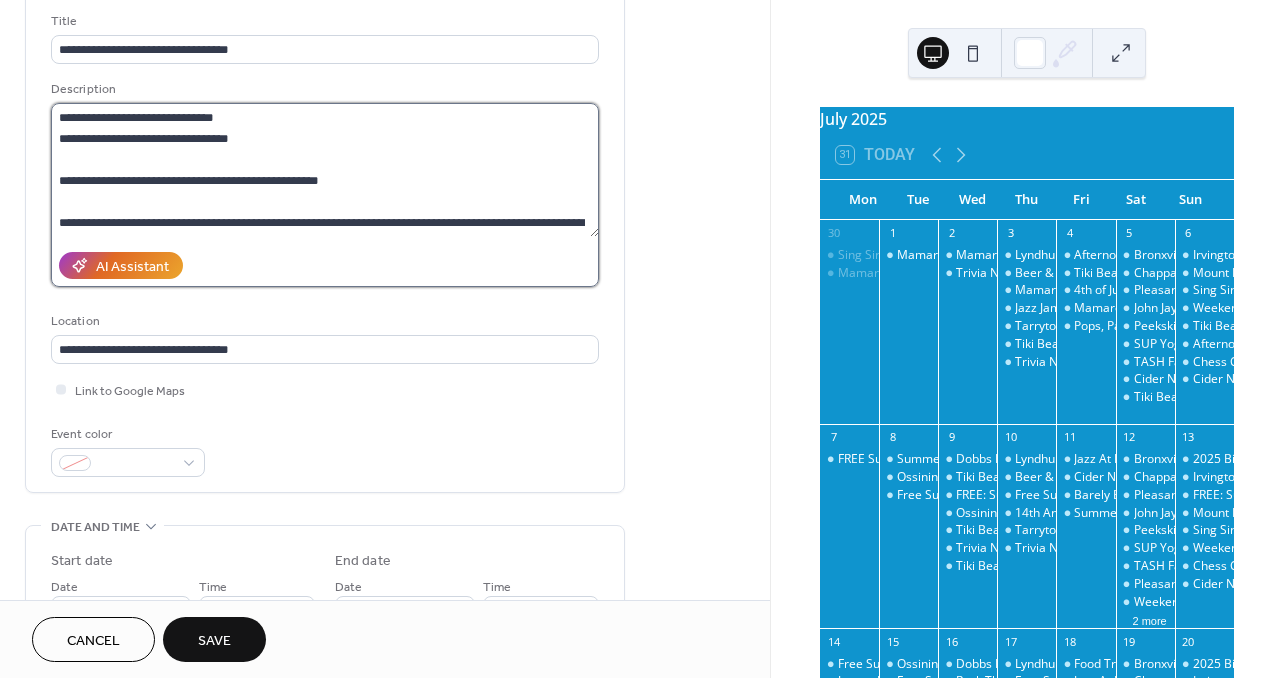 click on "**********" at bounding box center (325, 170) 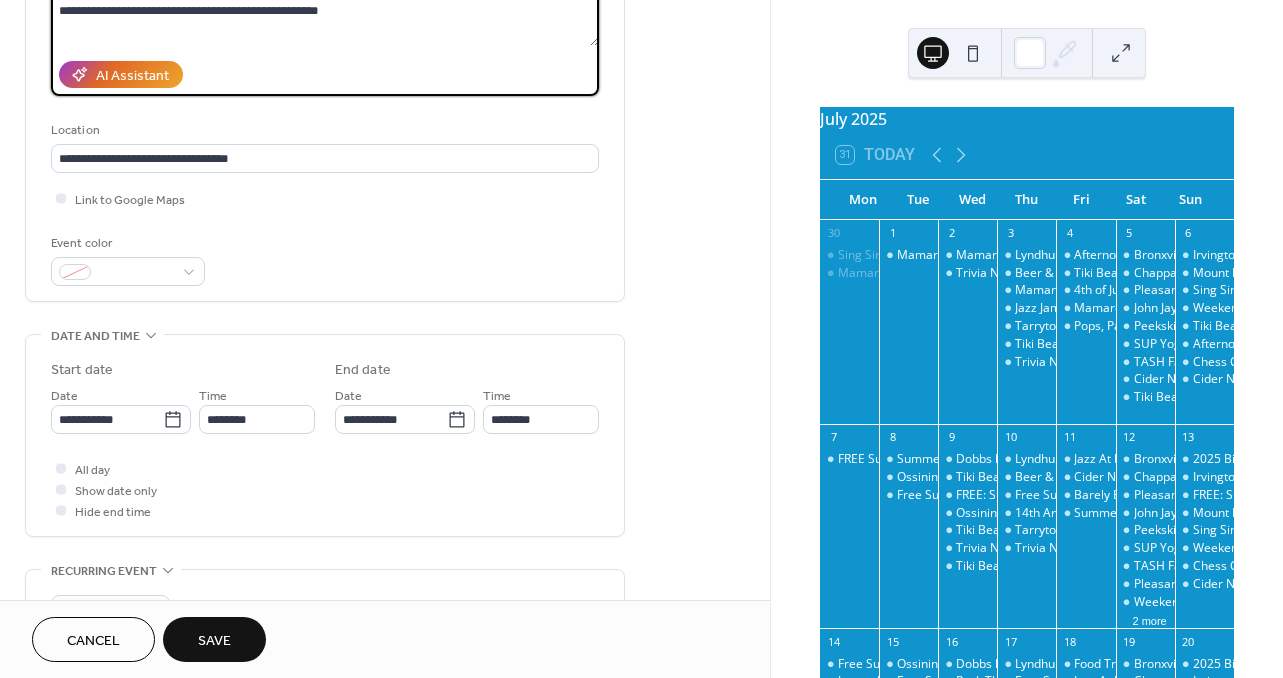 scroll, scrollTop: 320, scrollLeft: 0, axis: vertical 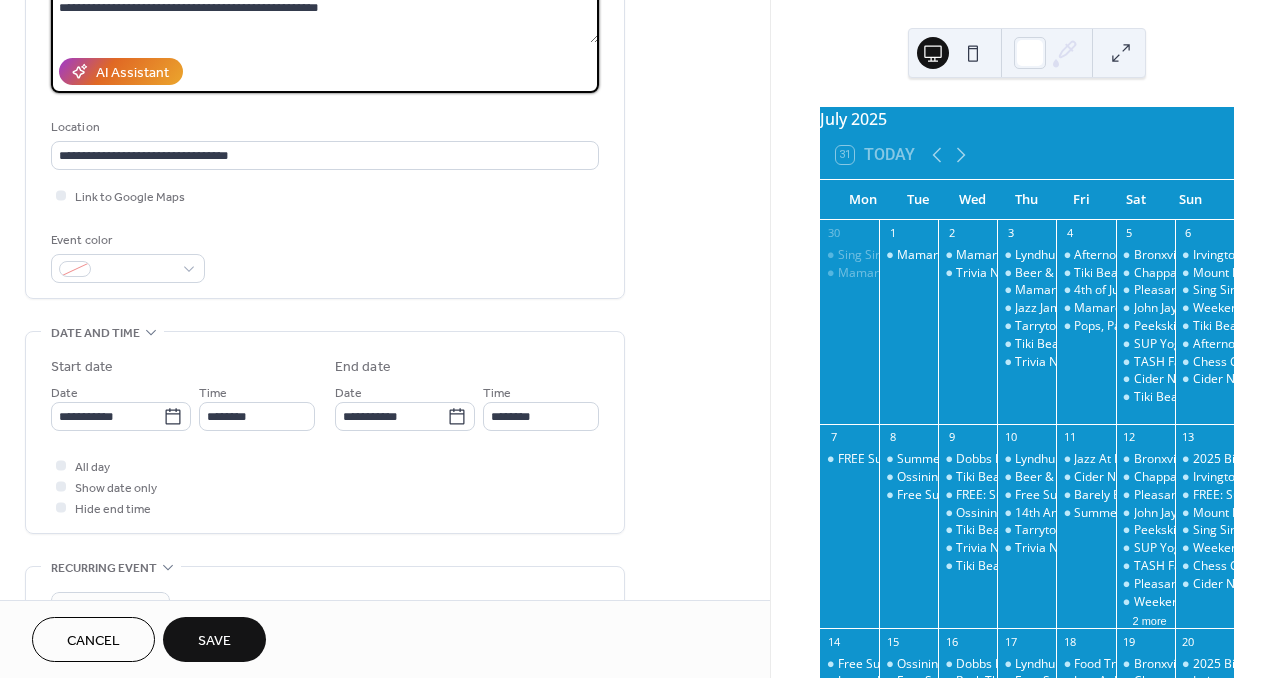 type on "**********" 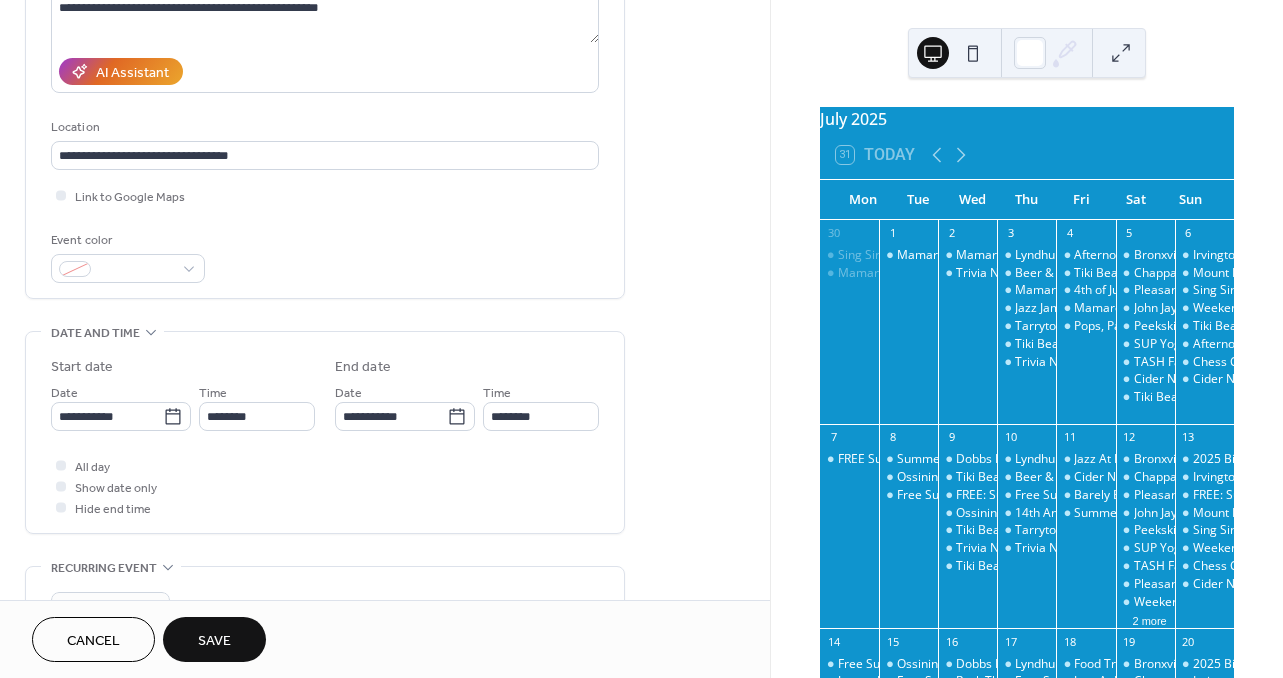 click on "Save" at bounding box center (214, 641) 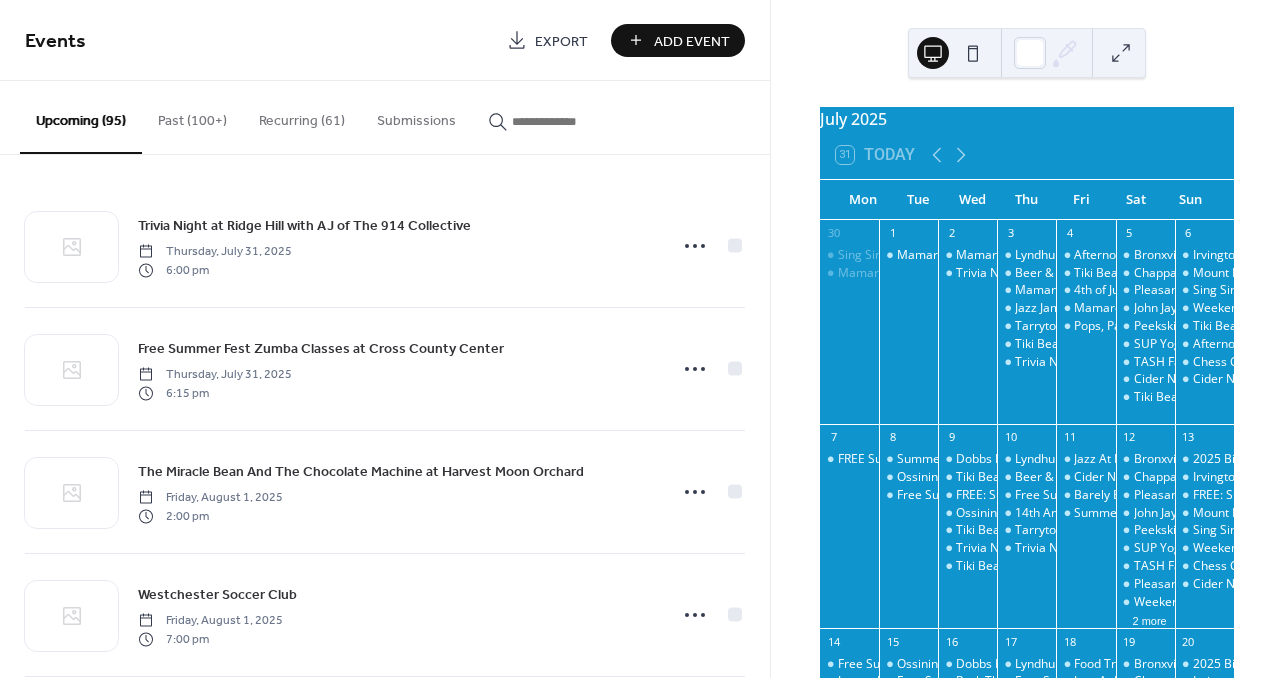 click at bounding box center (572, 121) 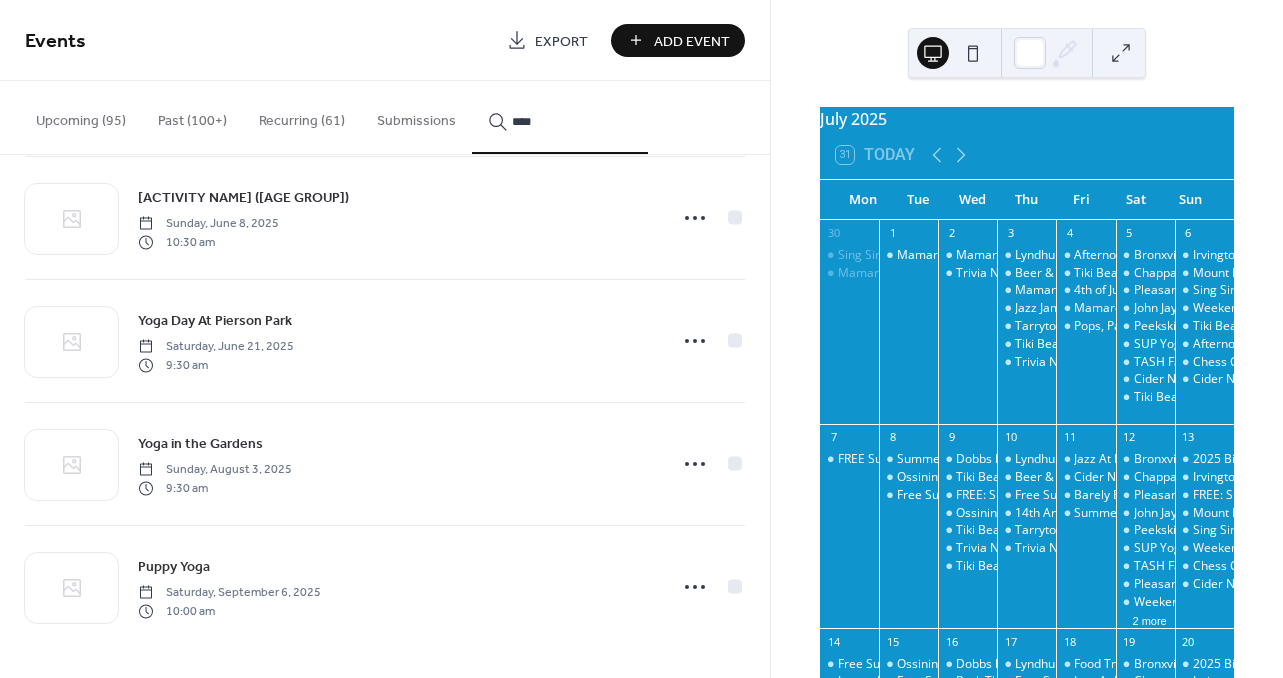 scroll, scrollTop: 5442, scrollLeft: 0, axis: vertical 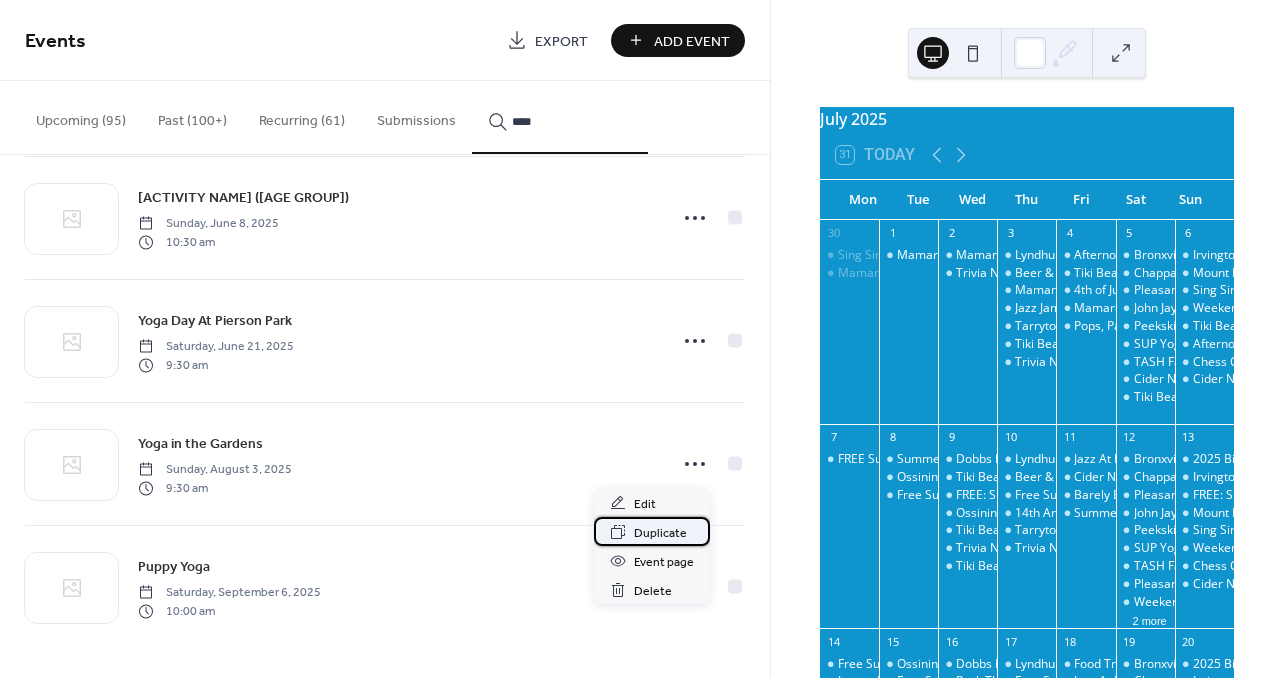 click on "Duplicate" at bounding box center [660, 533] 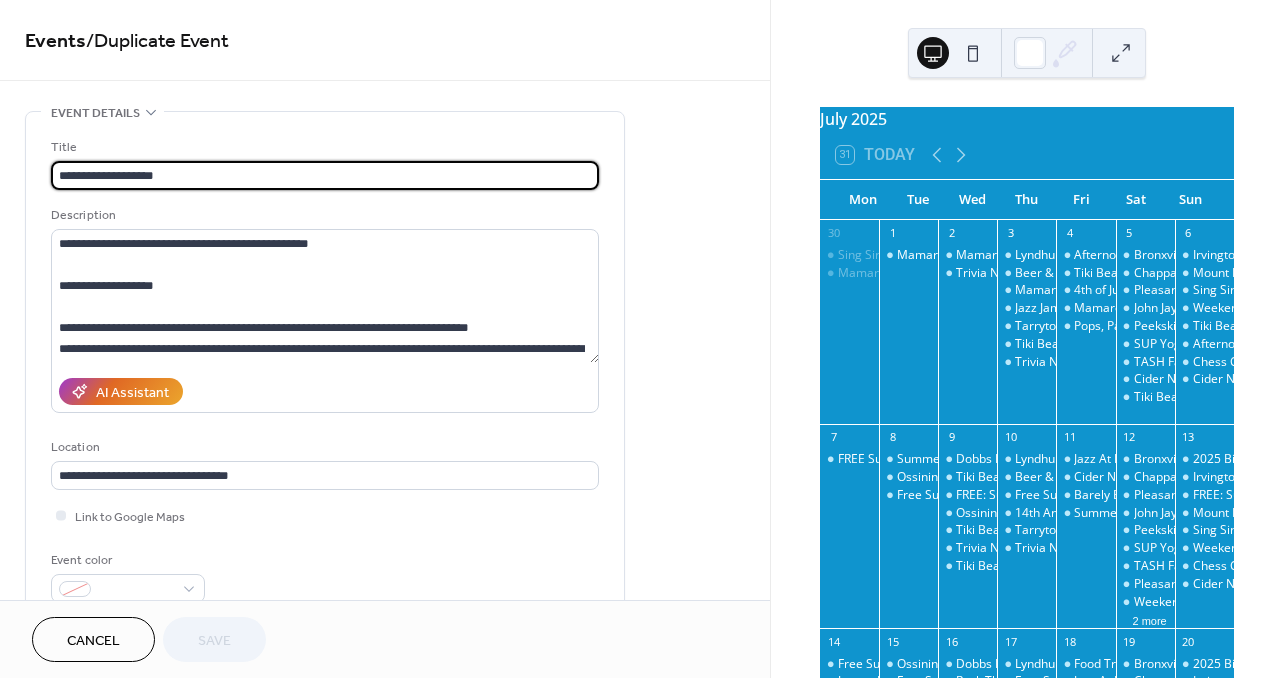 drag, startPoint x: 188, startPoint y: 180, endPoint x: 8, endPoint y: 171, distance: 180.22485 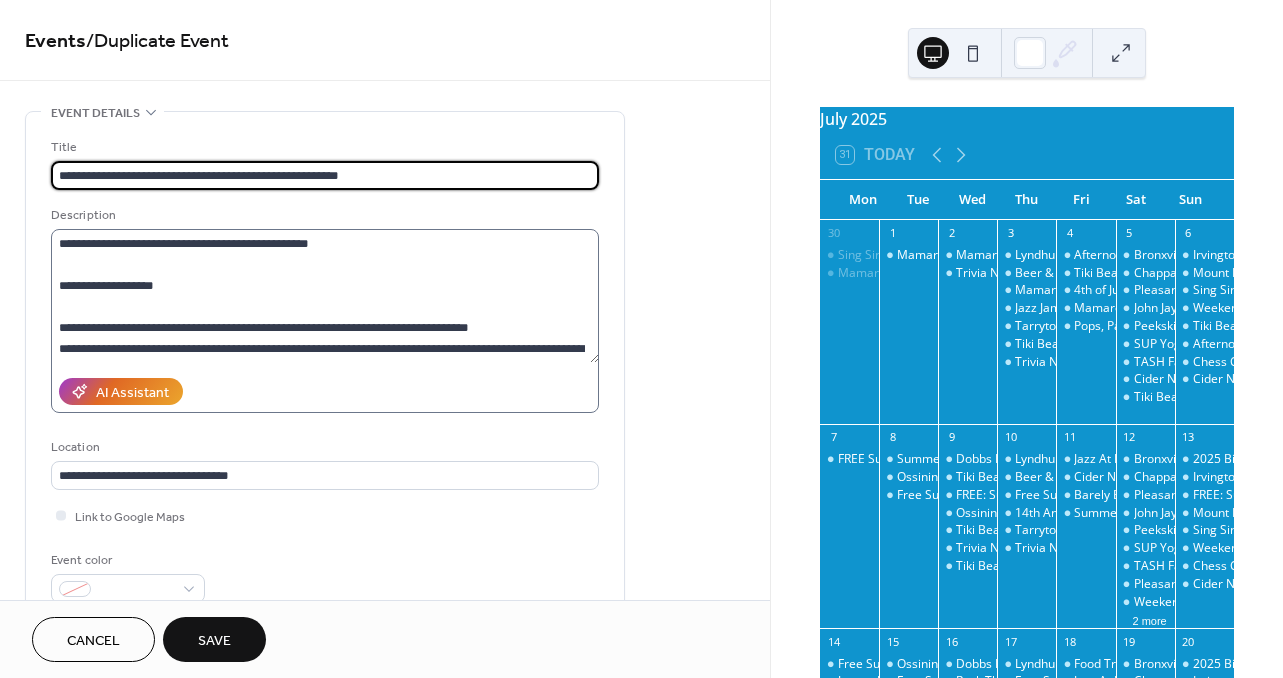 type on "**********" 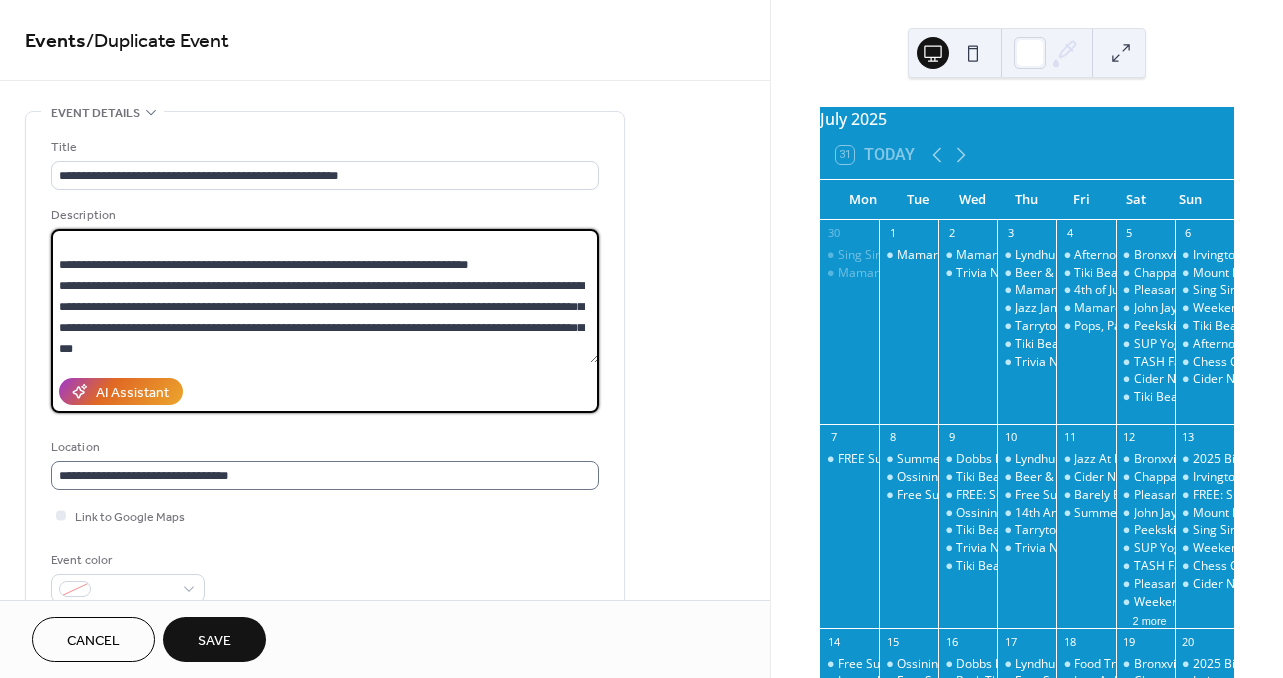 drag, startPoint x: 60, startPoint y: 245, endPoint x: 399, endPoint y: 475, distance: 409.6596 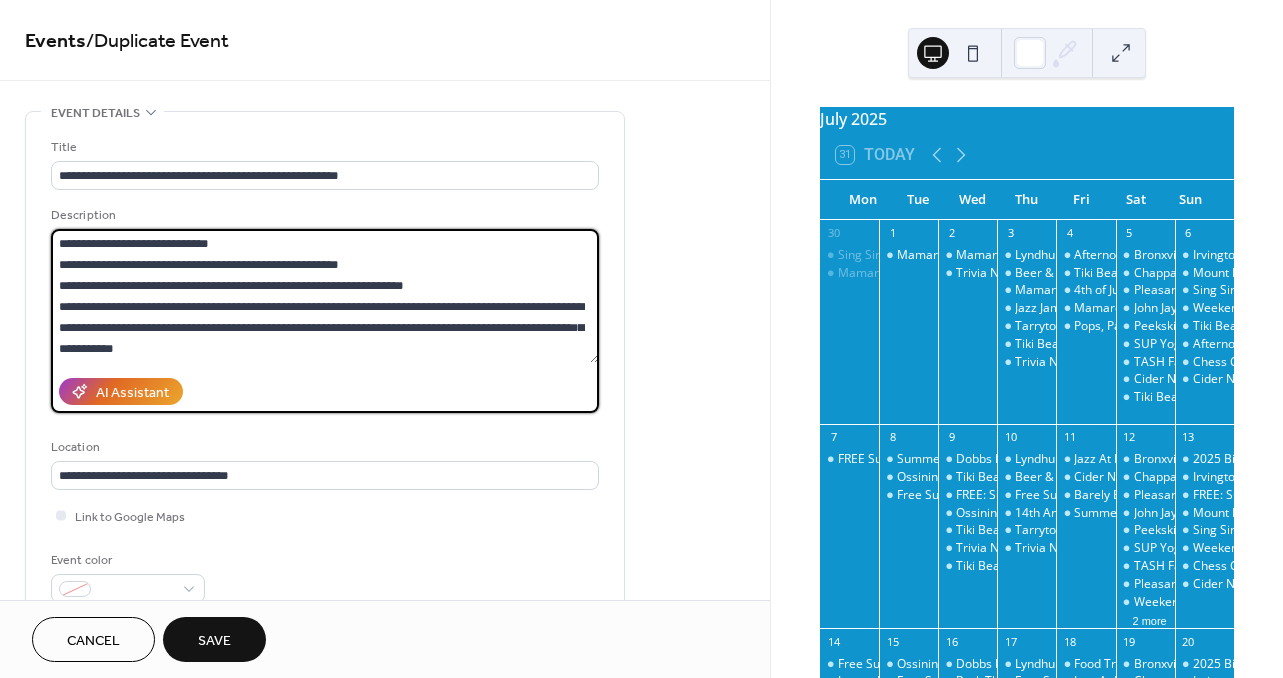 scroll, scrollTop: 0, scrollLeft: 0, axis: both 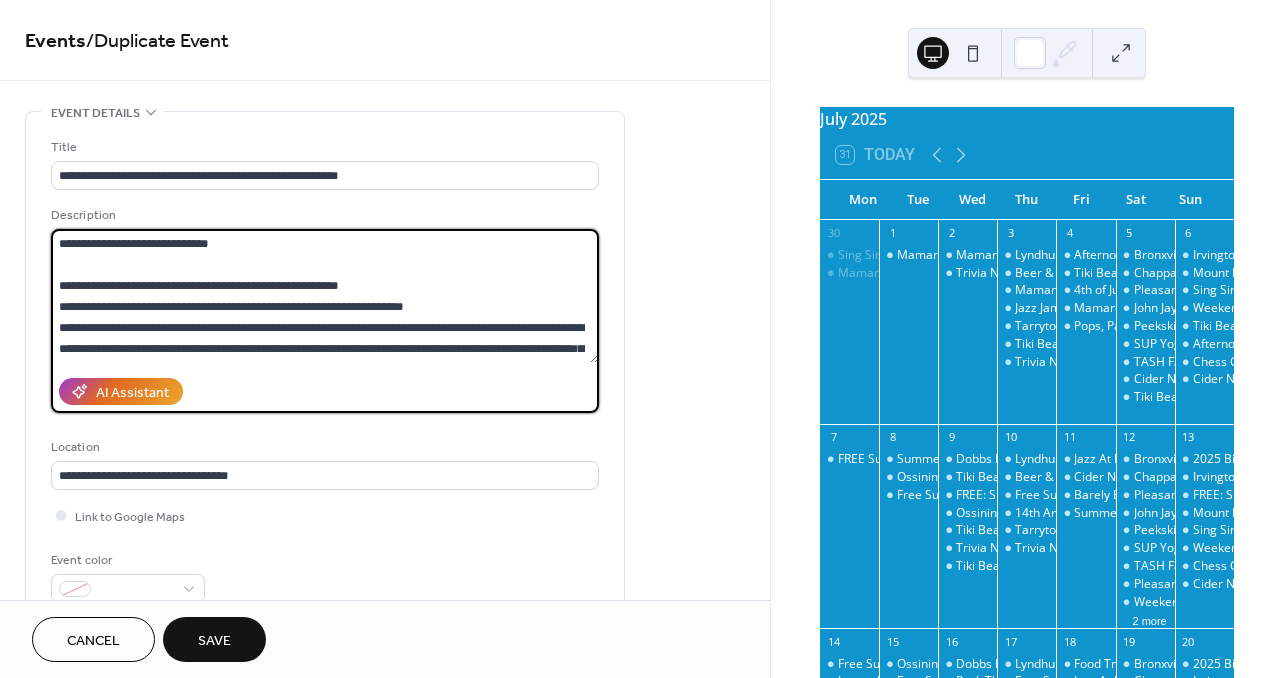 click on "**********" at bounding box center [325, 296] 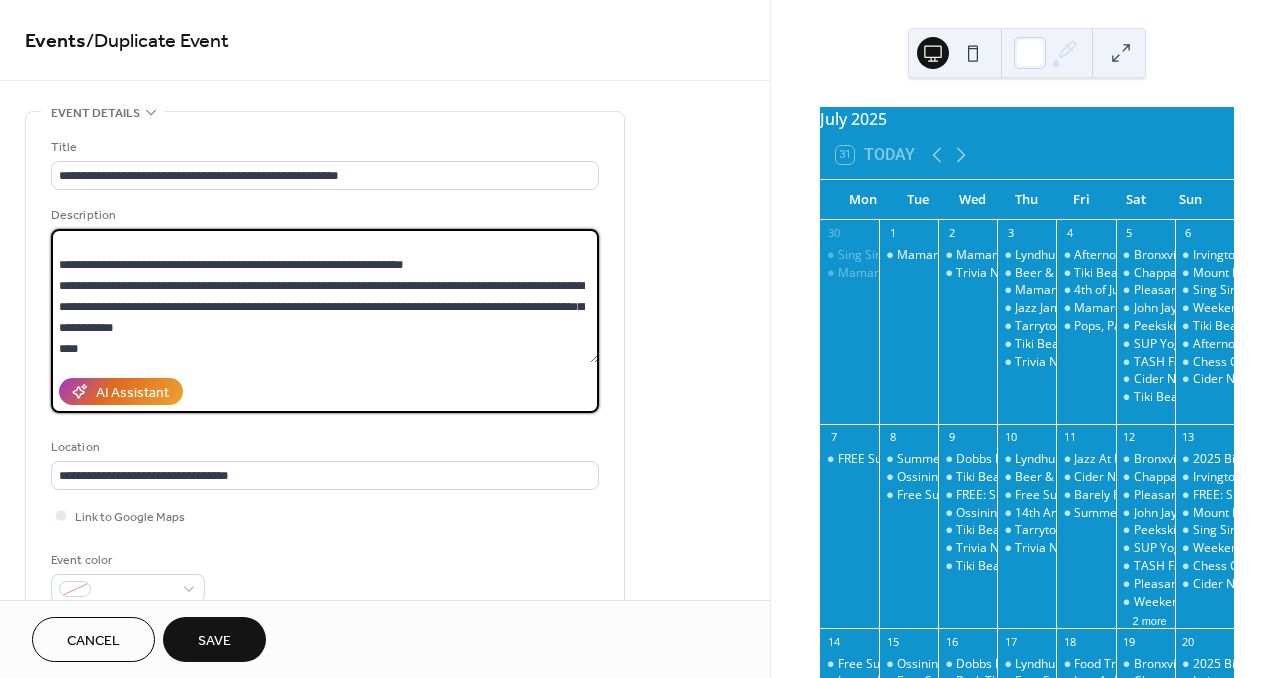scroll, scrollTop: 63, scrollLeft: 0, axis: vertical 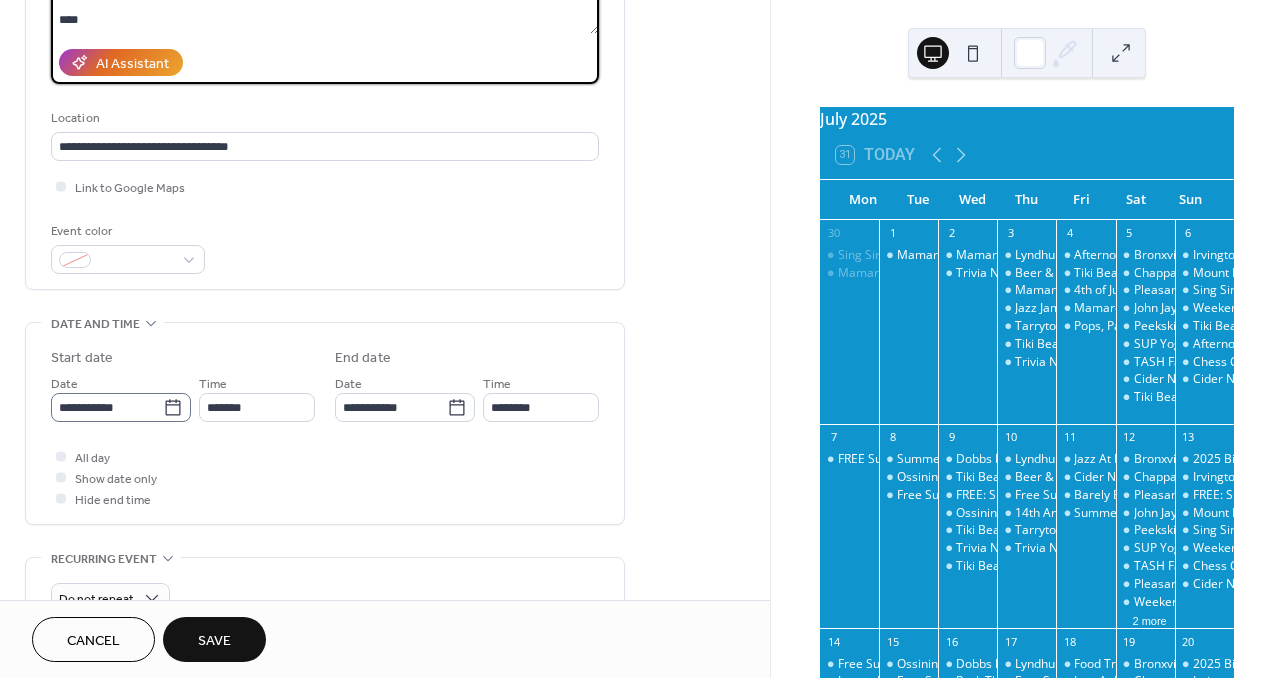 type on "**********" 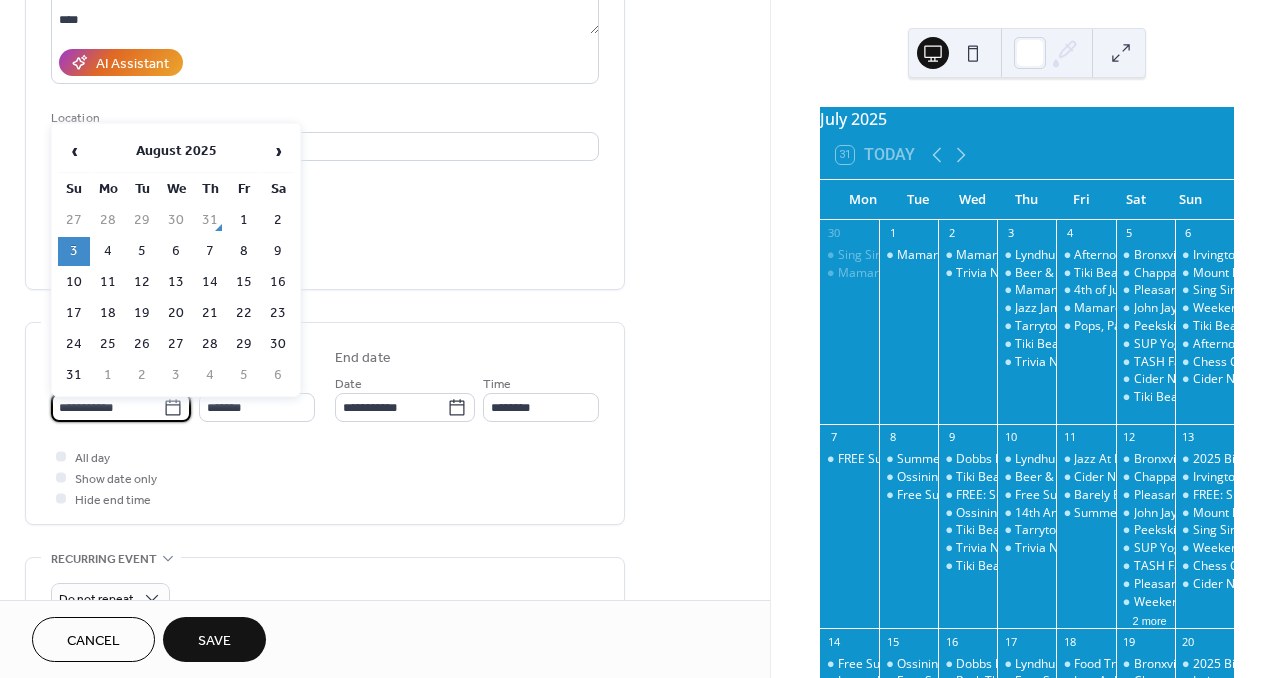 click on "**********" at bounding box center (107, 407) 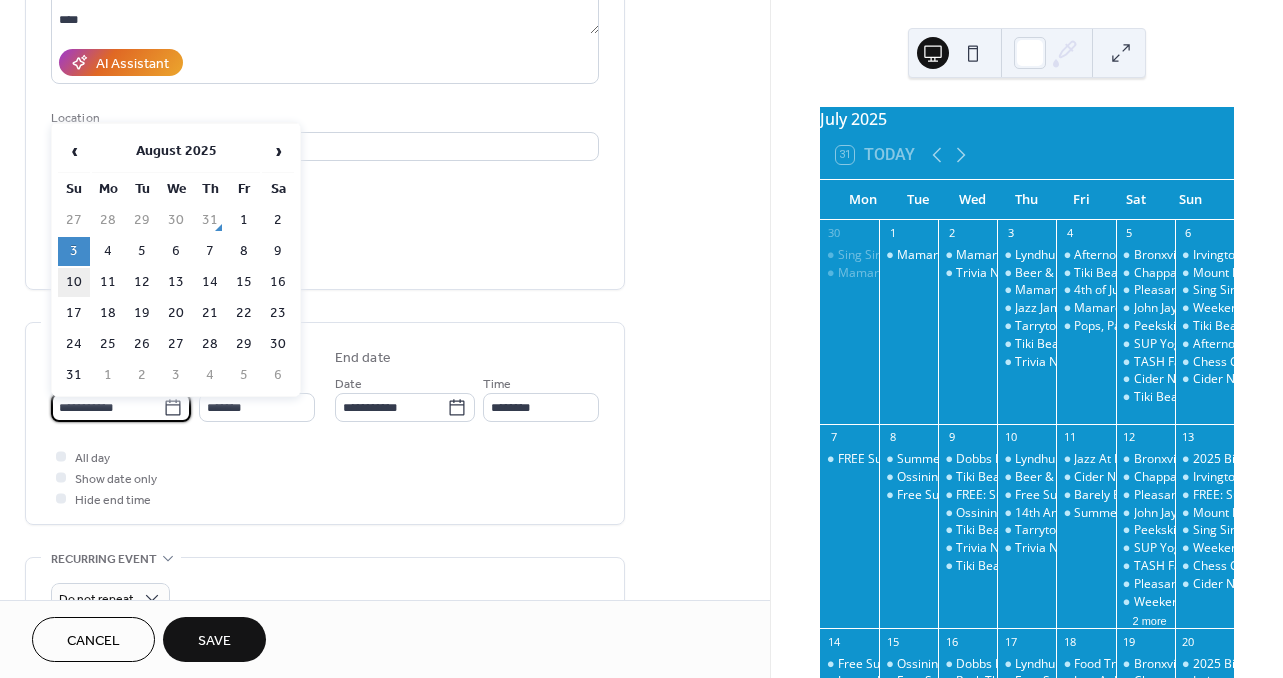 click on "10" at bounding box center [74, 282] 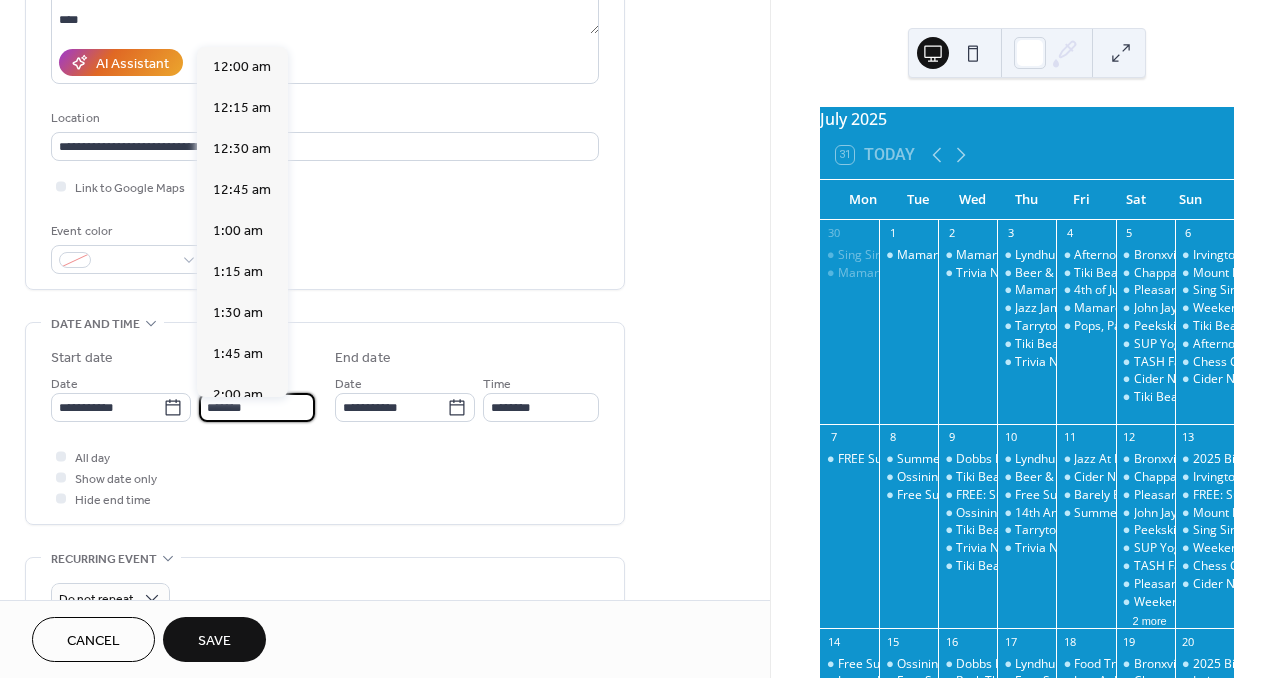 click on "*******" at bounding box center (257, 407) 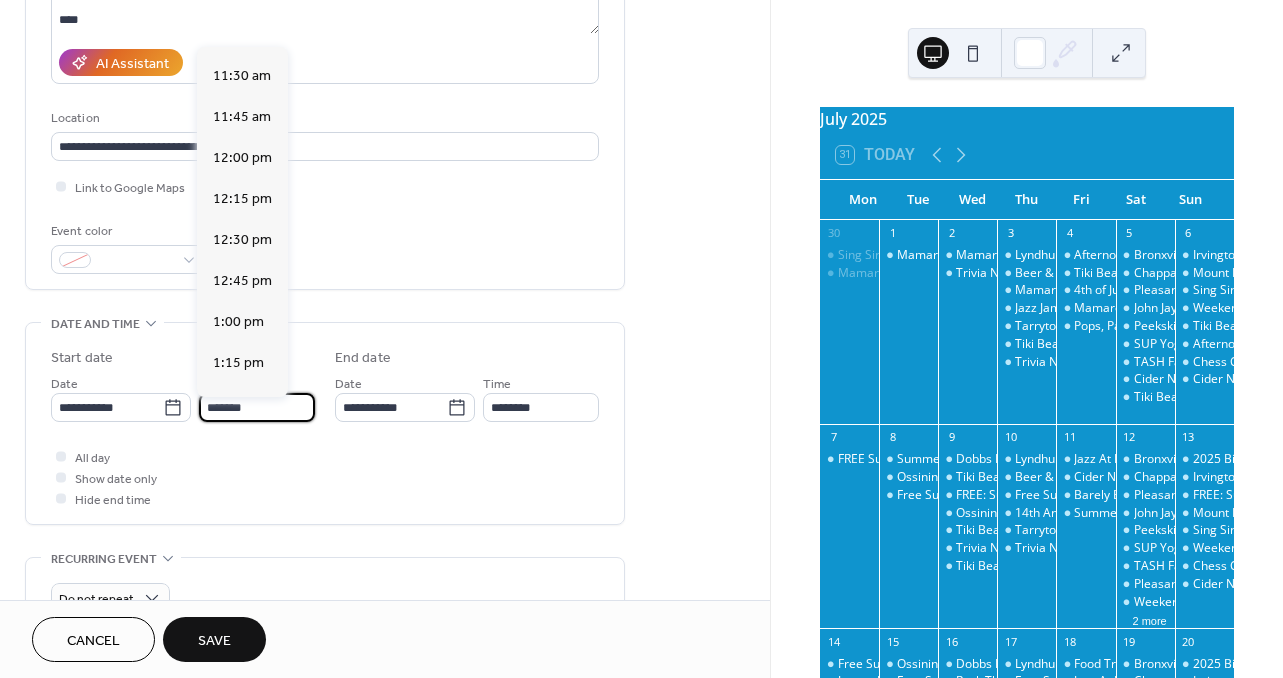 scroll, scrollTop: 1924, scrollLeft: 0, axis: vertical 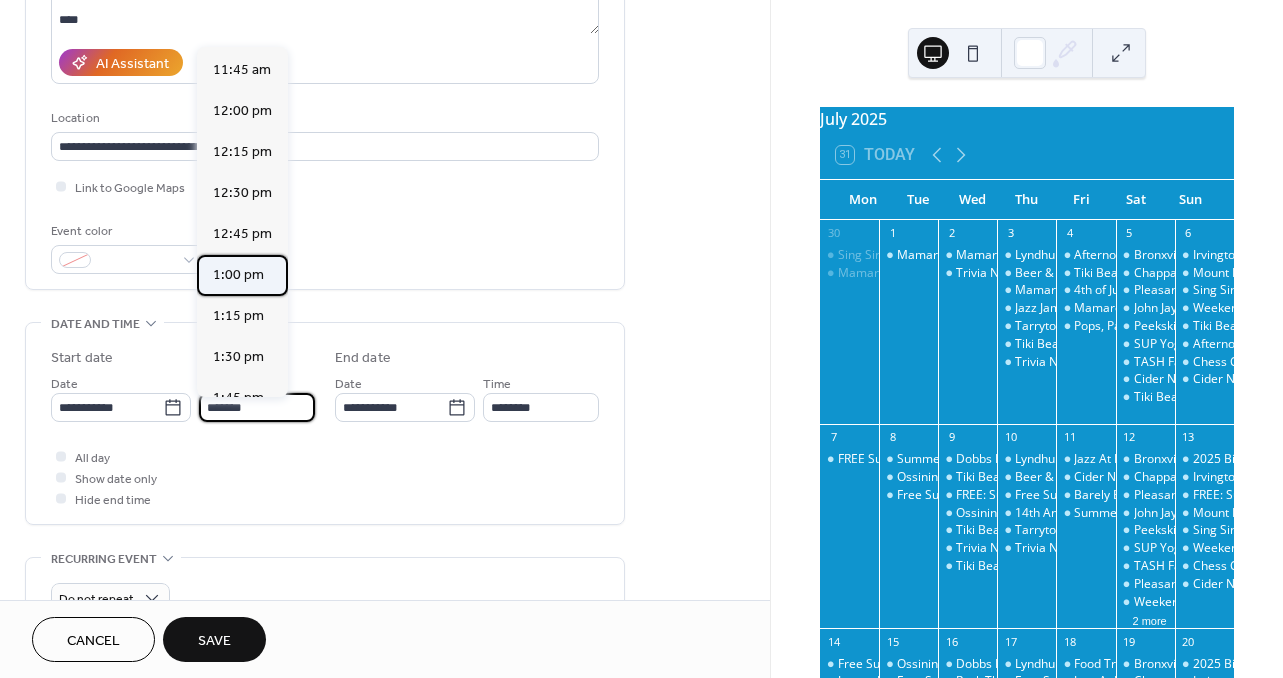 click on "1:00 pm" at bounding box center (238, 275) 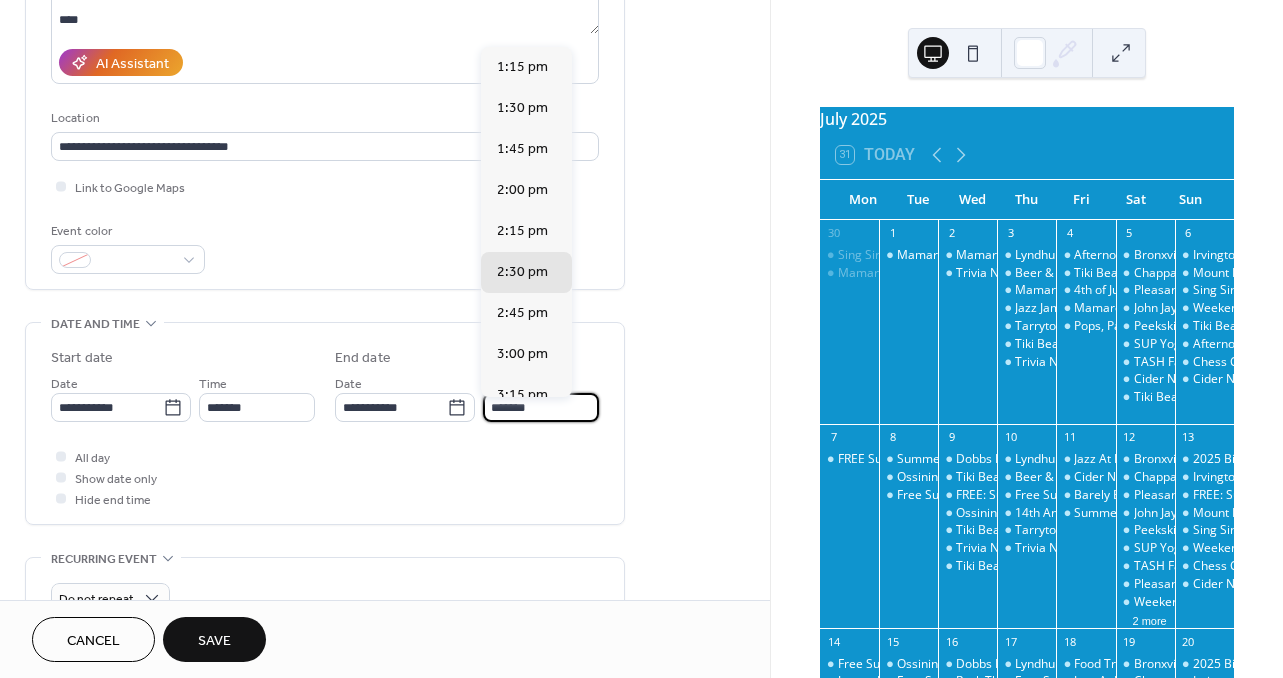 click on "*******" at bounding box center [541, 407] 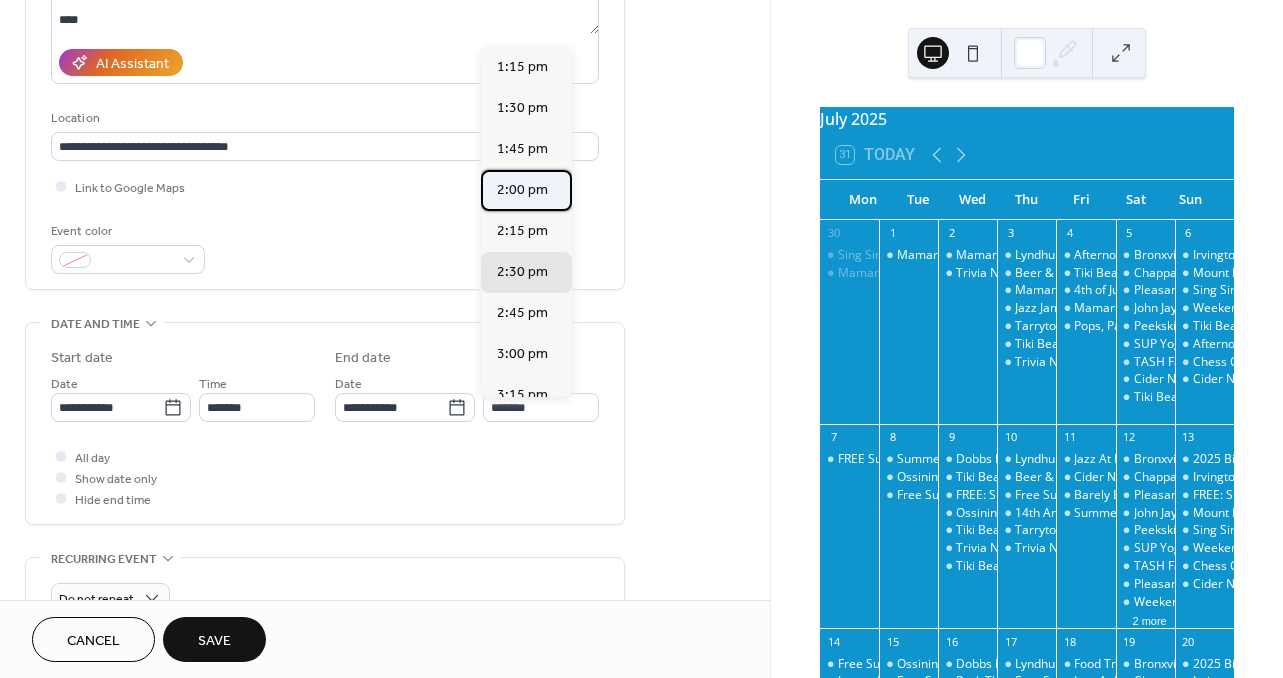 click on "2:00 pm" at bounding box center [522, 190] 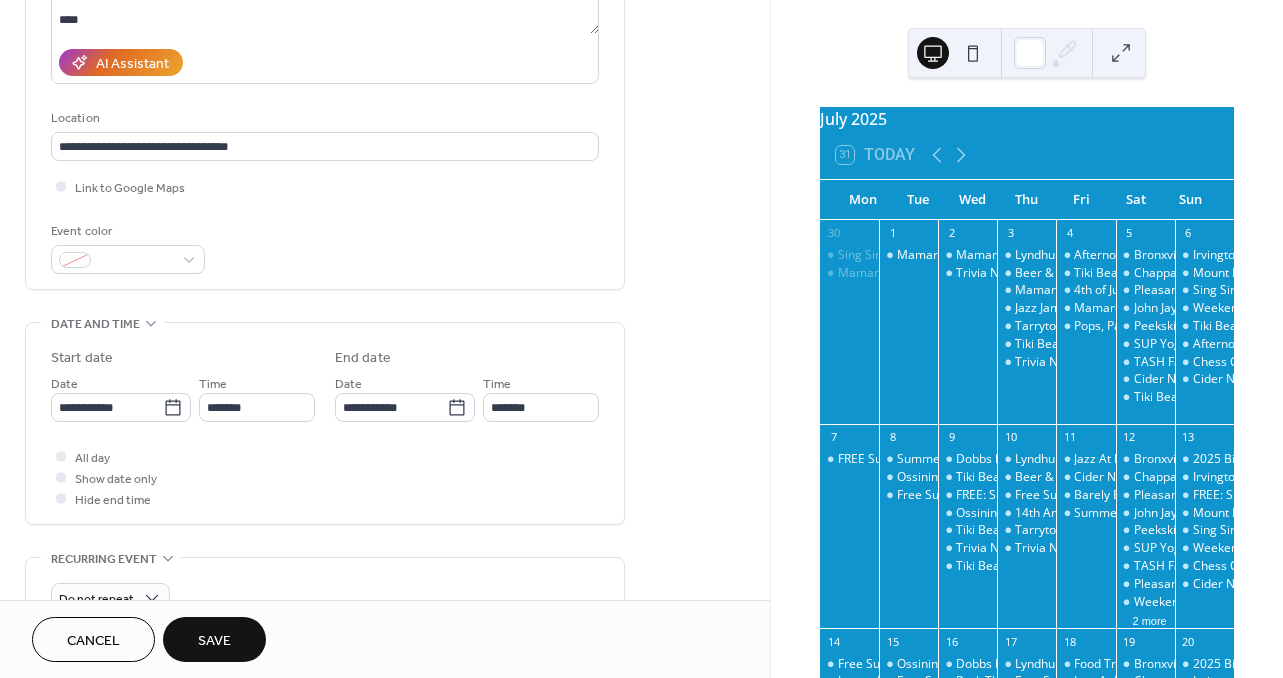 click on "Save" at bounding box center (214, 641) 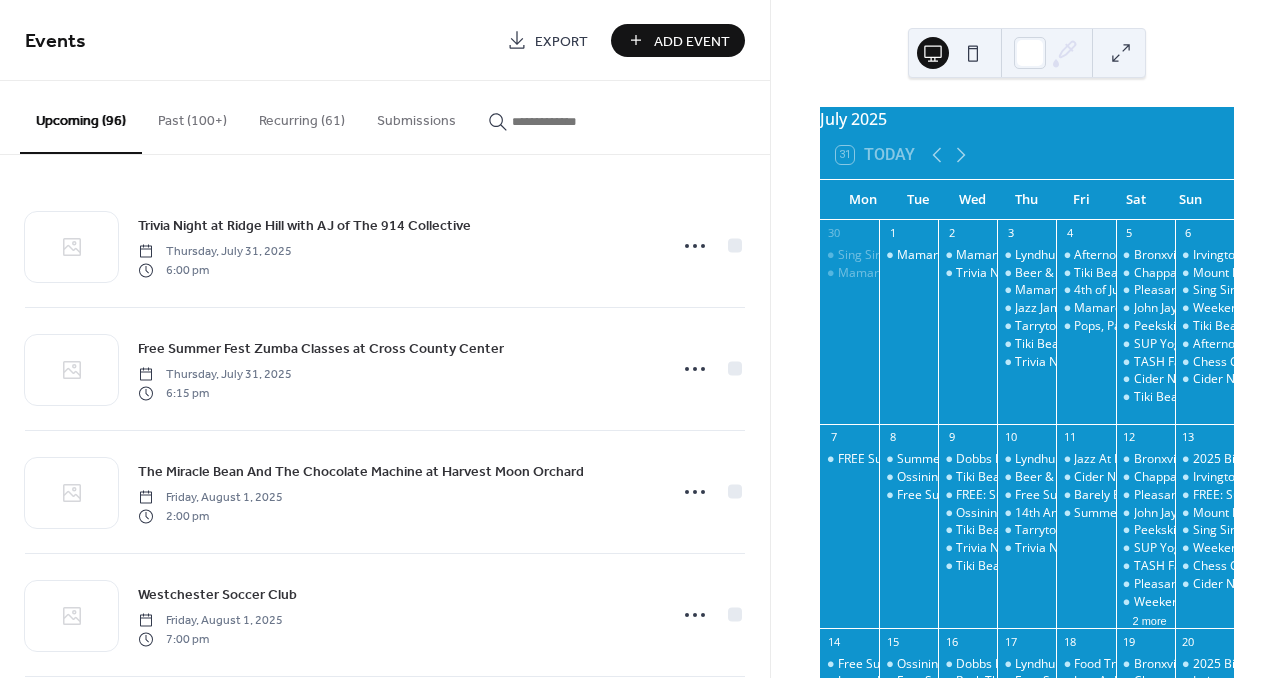 click at bounding box center [572, 121] 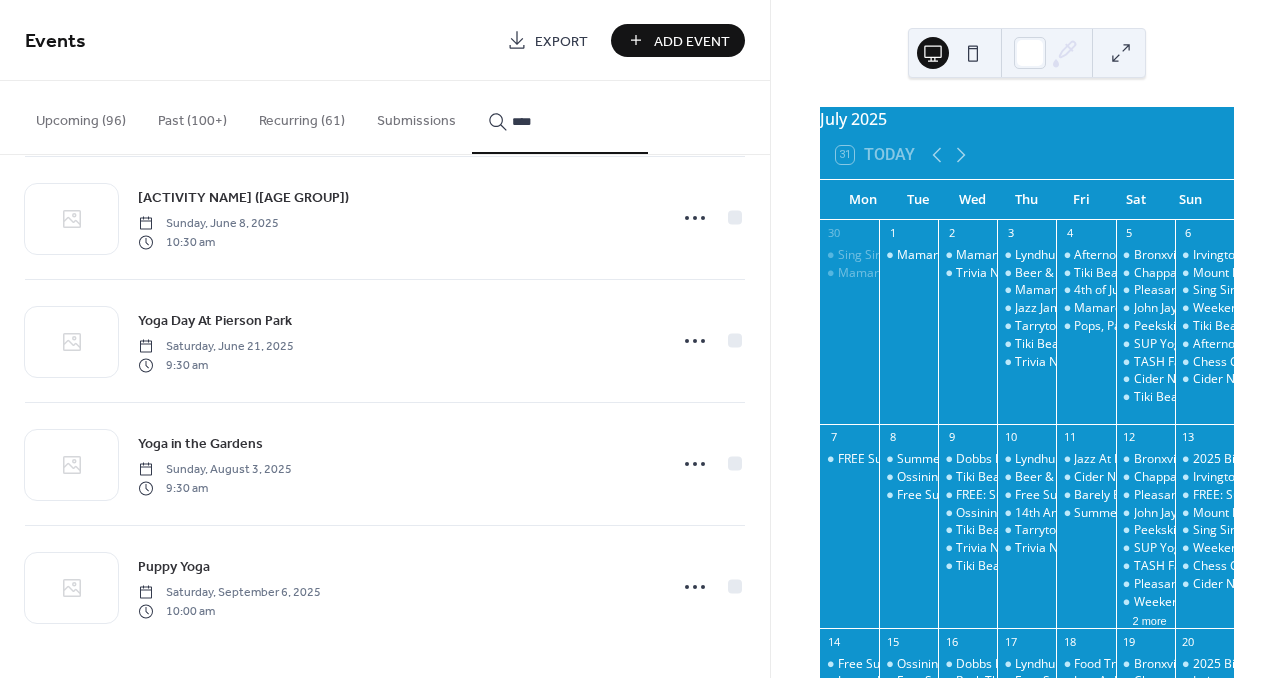 scroll, scrollTop: 1752, scrollLeft: 0, axis: vertical 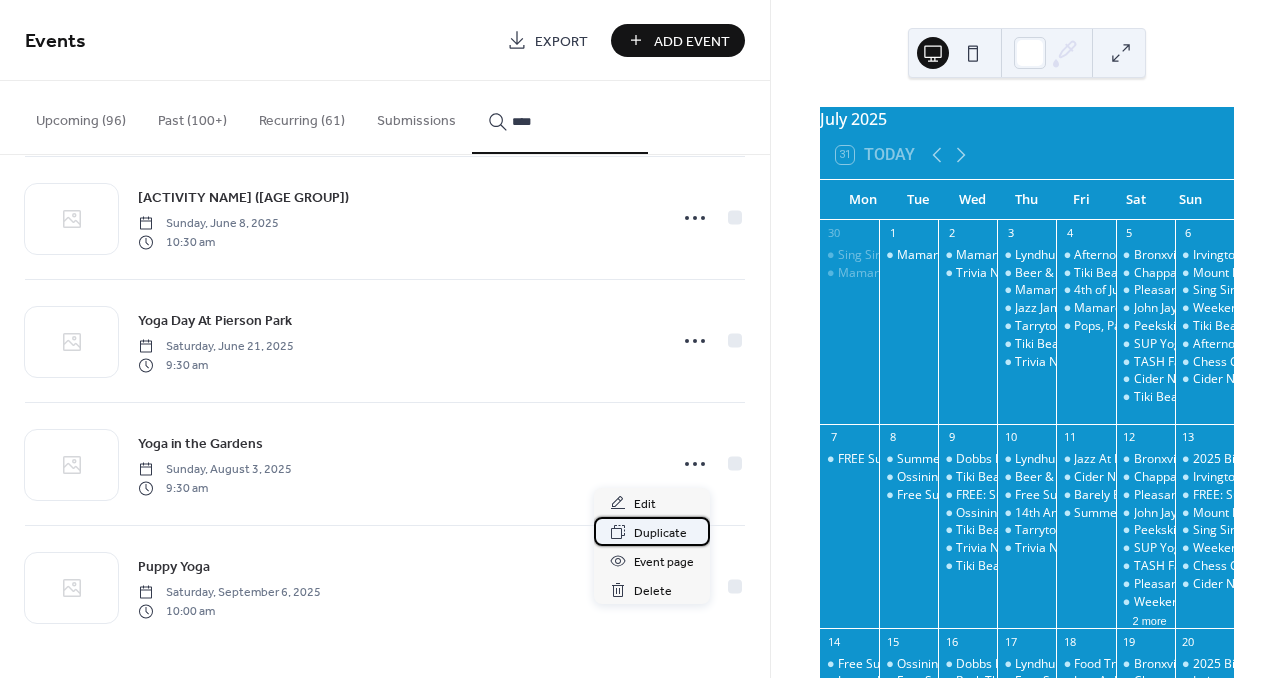click on "Duplicate" at bounding box center [660, 533] 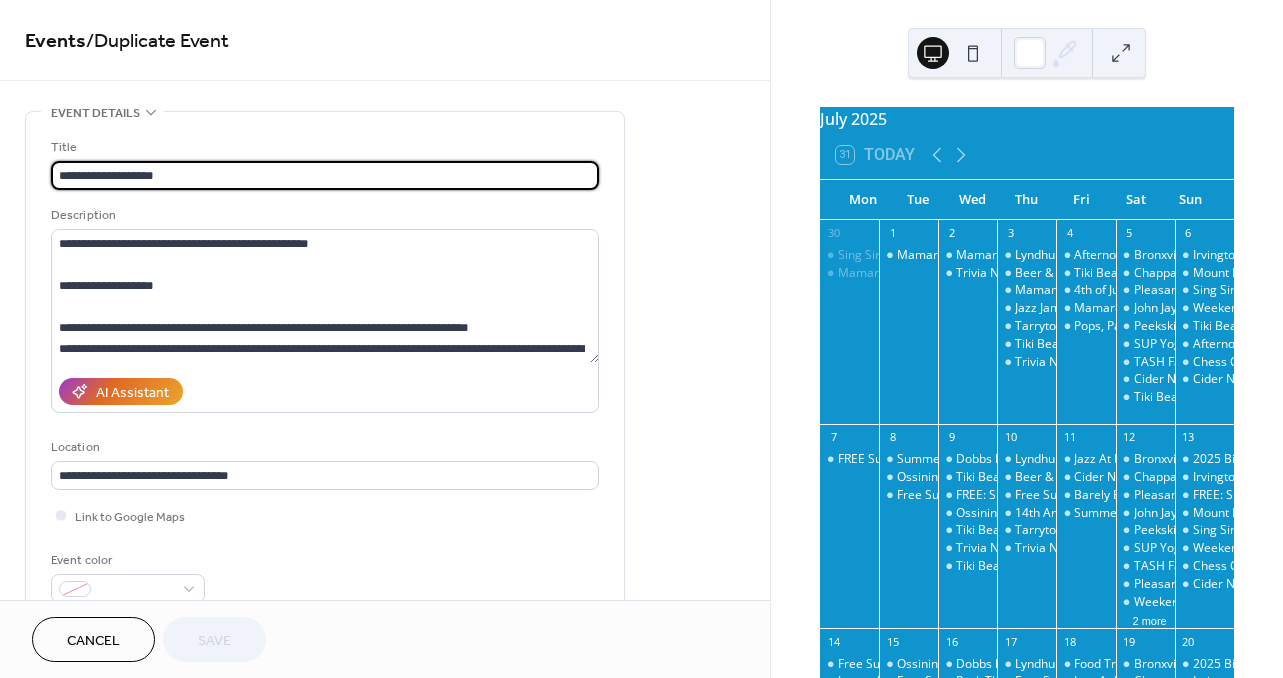 drag, startPoint x: 183, startPoint y: 176, endPoint x: 9, endPoint y: 174, distance: 174.01149 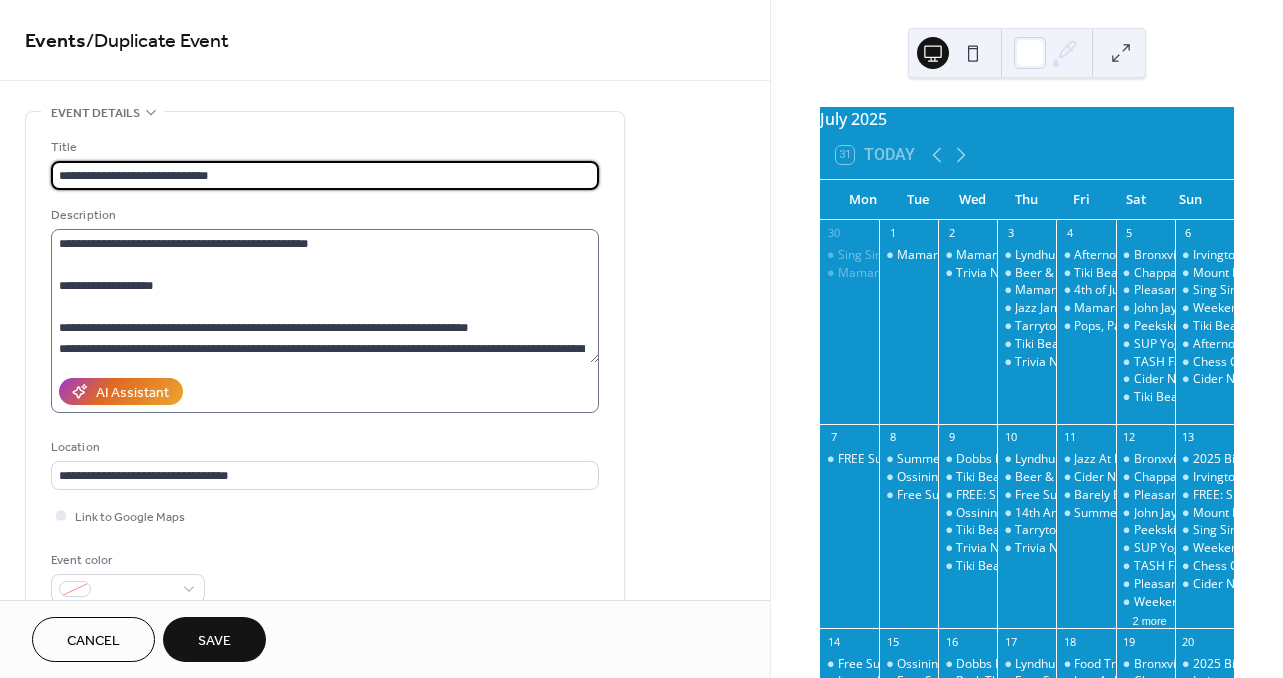 type on "**********" 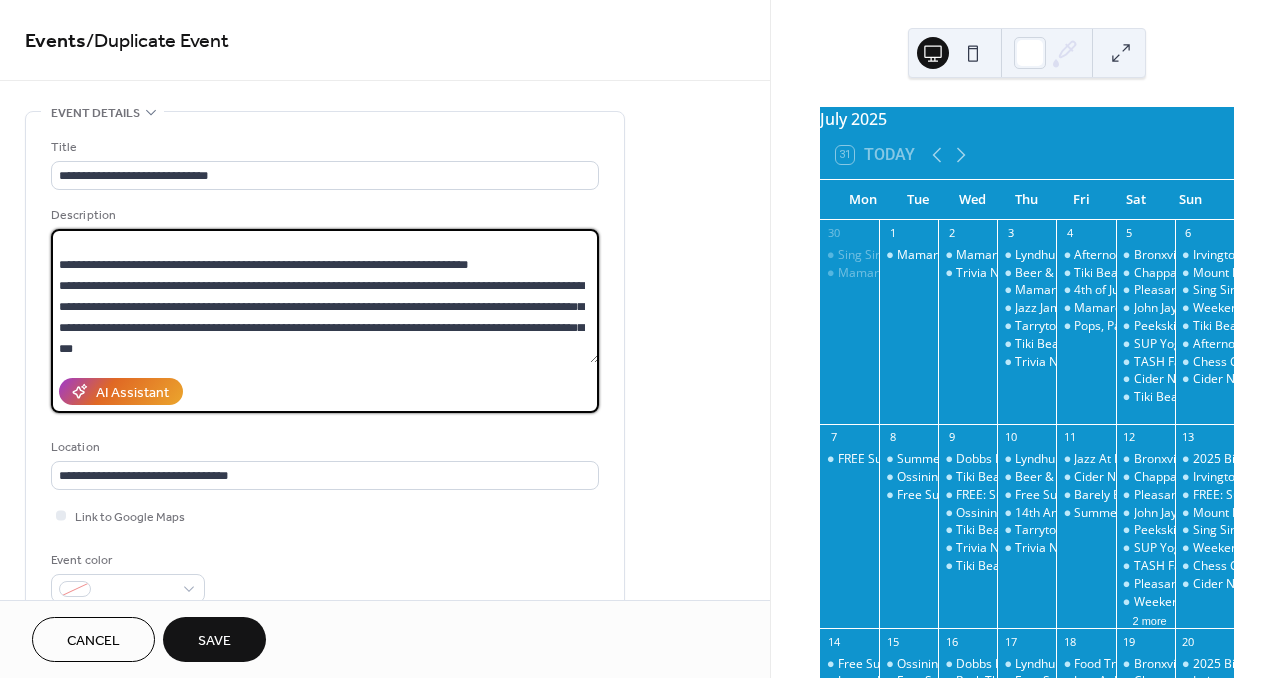 drag, startPoint x: 59, startPoint y: 248, endPoint x: 473, endPoint y: 541, distance: 507.19327 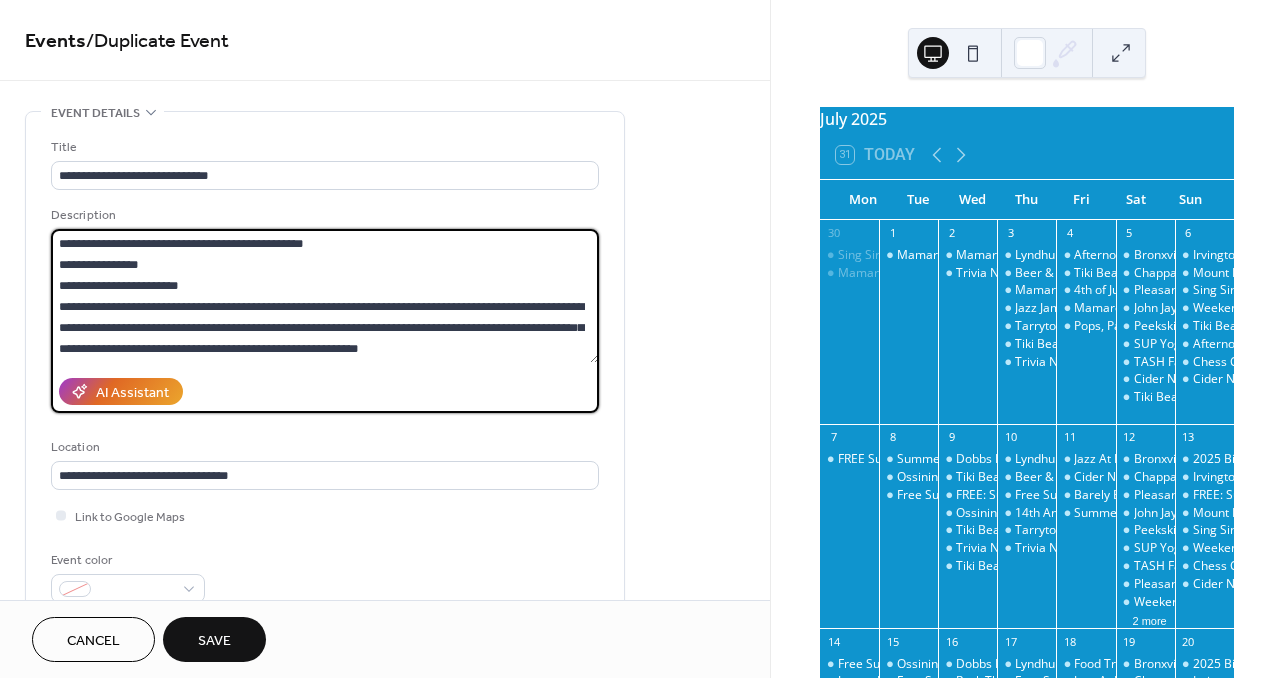 scroll, scrollTop: 0, scrollLeft: 0, axis: both 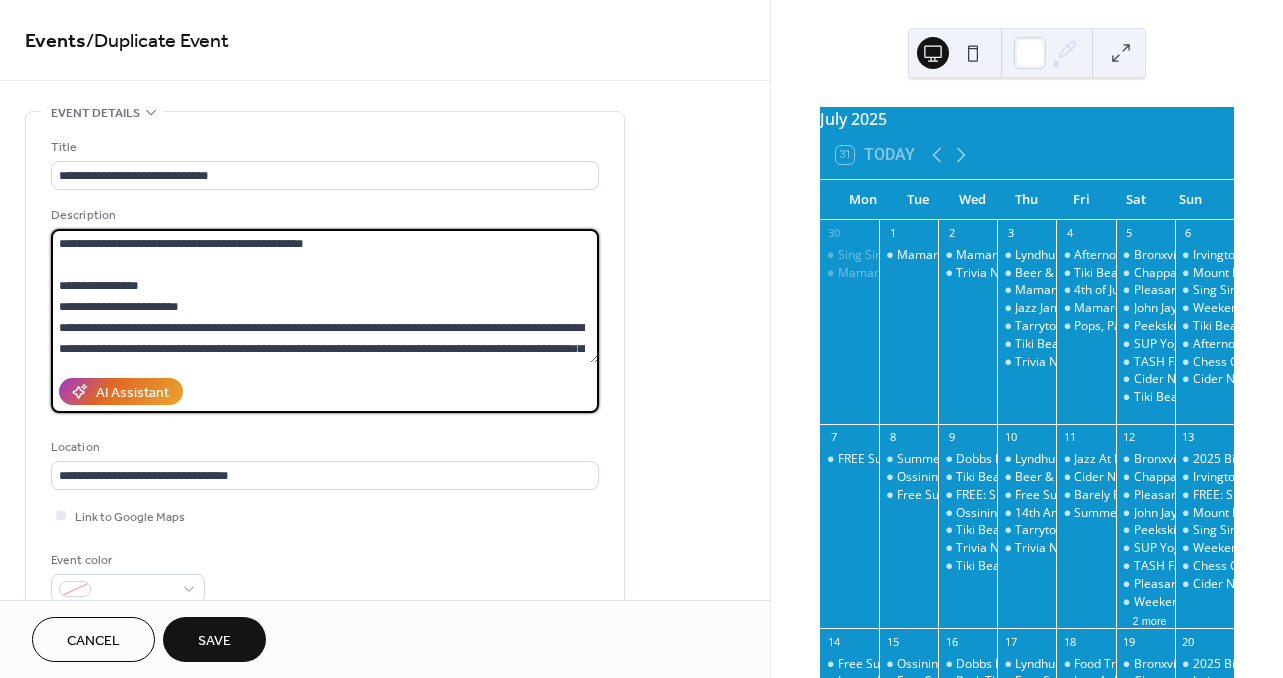 click on "**********" at bounding box center (325, 296) 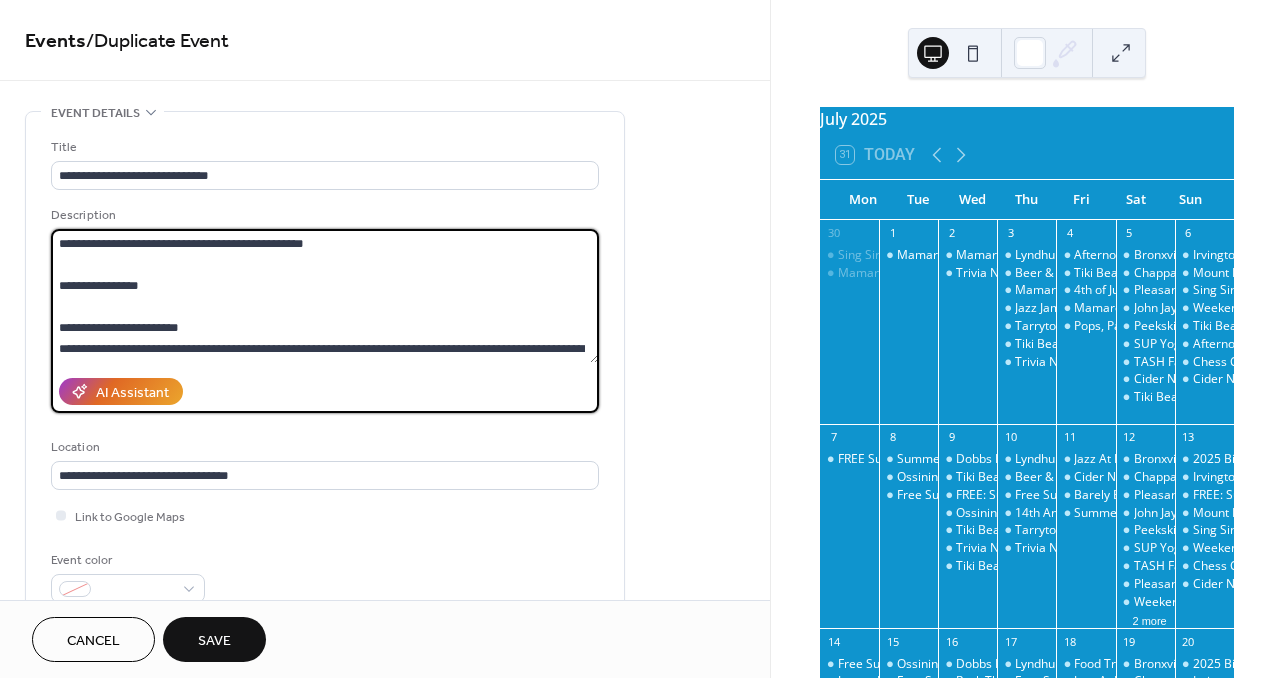 click on "**********" at bounding box center [325, 296] 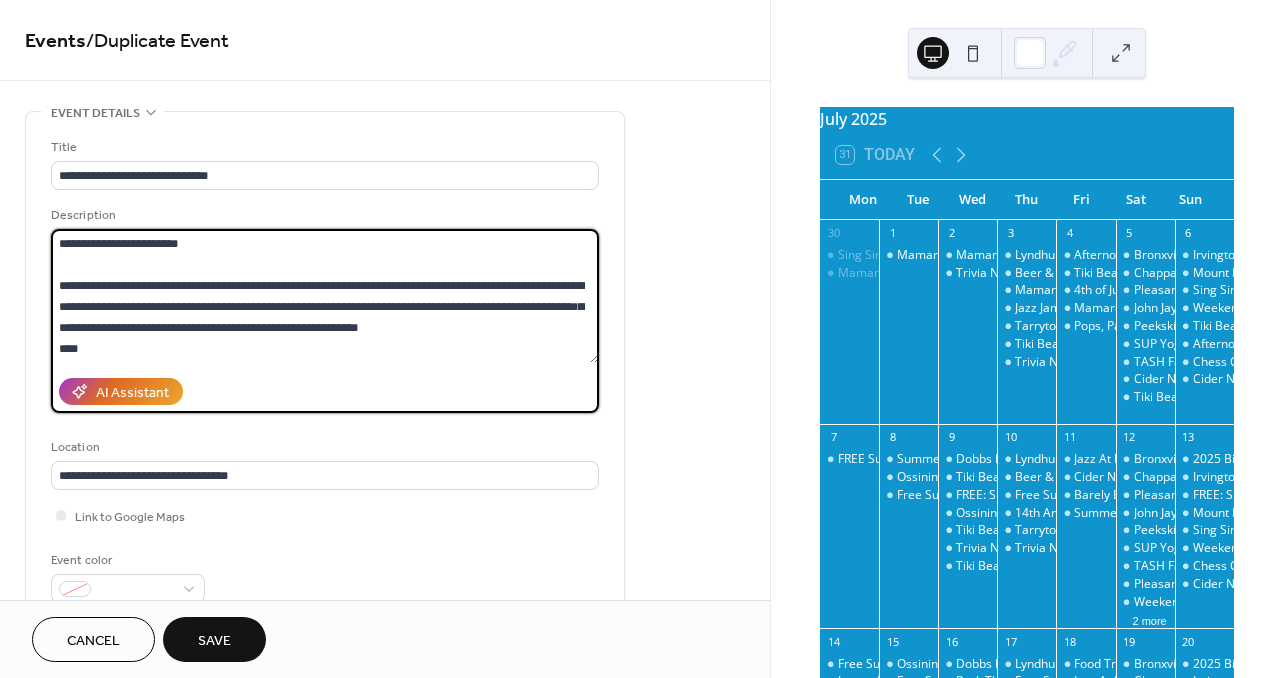 scroll, scrollTop: 84, scrollLeft: 0, axis: vertical 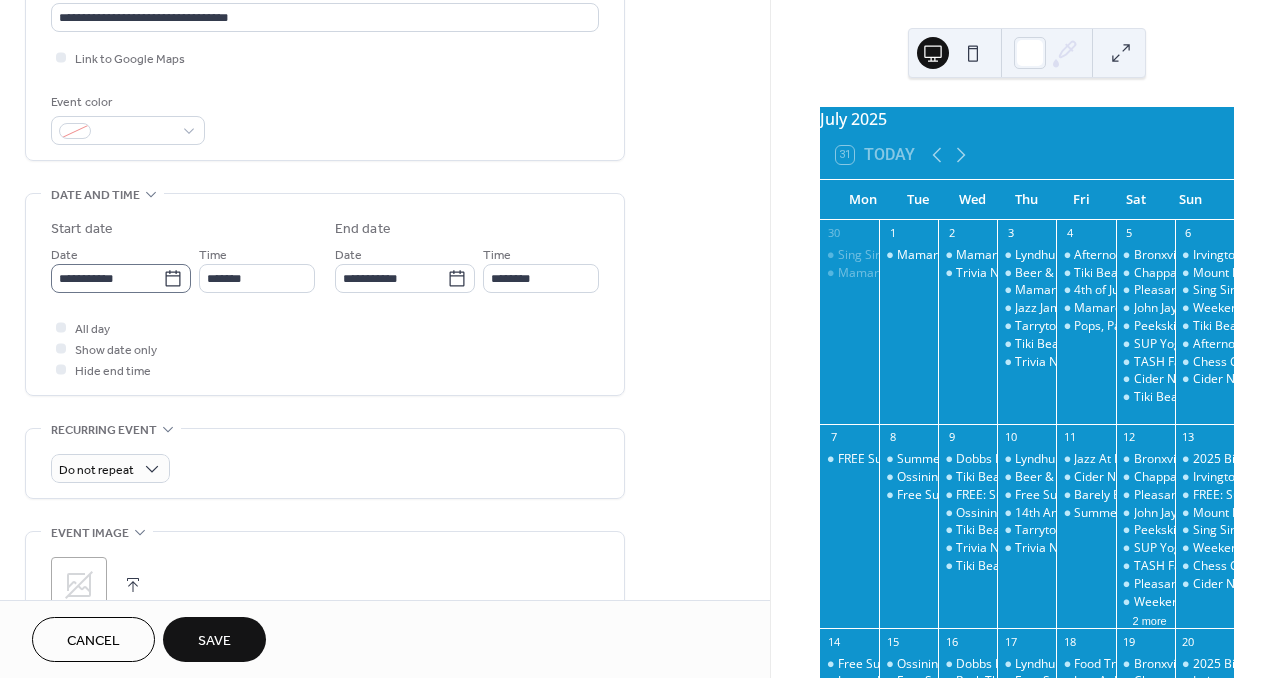 type on "**********" 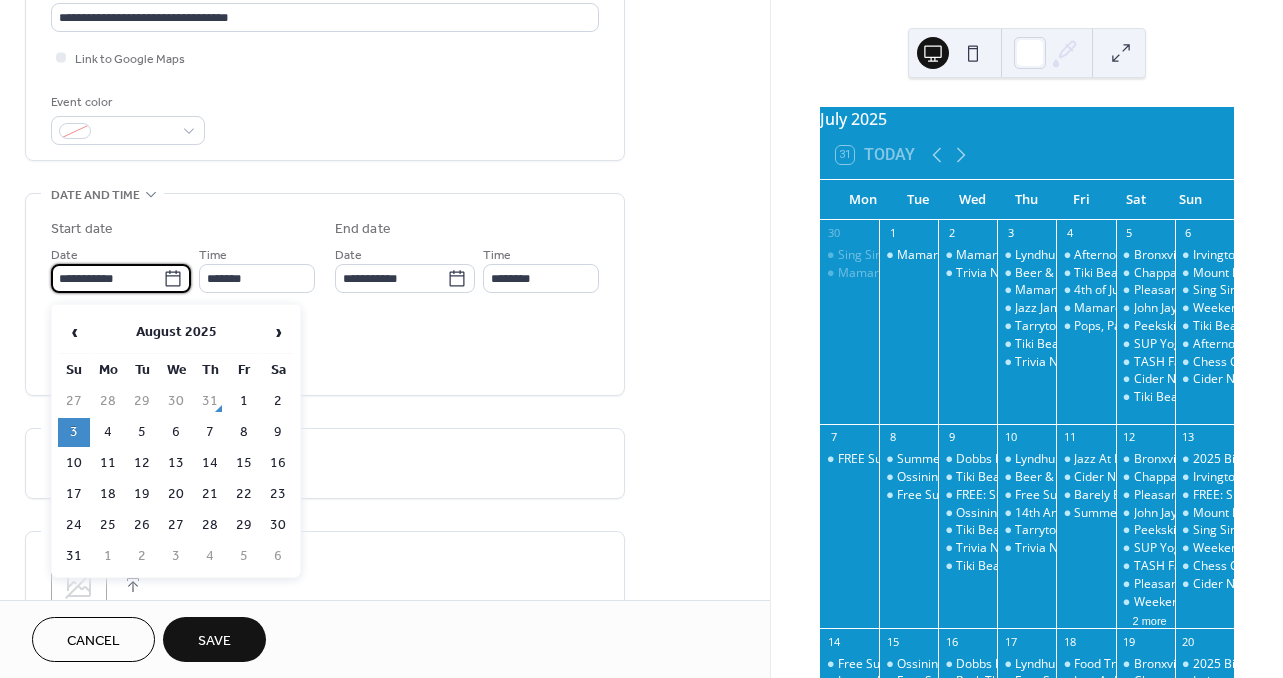 click on "**********" at bounding box center [107, 278] 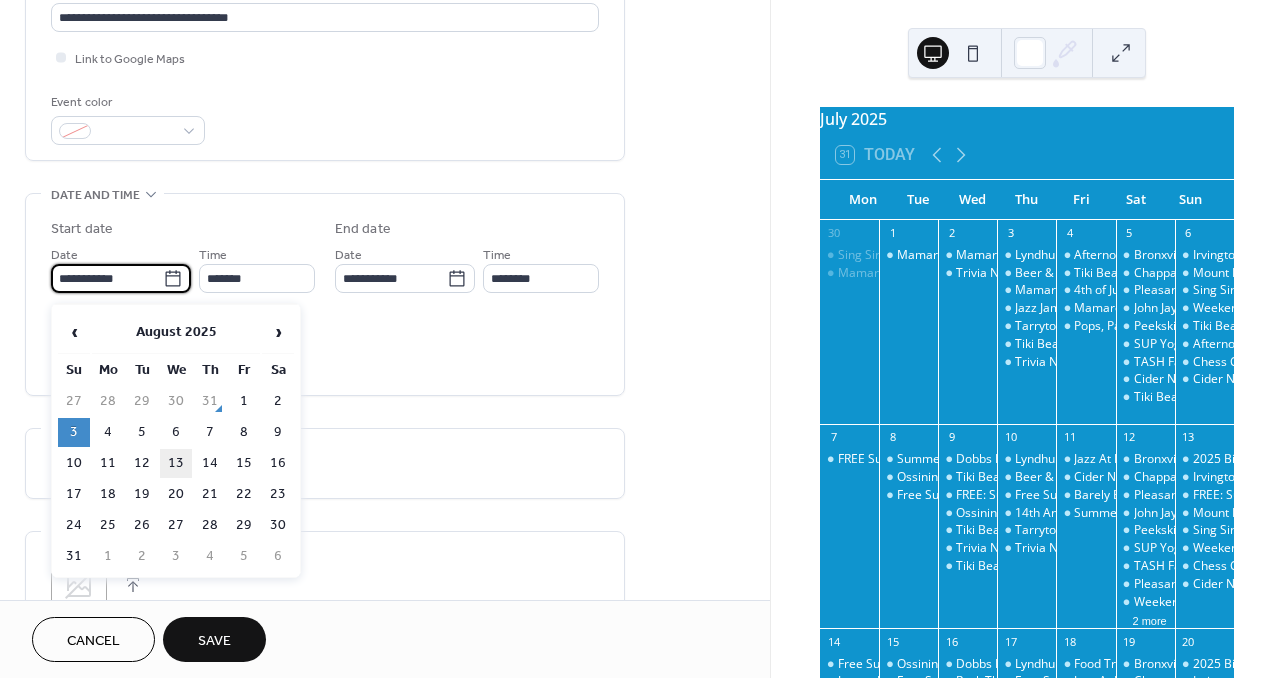 click on "13" at bounding box center (176, 463) 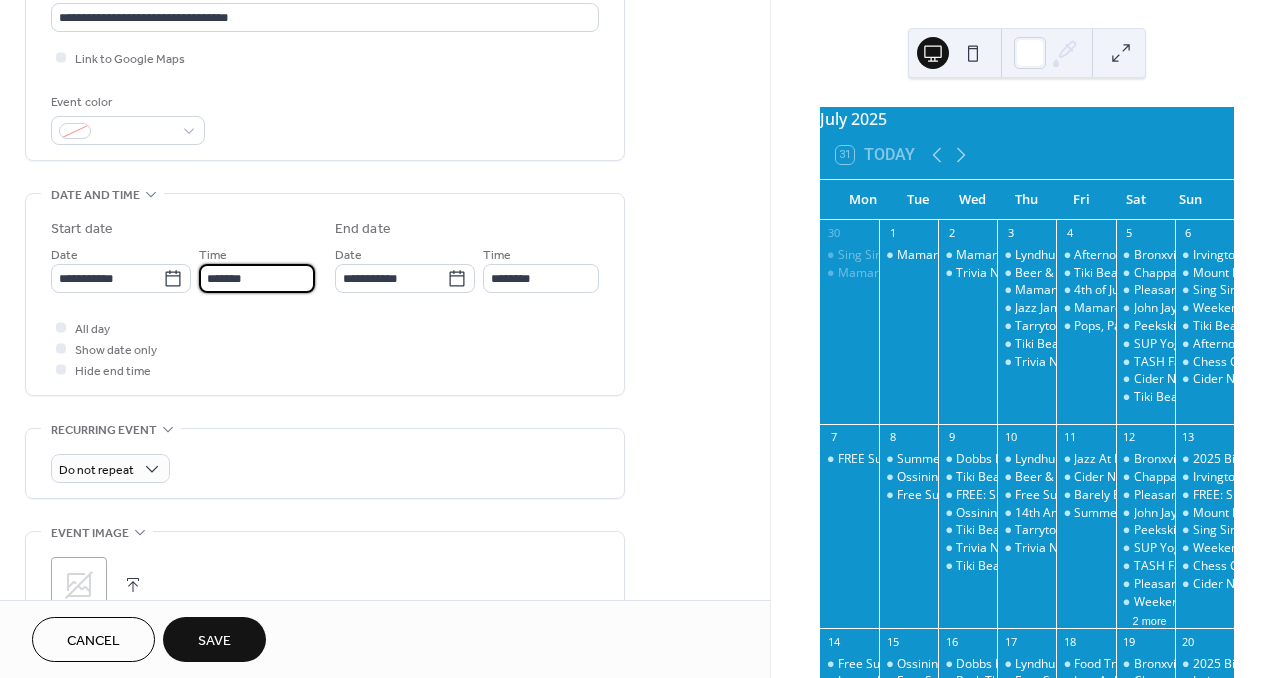 click on "*******" at bounding box center (257, 278) 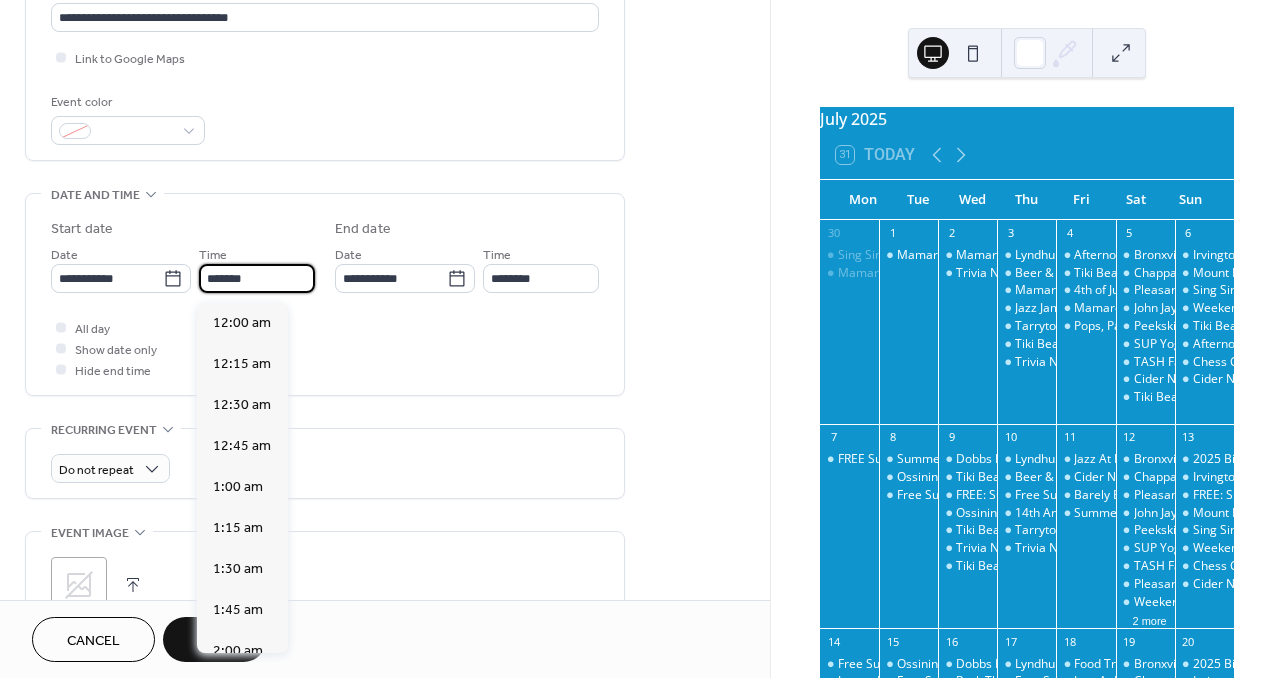 scroll, scrollTop: 1558, scrollLeft: 0, axis: vertical 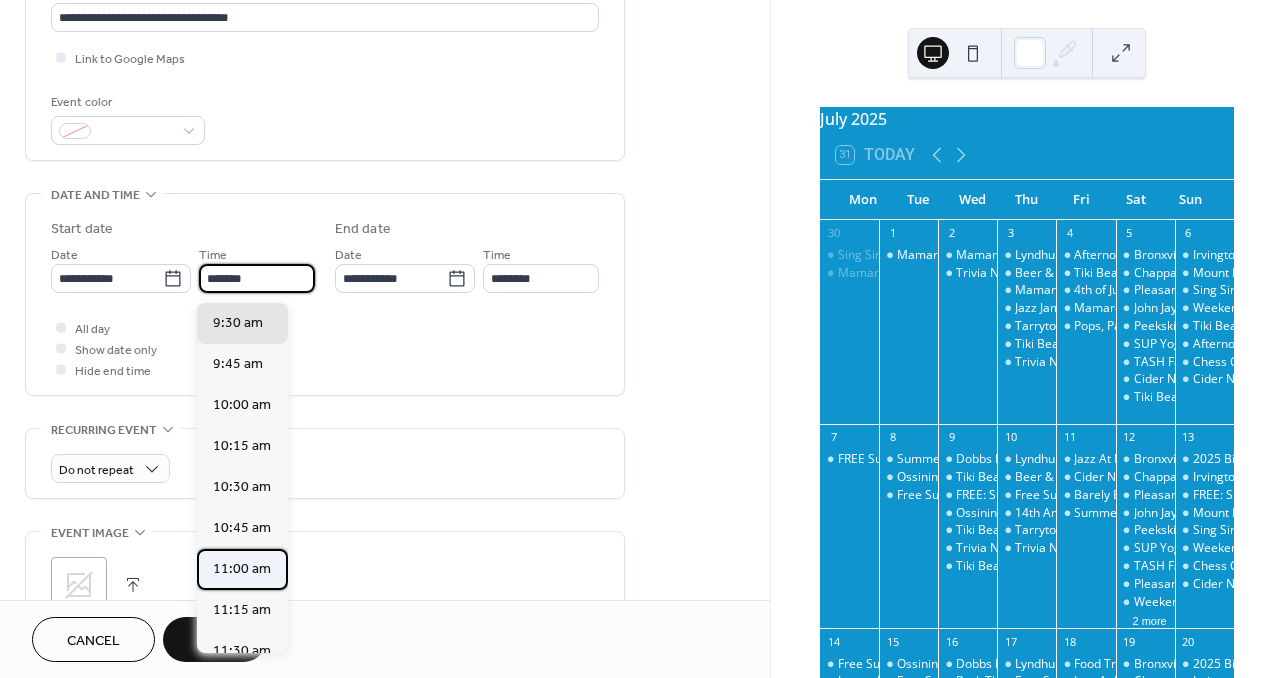 click on "11:00 am" at bounding box center (242, 569) 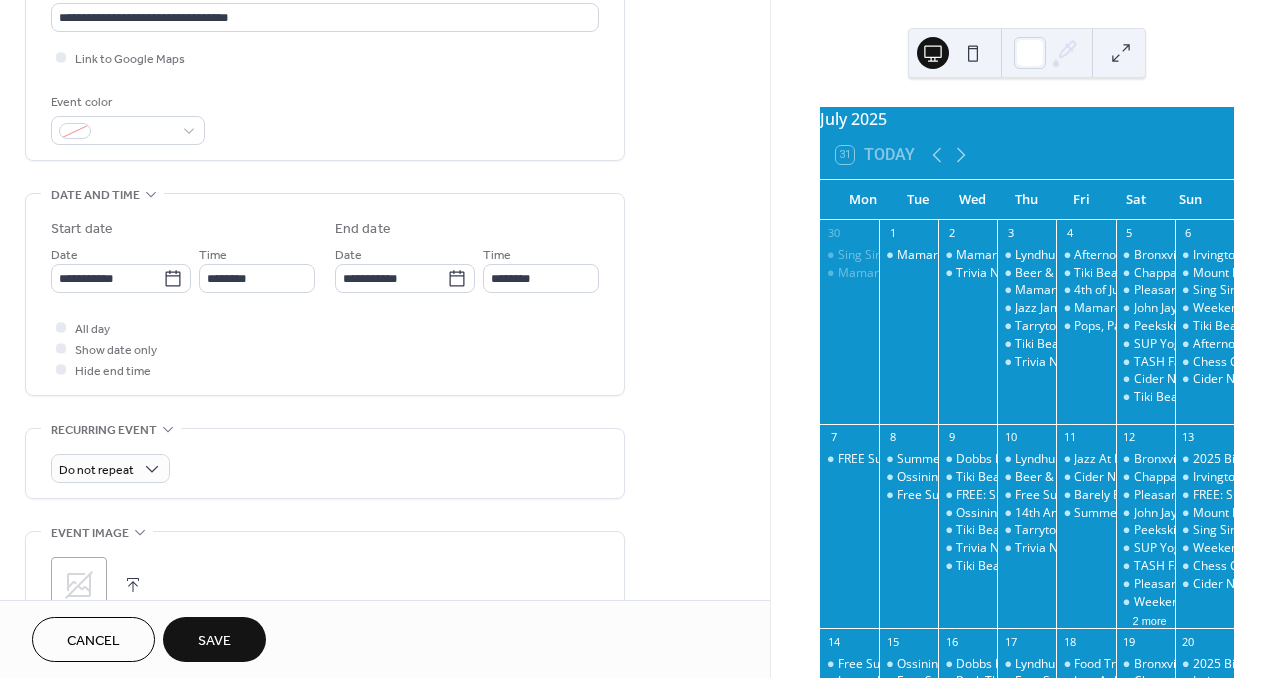 type on "********" 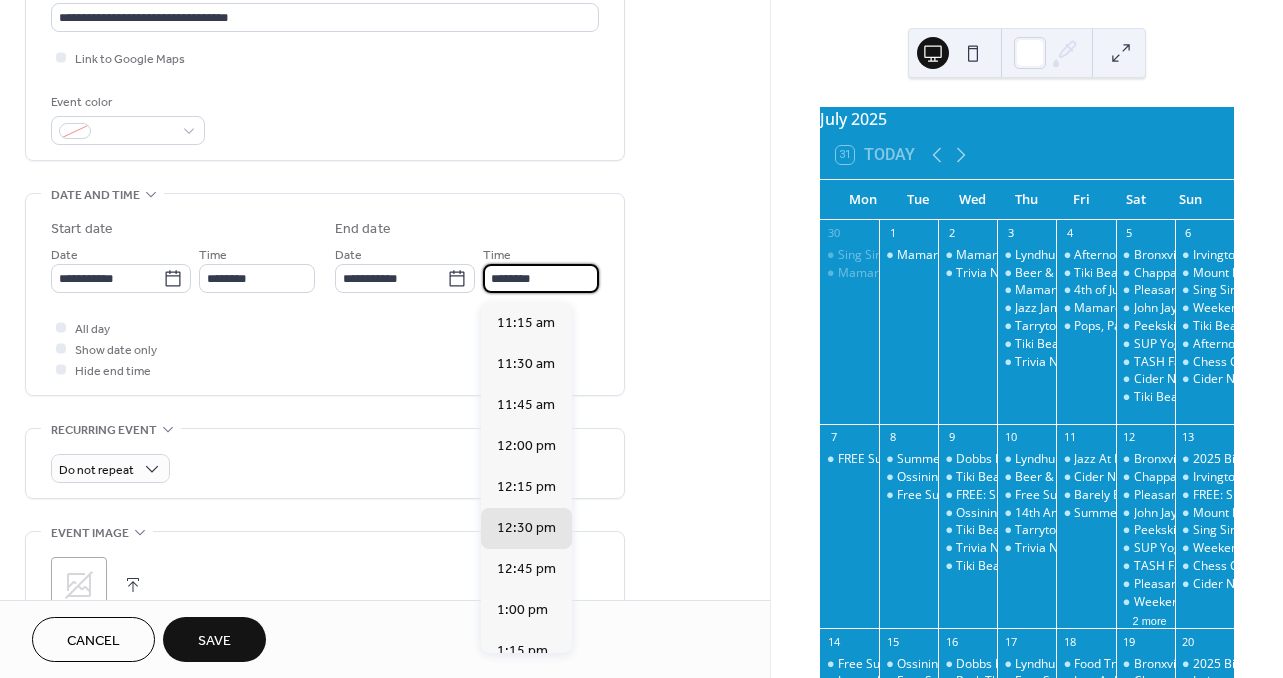 click on "********" at bounding box center [541, 278] 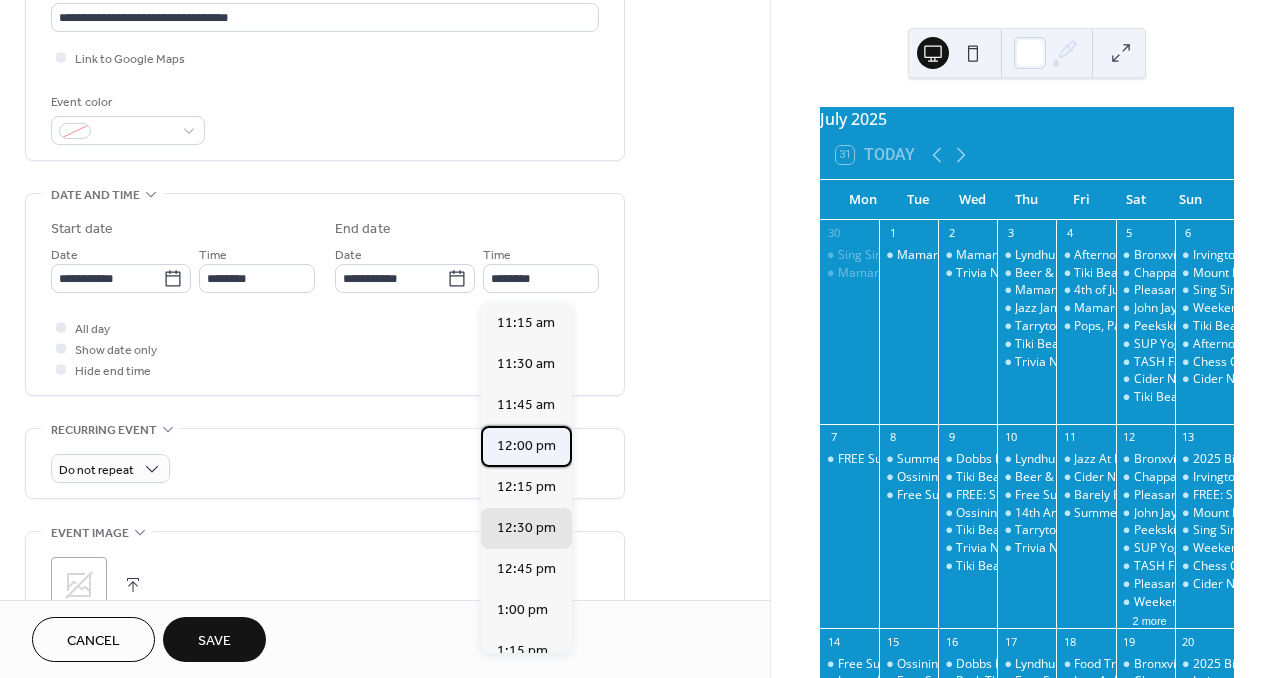 click on "12:00 pm" at bounding box center [526, 446] 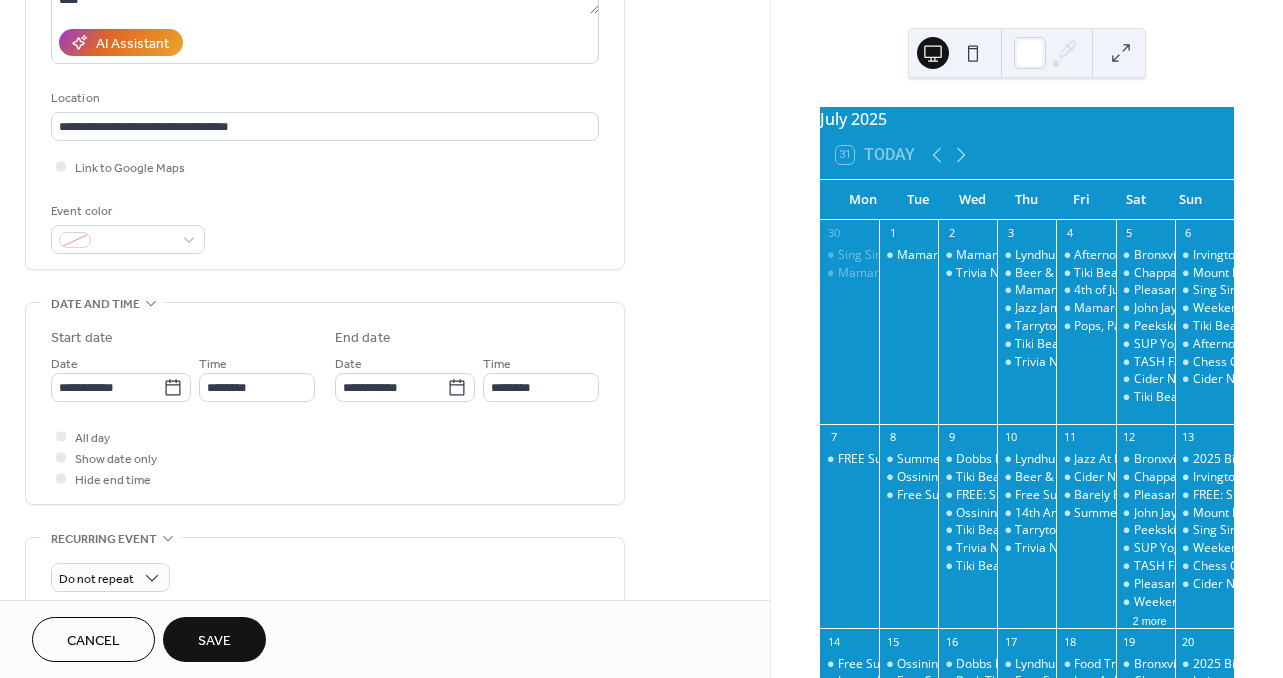 scroll, scrollTop: 287, scrollLeft: 0, axis: vertical 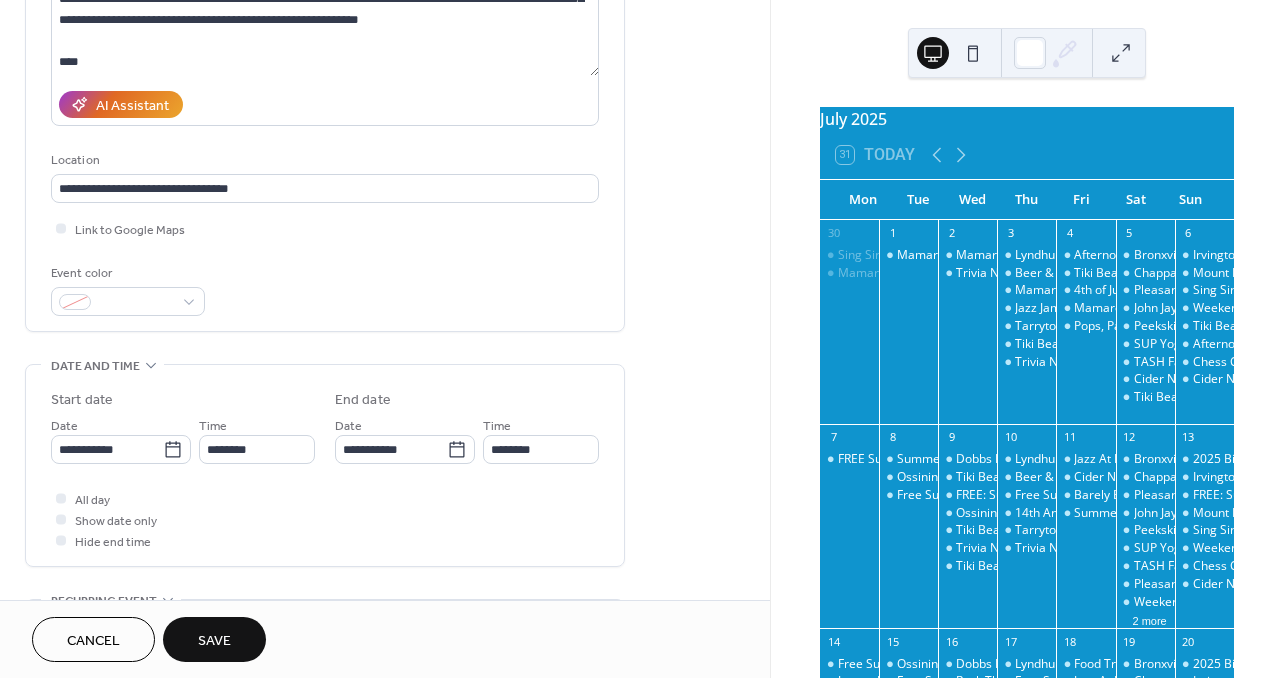 click on "Save" at bounding box center [214, 639] 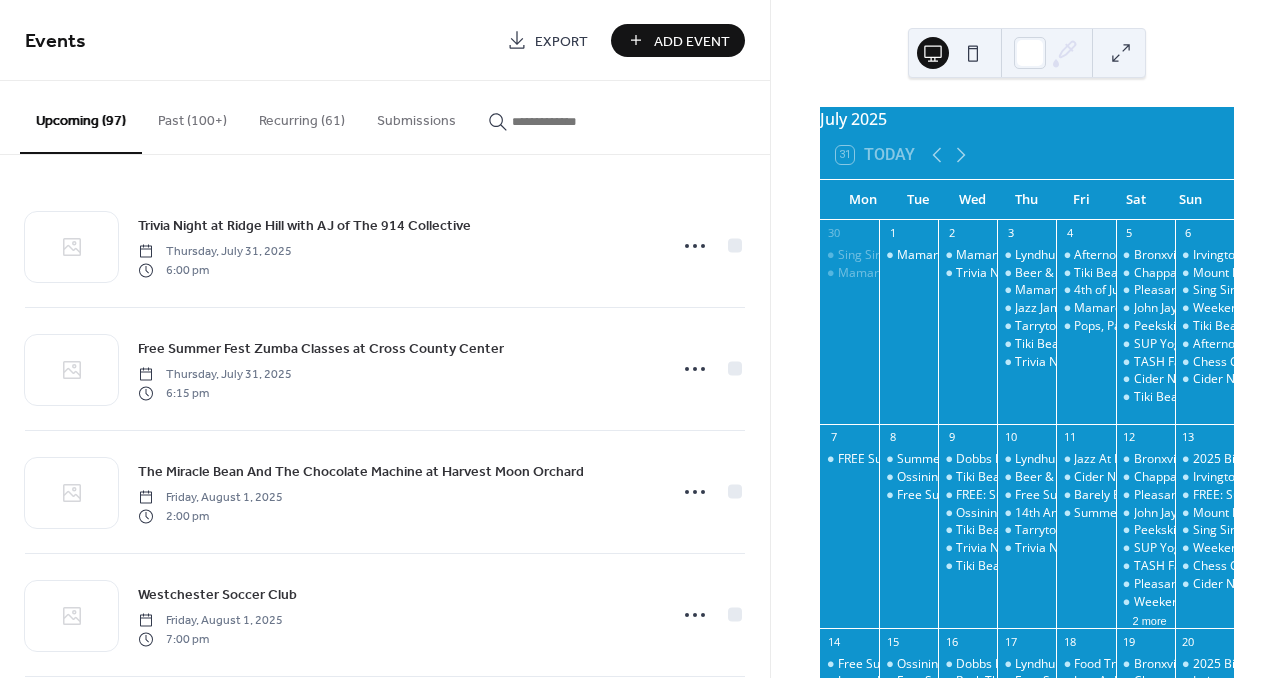 click on "Add Event" at bounding box center (692, 41) 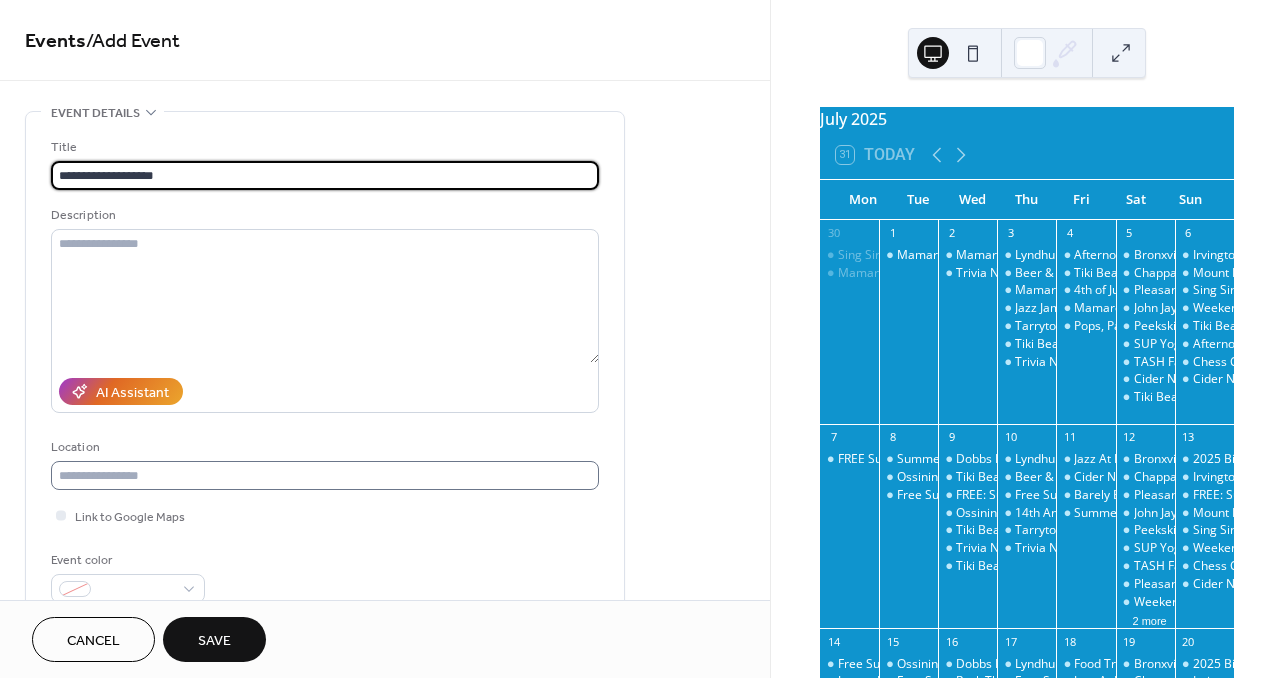 type on "**********" 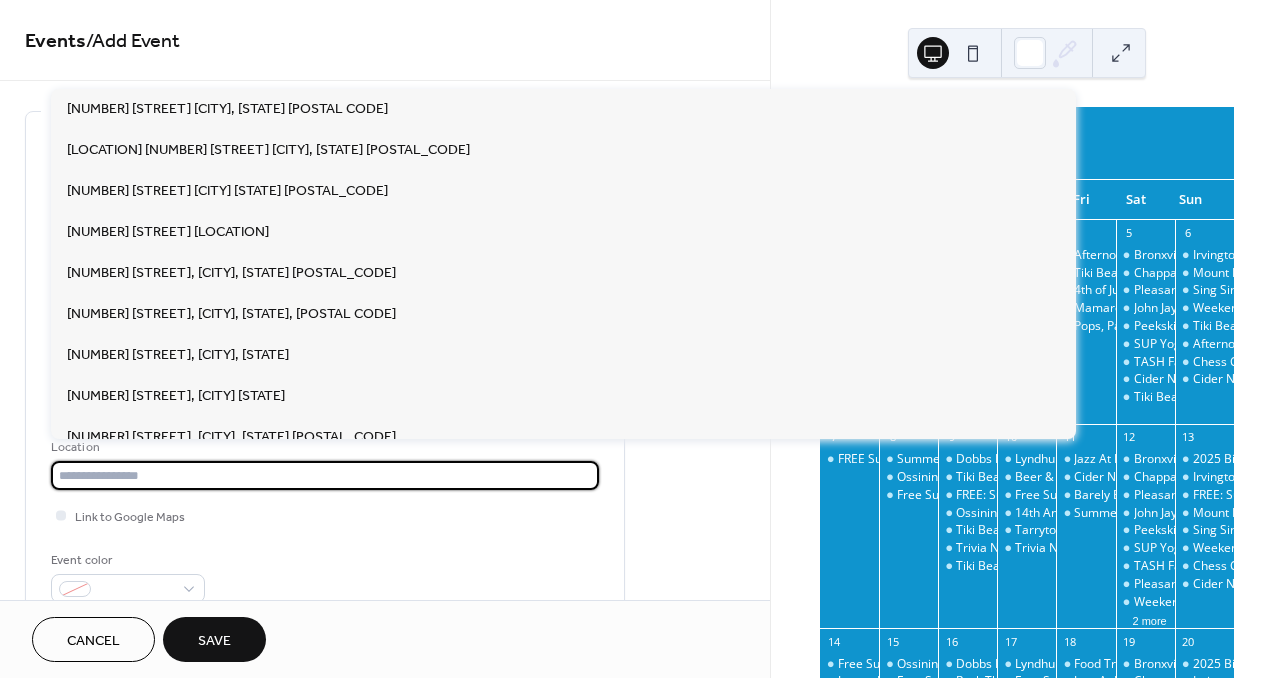click at bounding box center [325, 475] 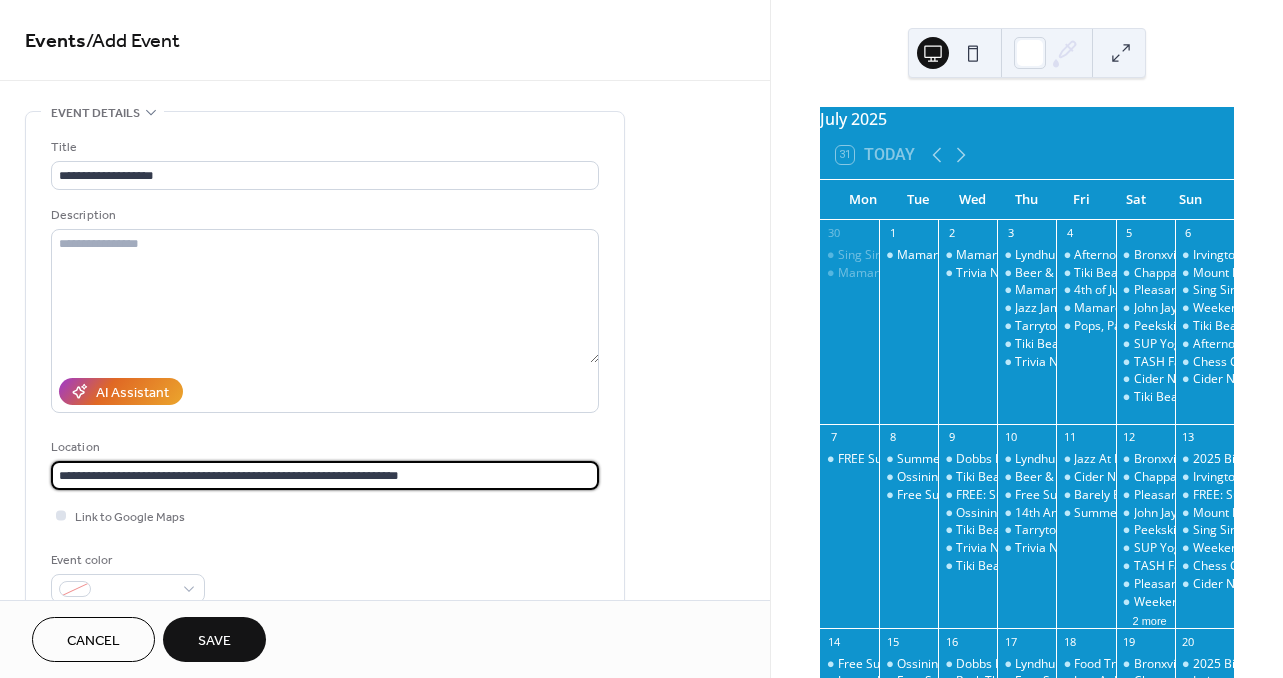 type on "**********" 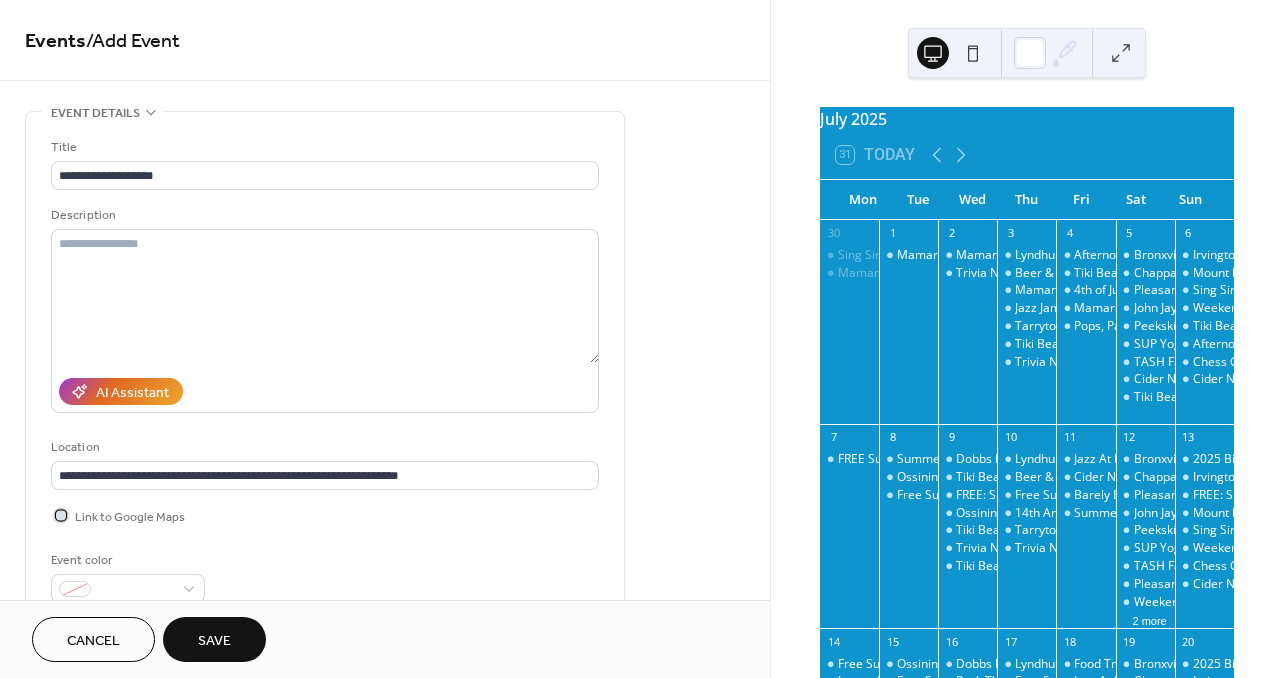 click at bounding box center [61, 515] 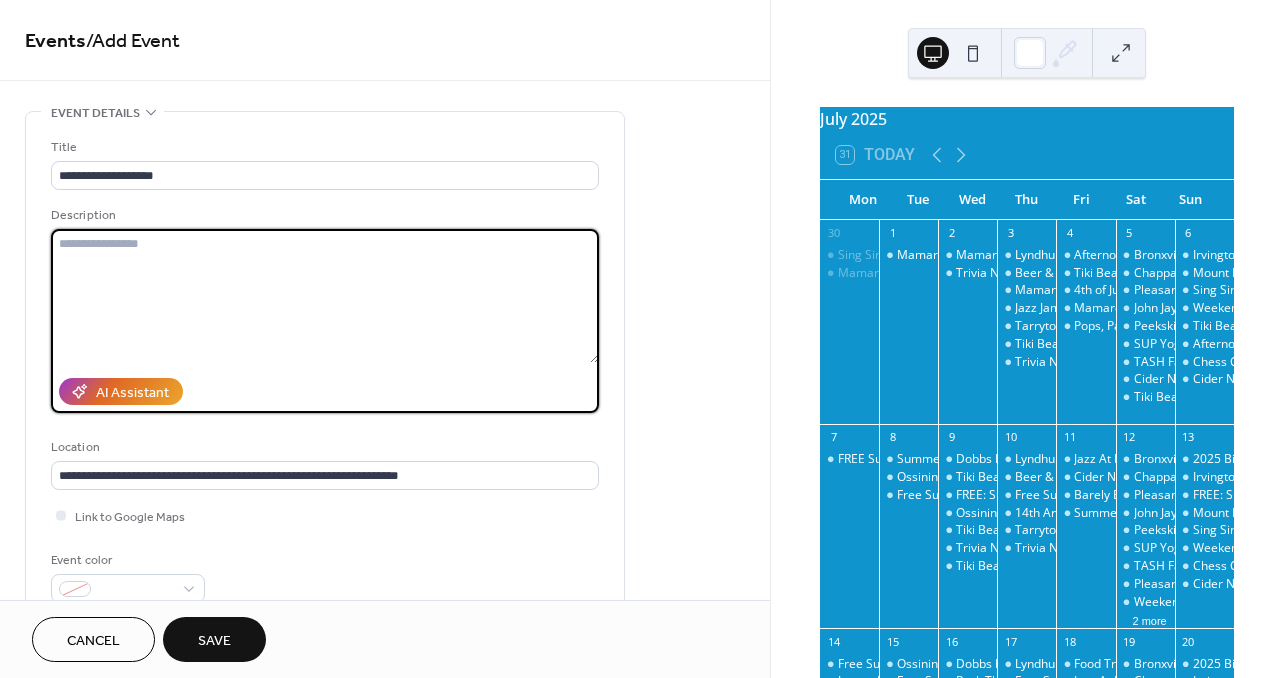 click at bounding box center [325, 296] 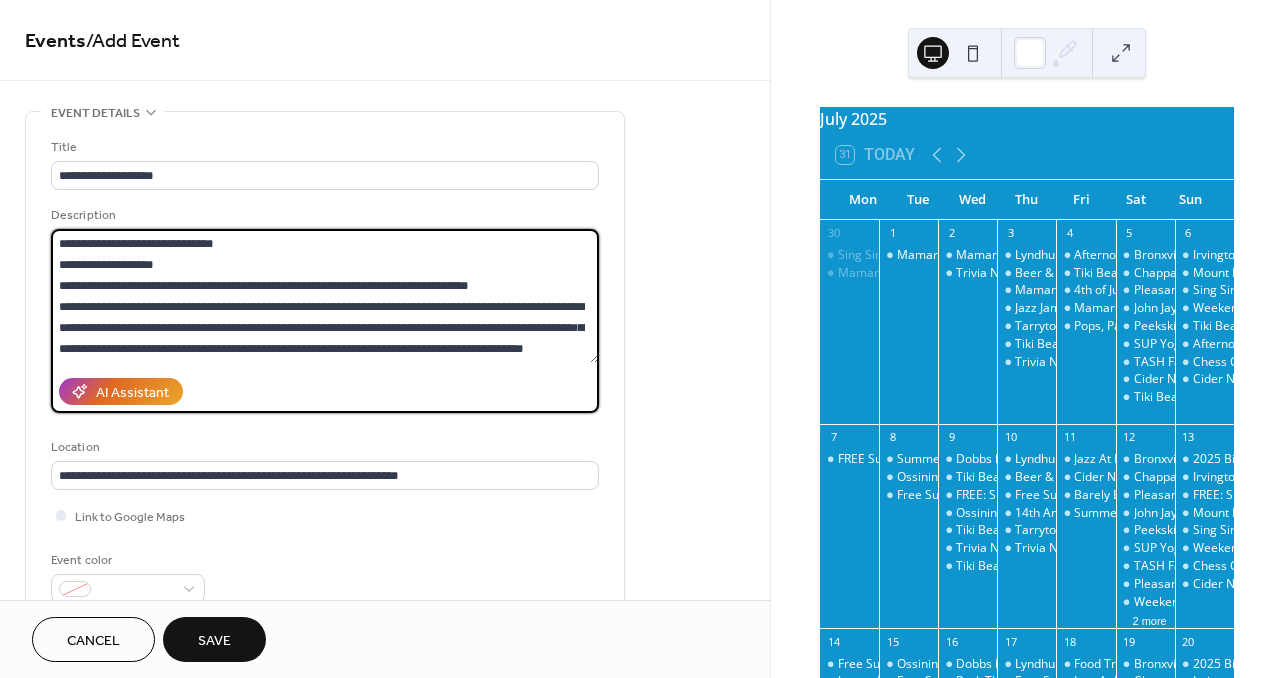 click on "**********" at bounding box center (325, 296) 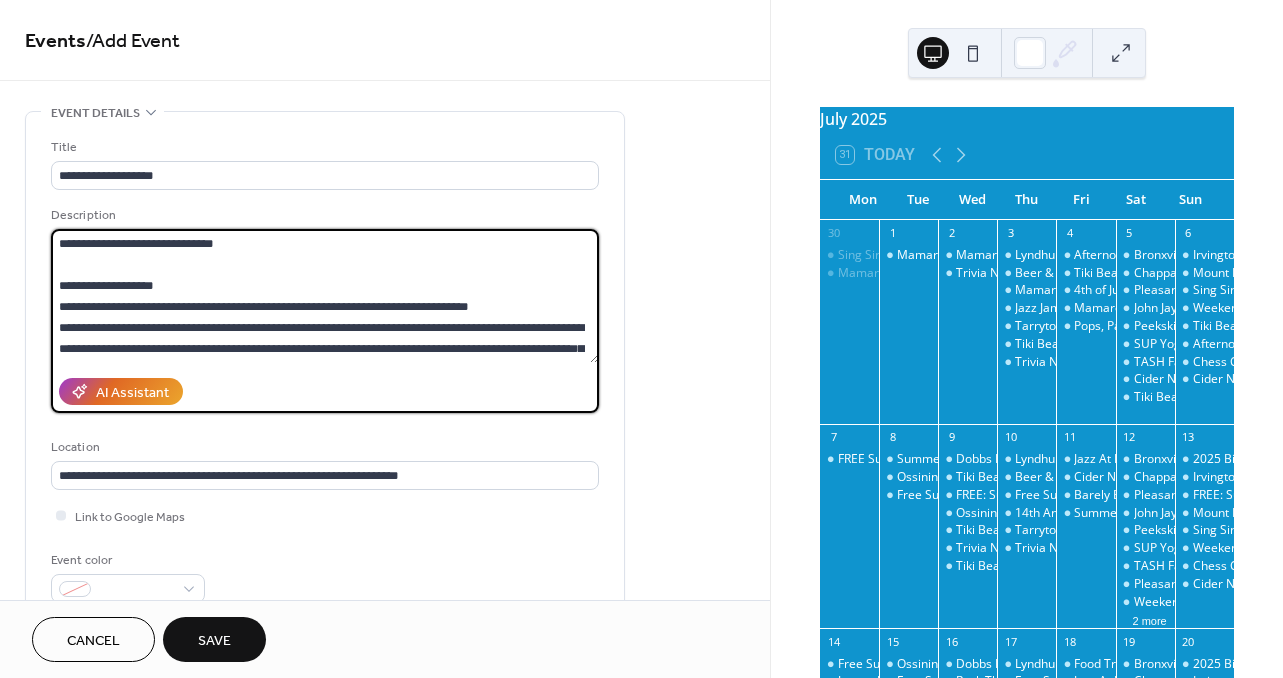 click on "**********" at bounding box center (325, 296) 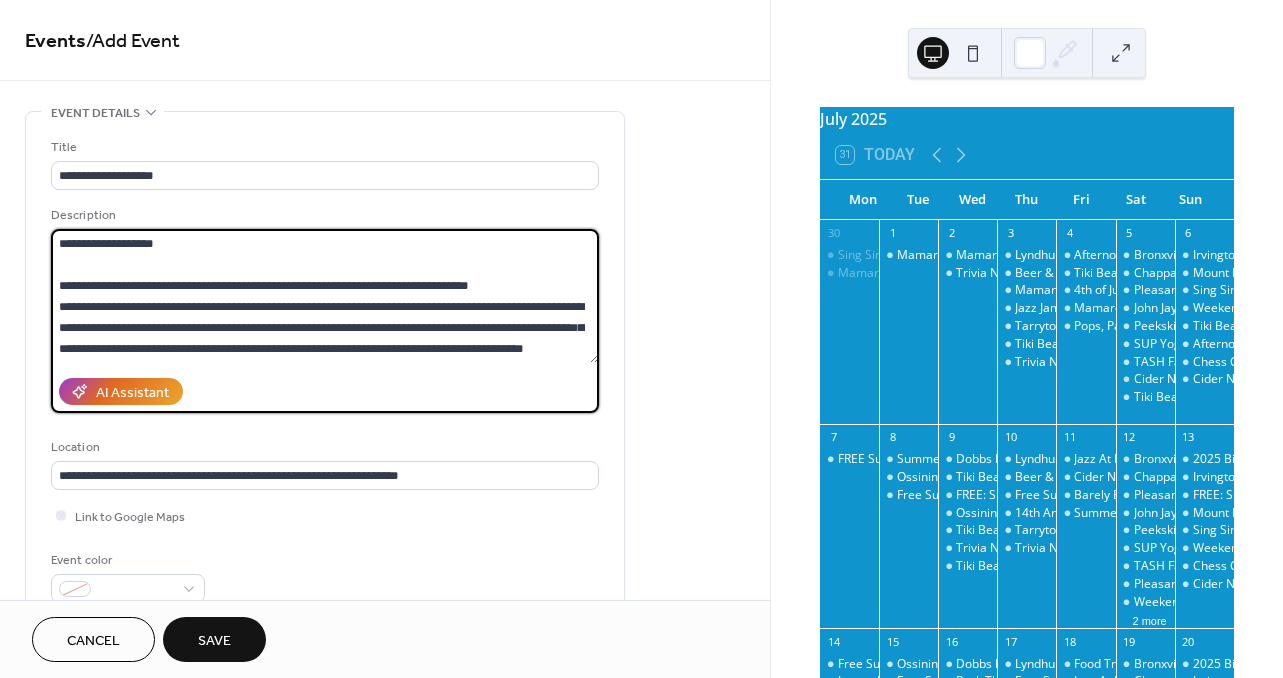 scroll, scrollTop: 42, scrollLeft: 0, axis: vertical 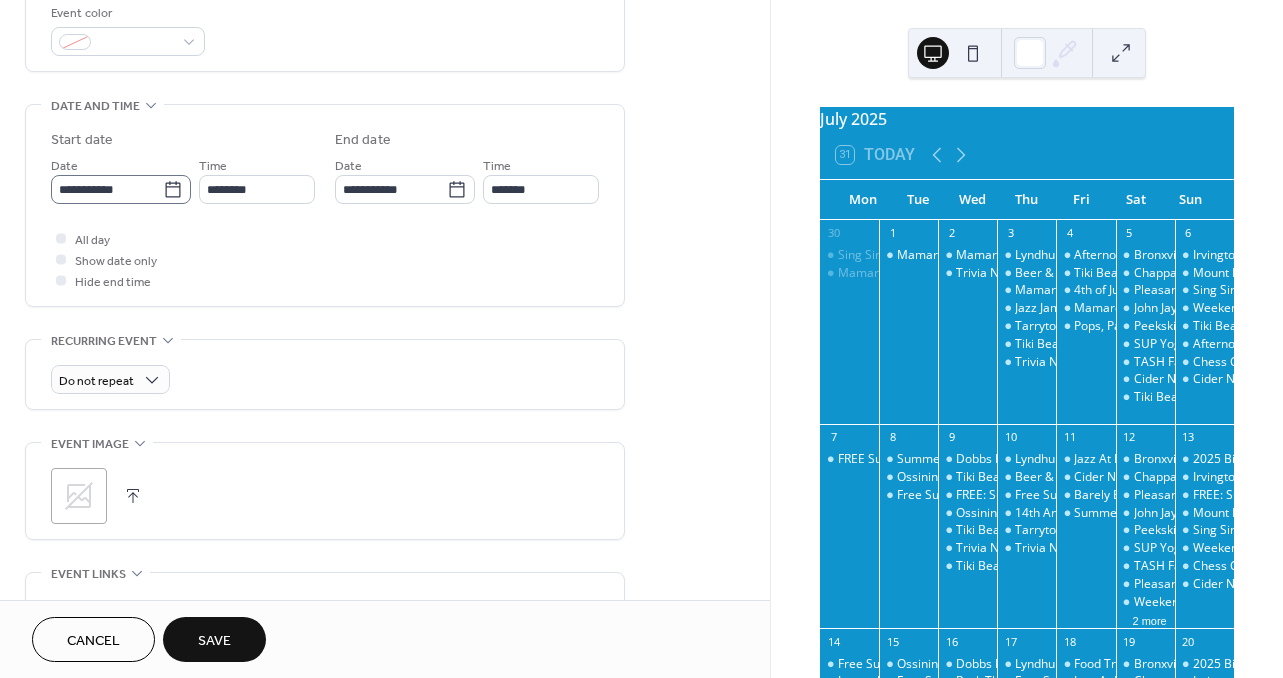 type on "**********" 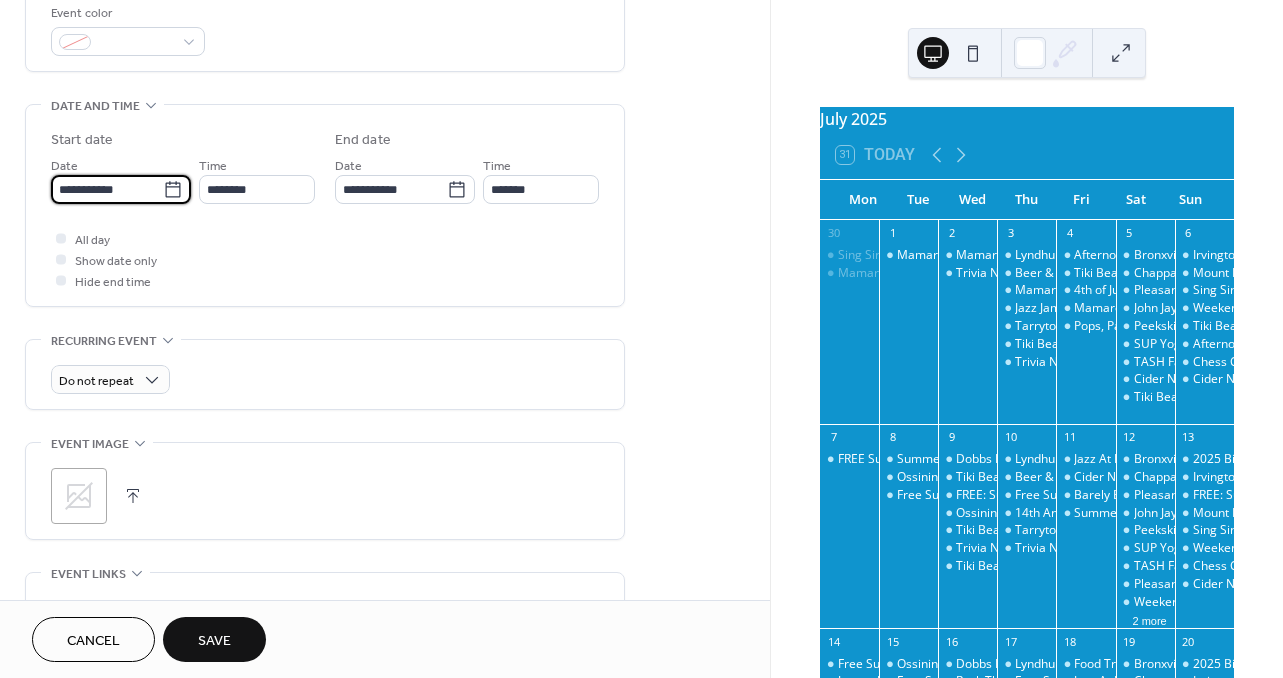 click on "**********" at bounding box center [107, 189] 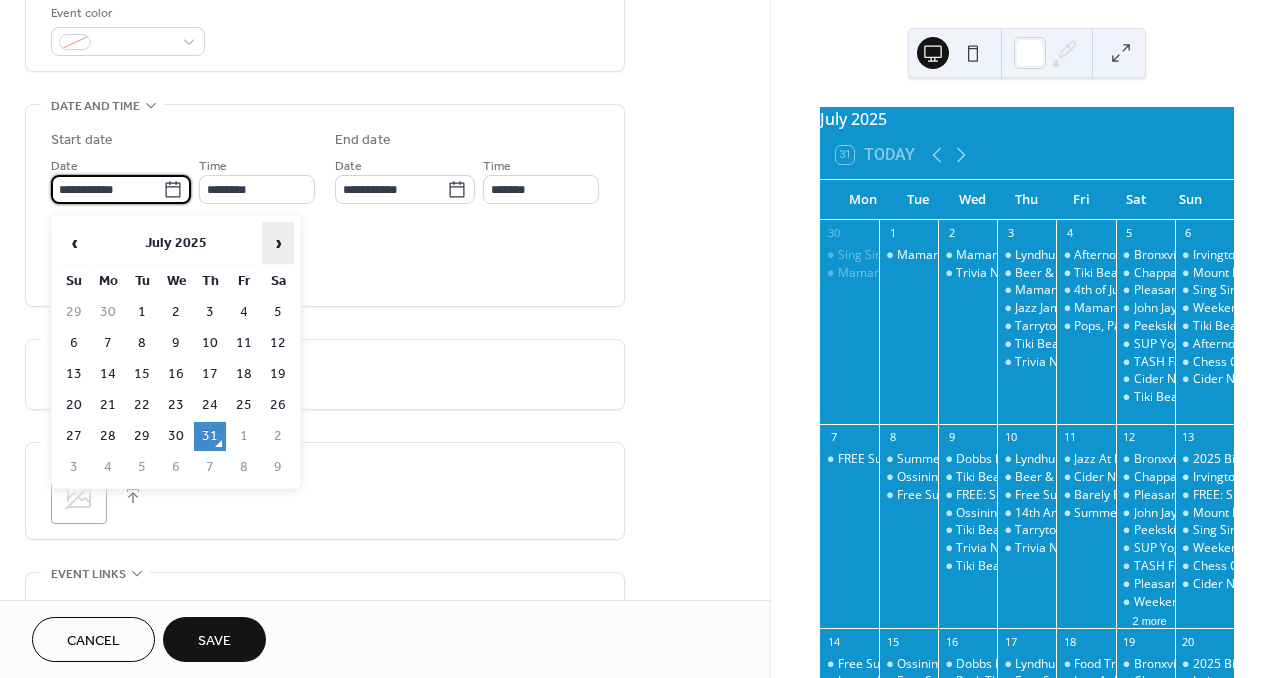 click on "›" at bounding box center (278, 243) 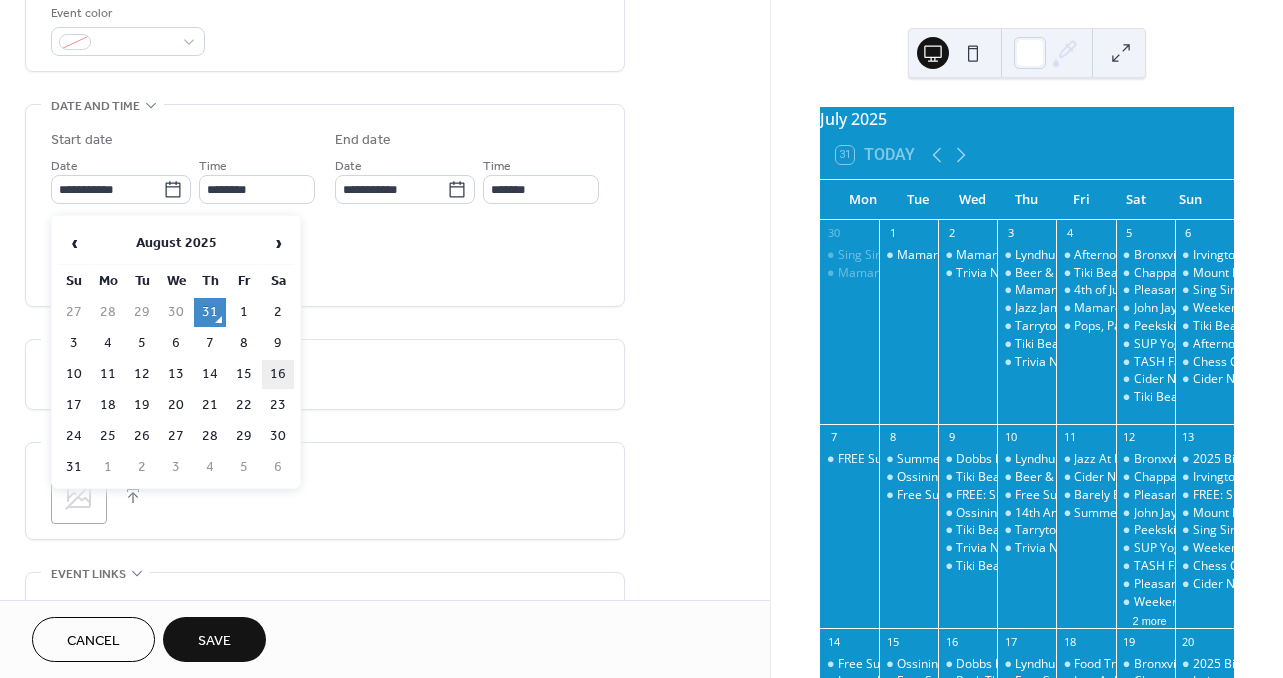 click on "16" at bounding box center [278, 374] 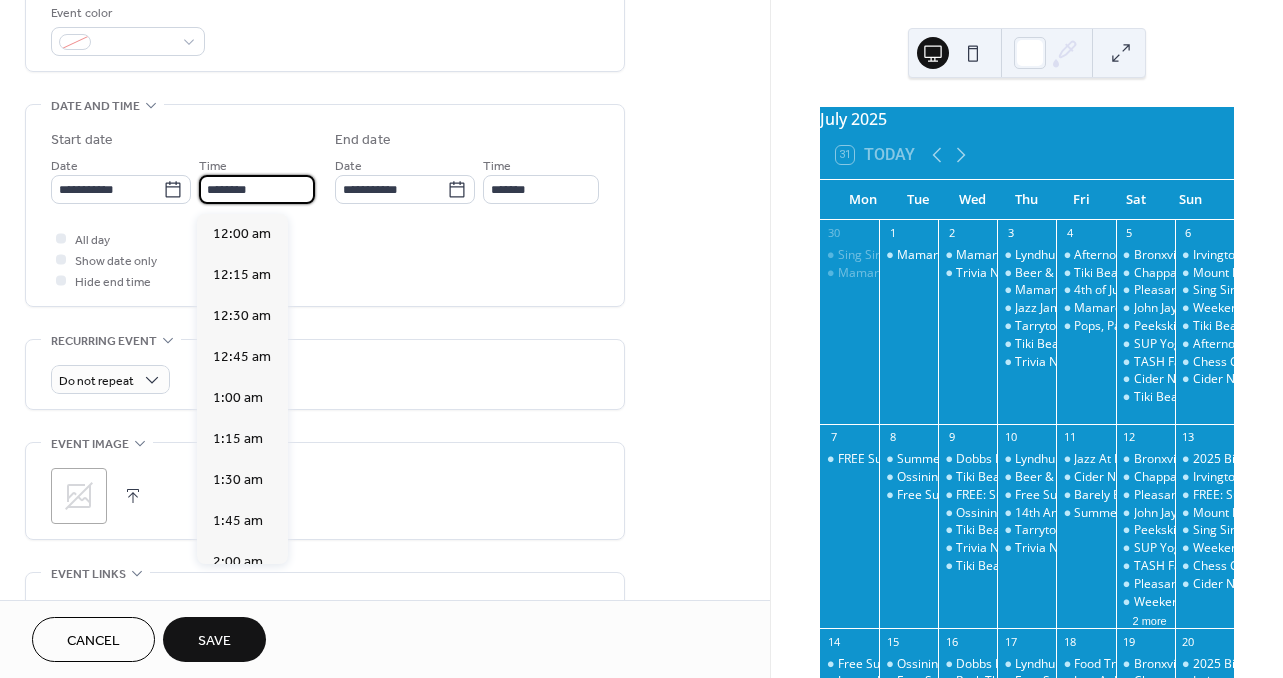 click on "********" at bounding box center (257, 189) 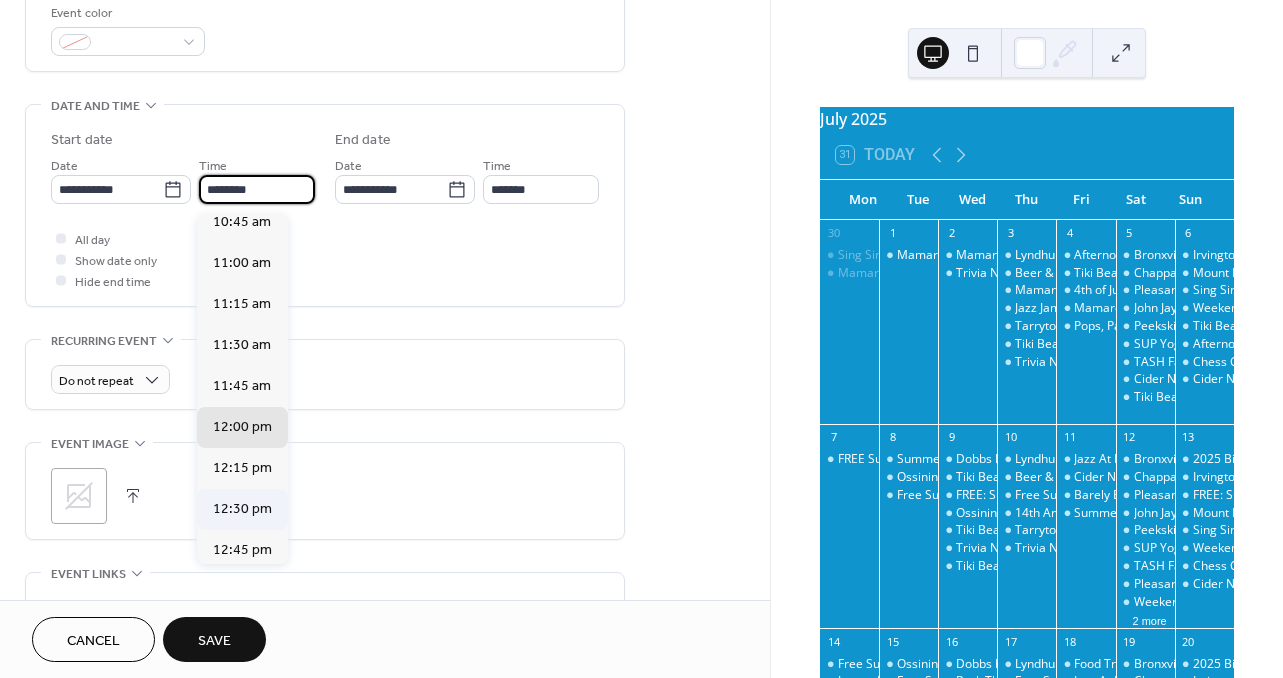 scroll, scrollTop: 1751, scrollLeft: 0, axis: vertical 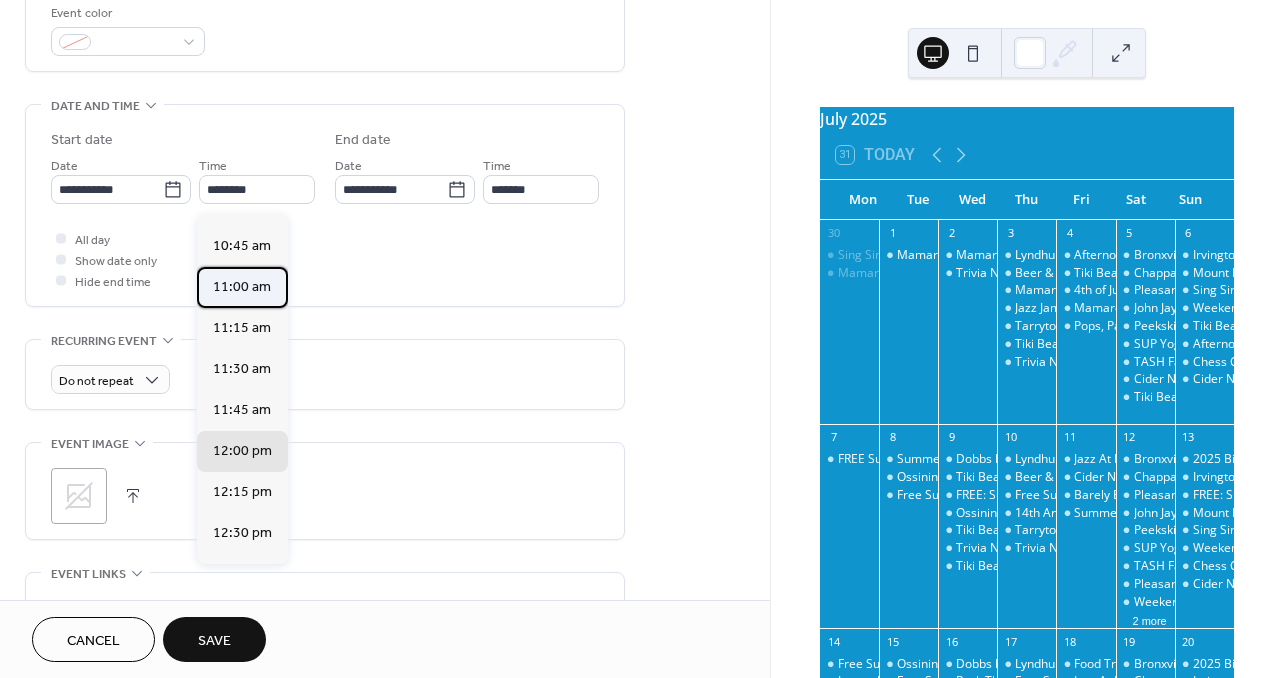 click on "11:00 am" at bounding box center (242, 287) 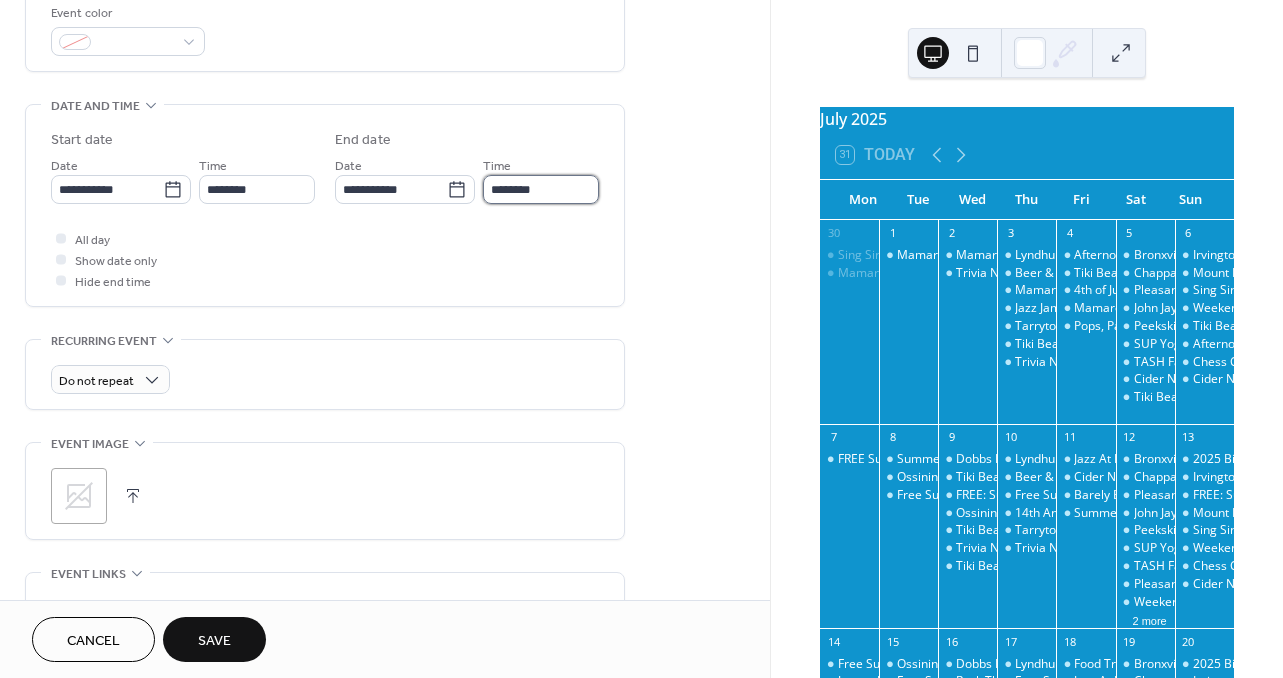 click on "********" at bounding box center (541, 189) 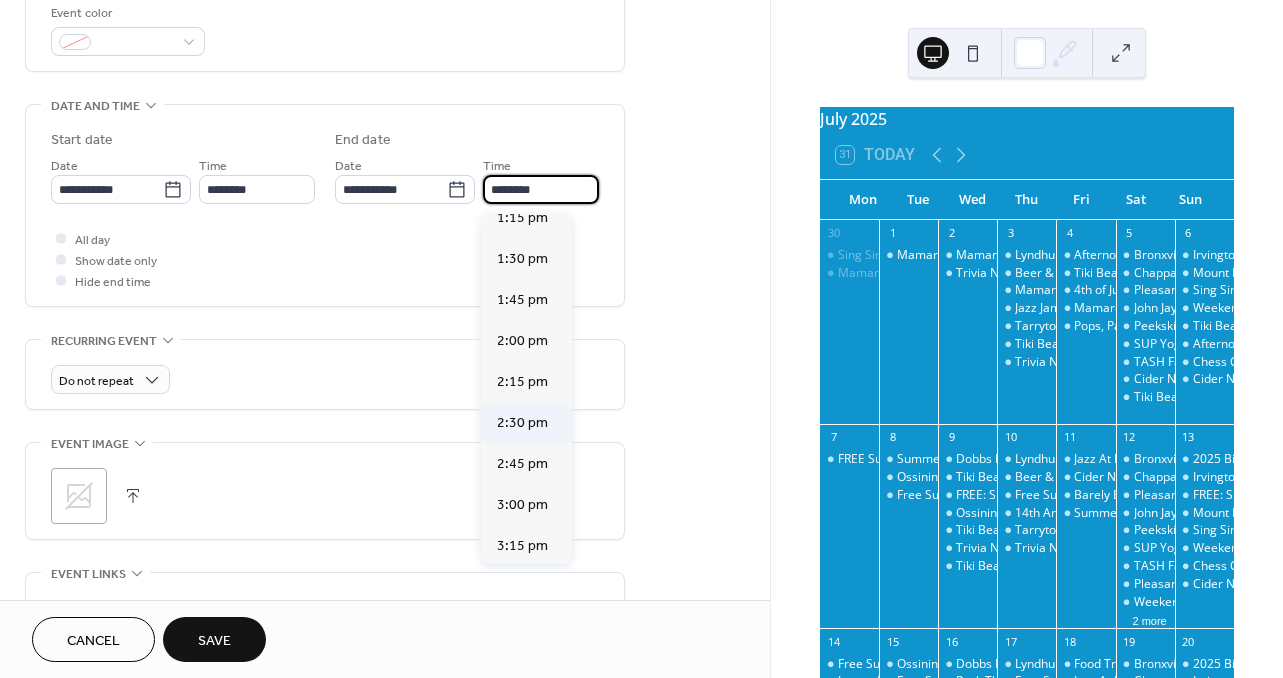scroll, scrollTop: 353, scrollLeft: 0, axis: vertical 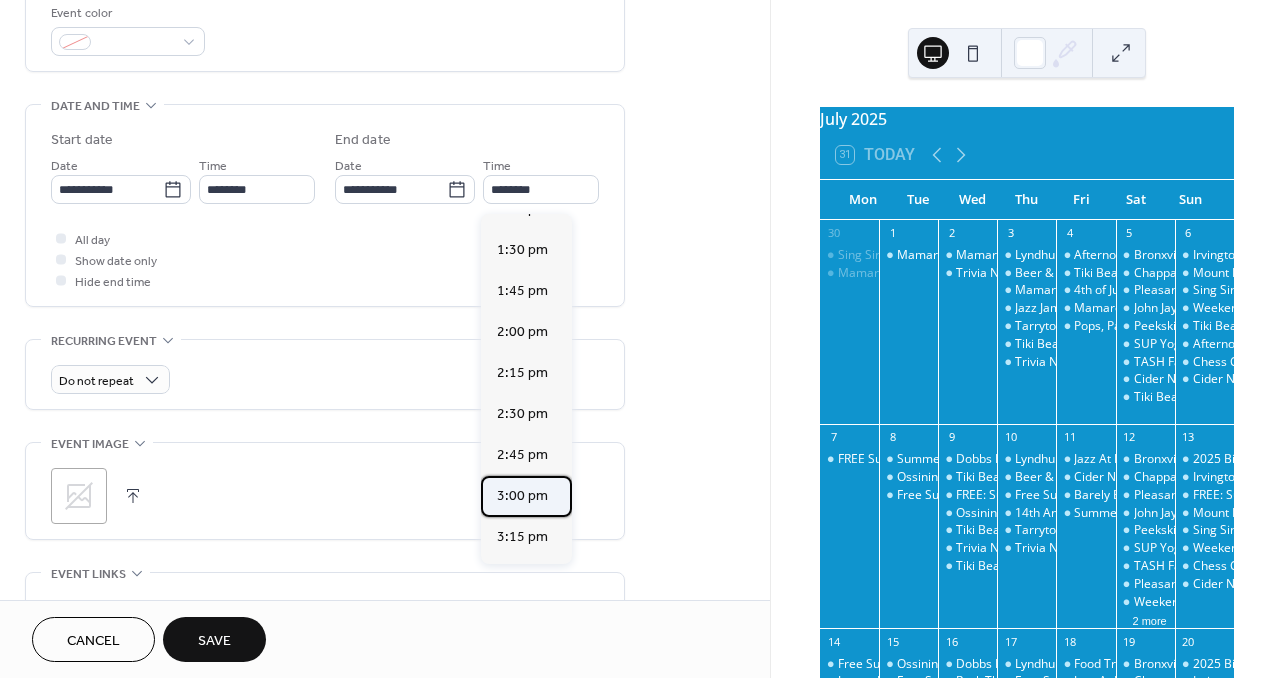 click on "3:00 pm" at bounding box center (526, 496) 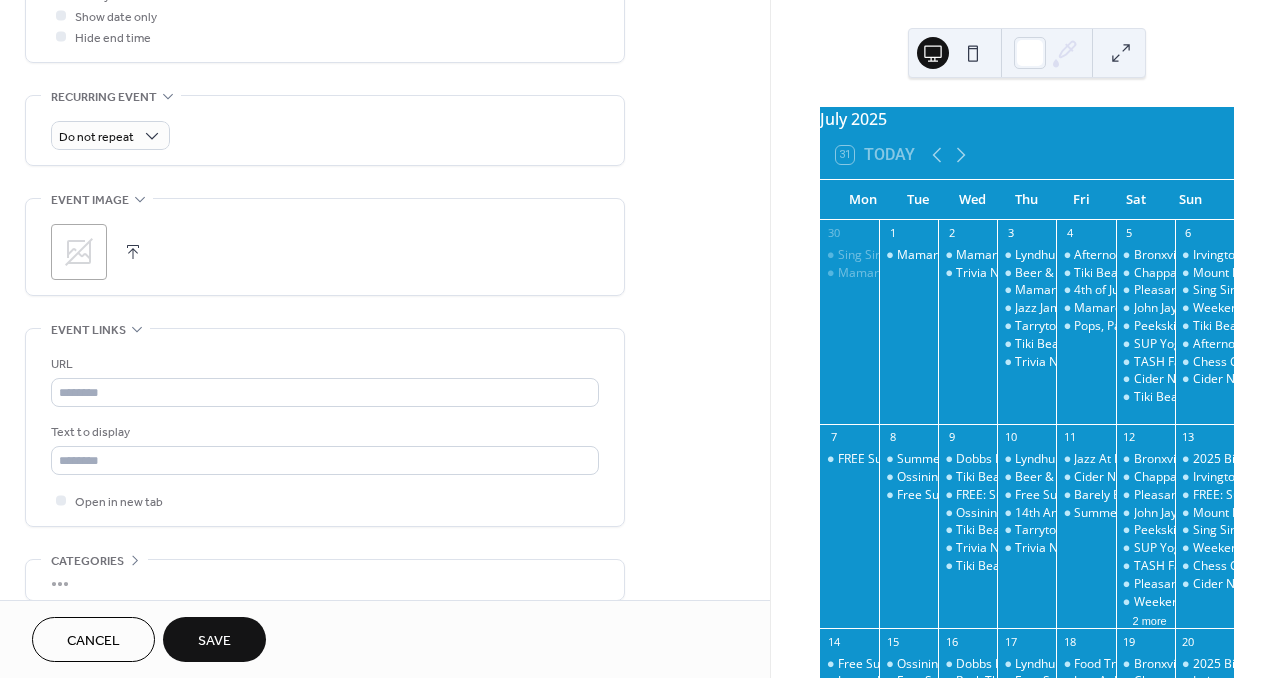 scroll, scrollTop: 824, scrollLeft: 0, axis: vertical 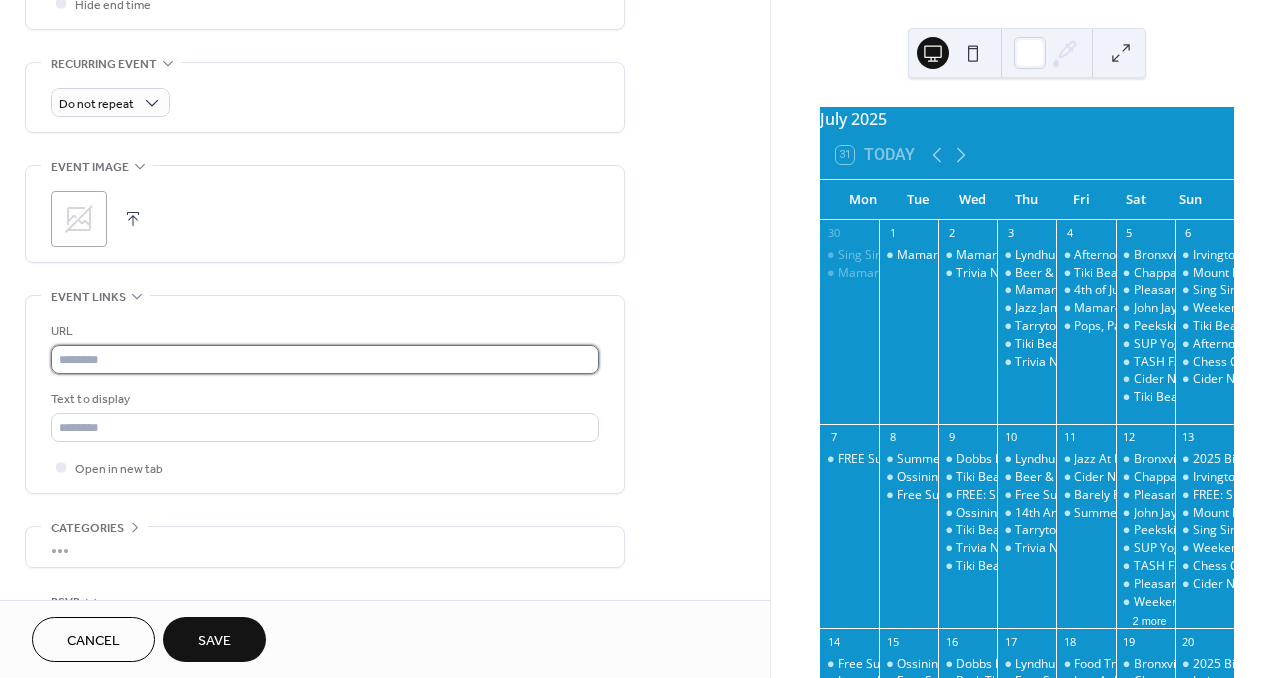 click at bounding box center (325, 359) 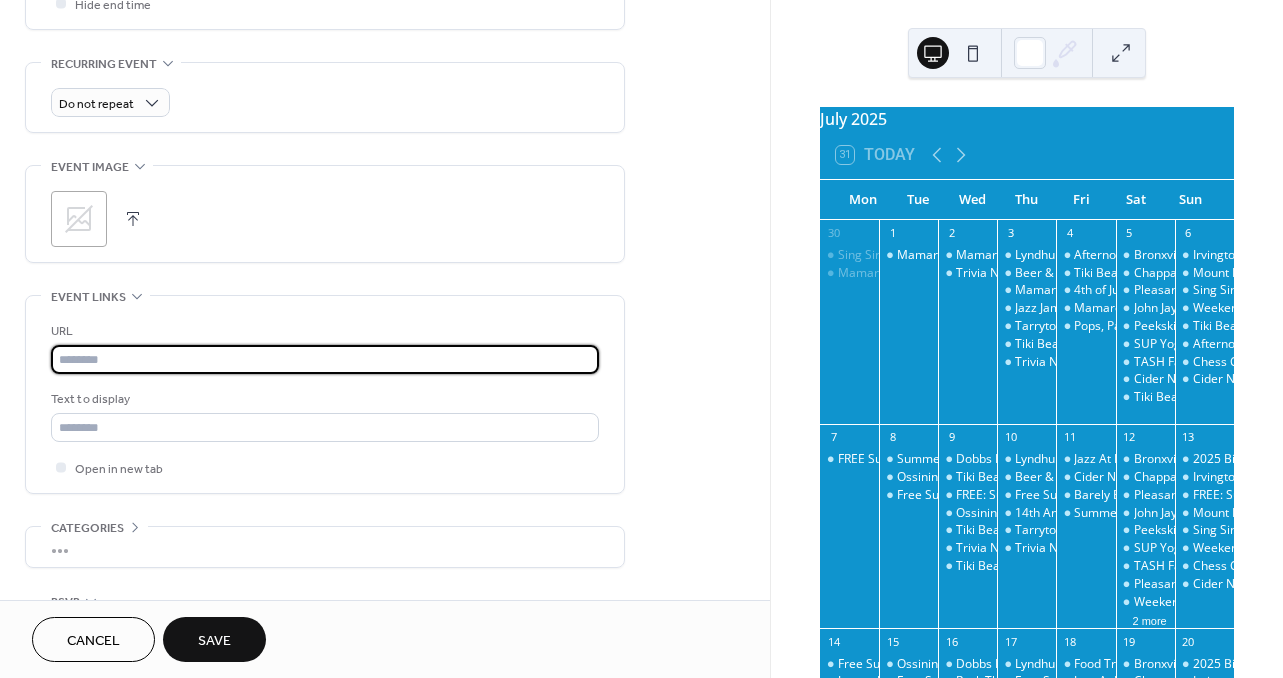 paste on "**********" 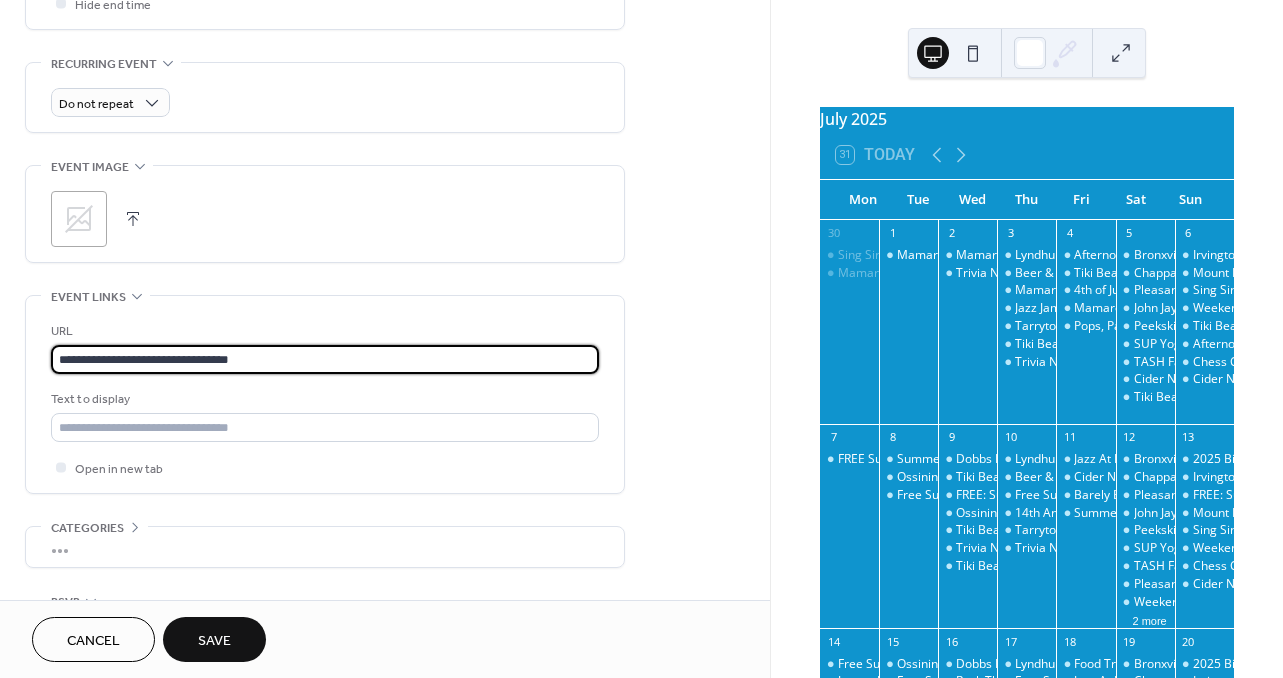 type on "**********" 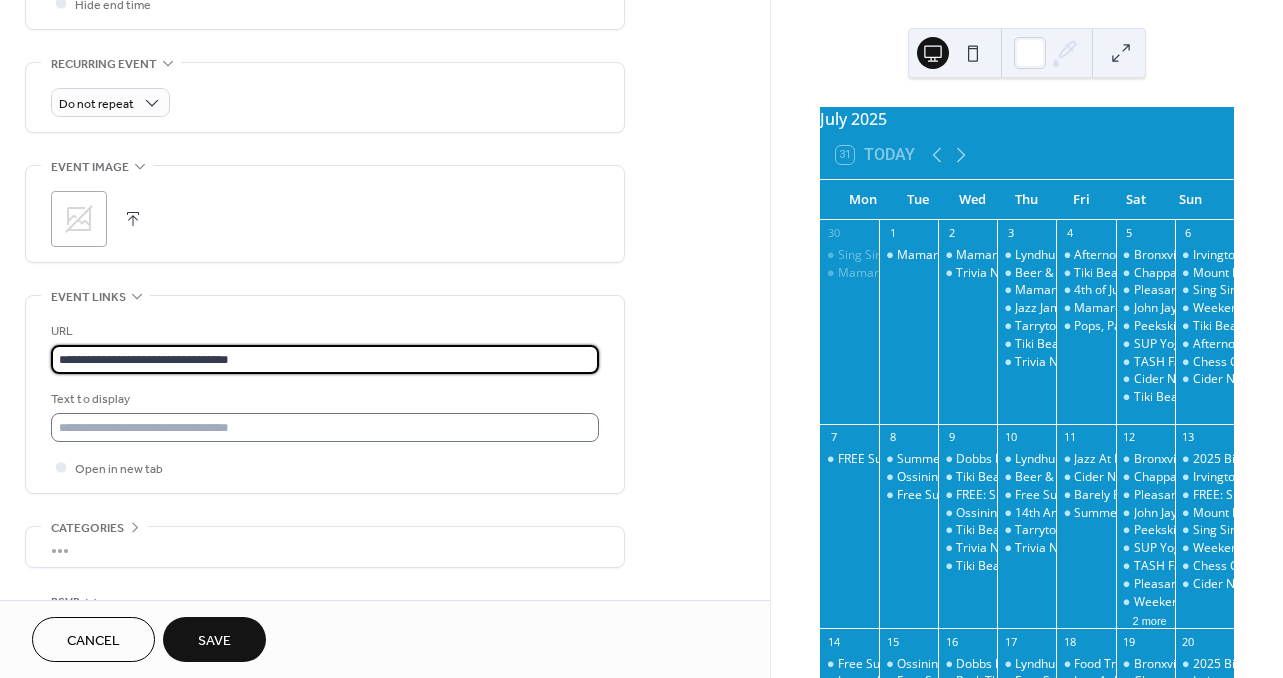 click on "**********" at bounding box center [325, 399] 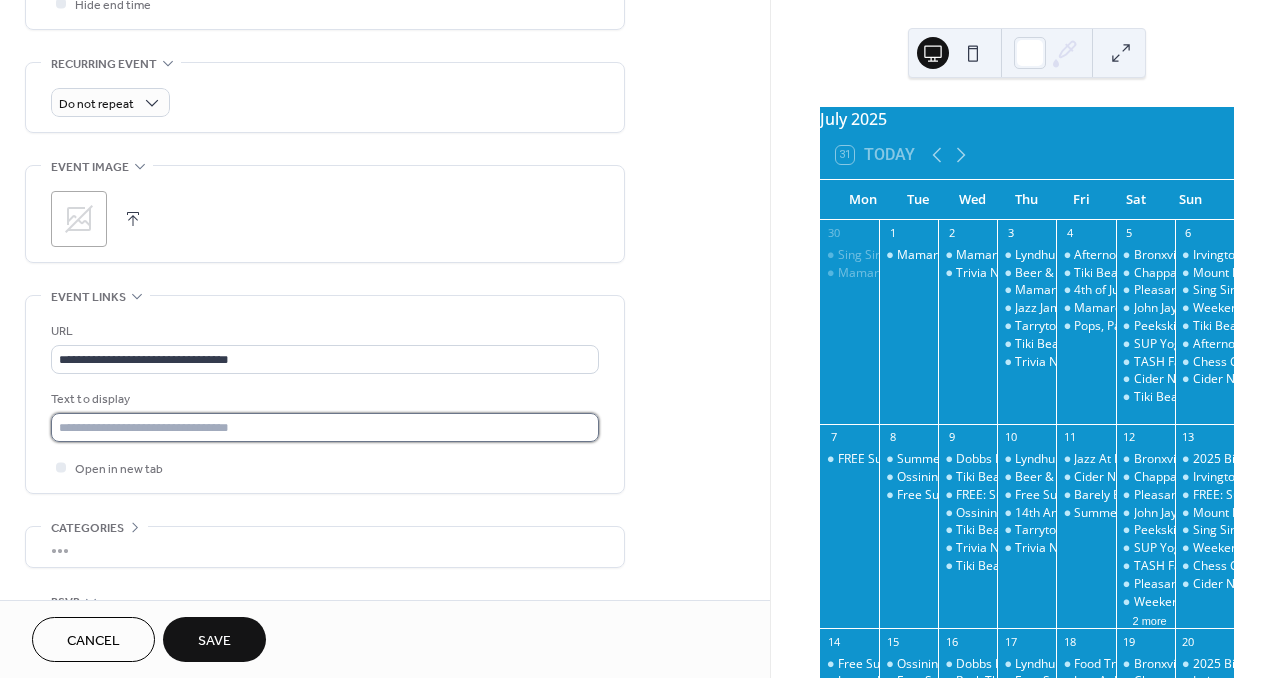 click at bounding box center (325, 427) 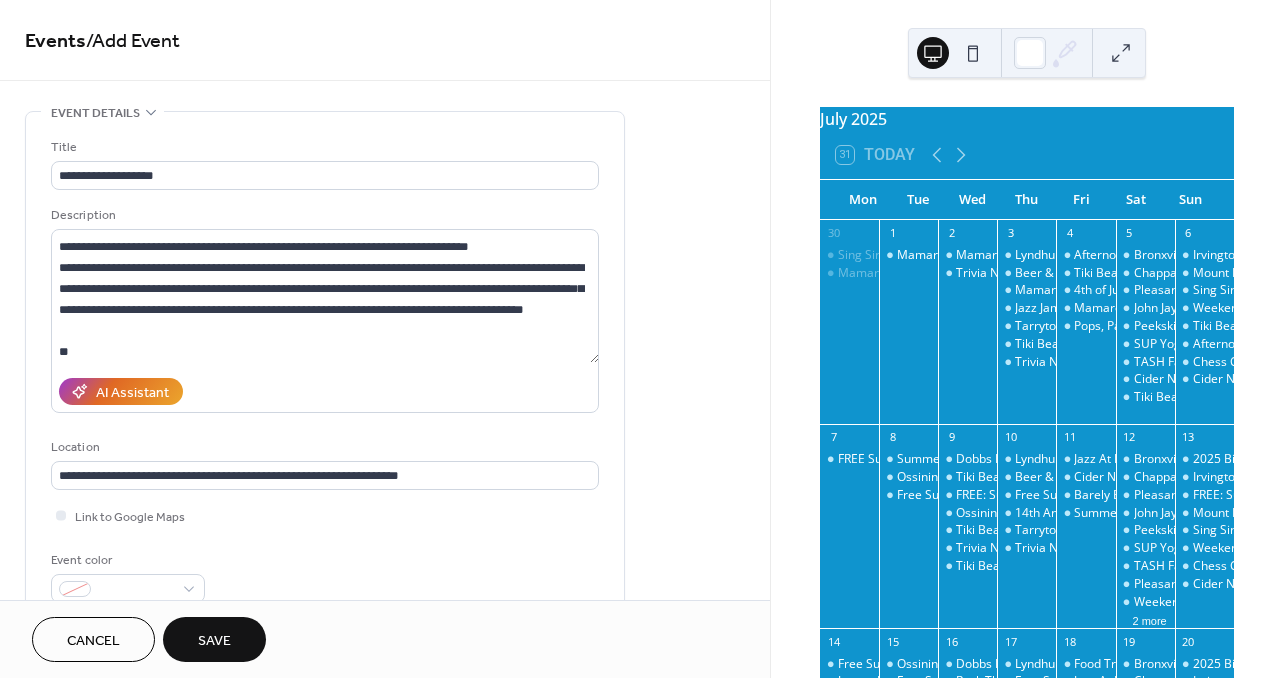 scroll, scrollTop: 0, scrollLeft: 0, axis: both 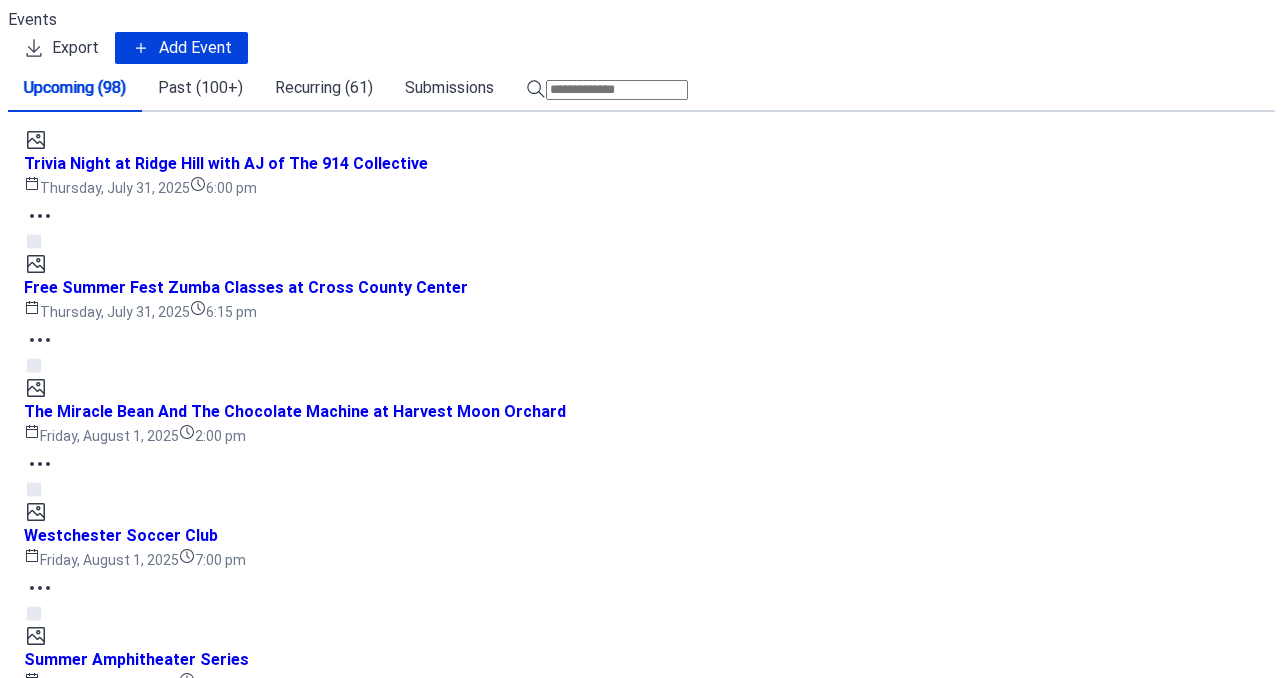click at bounding box center [617, 90] 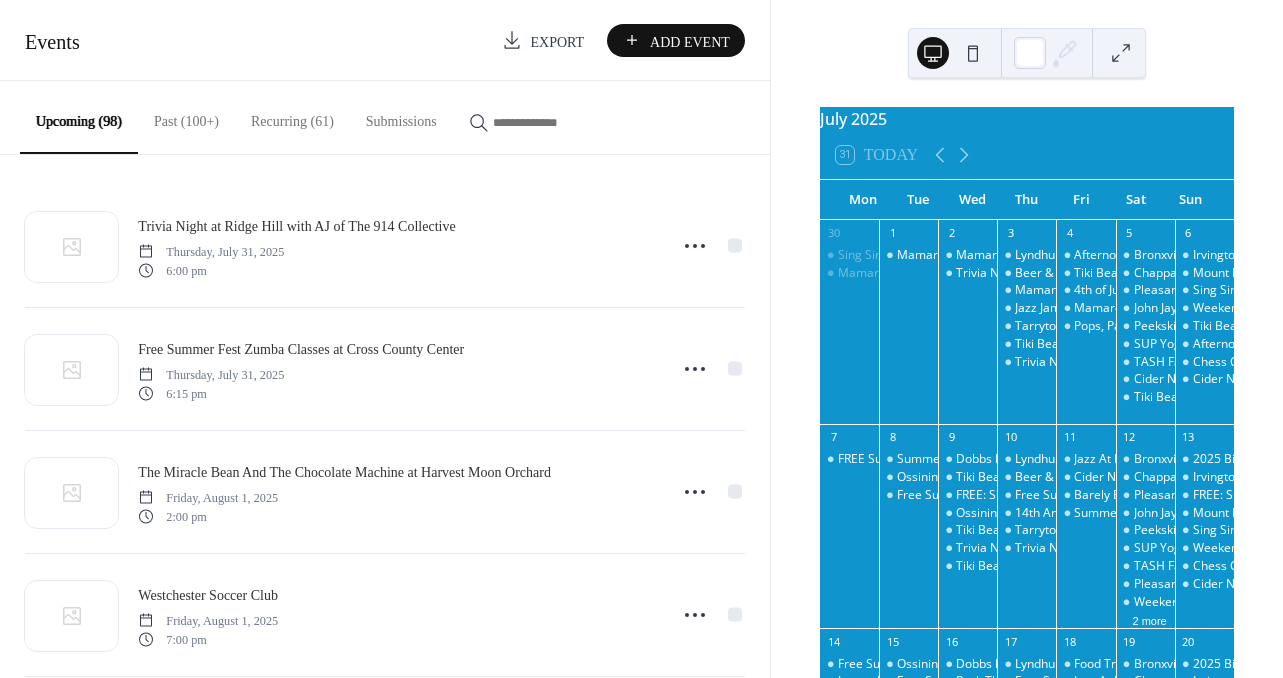 scroll, scrollTop: 0, scrollLeft: 0, axis: both 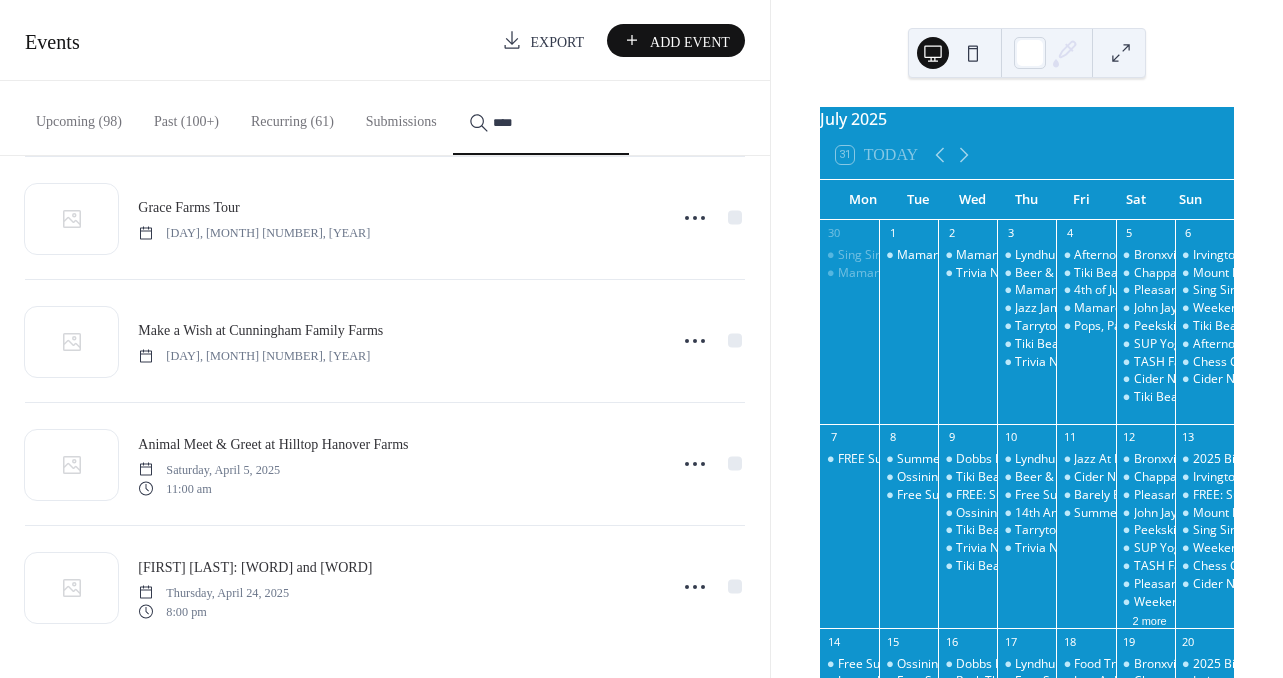 click on "***" at bounding box center [560, 117] 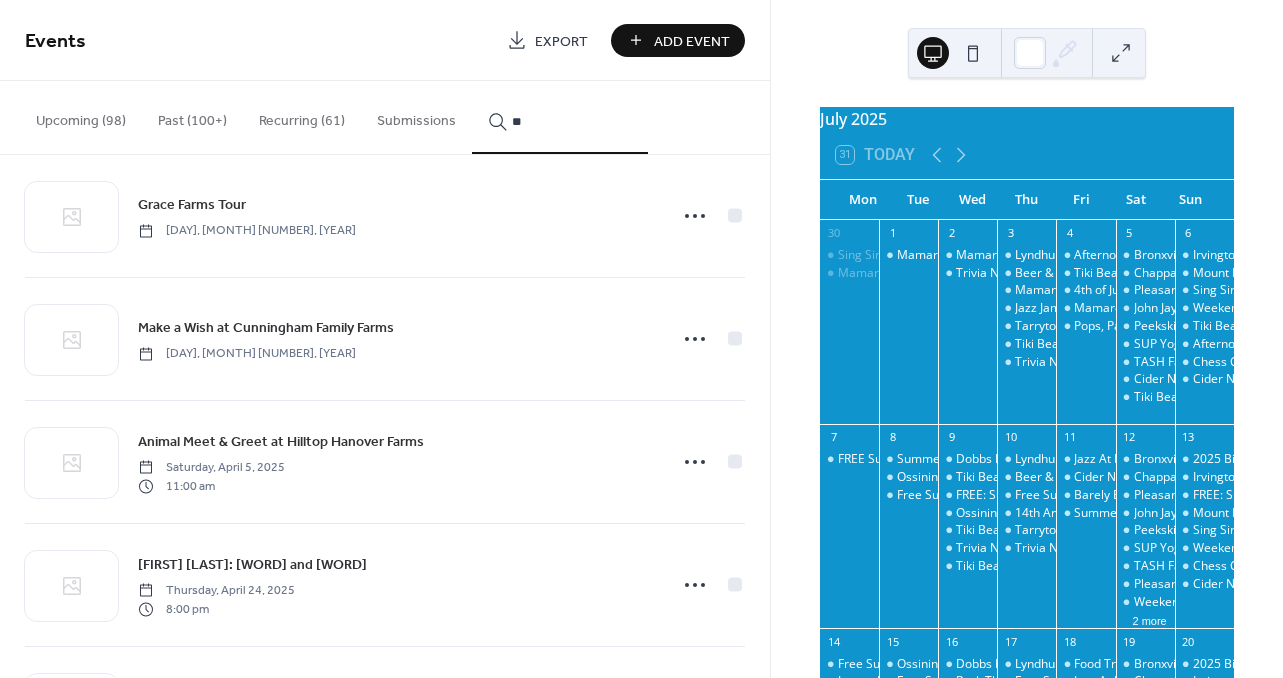 type on "*" 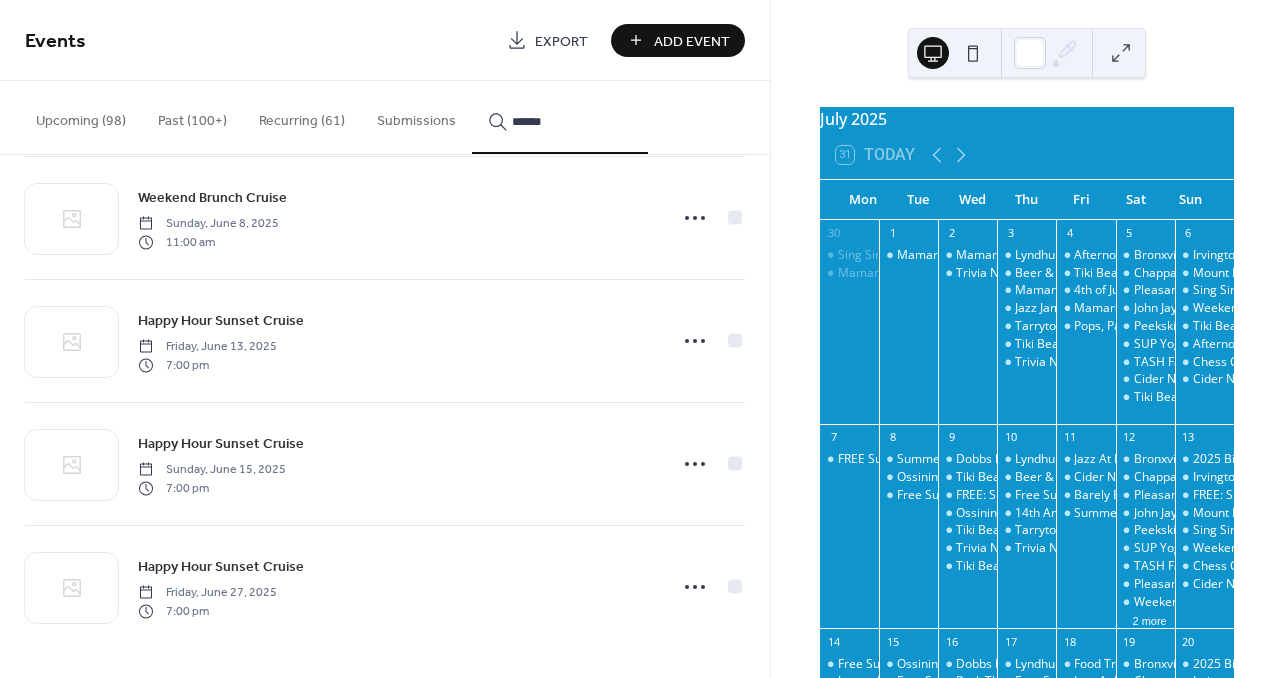 scroll, scrollTop: 1260, scrollLeft: 0, axis: vertical 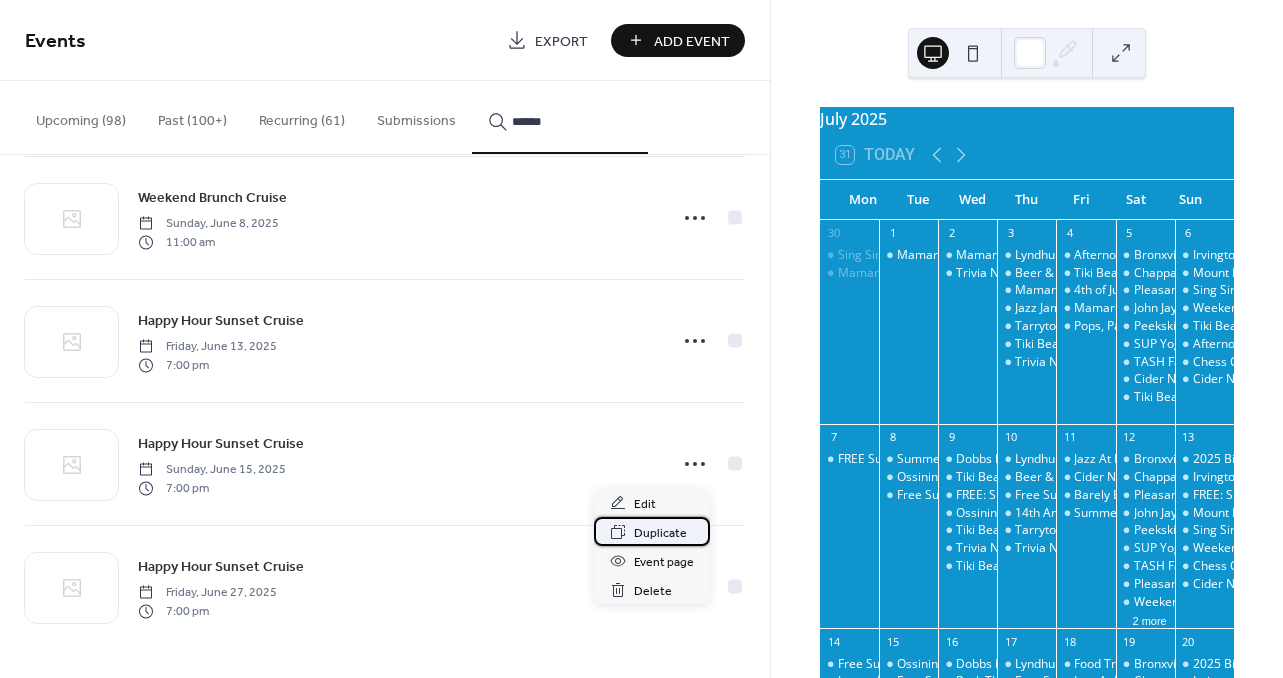 click on "Duplicate" at bounding box center [660, 533] 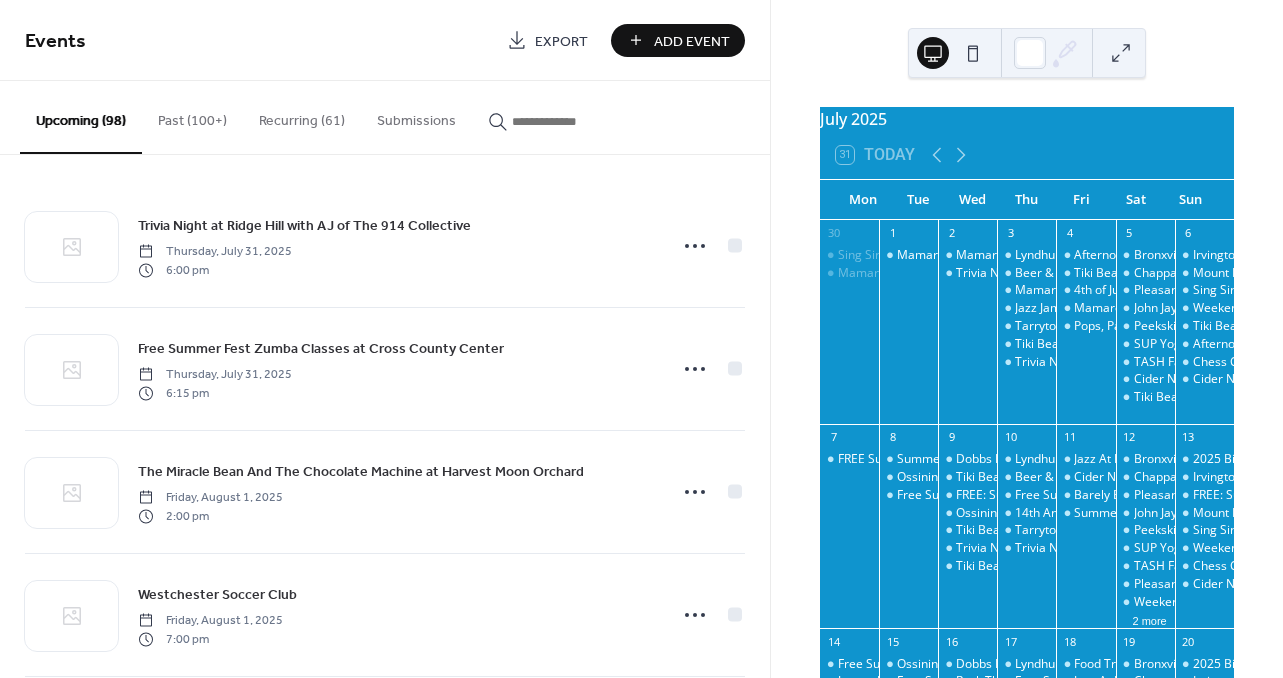 scroll, scrollTop: 0, scrollLeft: 0, axis: both 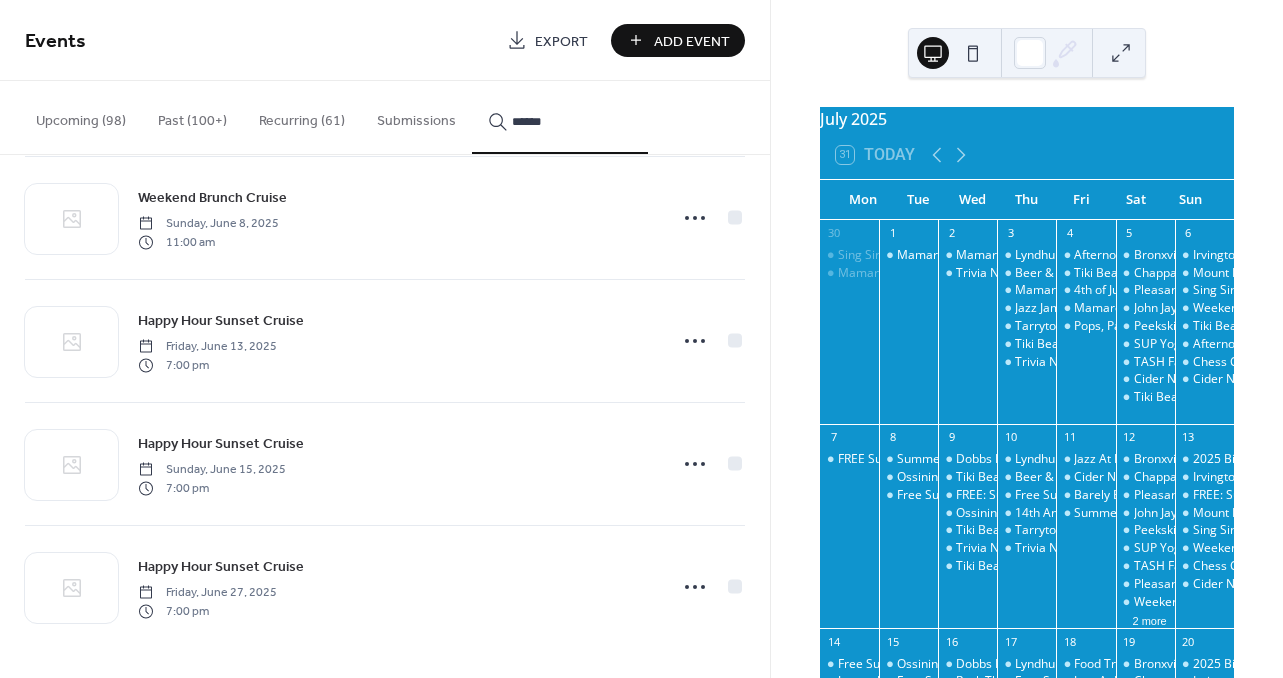 type on "******" 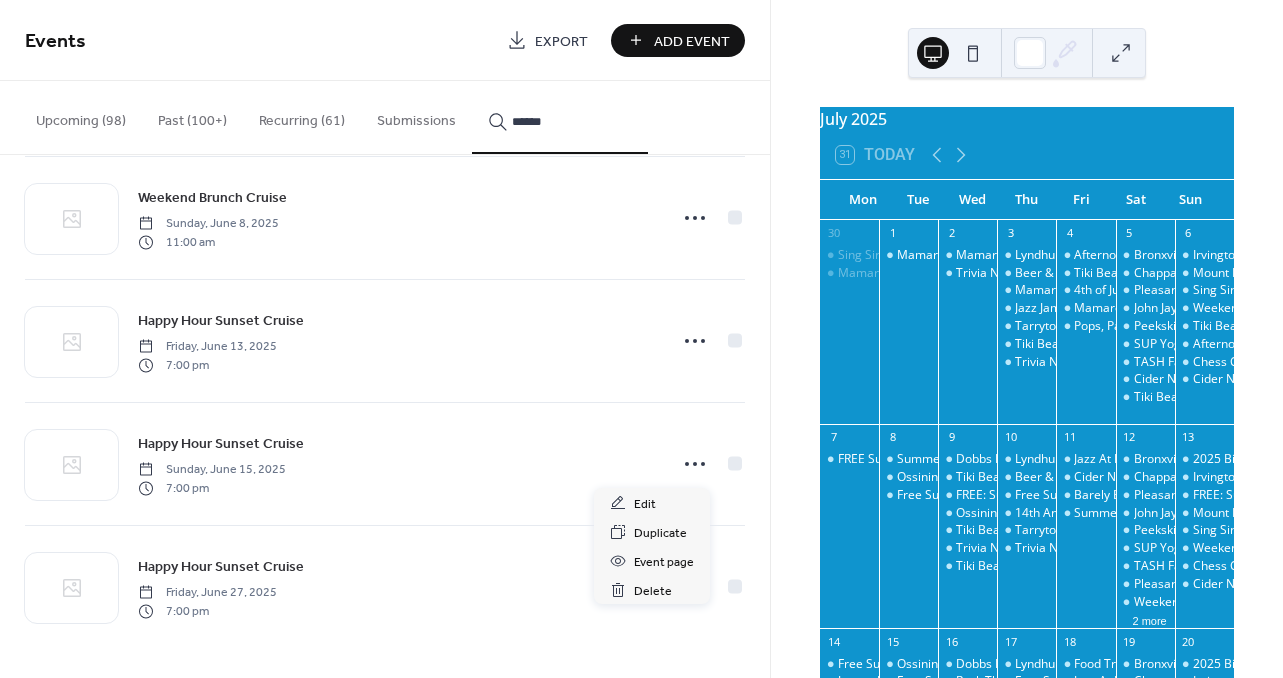 click 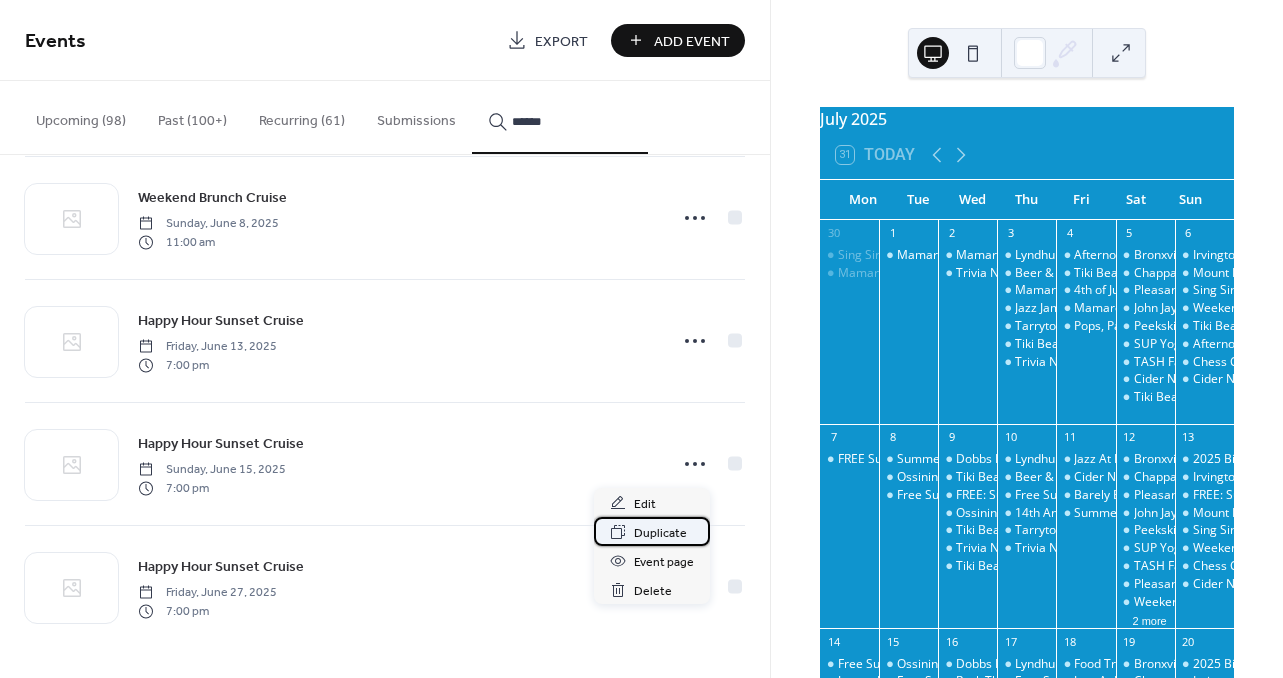 click on "Duplicate" at bounding box center (660, 533) 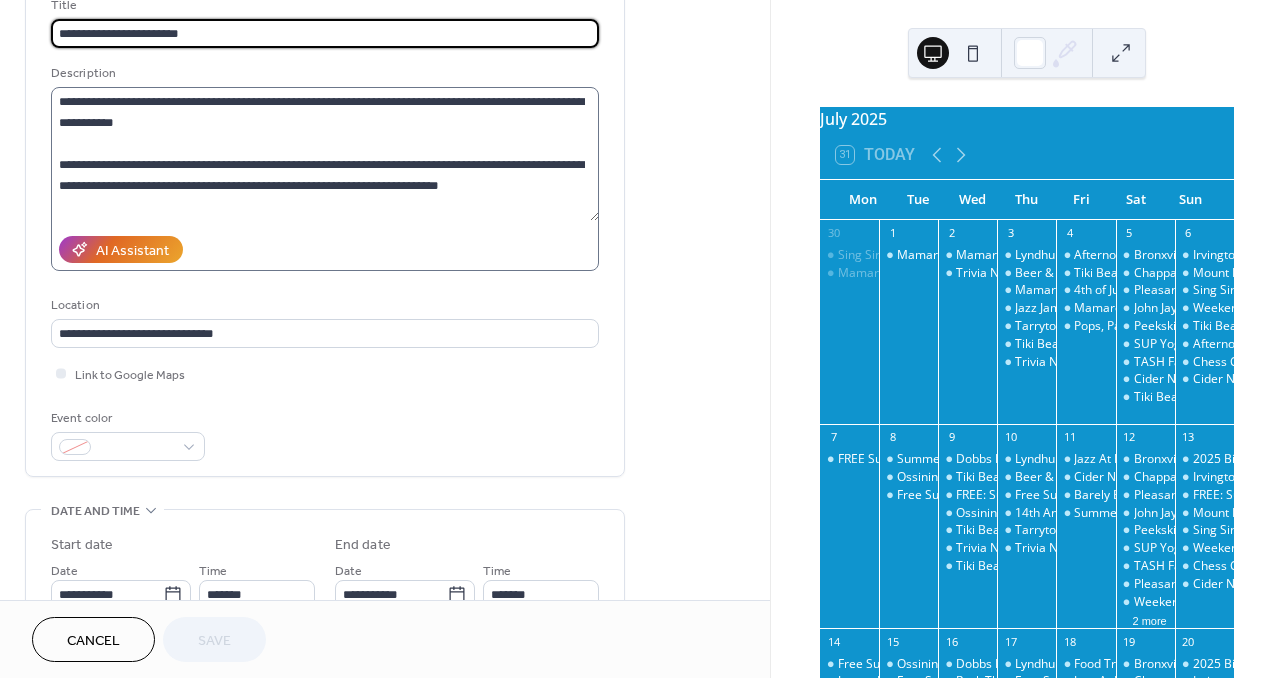 scroll, scrollTop: 156, scrollLeft: 0, axis: vertical 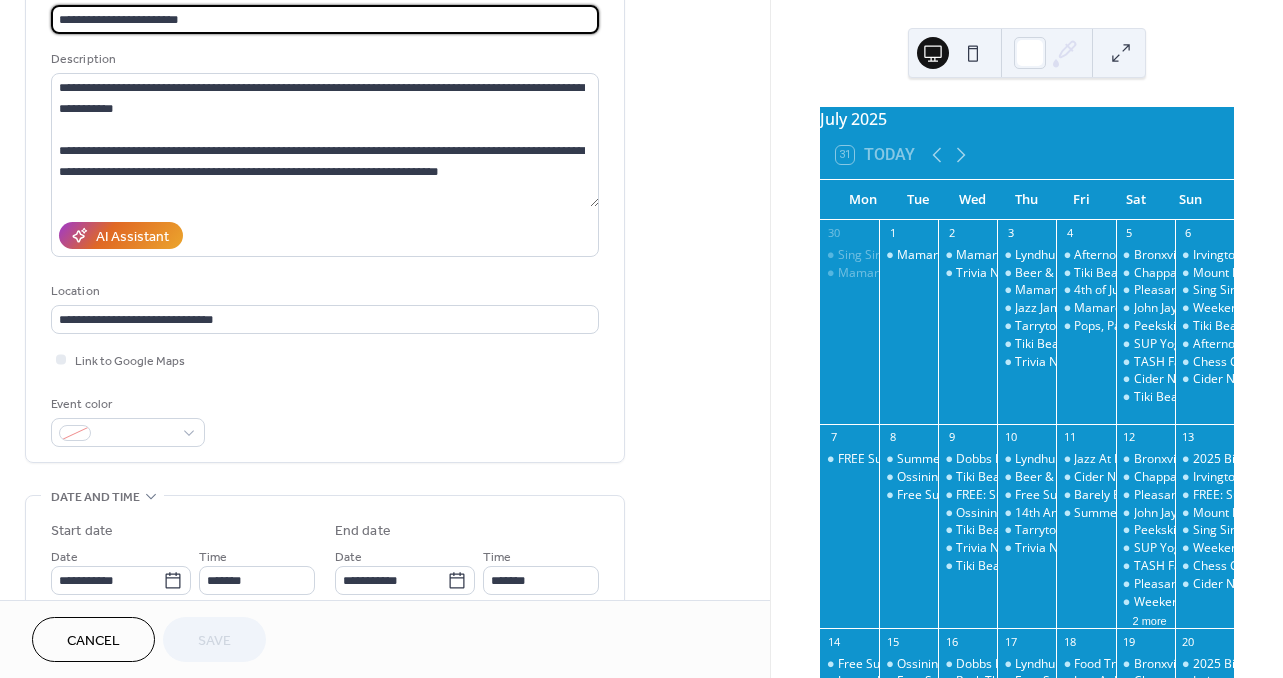 click on "**********" at bounding box center [325, 19] 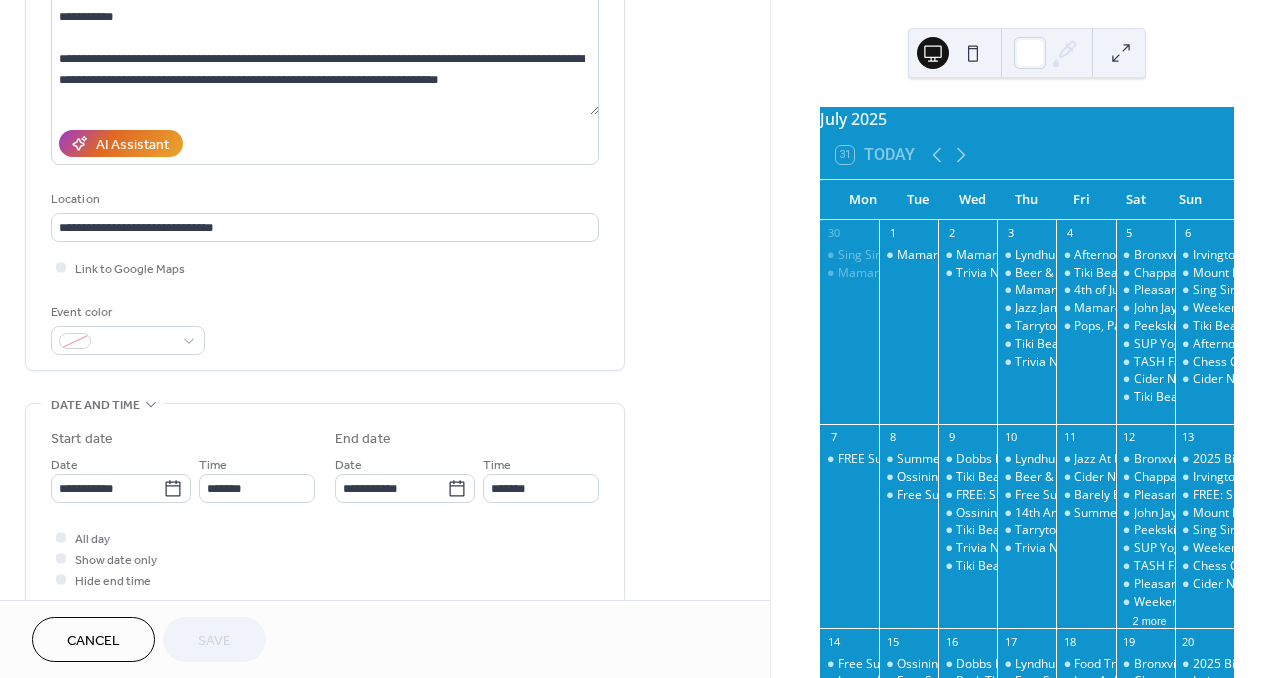 scroll, scrollTop: 294, scrollLeft: 0, axis: vertical 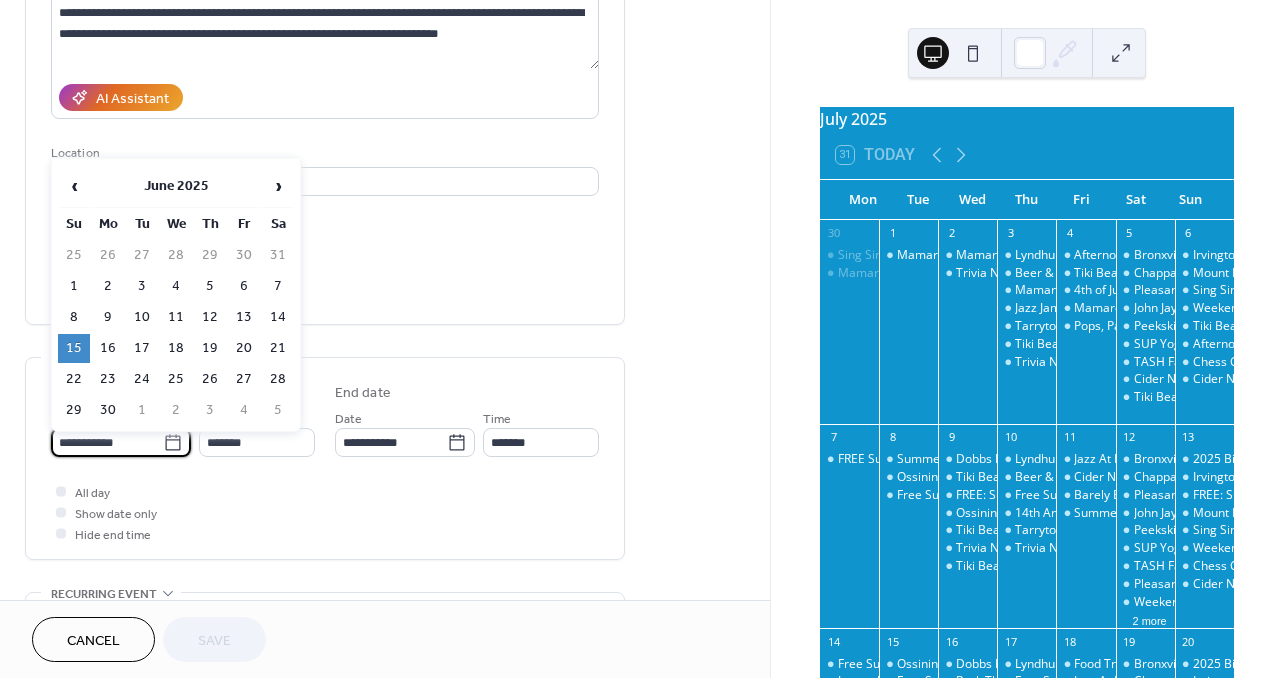 click on "**********" at bounding box center (107, 442) 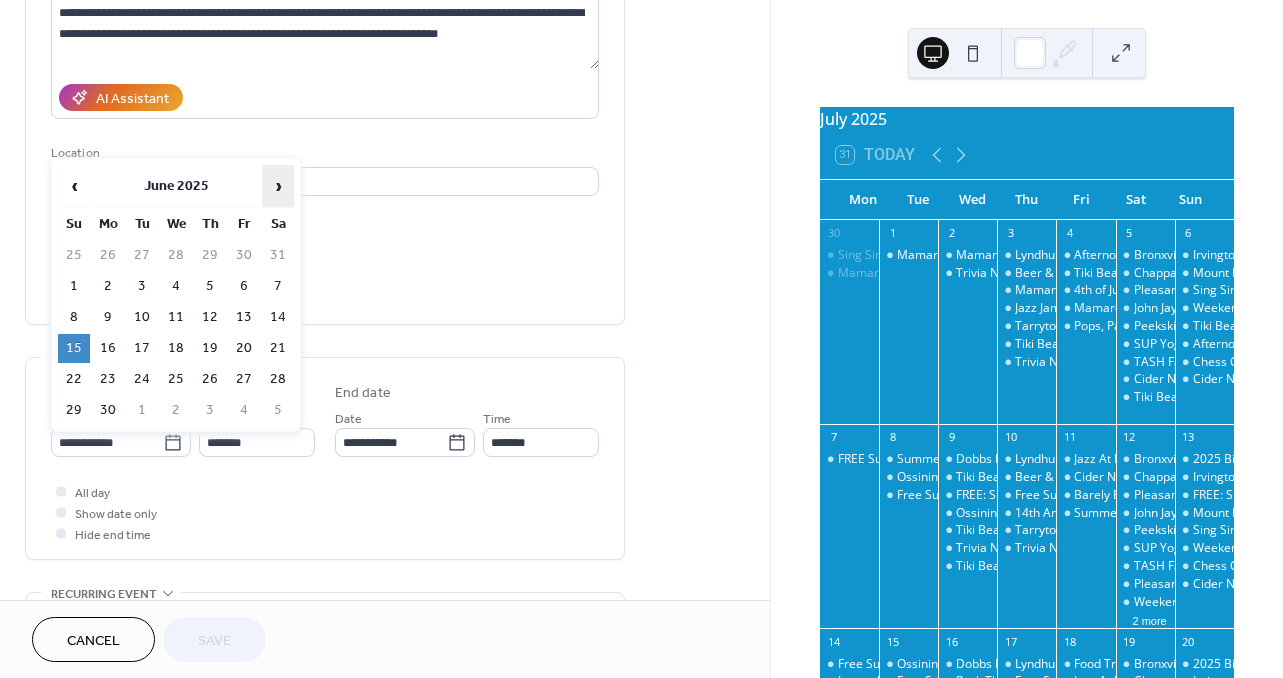 click on "›" at bounding box center [278, 186] 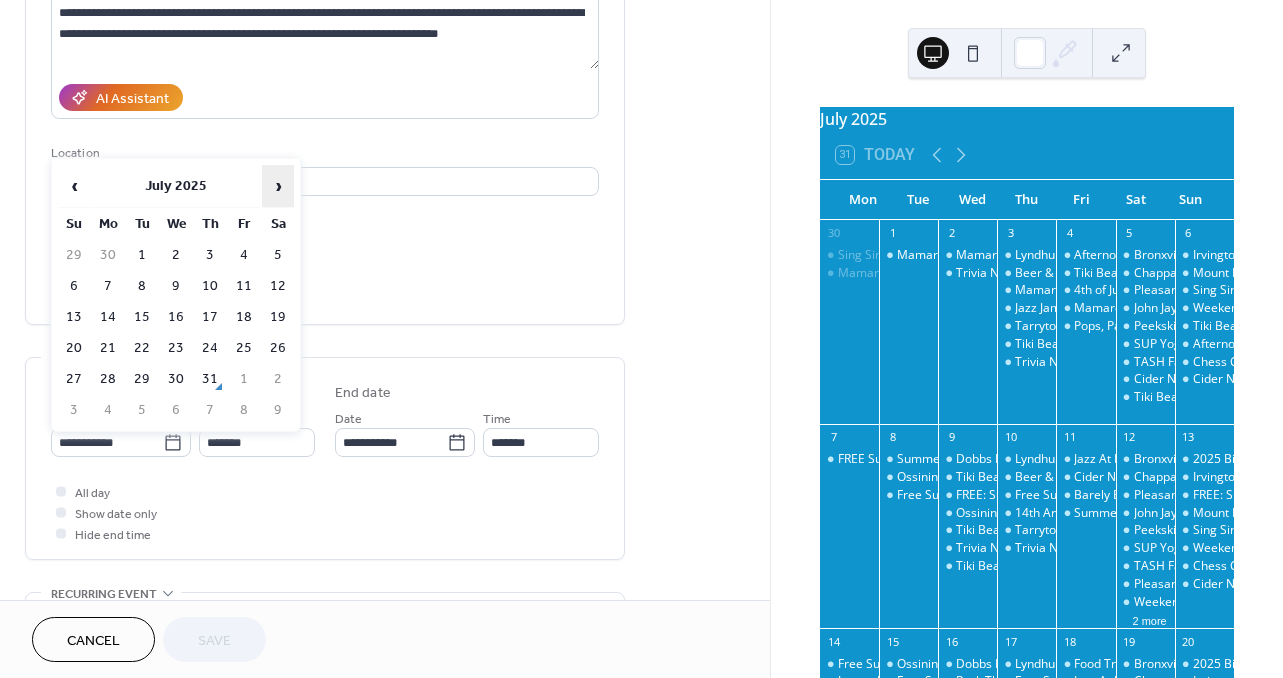 click on "›" at bounding box center (278, 186) 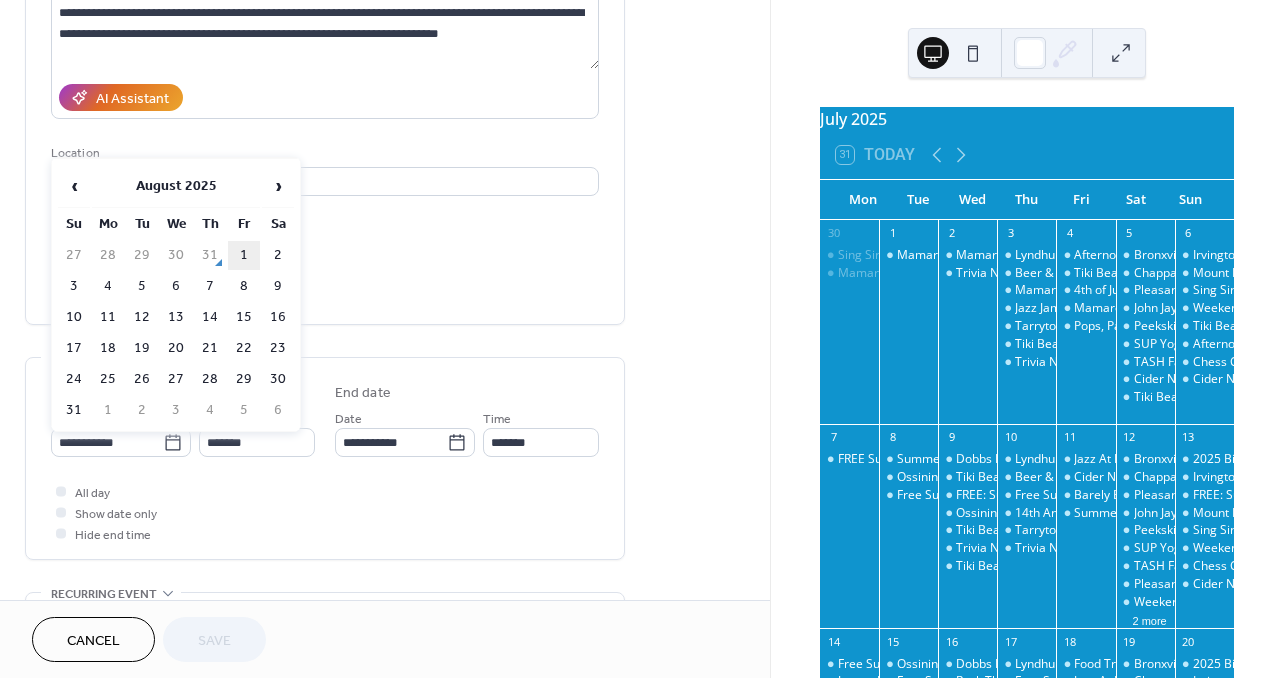 click on "1" at bounding box center (244, 255) 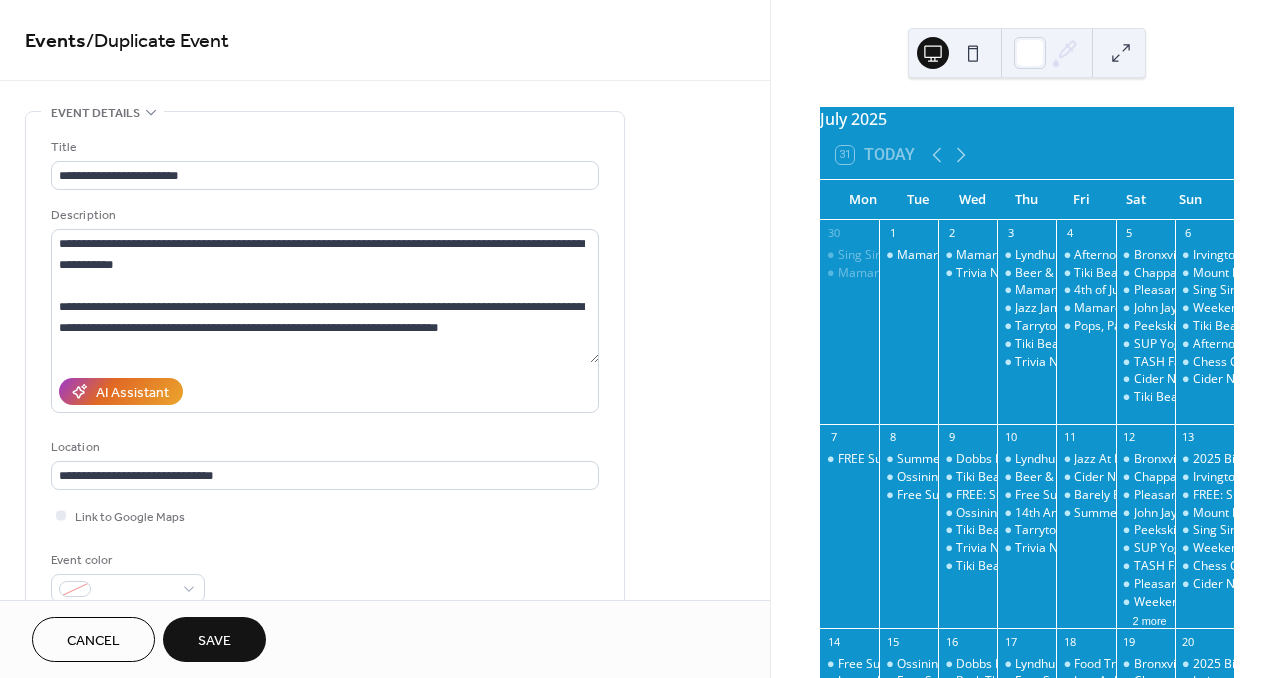 scroll, scrollTop: 0, scrollLeft: 0, axis: both 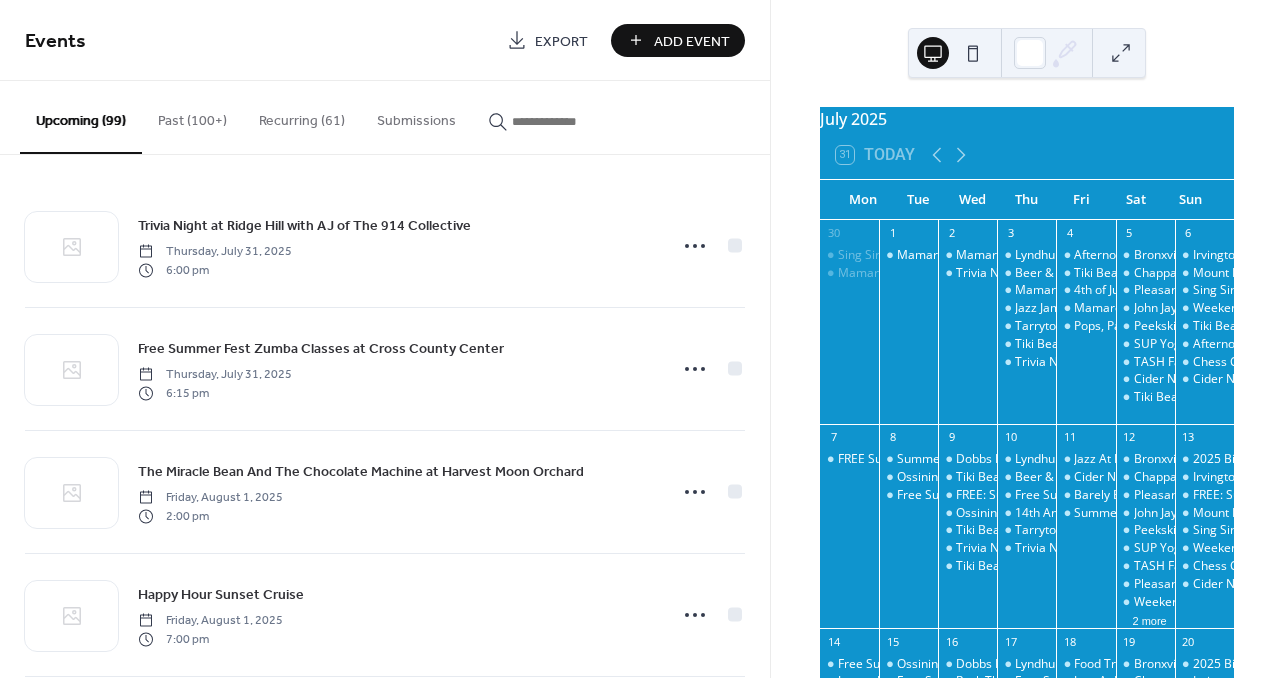 click at bounding box center (572, 121) 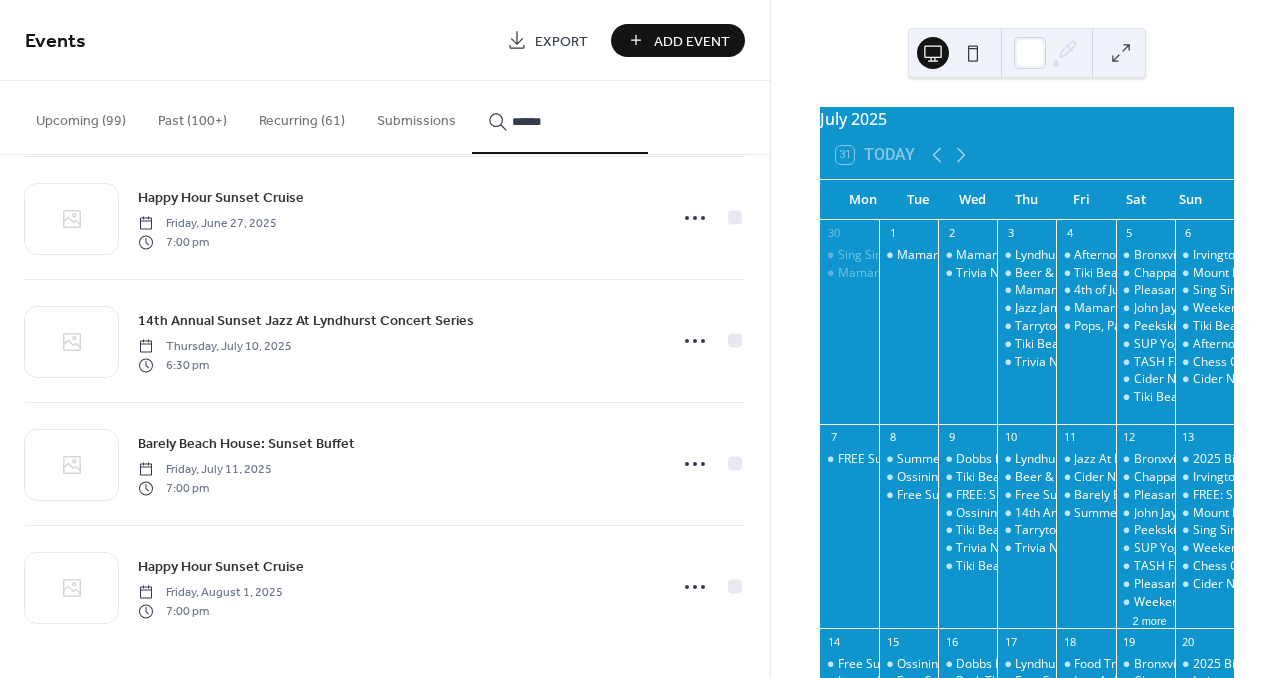 scroll, scrollTop: 1998, scrollLeft: 0, axis: vertical 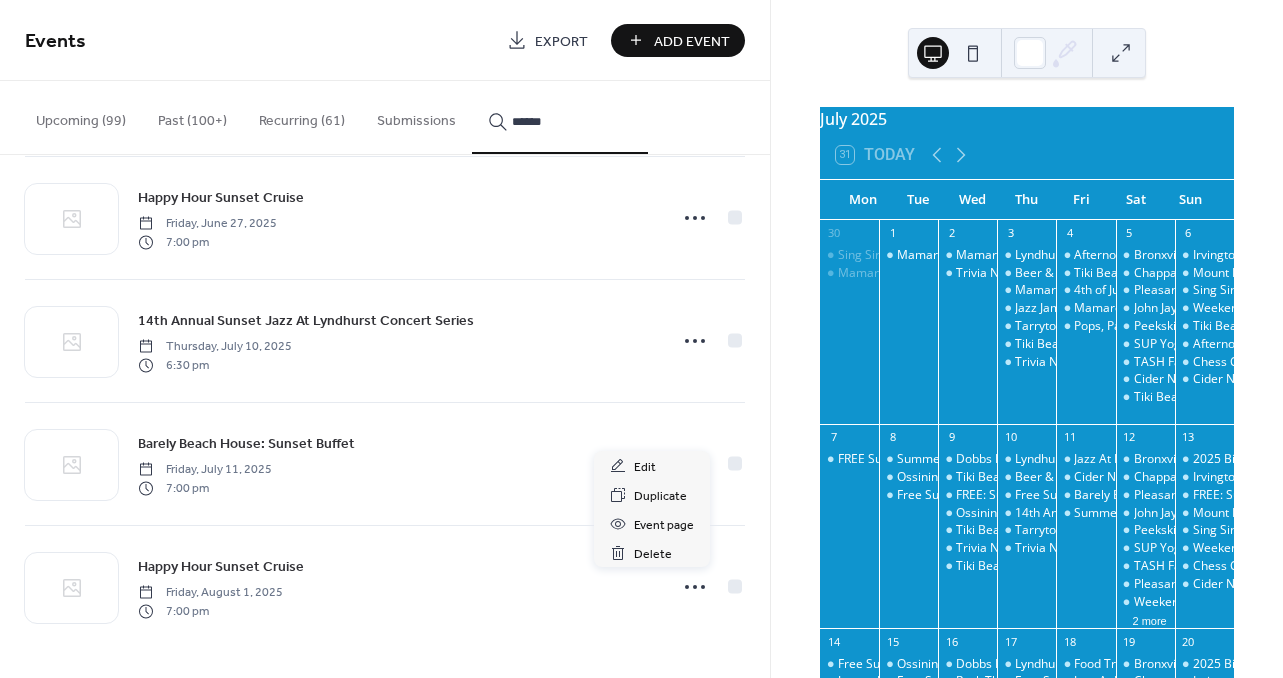 click 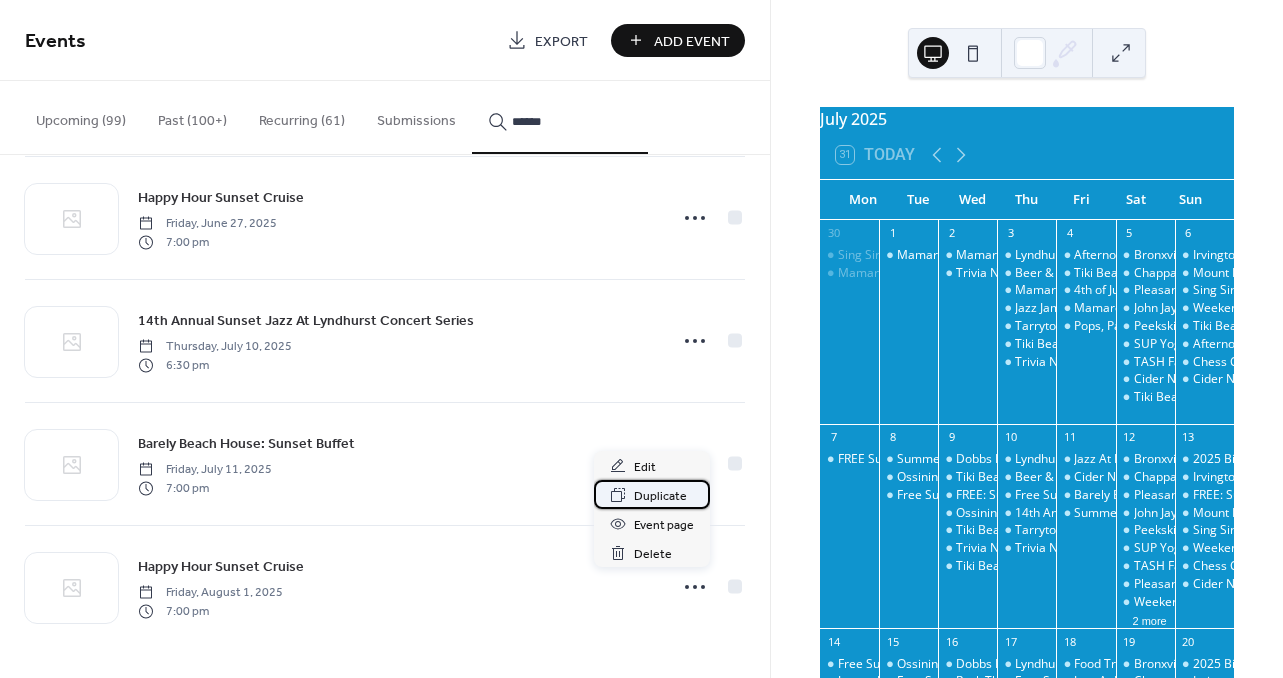 click on "Duplicate" at bounding box center [660, 496] 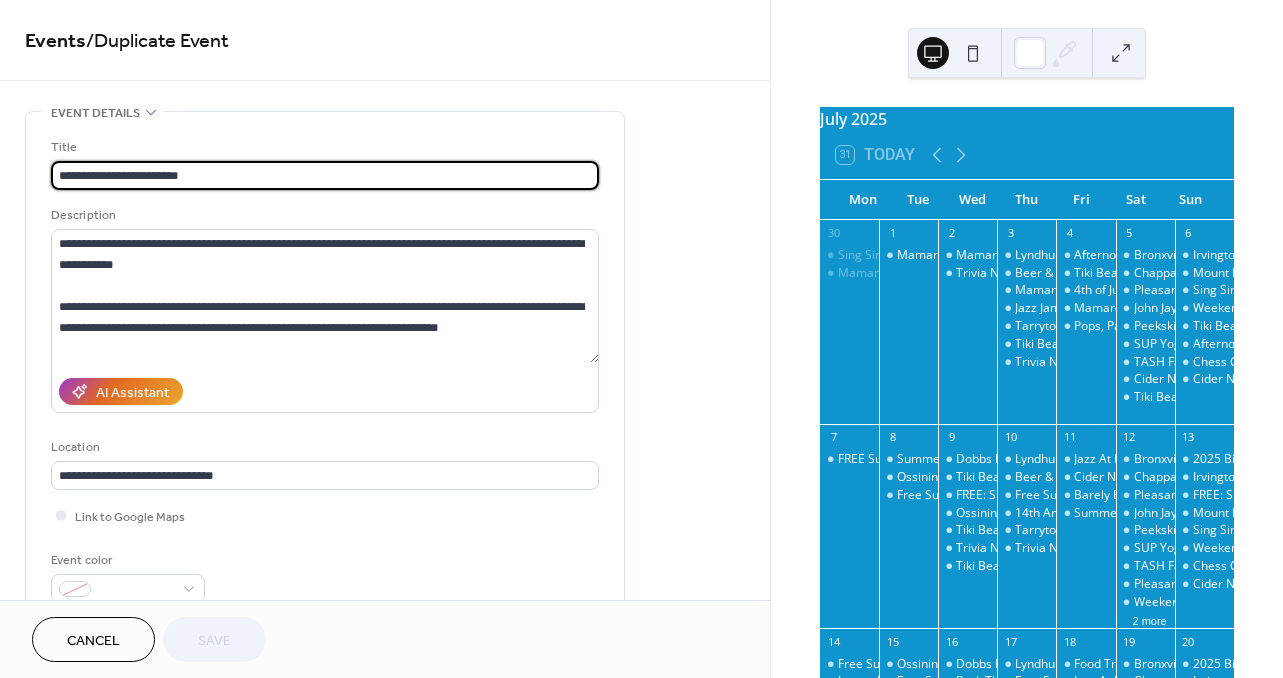 scroll, scrollTop: 0, scrollLeft: 0, axis: both 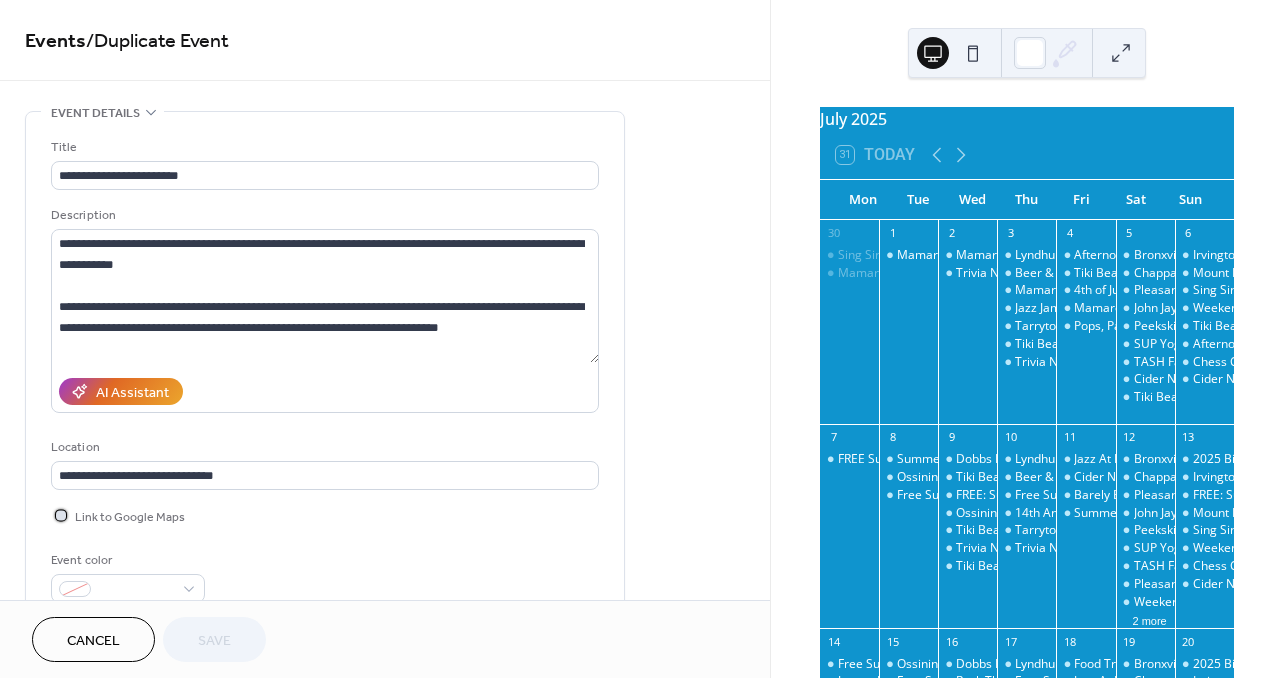 click at bounding box center [61, 515] 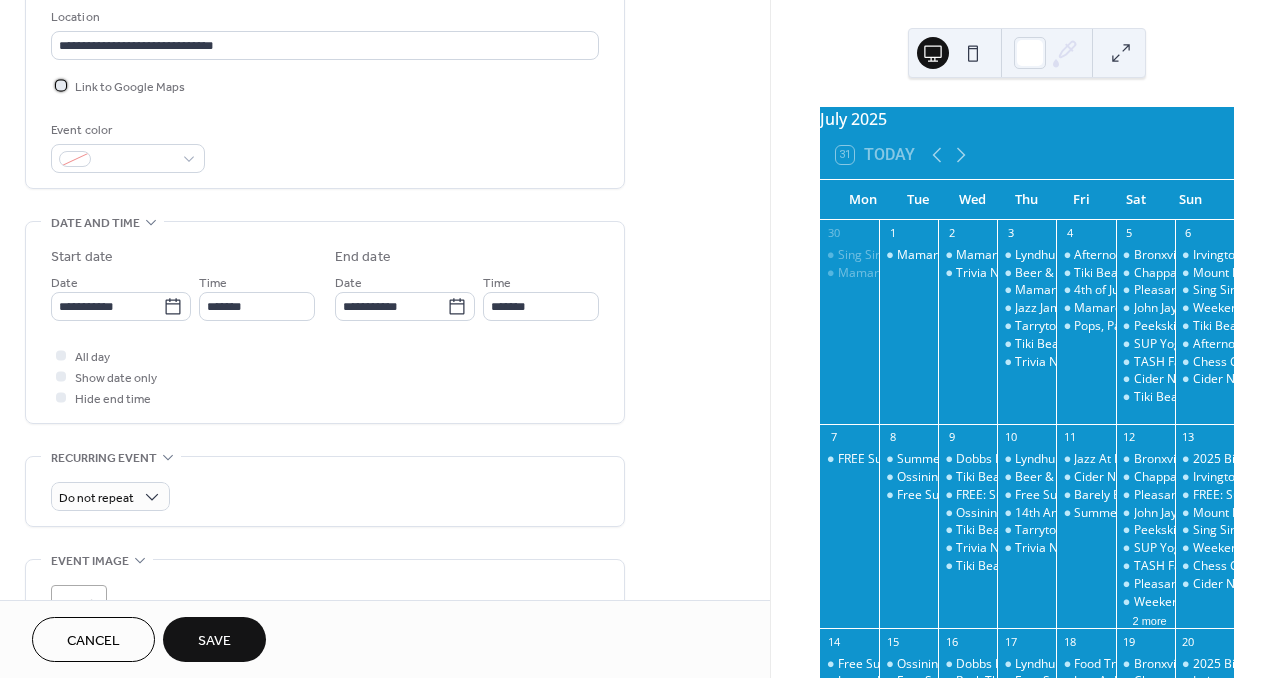 scroll, scrollTop: 562, scrollLeft: 0, axis: vertical 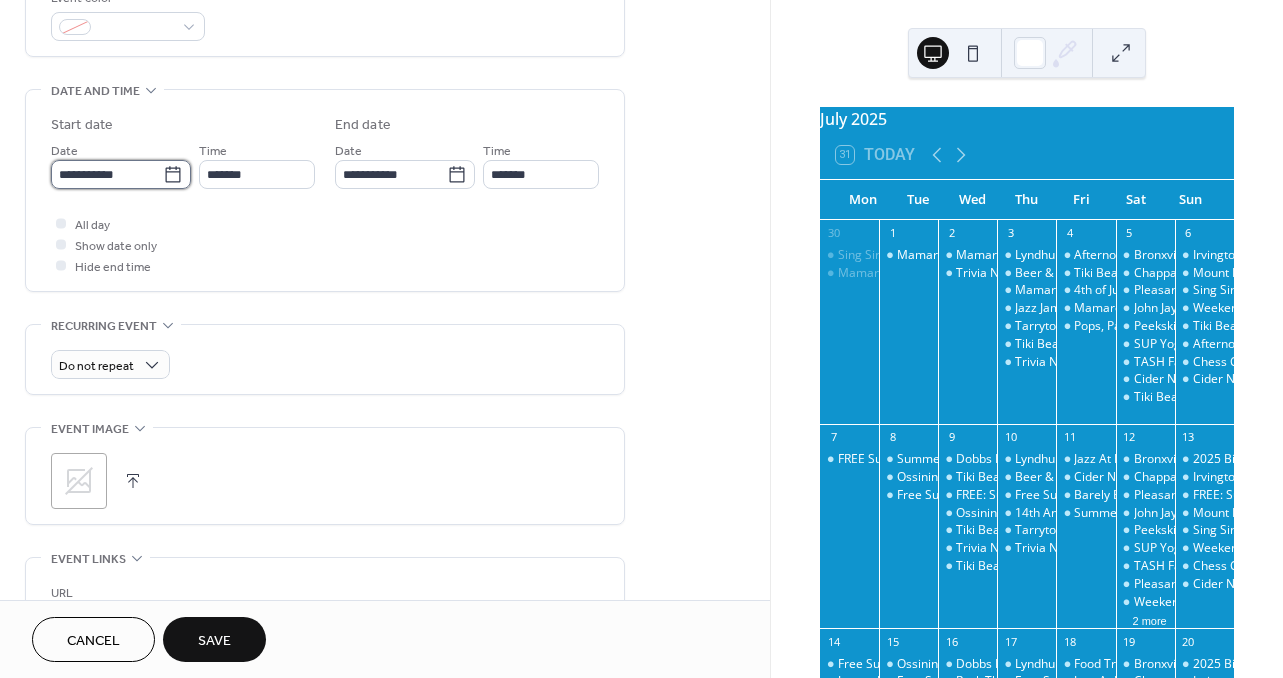 click on "**********" at bounding box center (107, 174) 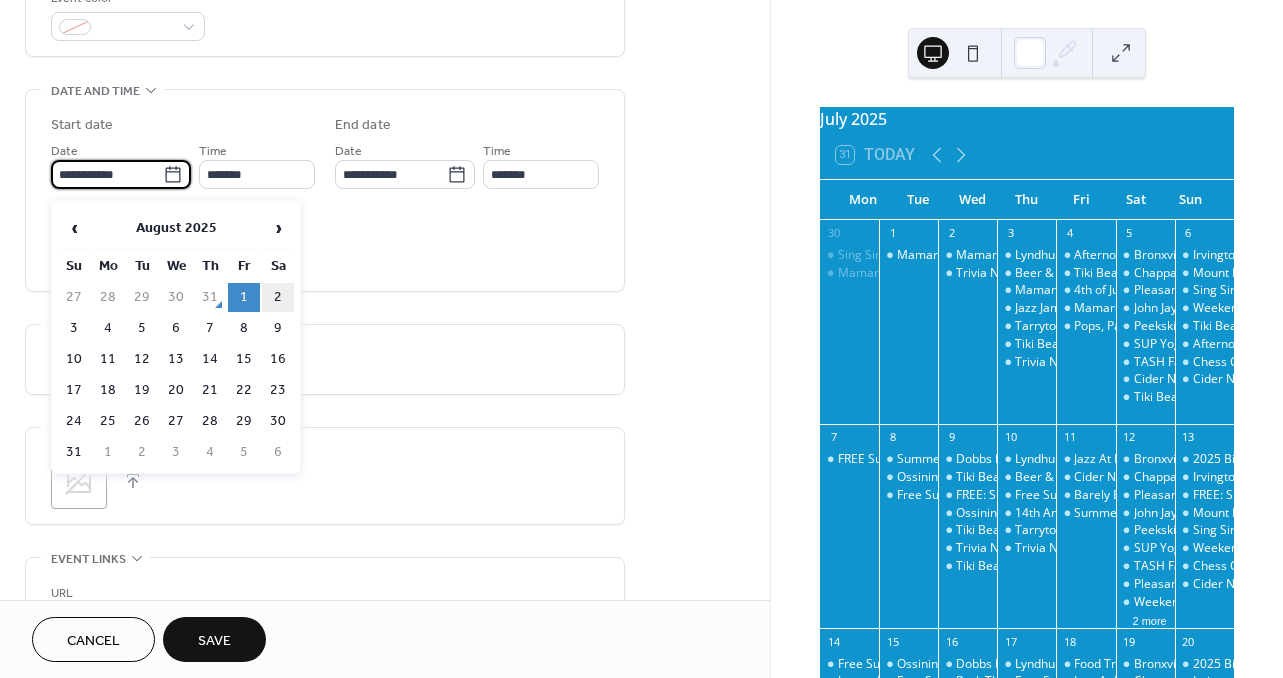 click on "2" at bounding box center (278, 297) 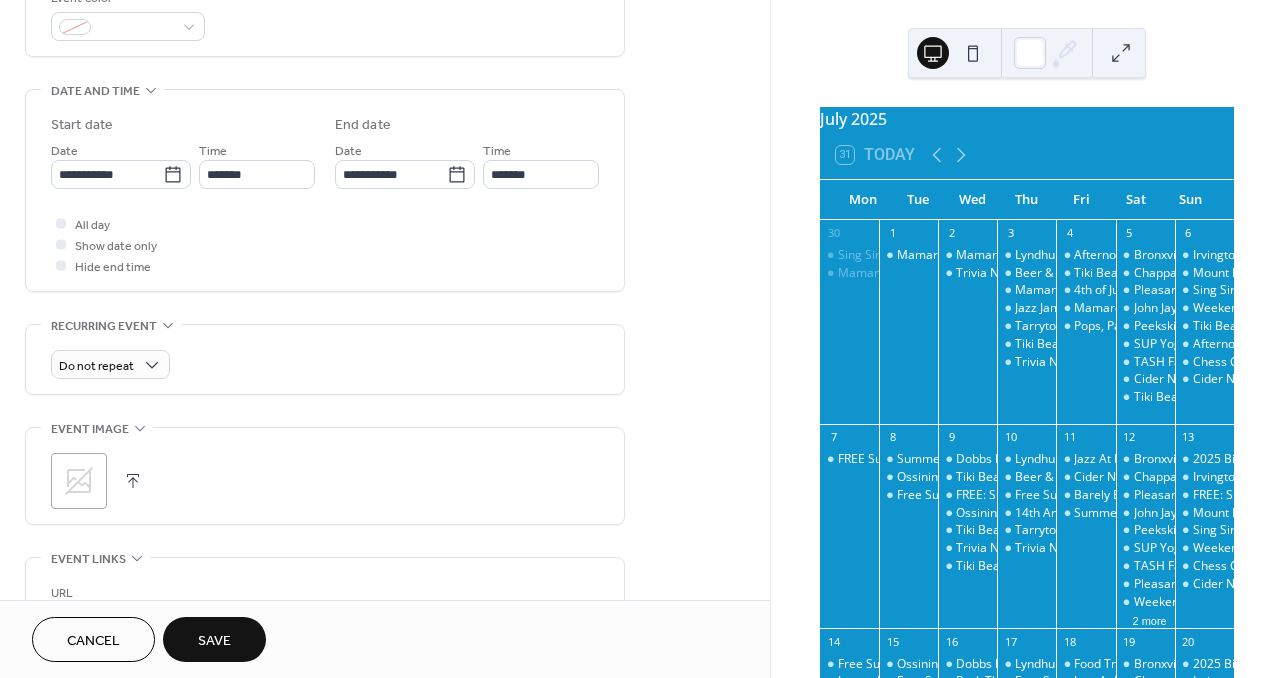 click on "Save" at bounding box center [214, 641] 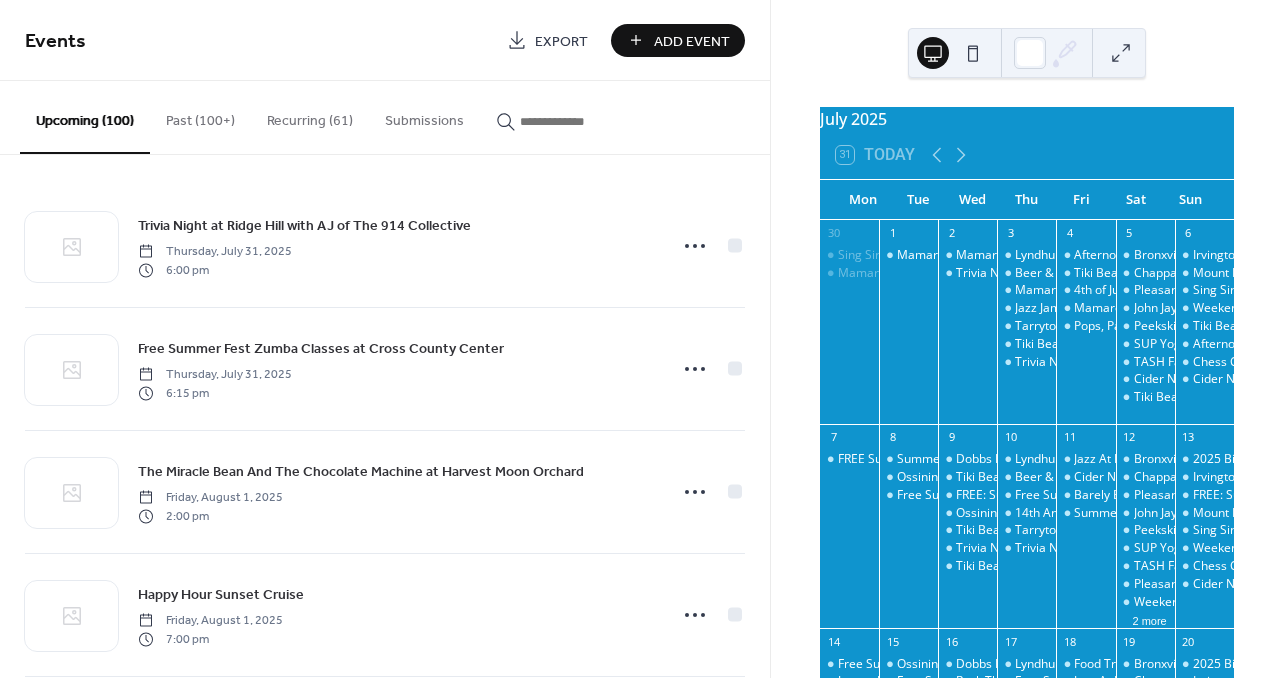 click at bounding box center [580, 121] 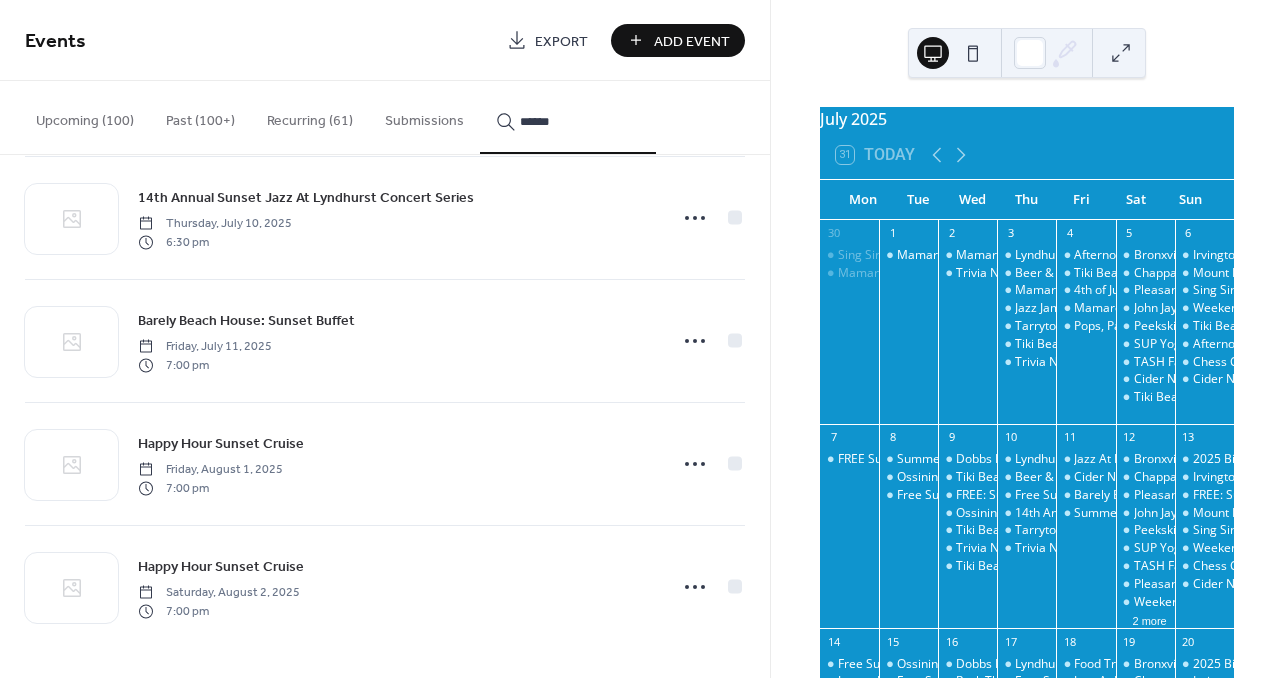 scroll, scrollTop: 5811, scrollLeft: 0, axis: vertical 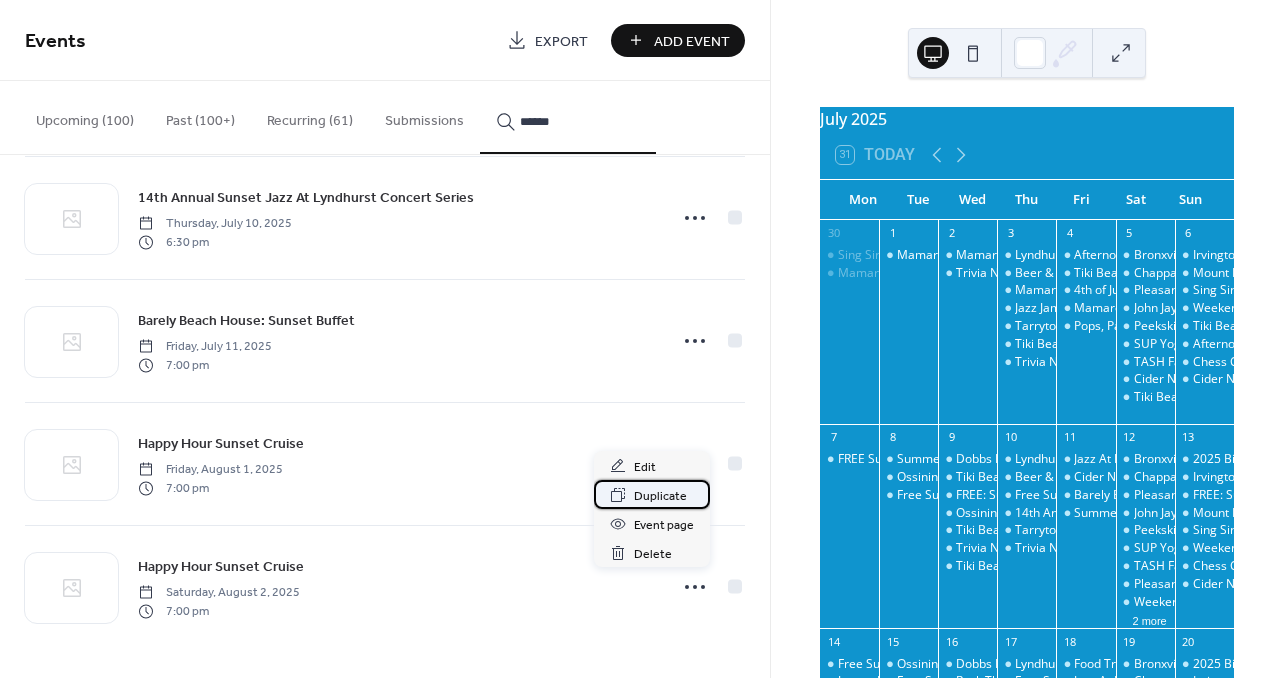 click on "Duplicate" at bounding box center (660, 496) 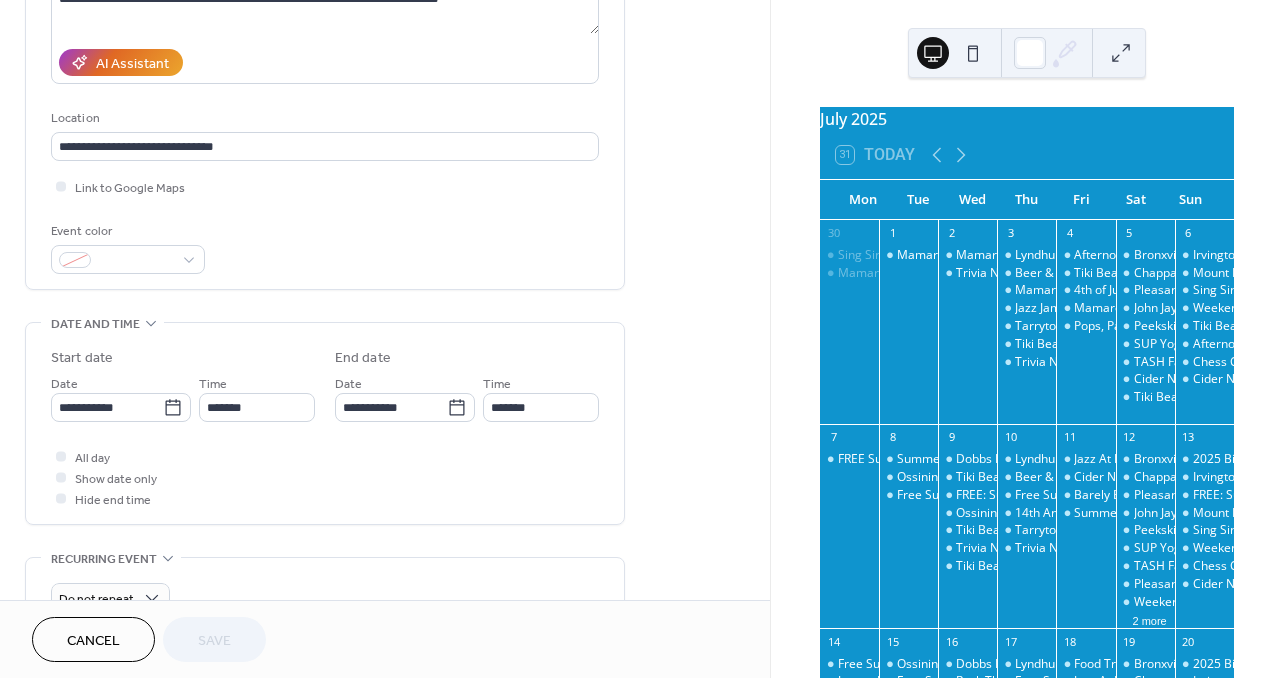 scroll, scrollTop: 363, scrollLeft: 0, axis: vertical 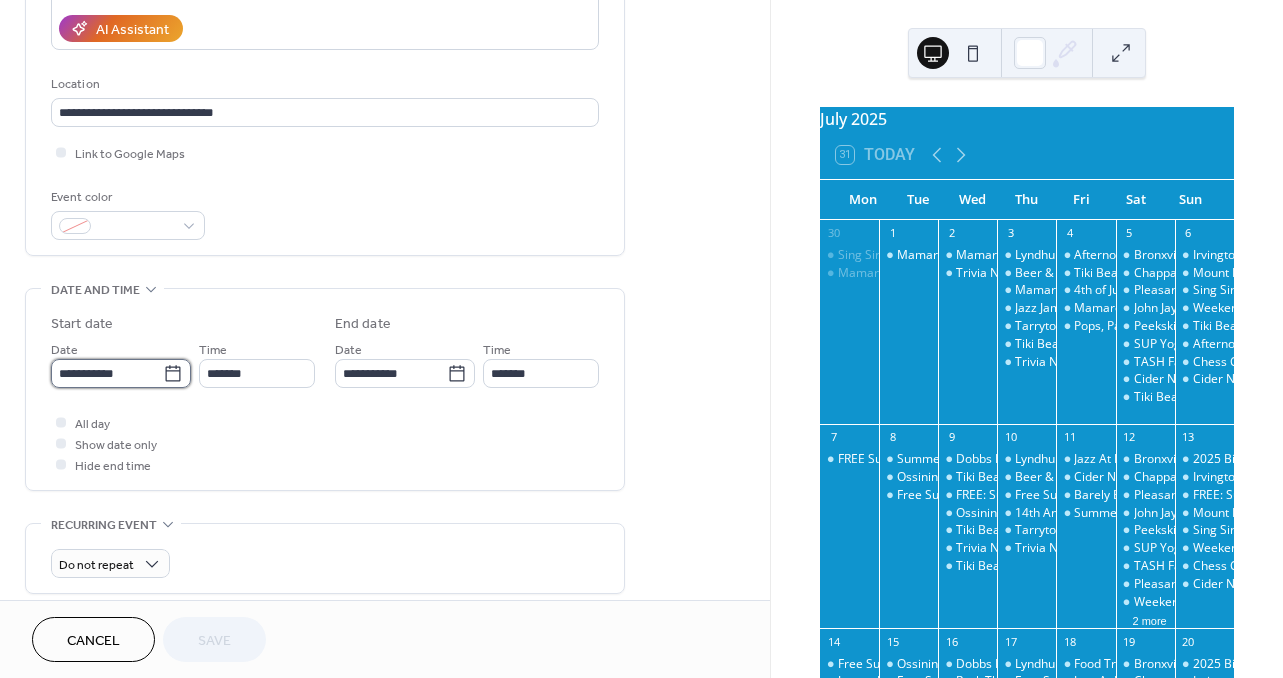 click on "**********" at bounding box center [107, 373] 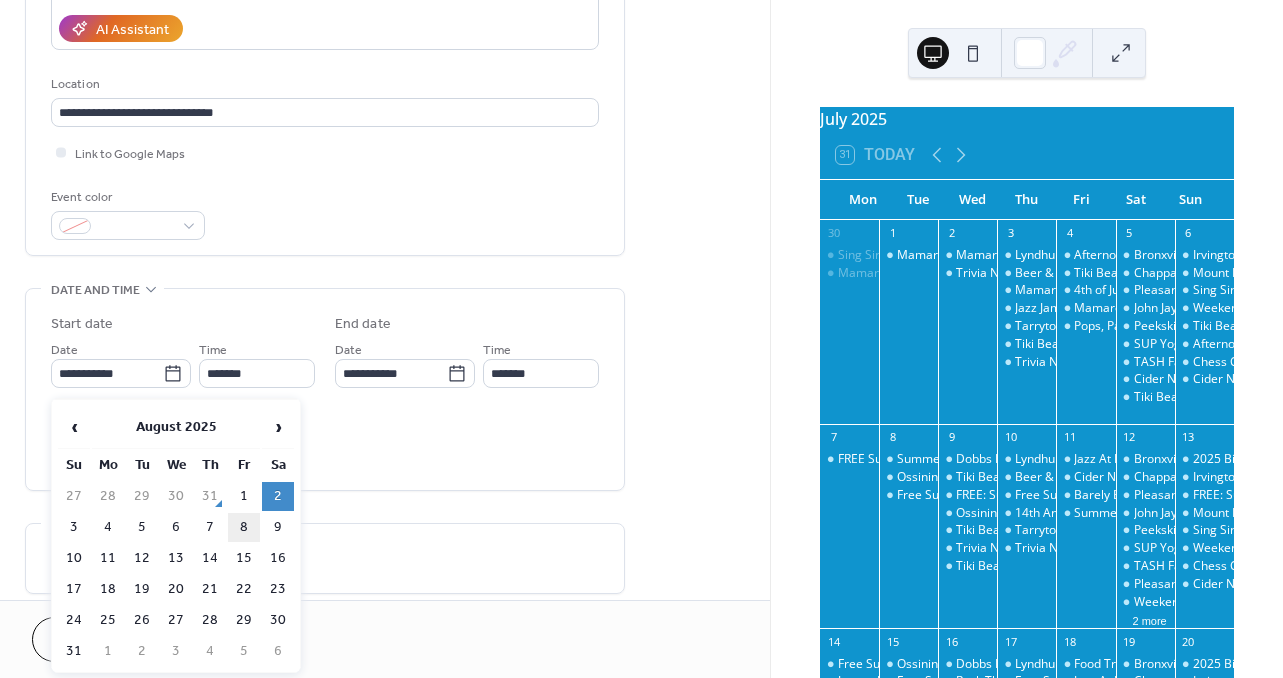 click on "8" at bounding box center (244, 527) 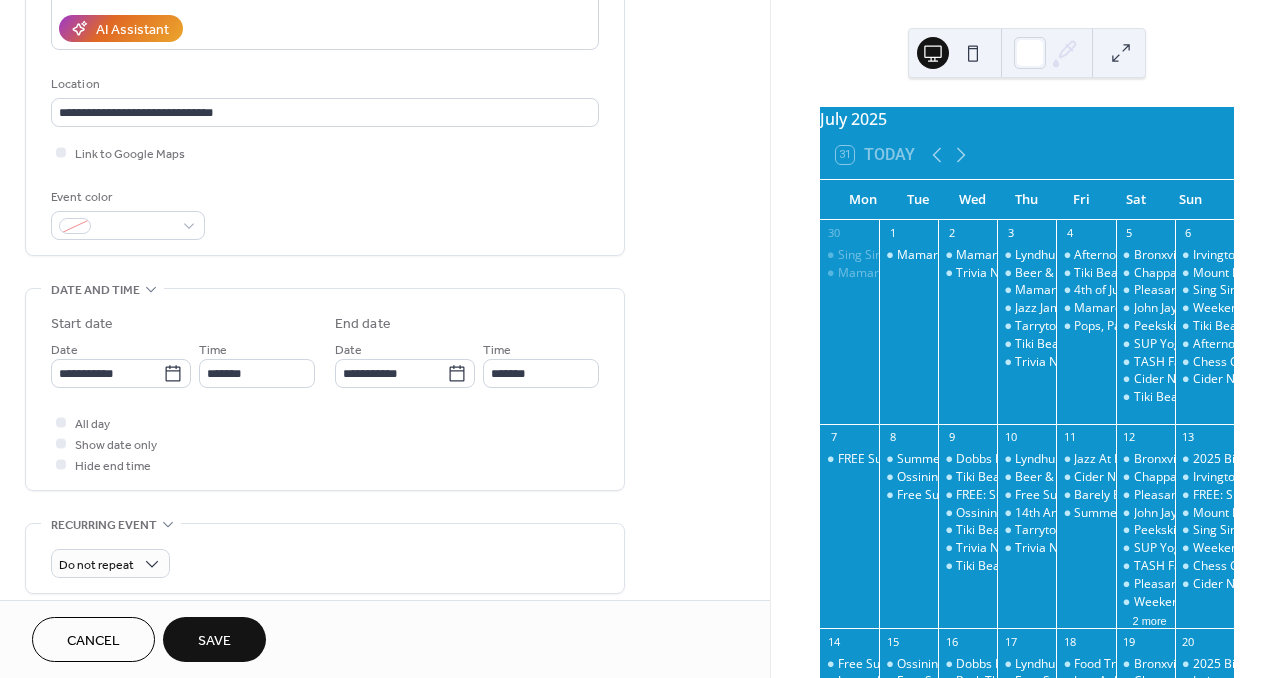 click on "Save" at bounding box center [214, 641] 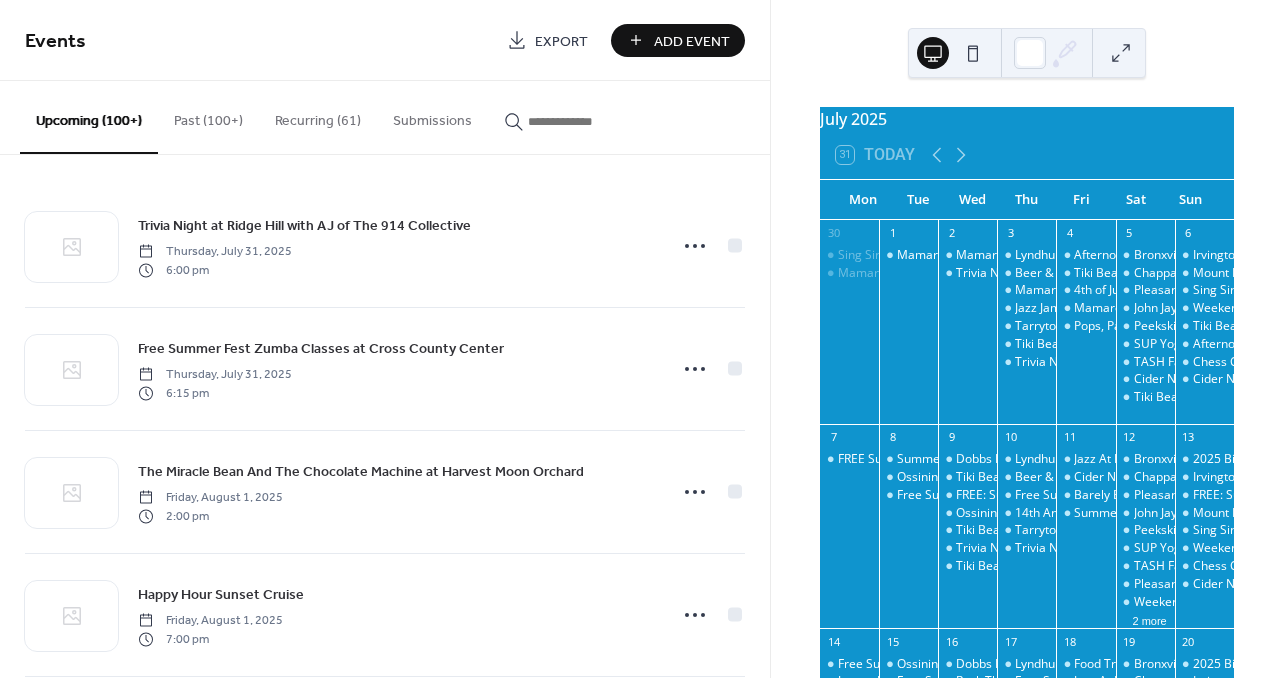 click at bounding box center [588, 121] 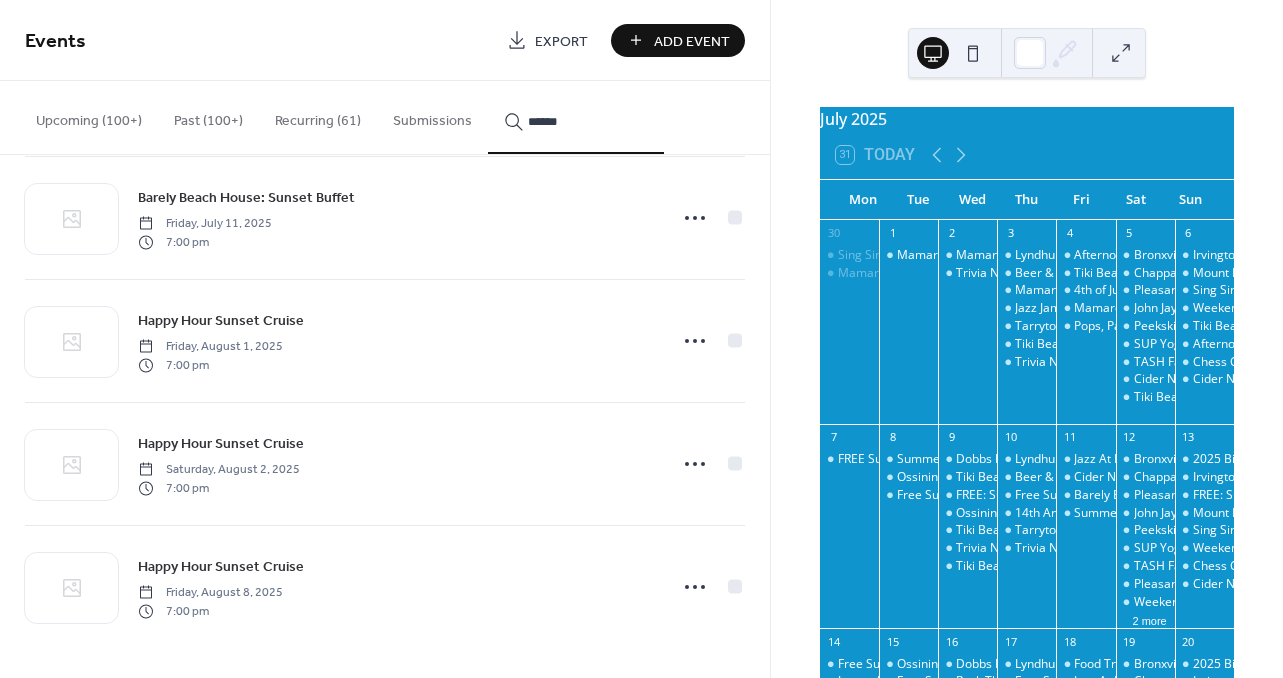 scroll, scrollTop: 2244, scrollLeft: 0, axis: vertical 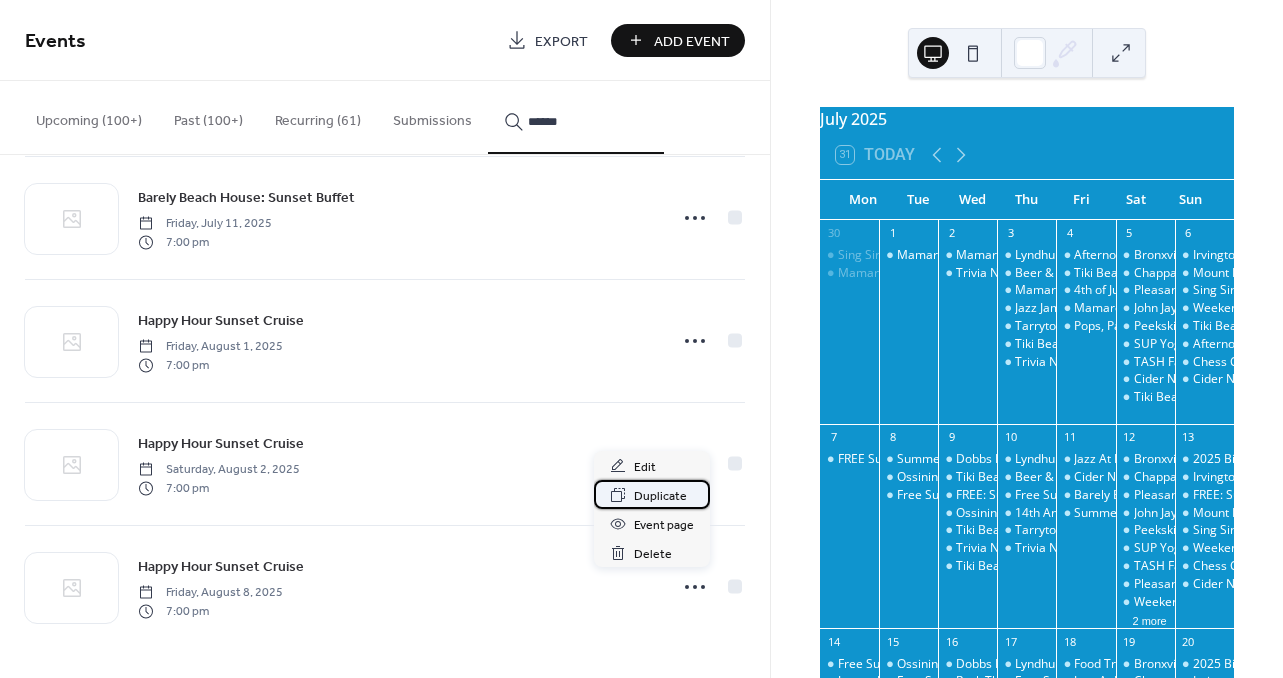 click on "Duplicate" at bounding box center (660, 496) 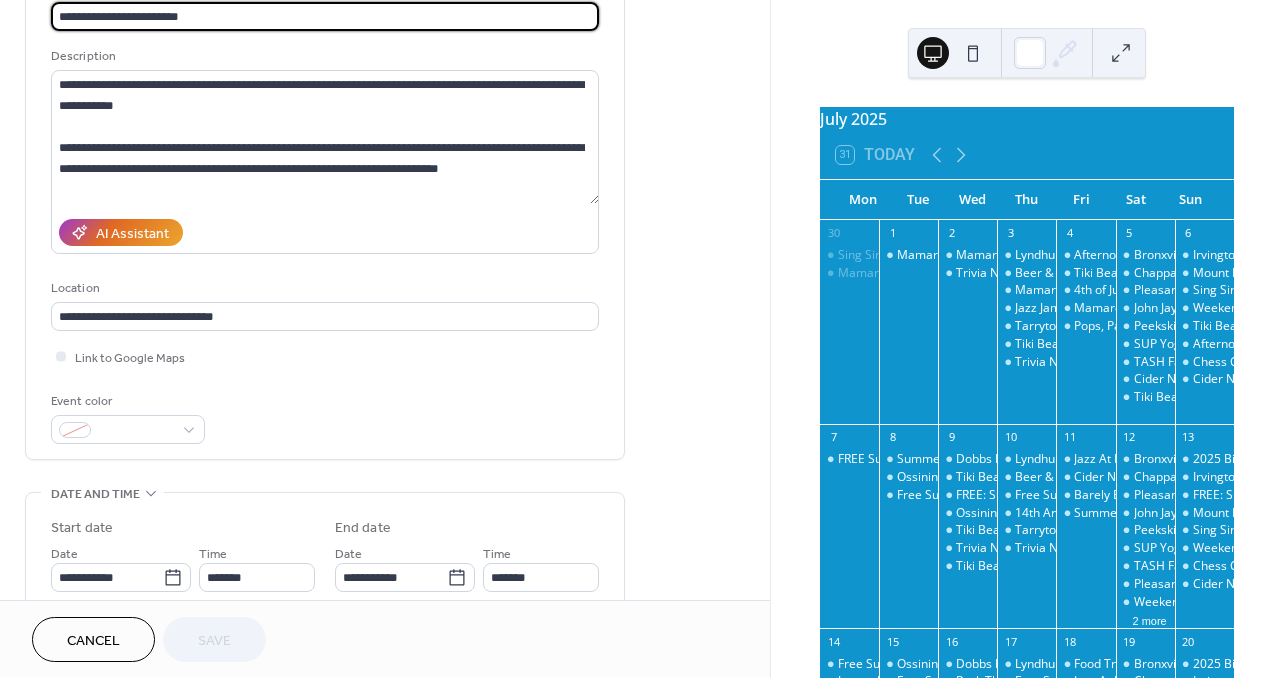 scroll, scrollTop: 167, scrollLeft: 0, axis: vertical 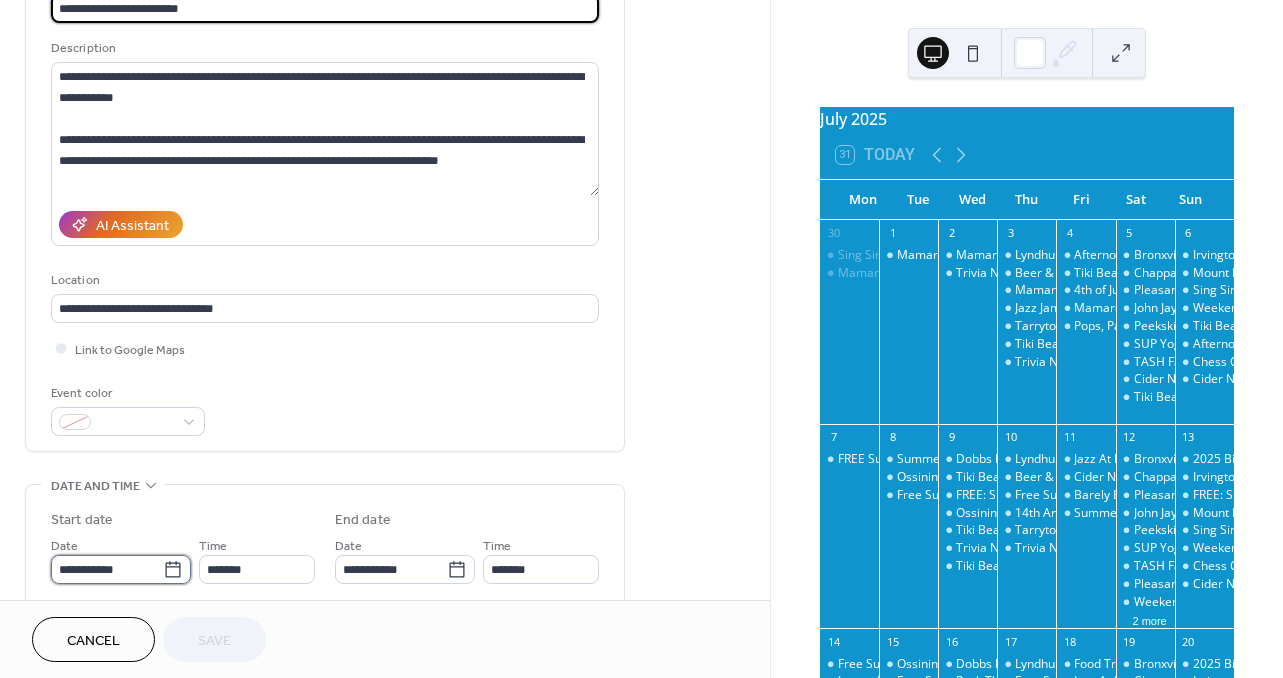 click on "**********" at bounding box center (107, 569) 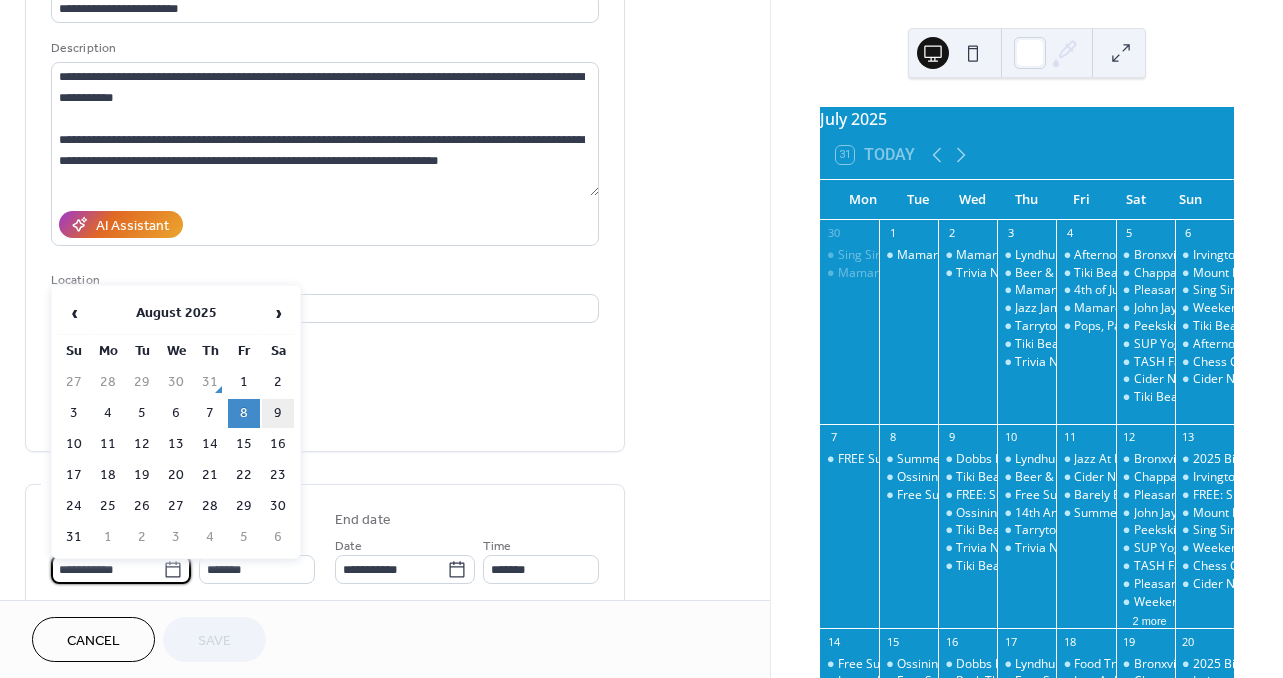 click on "9" at bounding box center (278, 413) 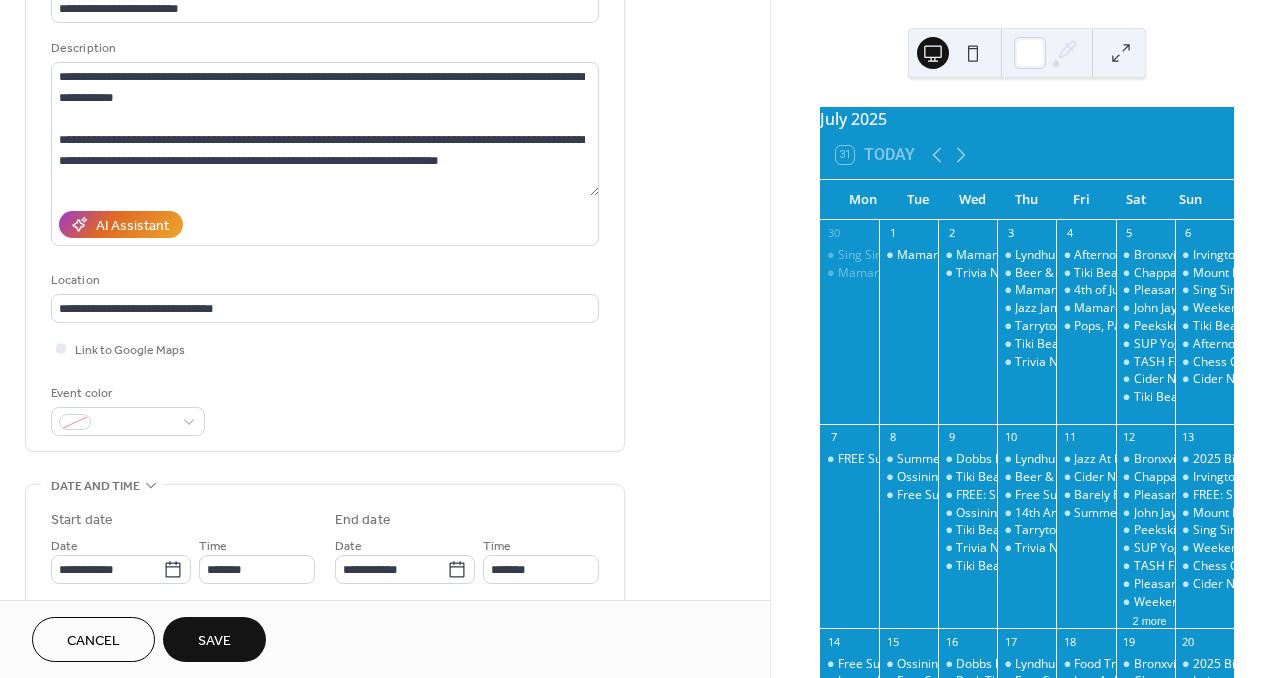 click on "Save" at bounding box center (214, 639) 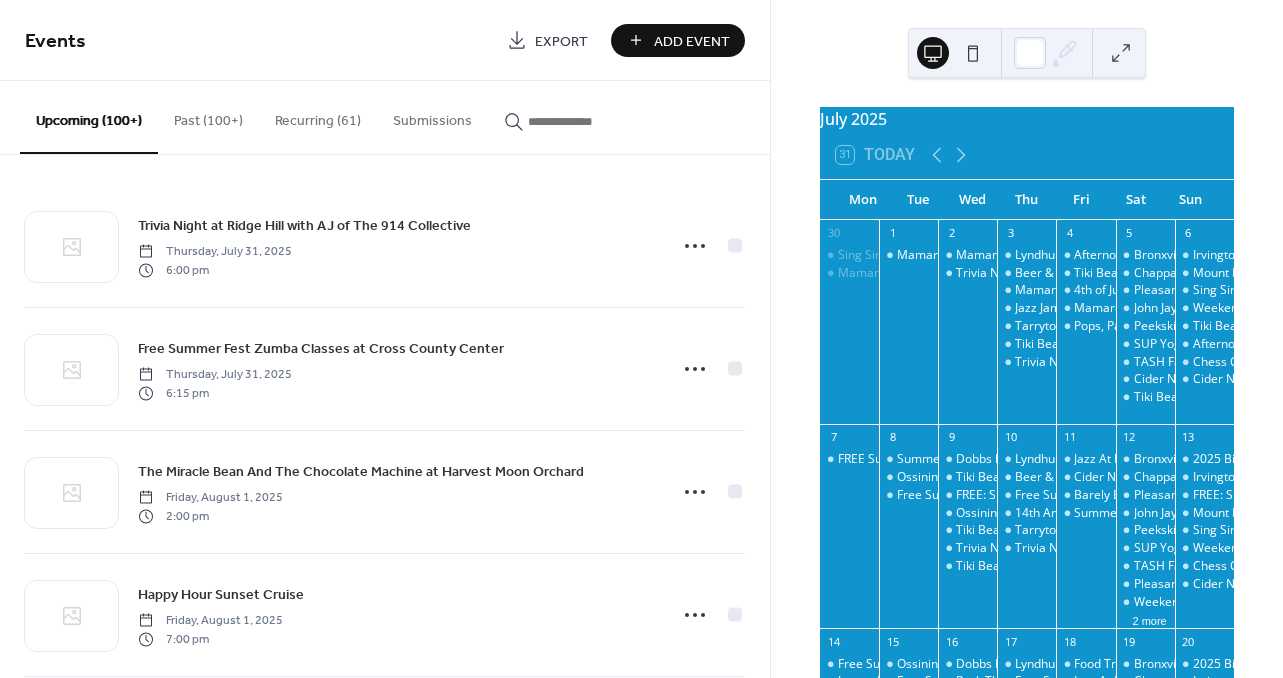 click at bounding box center (588, 121) 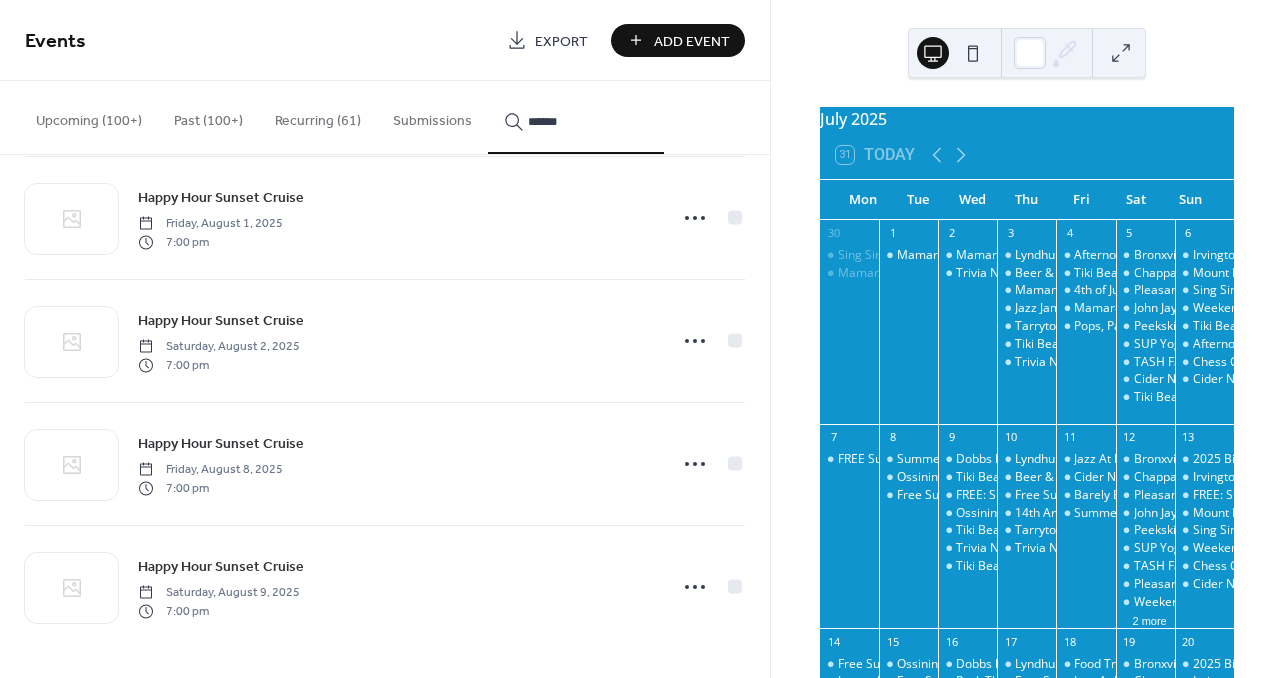 scroll, scrollTop: 2367, scrollLeft: 0, axis: vertical 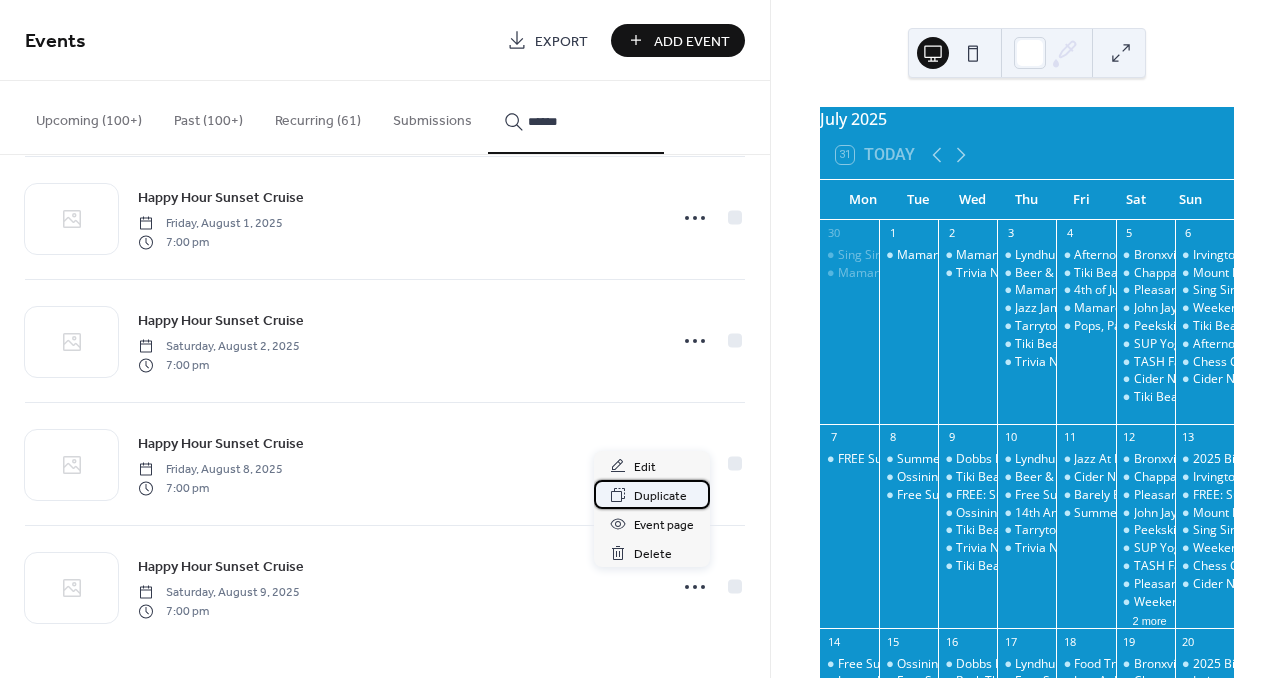 click on "Duplicate" at bounding box center [660, 496] 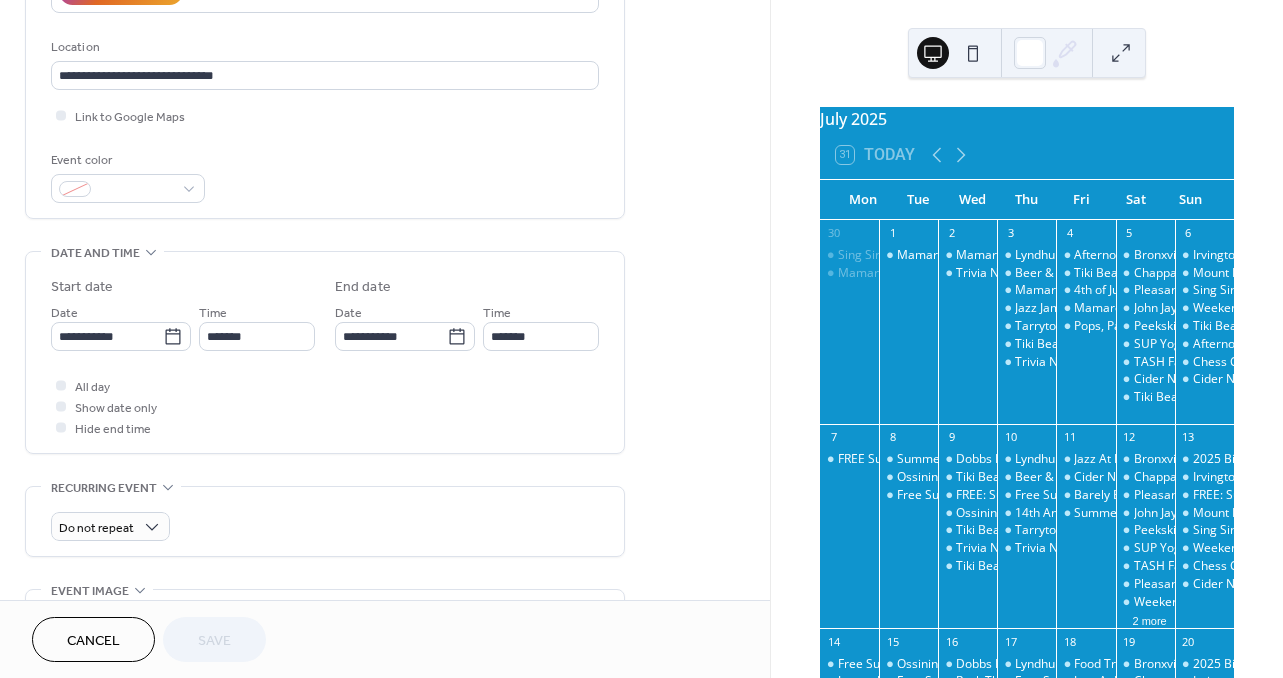 scroll, scrollTop: 407, scrollLeft: 0, axis: vertical 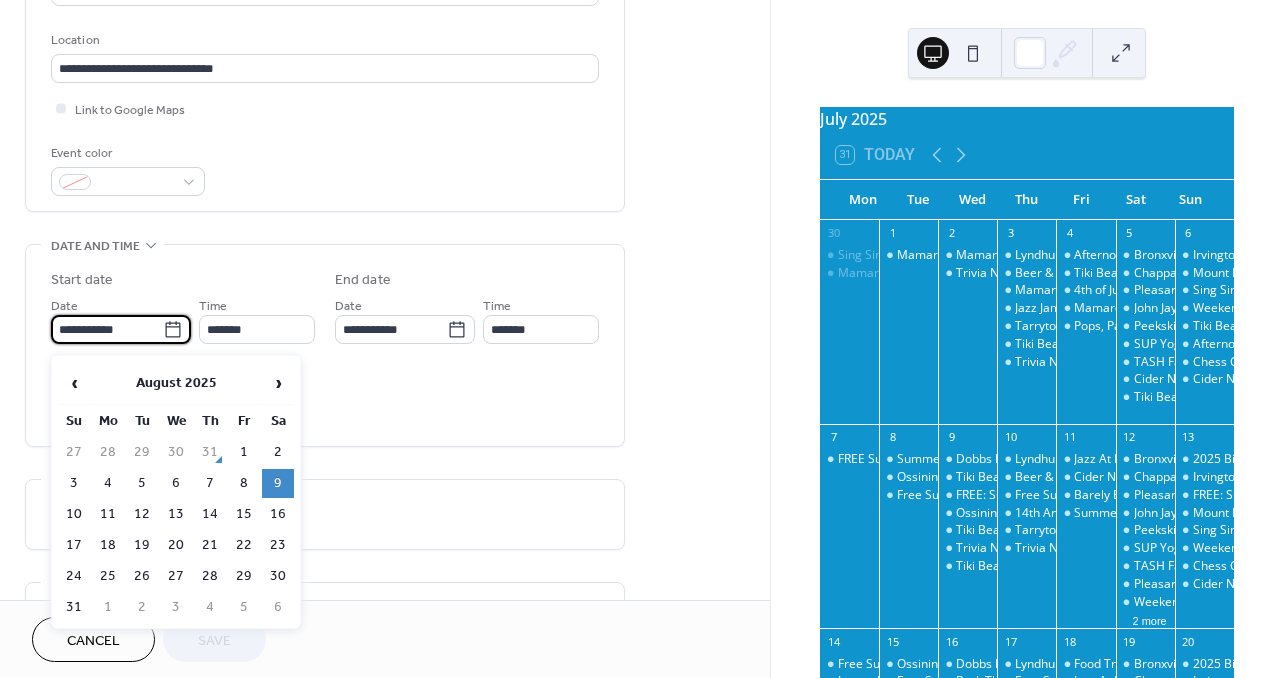 click on "**********" at bounding box center (107, 329) 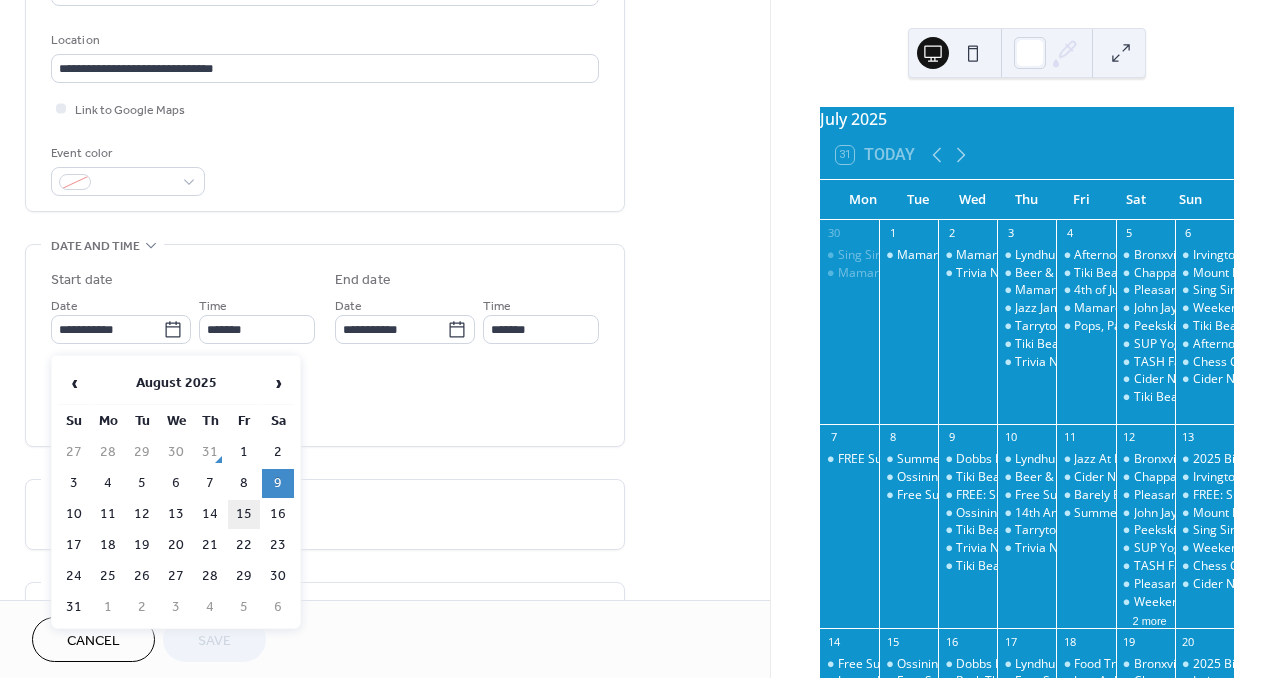 click on "15" at bounding box center [244, 514] 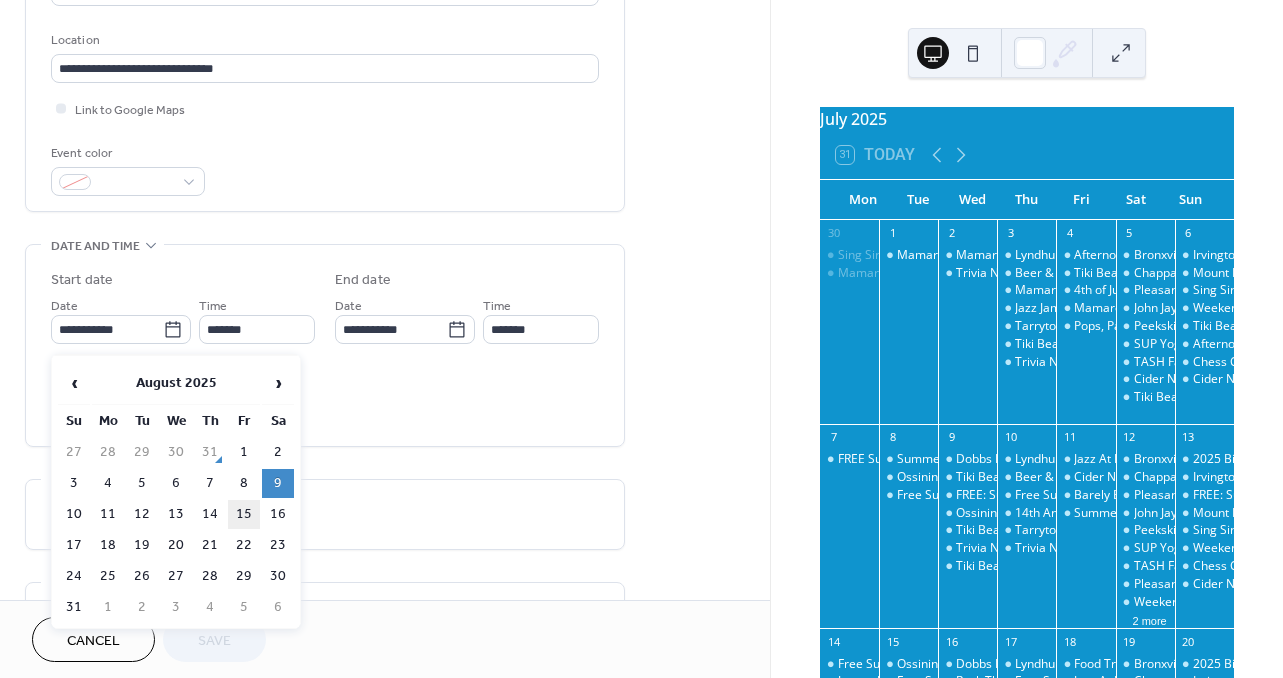 type on "**********" 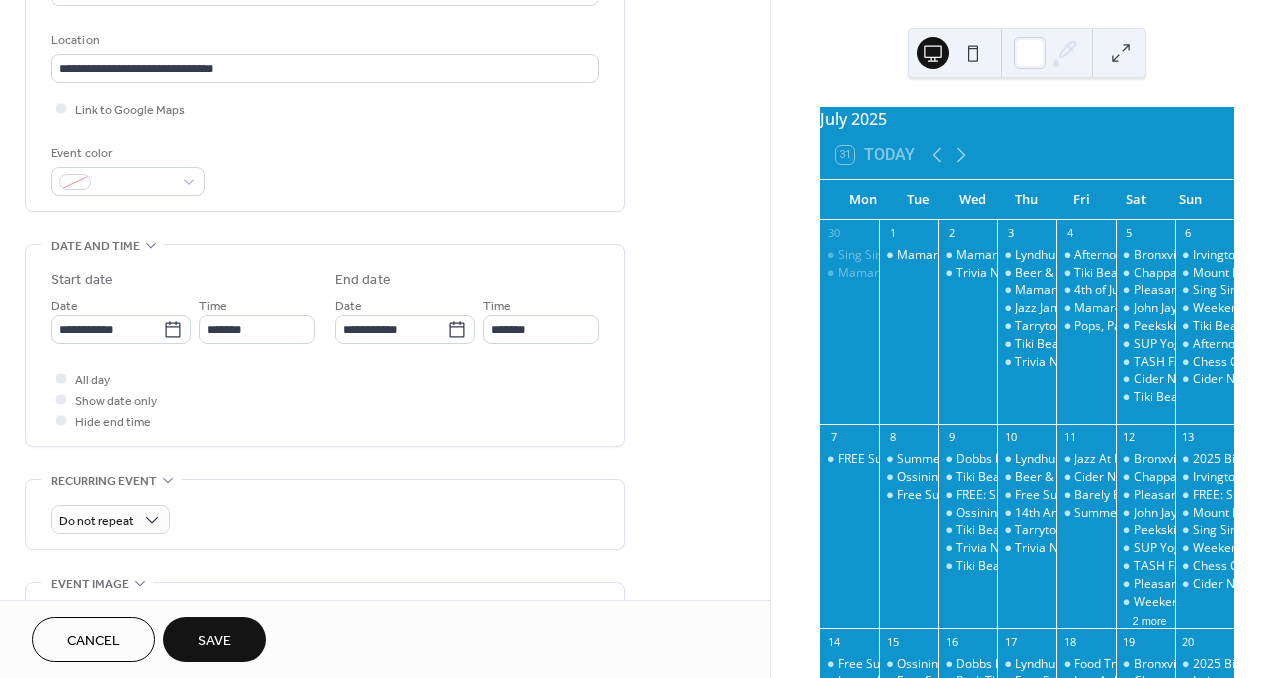 click on "Save" at bounding box center (214, 639) 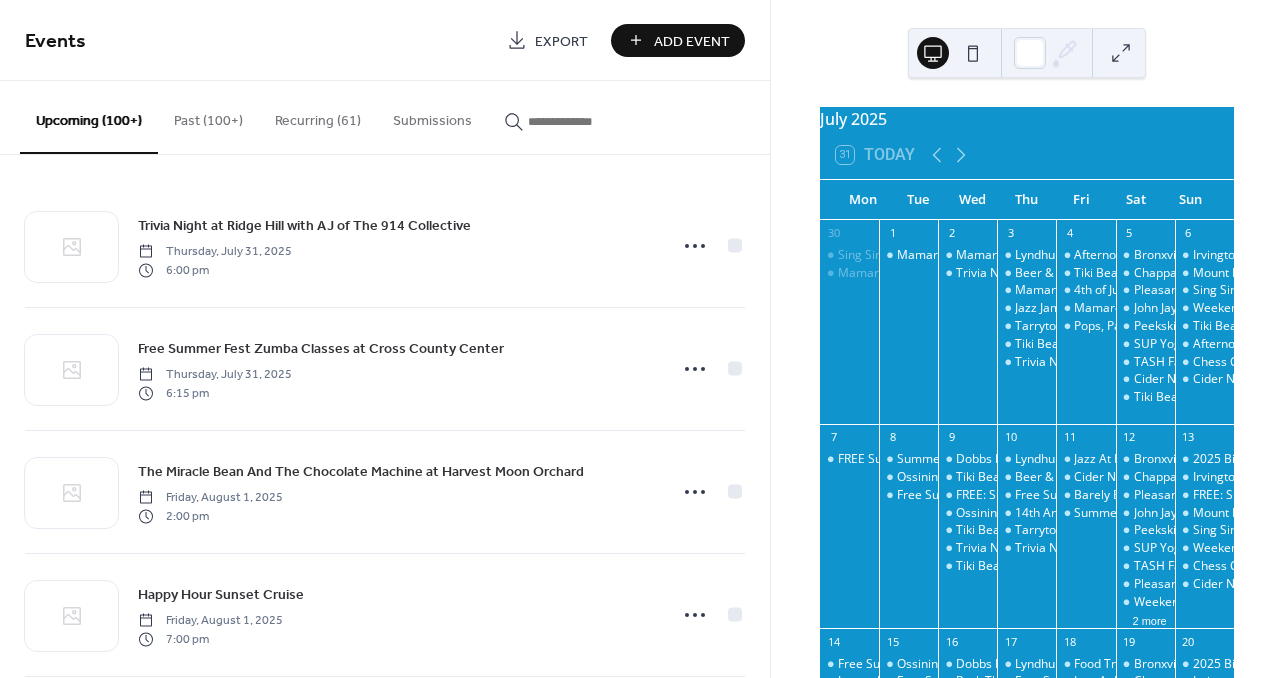 click at bounding box center [588, 121] 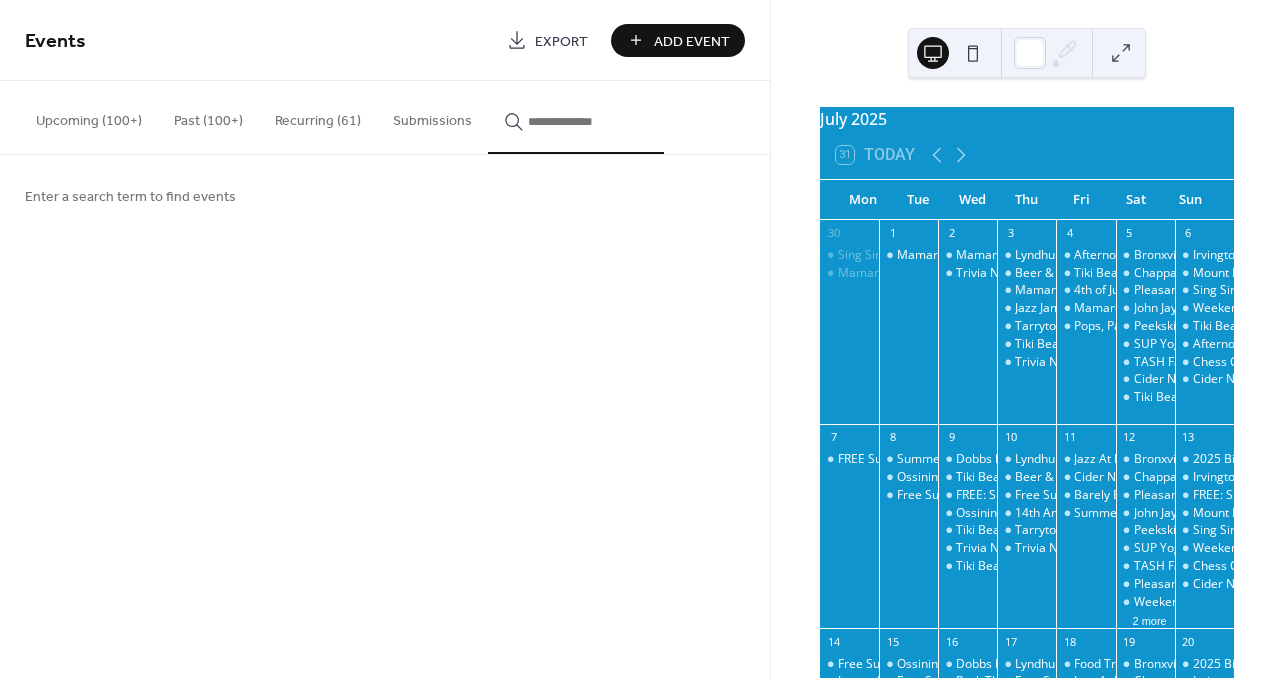 type on "*" 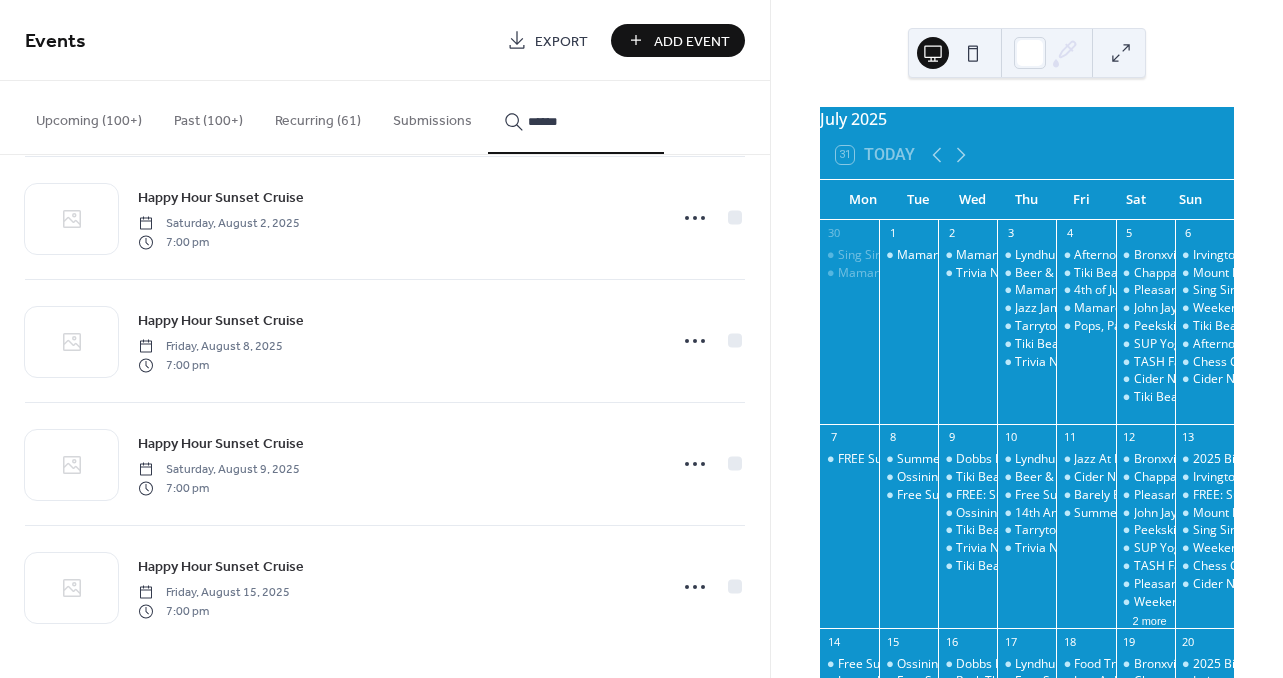 scroll, scrollTop: 6180, scrollLeft: 0, axis: vertical 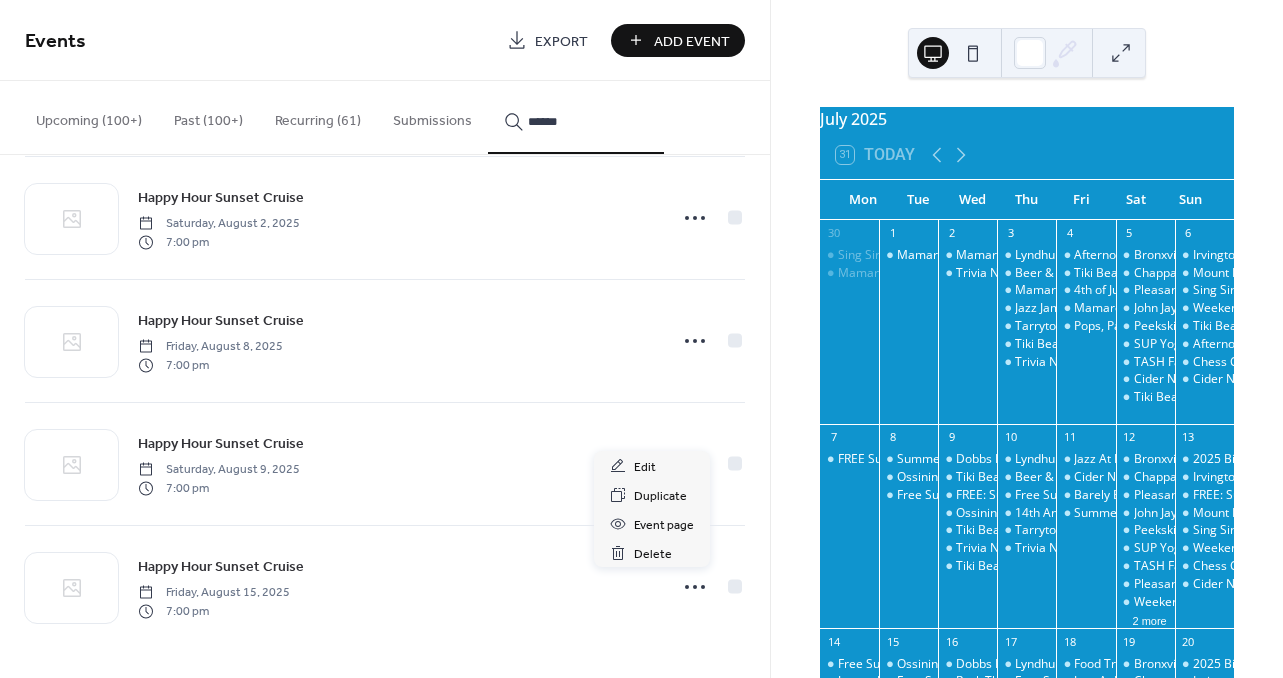 click 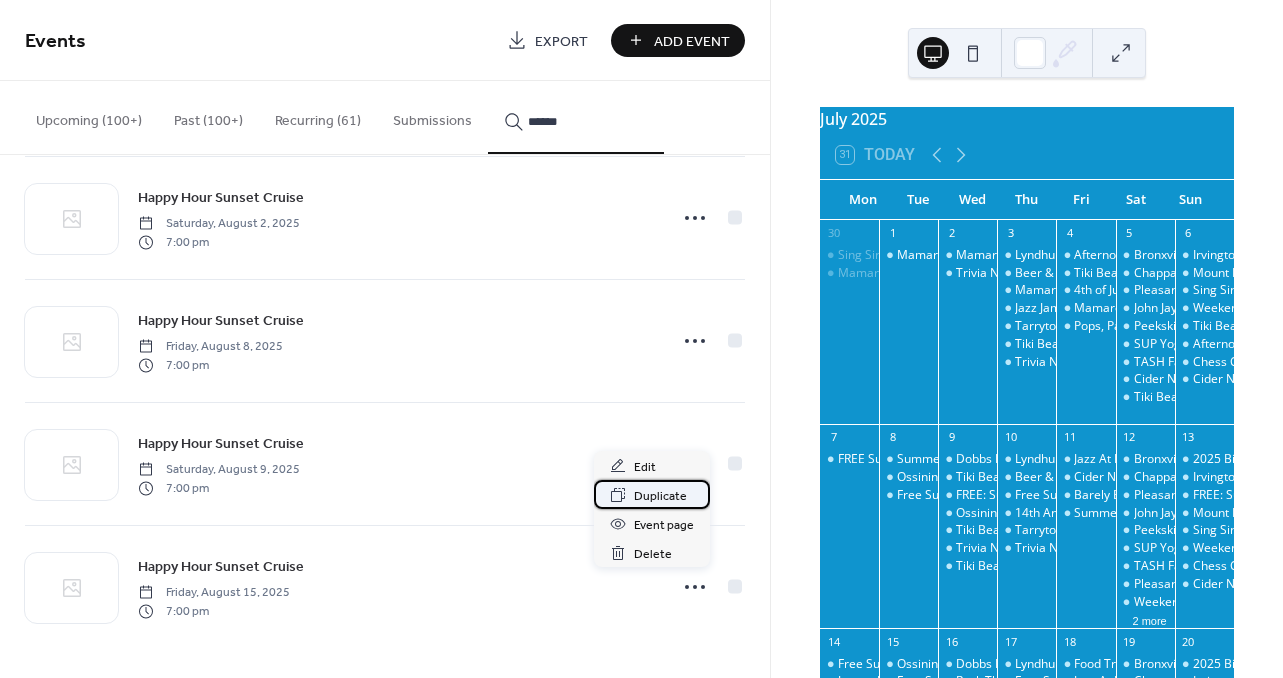 click on "Duplicate" at bounding box center [660, 496] 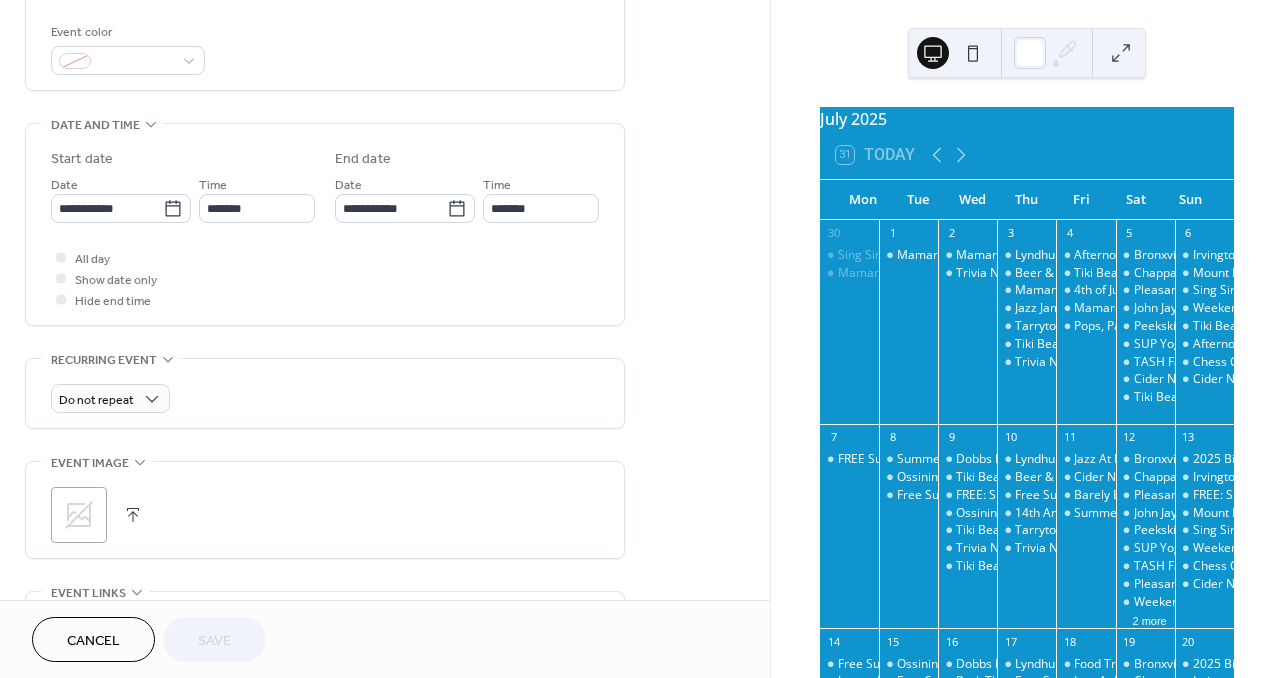 scroll, scrollTop: 530, scrollLeft: 0, axis: vertical 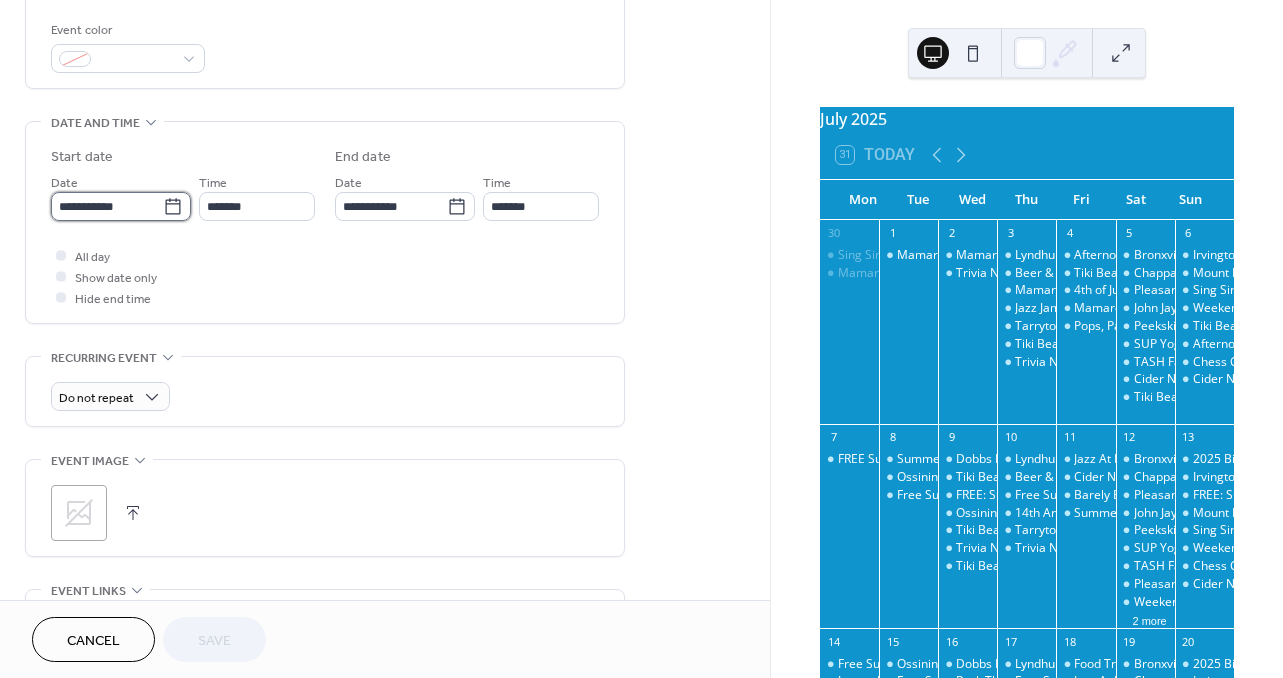 click on "**********" at bounding box center (107, 206) 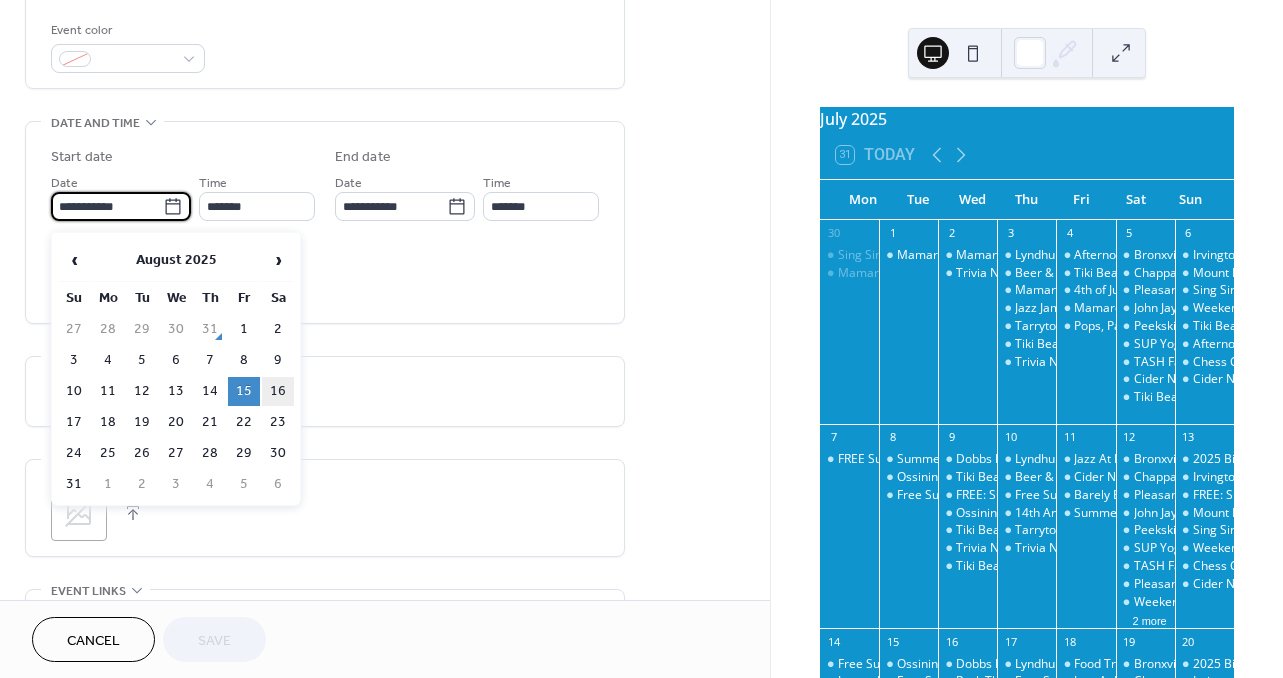 click on "16" at bounding box center (278, 391) 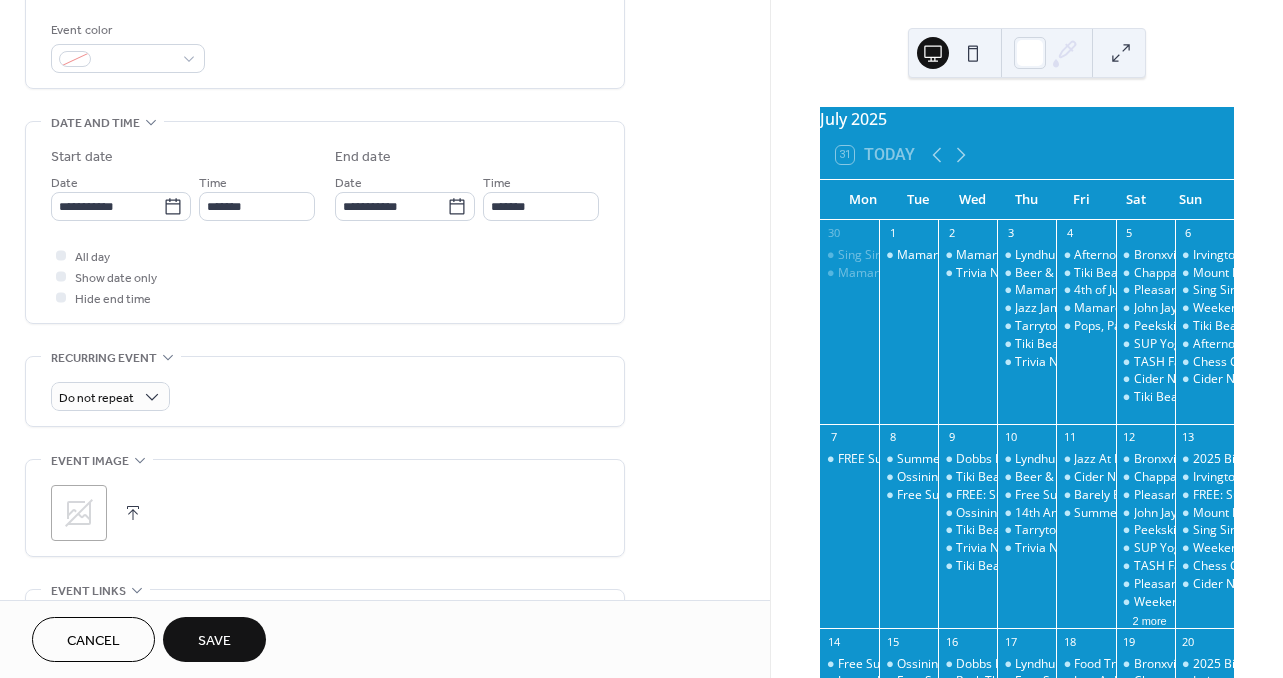 click on "Save" at bounding box center [214, 639] 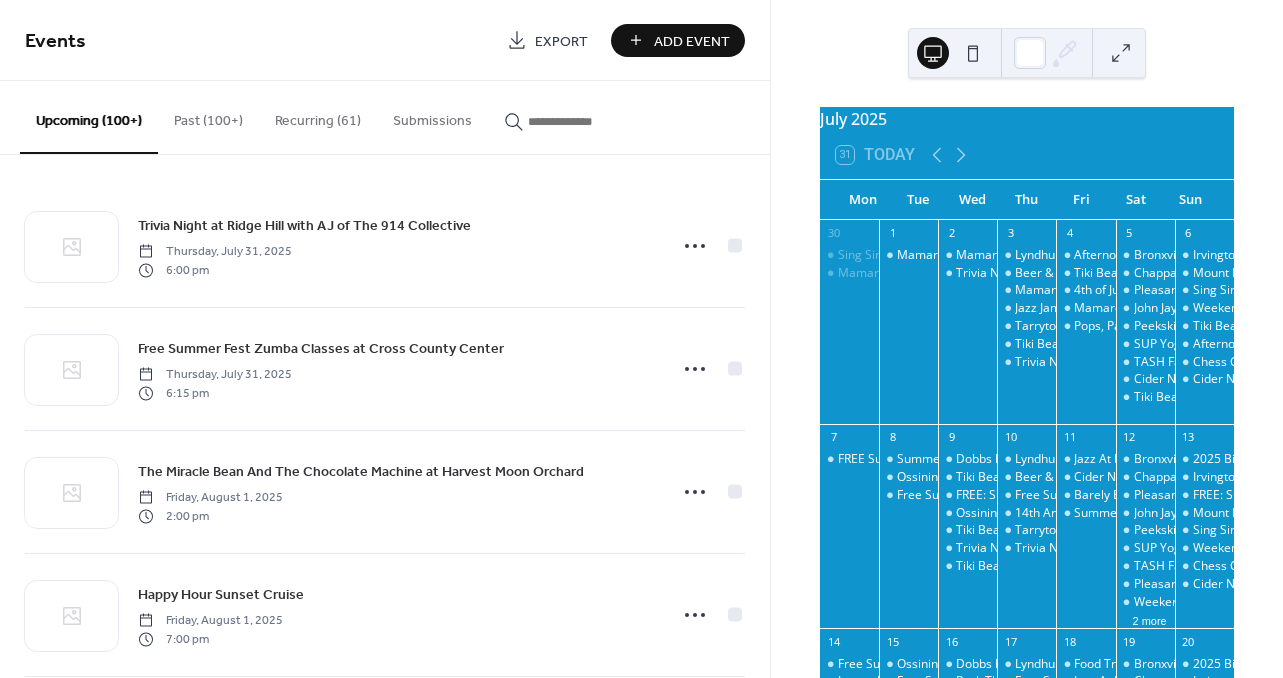click at bounding box center (588, 121) 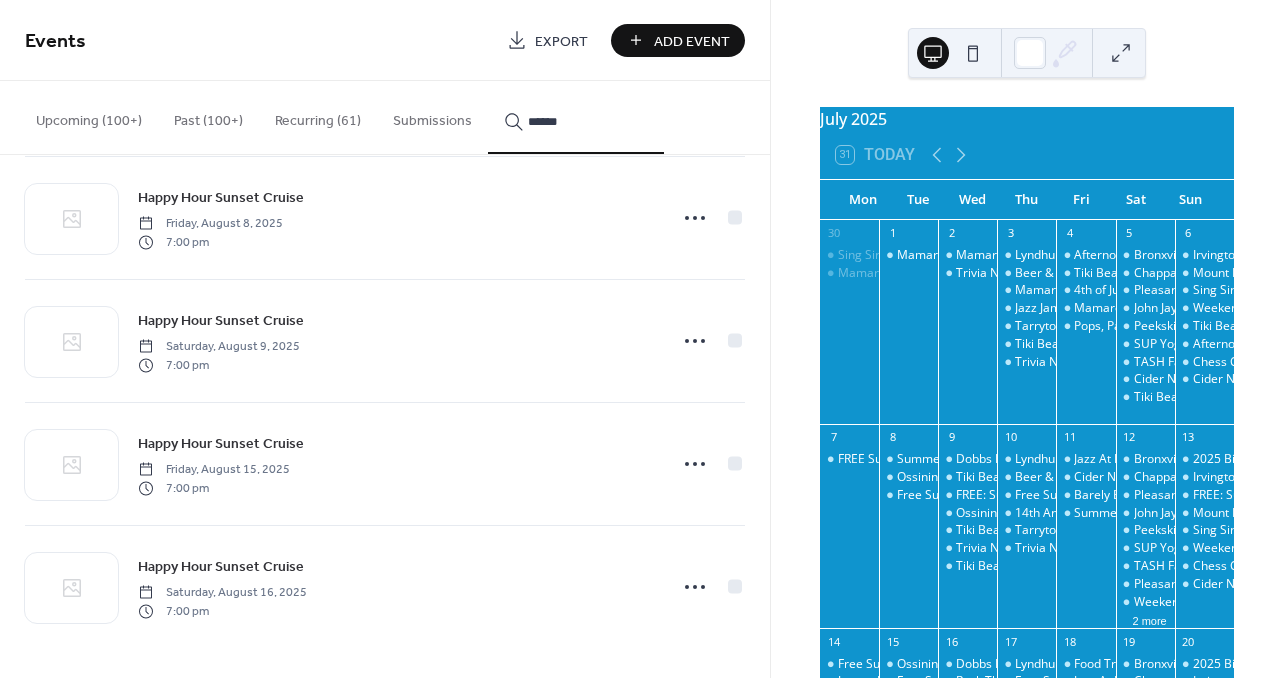 scroll, scrollTop: 2613, scrollLeft: 0, axis: vertical 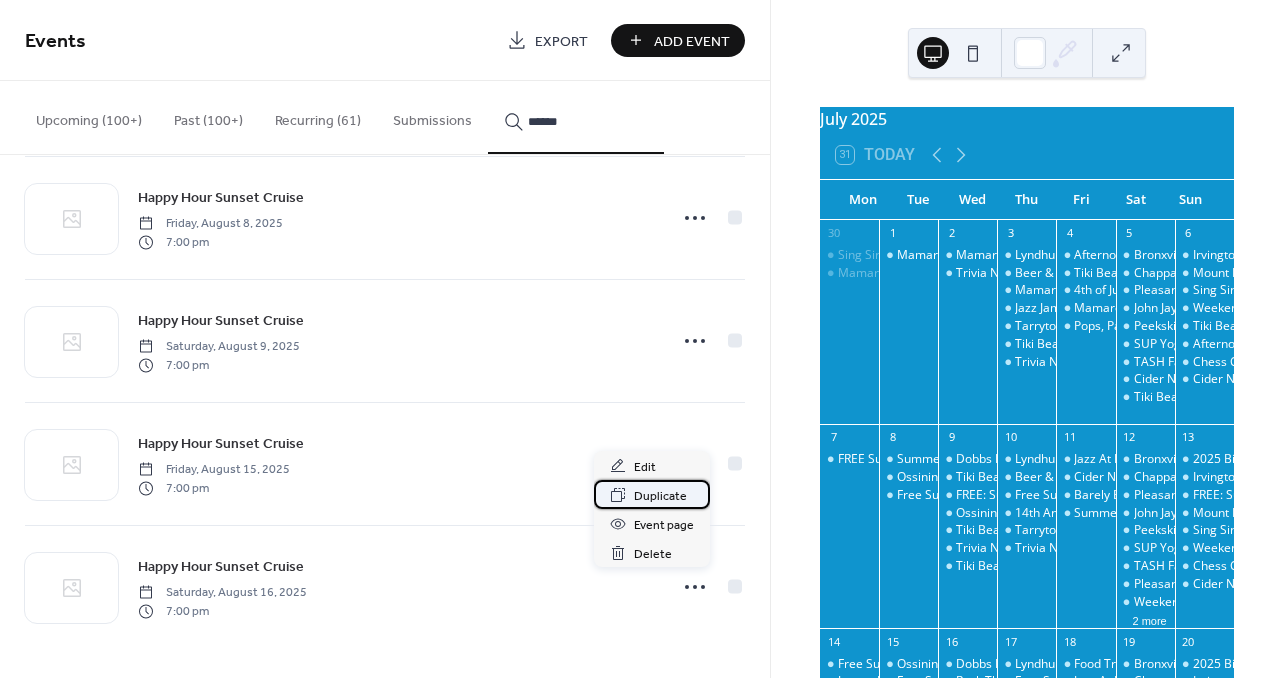 click on "Duplicate" at bounding box center (660, 496) 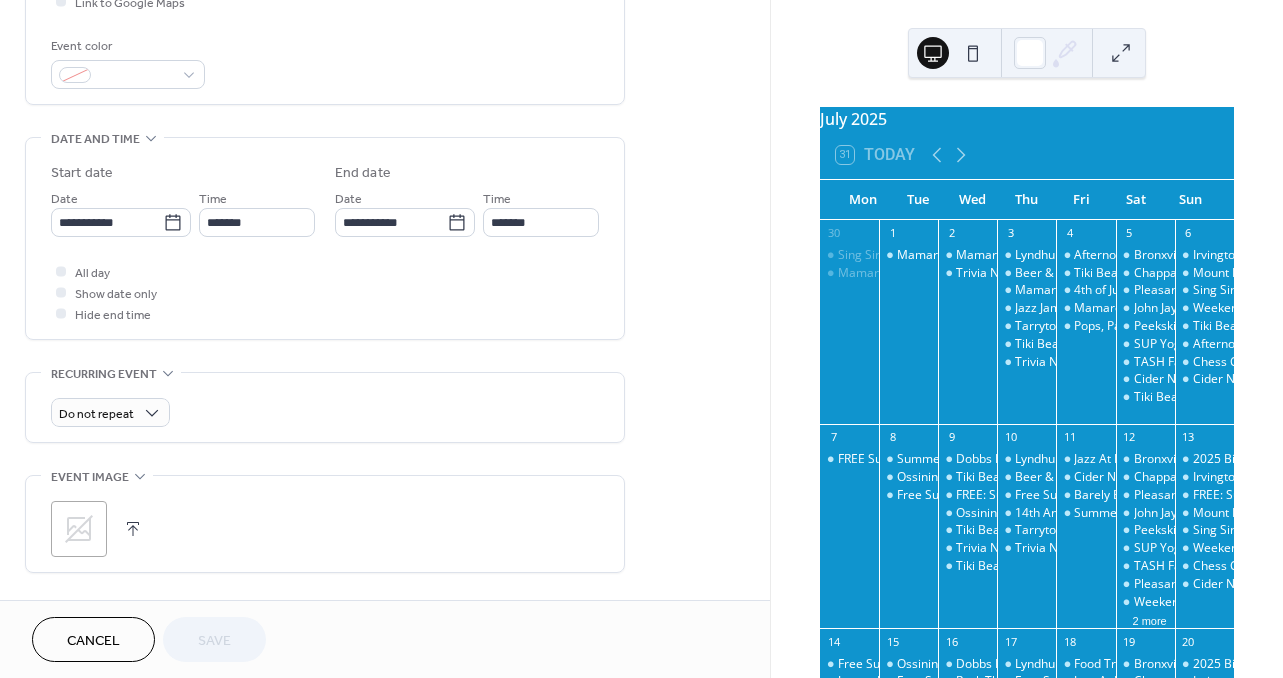 scroll, scrollTop: 562, scrollLeft: 0, axis: vertical 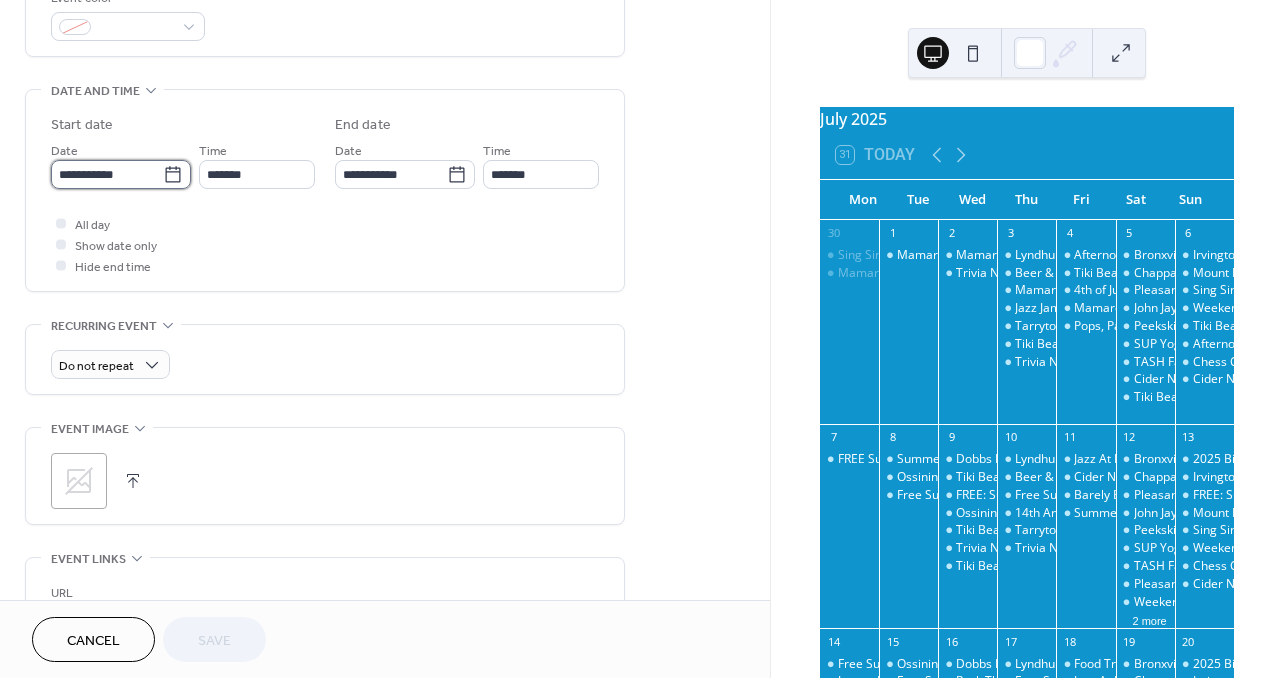 click on "**********" at bounding box center (107, 174) 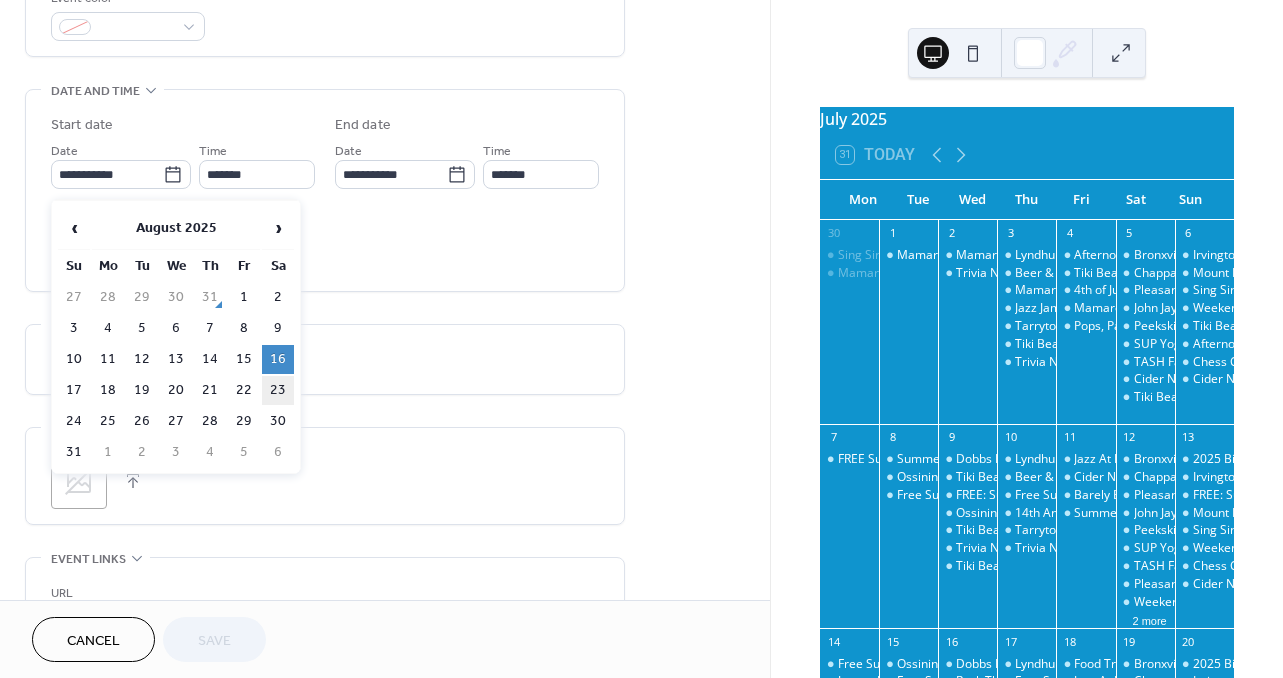 click on "23" at bounding box center (278, 390) 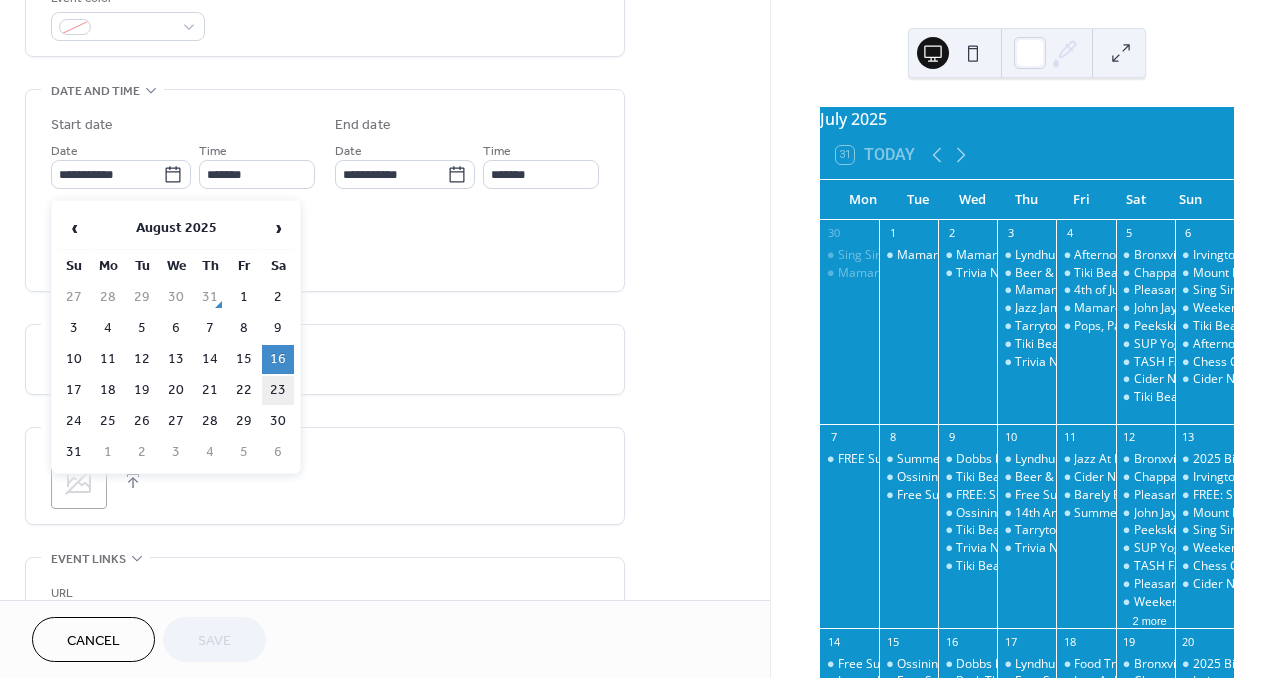 type on "**********" 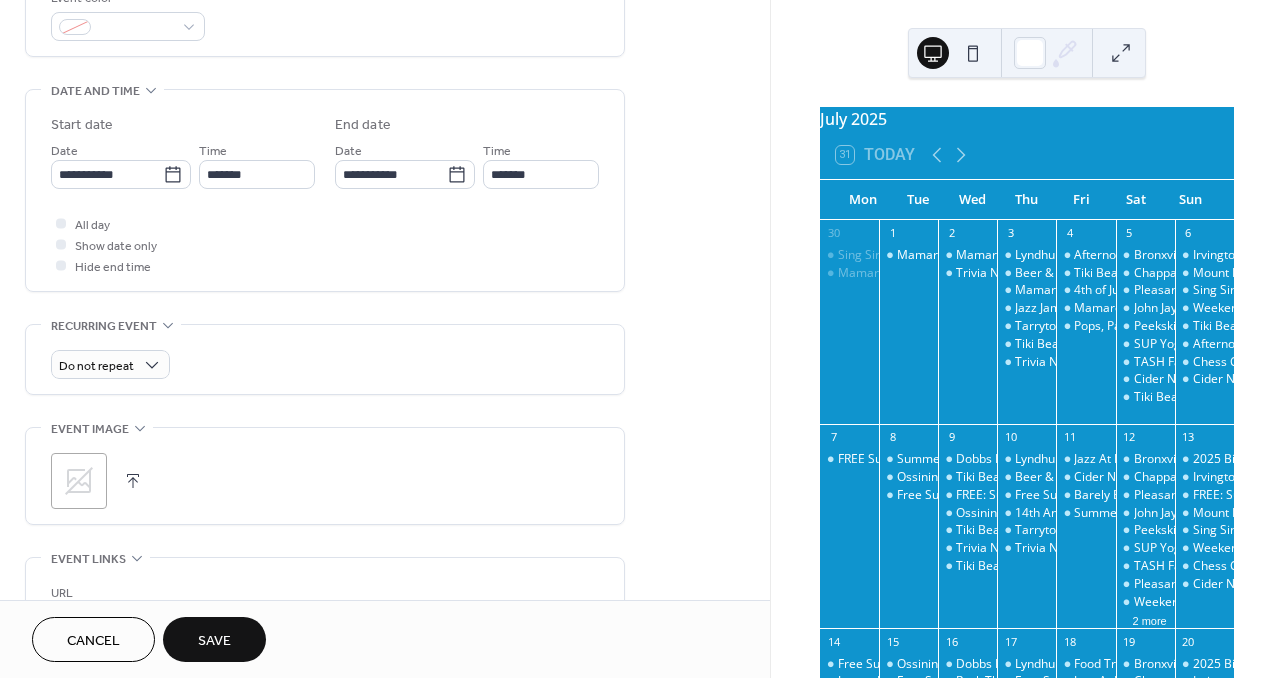 click on "Save" at bounding box center [214, 641] 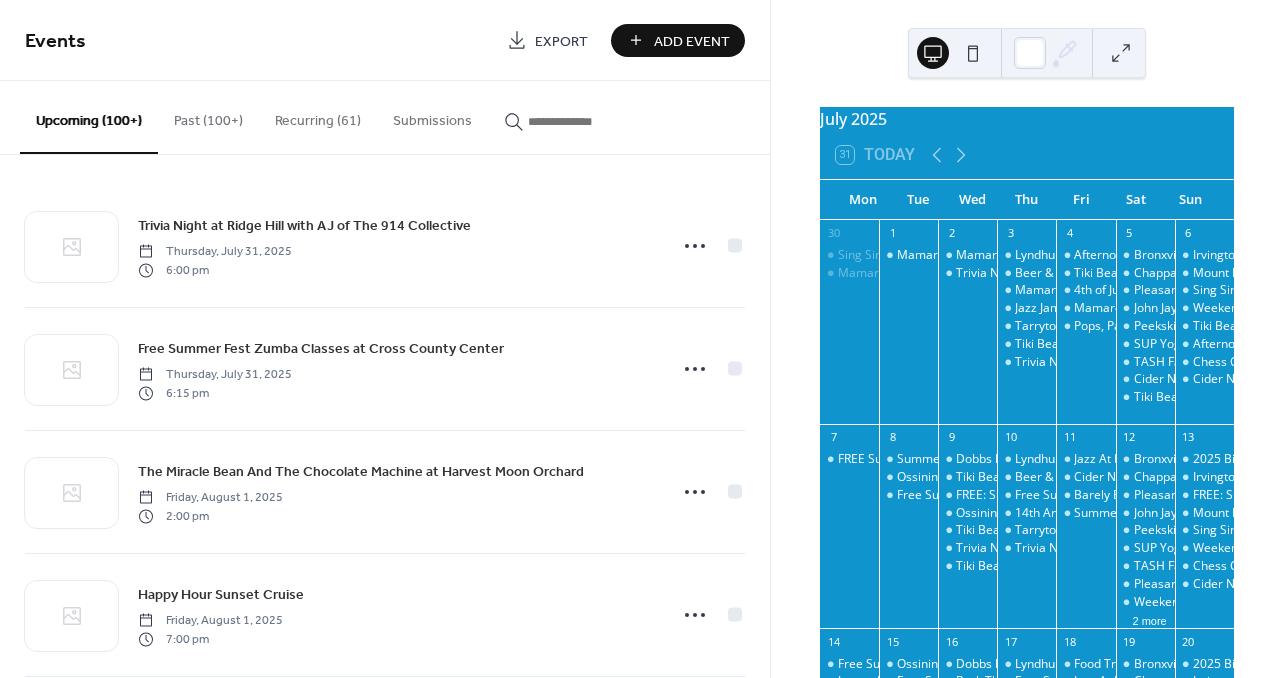 click at bounding box center (588, 121) 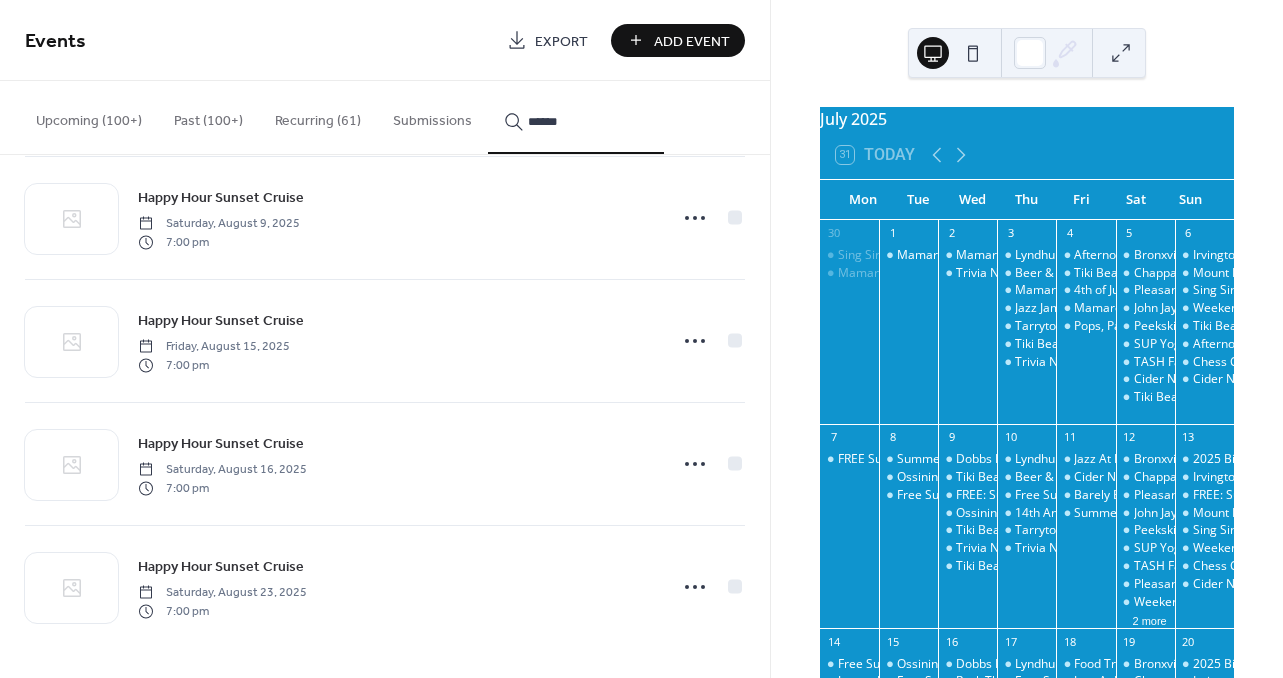 scroll, scrollTop: 2736, scrollLeft: 0, axis: vertical 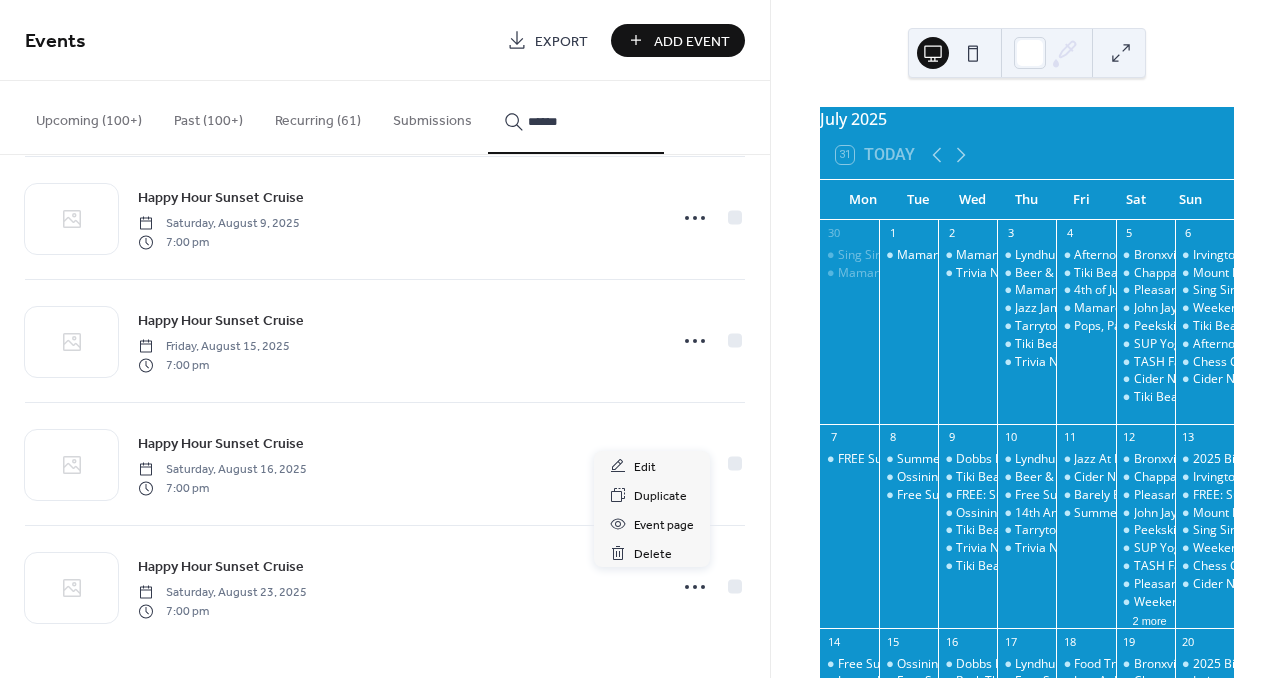 click 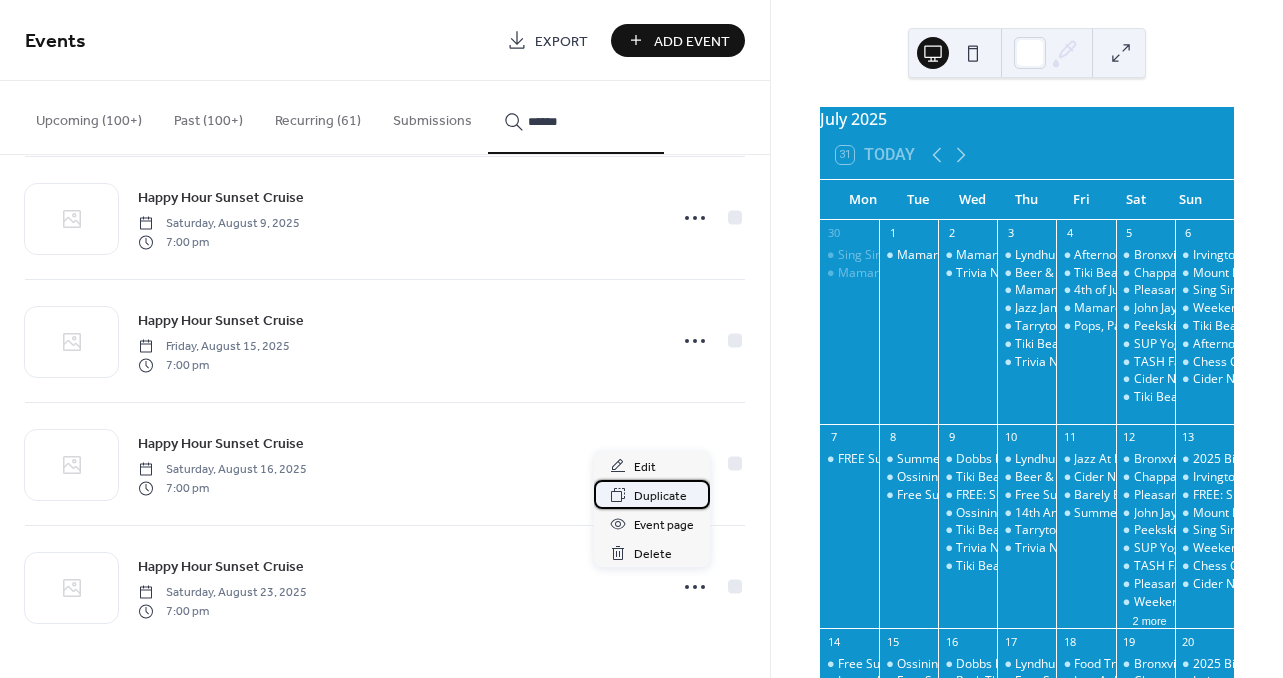 click on "Duplicate" at bounding box center [660, 496] 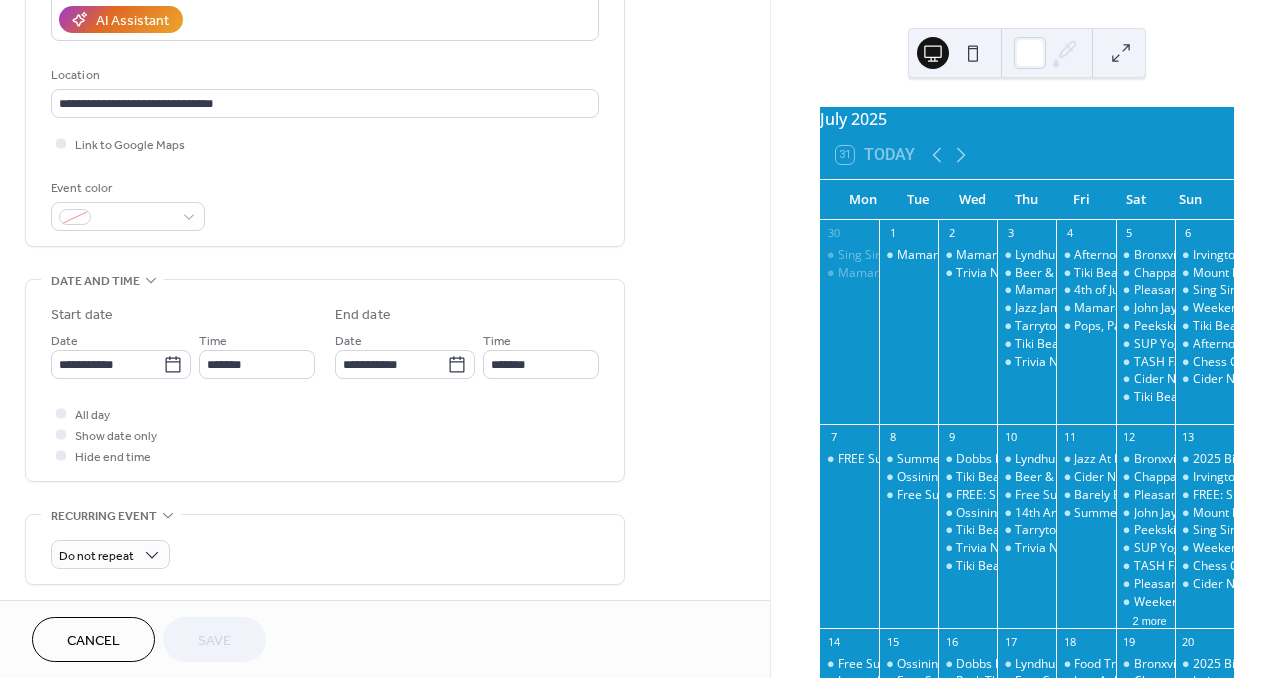 scroll, scrollTop: 410, scrollLeft: 0, axis: vertical 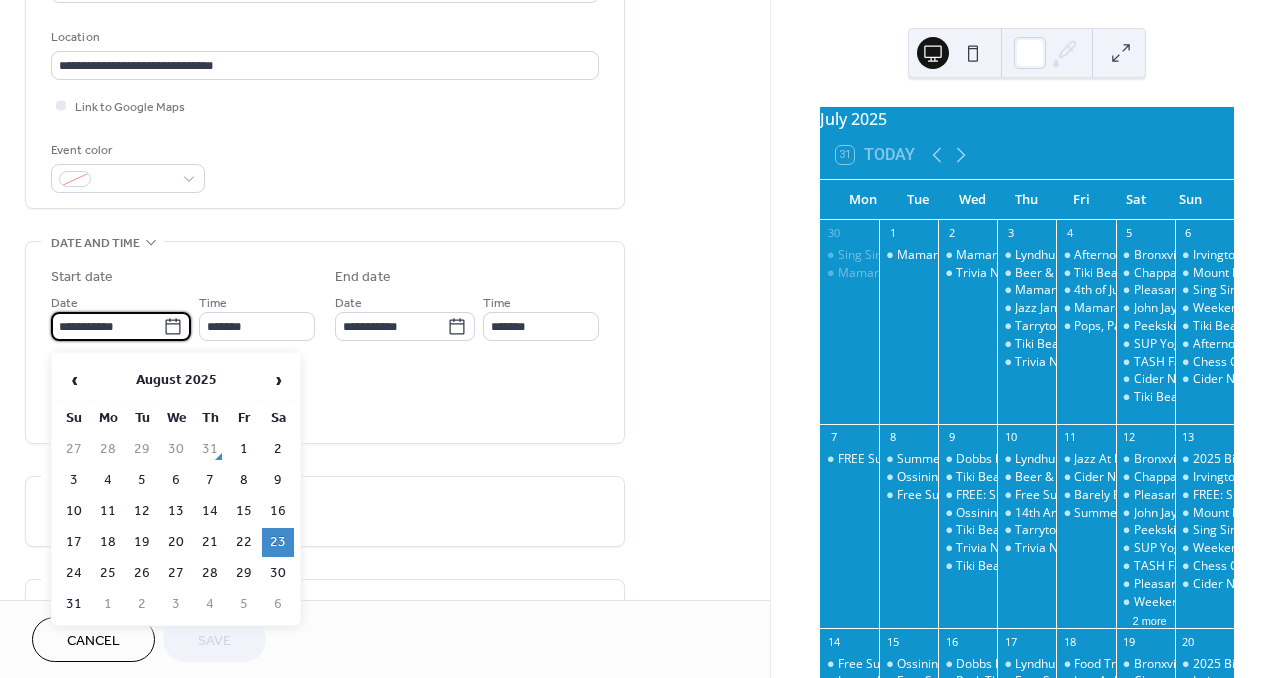 click on "**********" at bounding box center [107, 326] 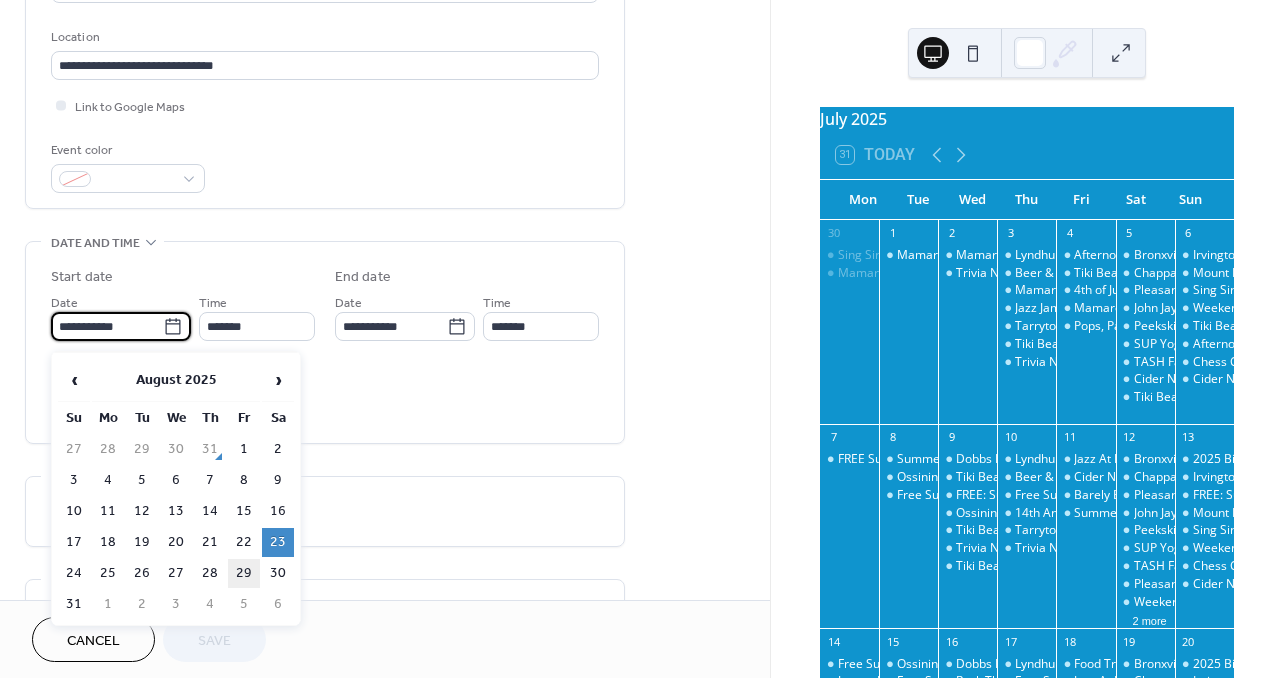 click on "29" at bounding box center [244, 573] 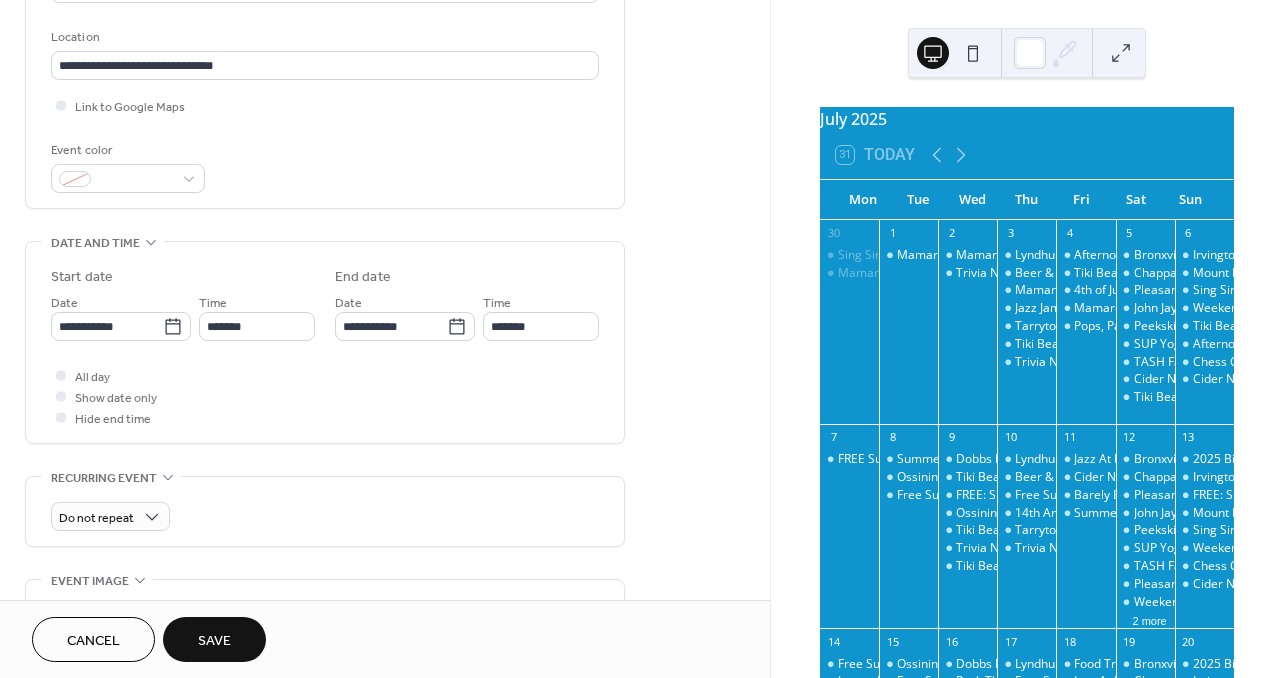 click on "Save" at bounding box center (214, 641) 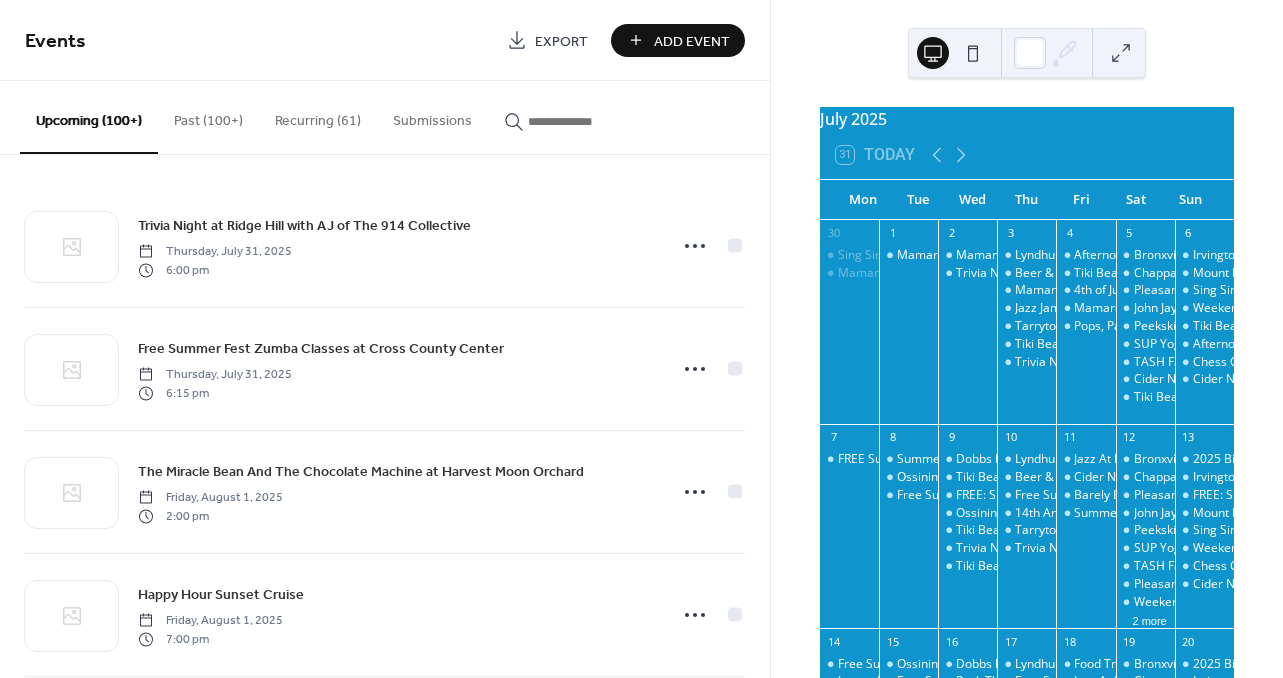 click at bounding box center (588, 121) 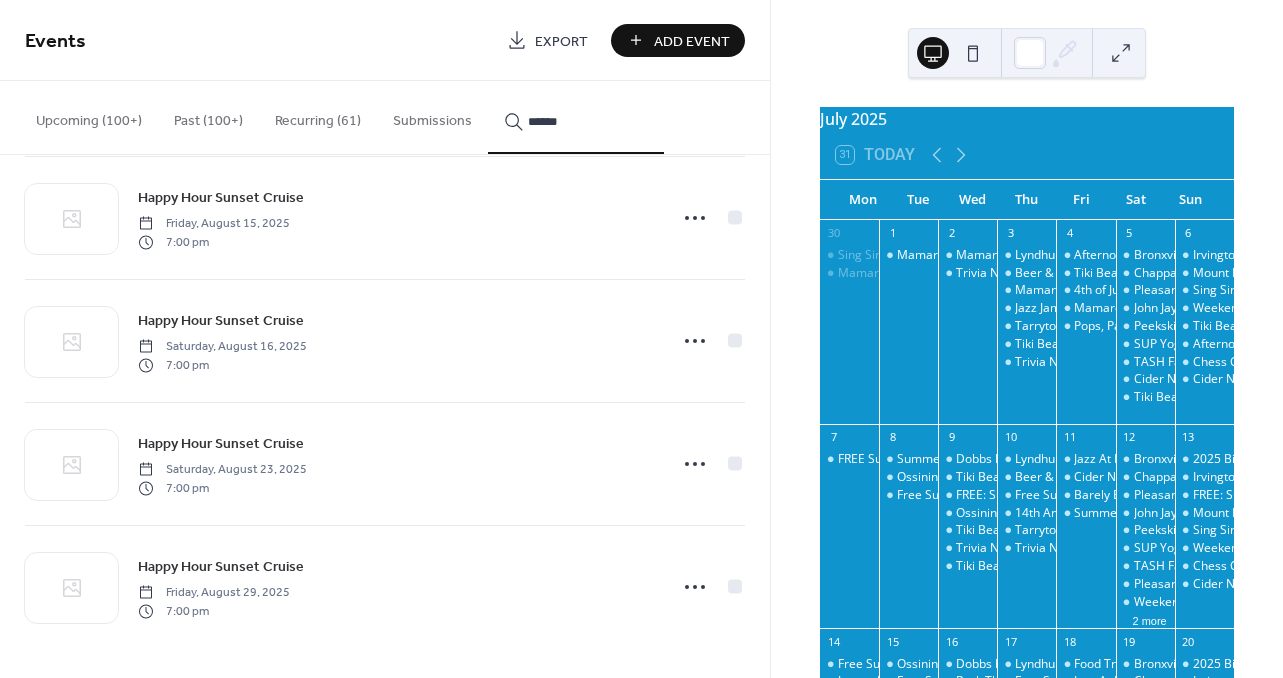 scroll, scrollTop: 6549, scrollLeft: 0, axis: vertical 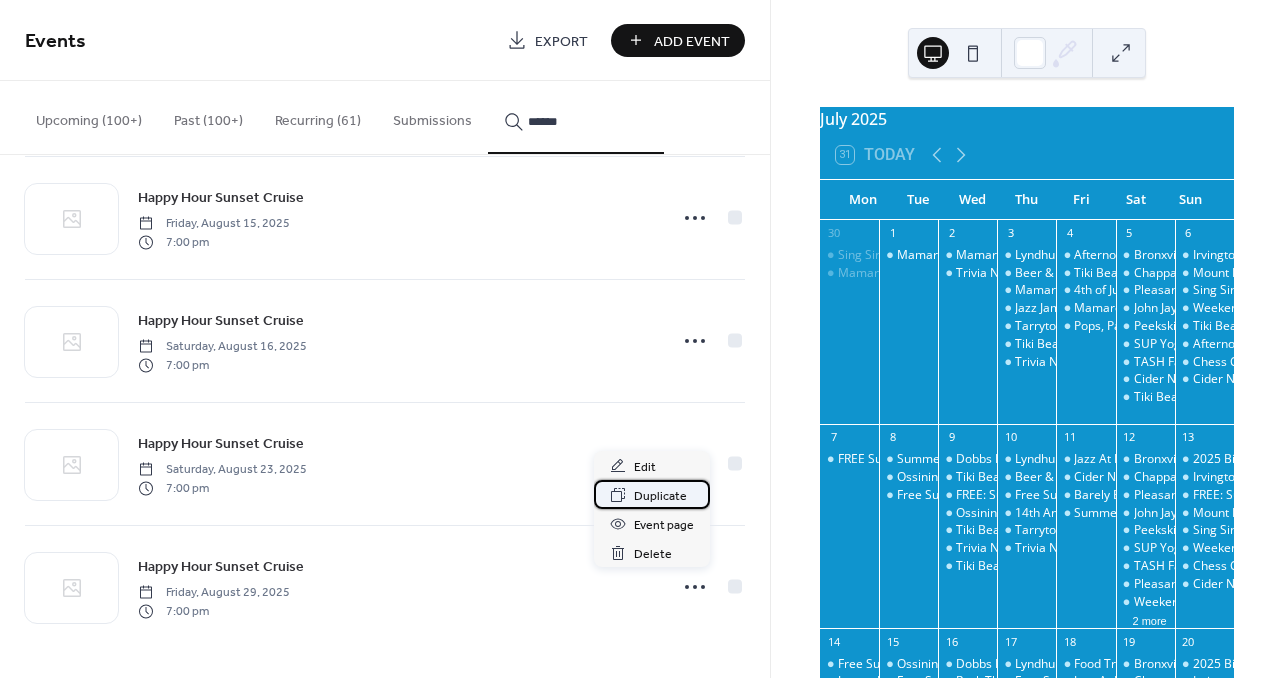 click on "Duplicate" at bounding box center (660, 496) 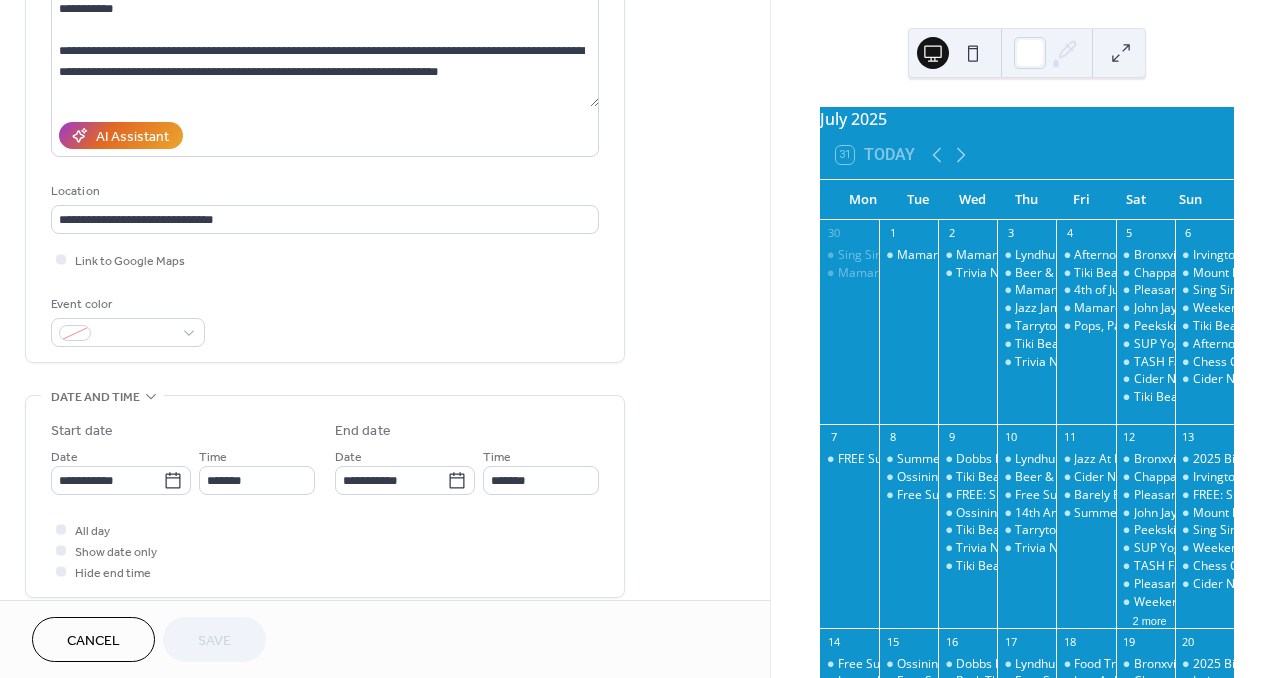 scroll, scrollTop: 258, scrollLeft: 0, axis: vertical 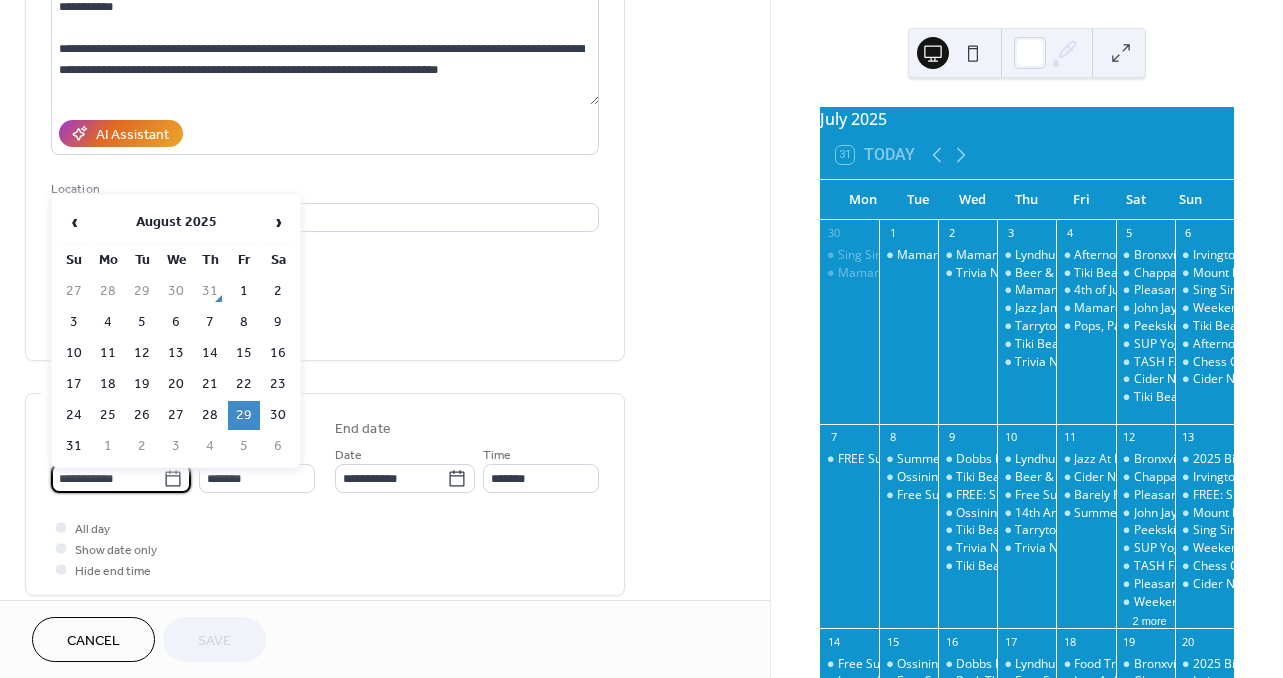 click on "**********" at bounding box center (107, 478) 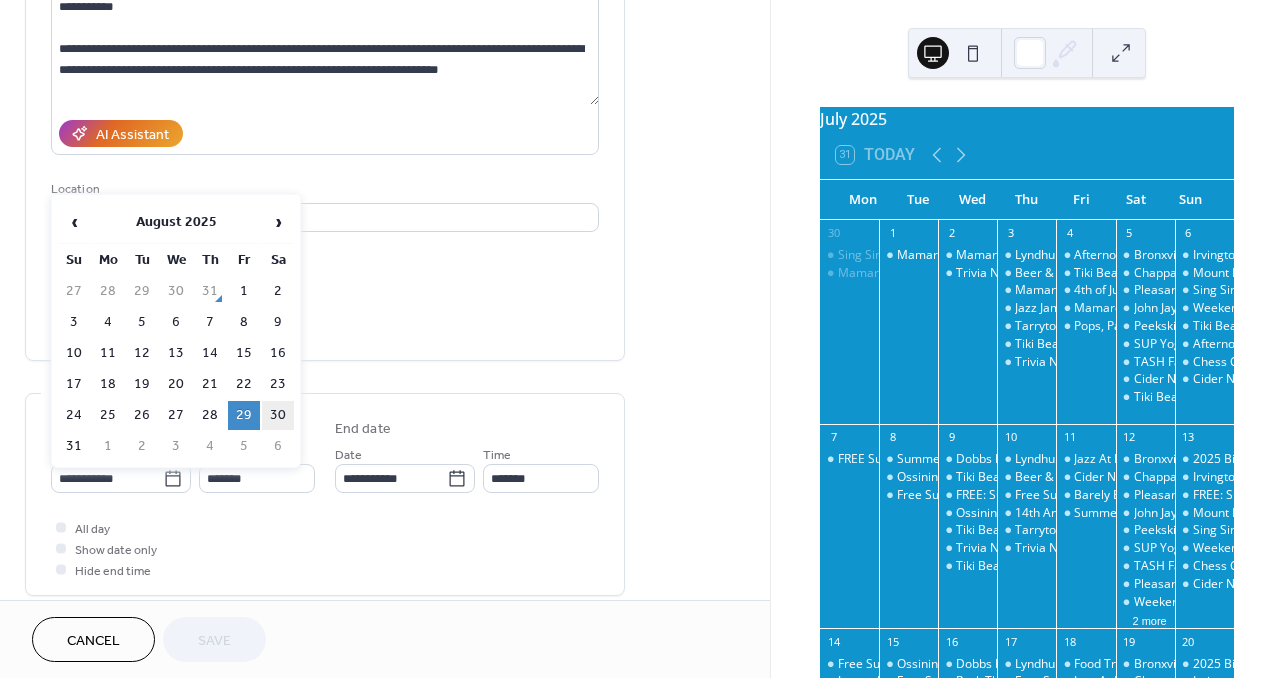 click on "30" at bounding box center [278, 415] 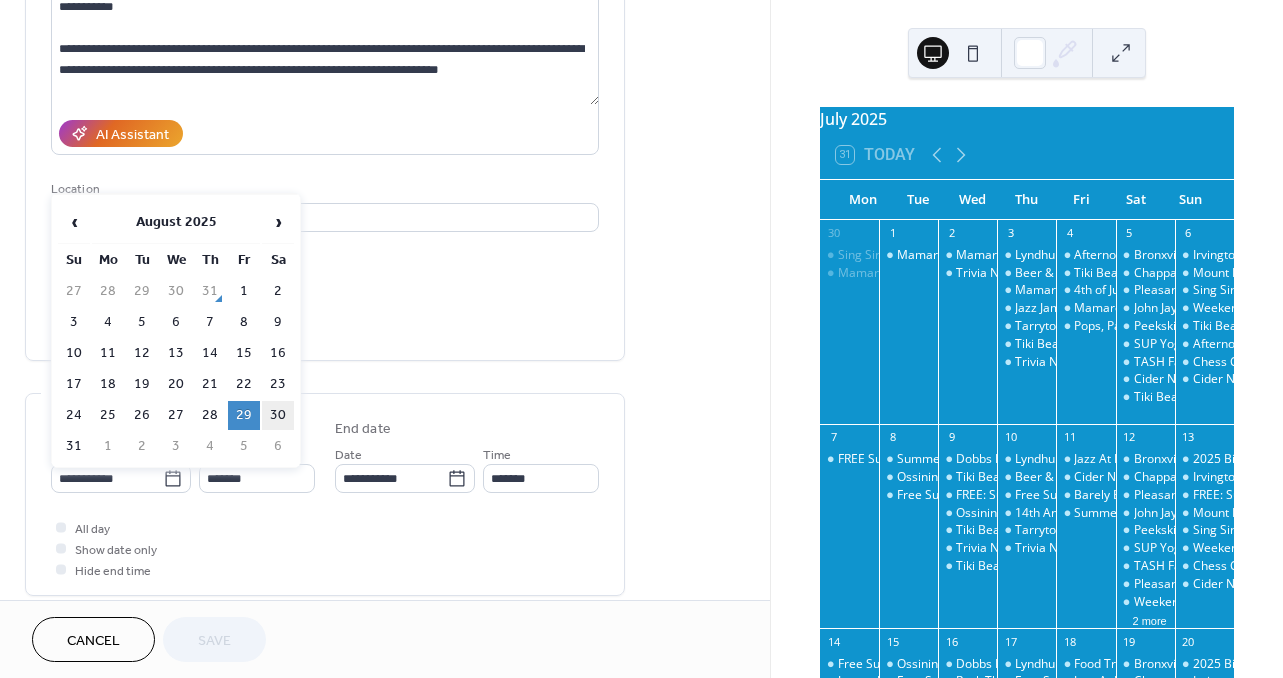 type on "**********" 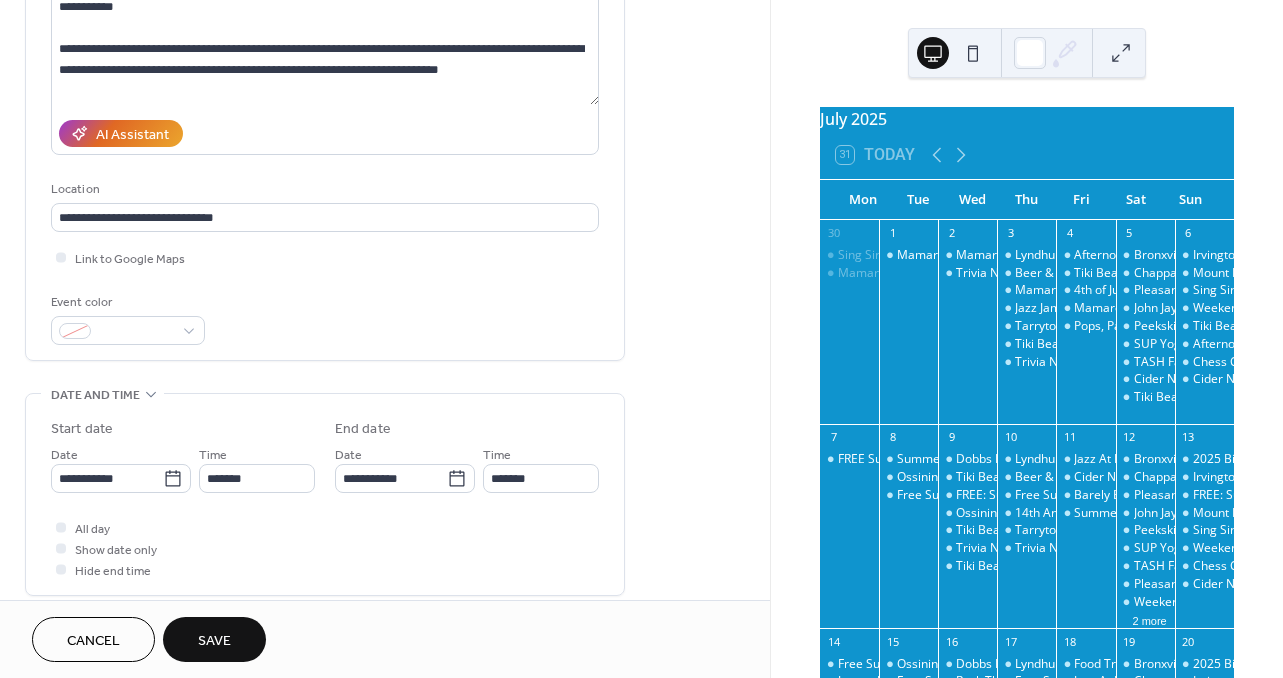 click on "Save" at bounding box center [214, 641] 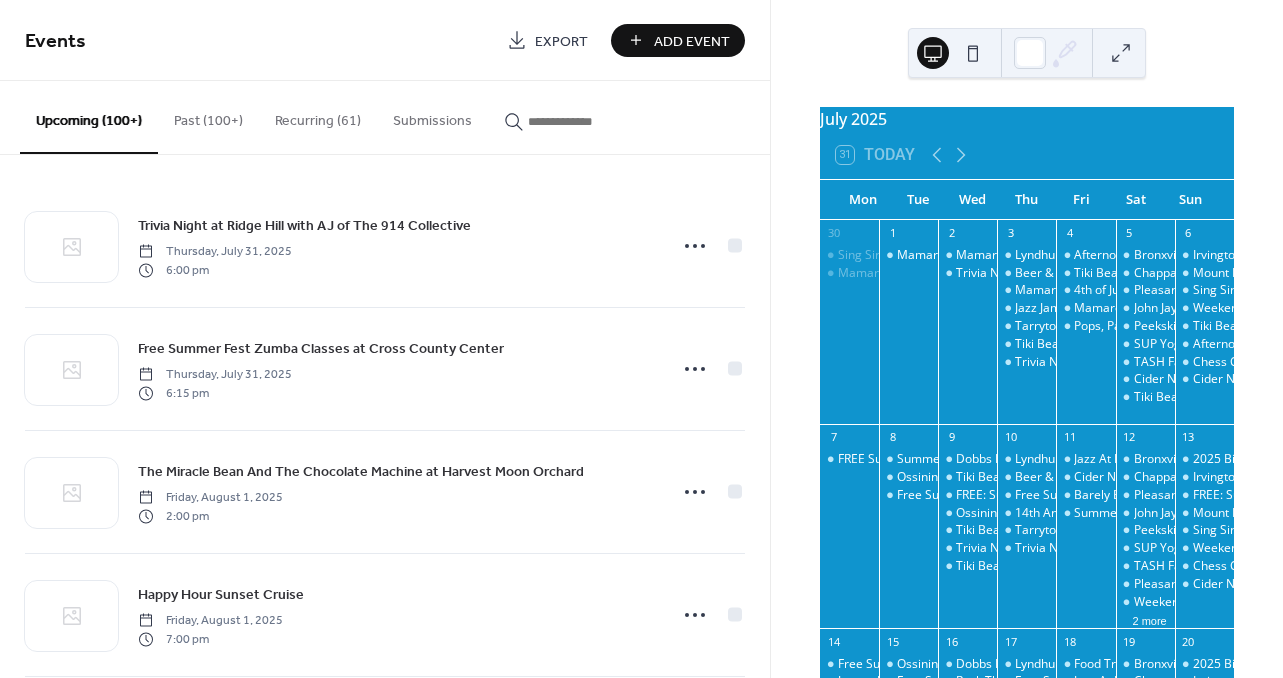 scroll, scrollTop: 0, scrollLeft: 0, axis: both 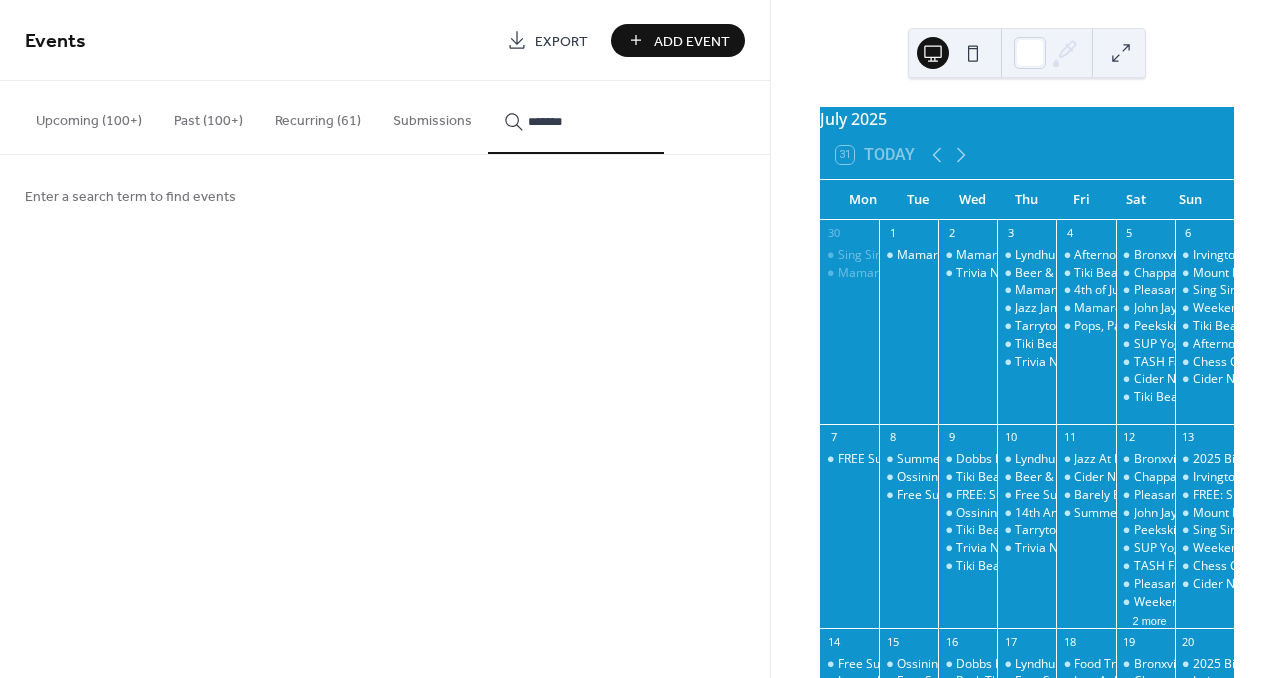 click on "******" at bounding box center [576, 117] 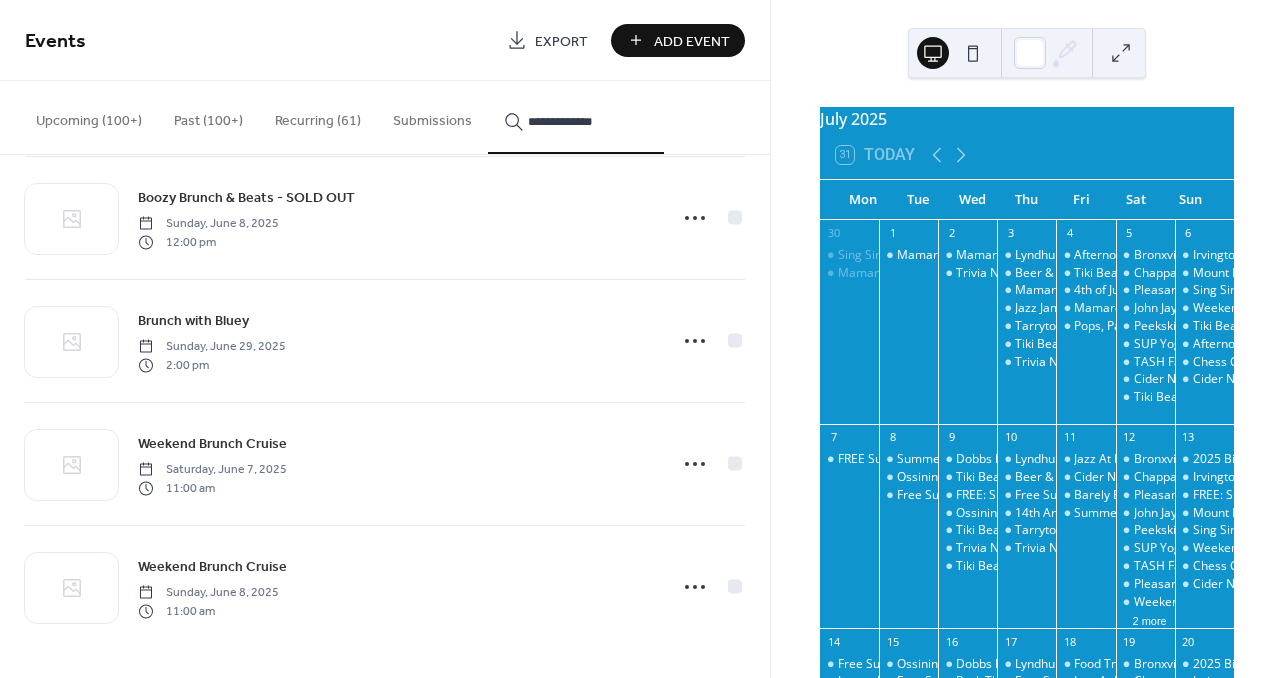 scroll, scrollTop: 1506, scrollLeft: 0, axis: vertical 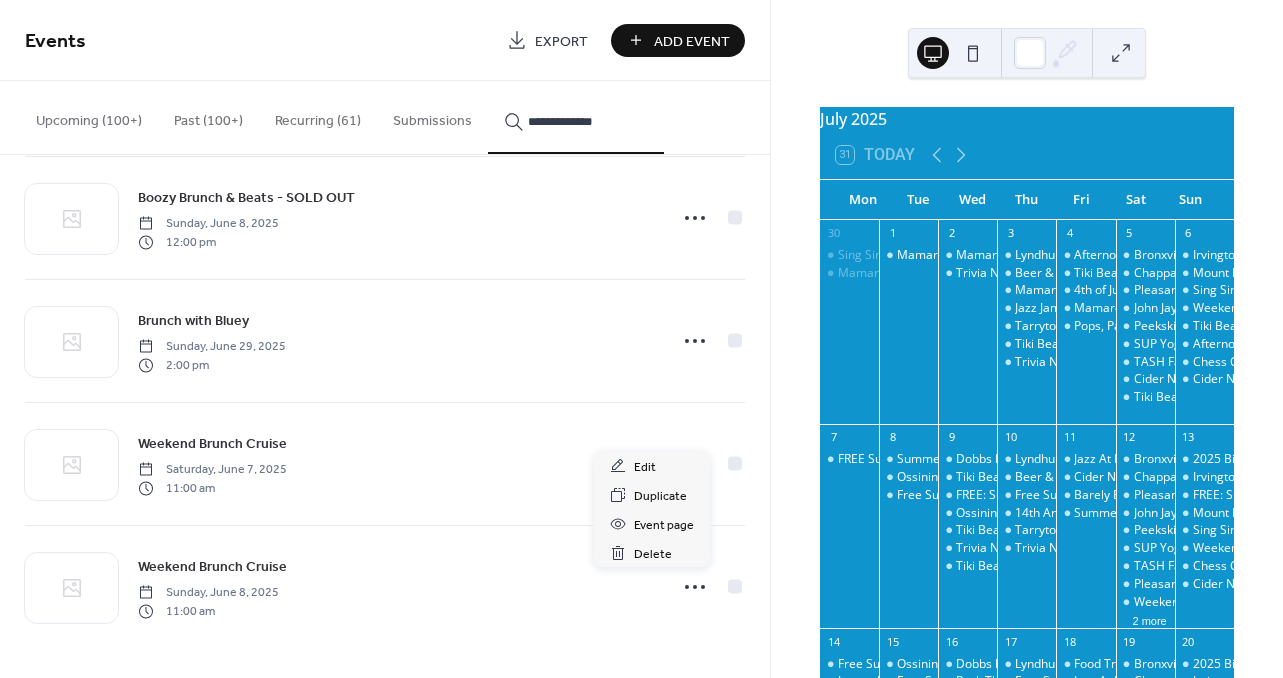 click 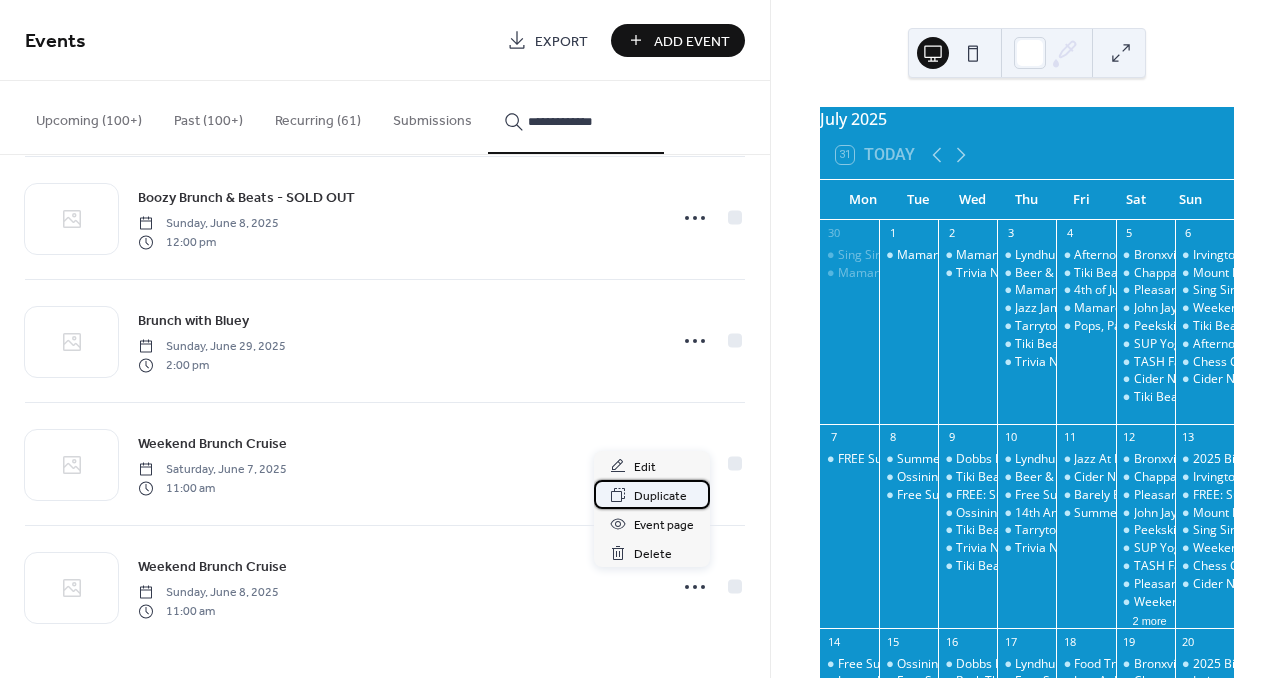 click on "Duplicate" at bounding box center [660, 496] 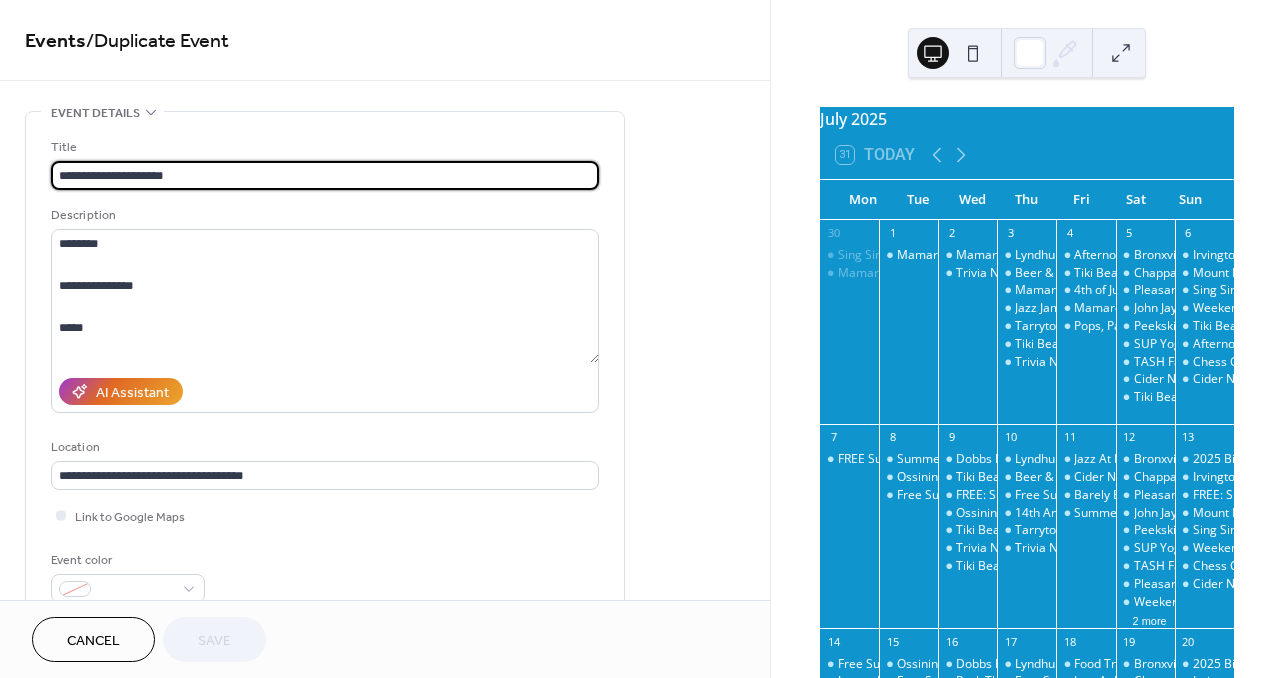 type on "**********" 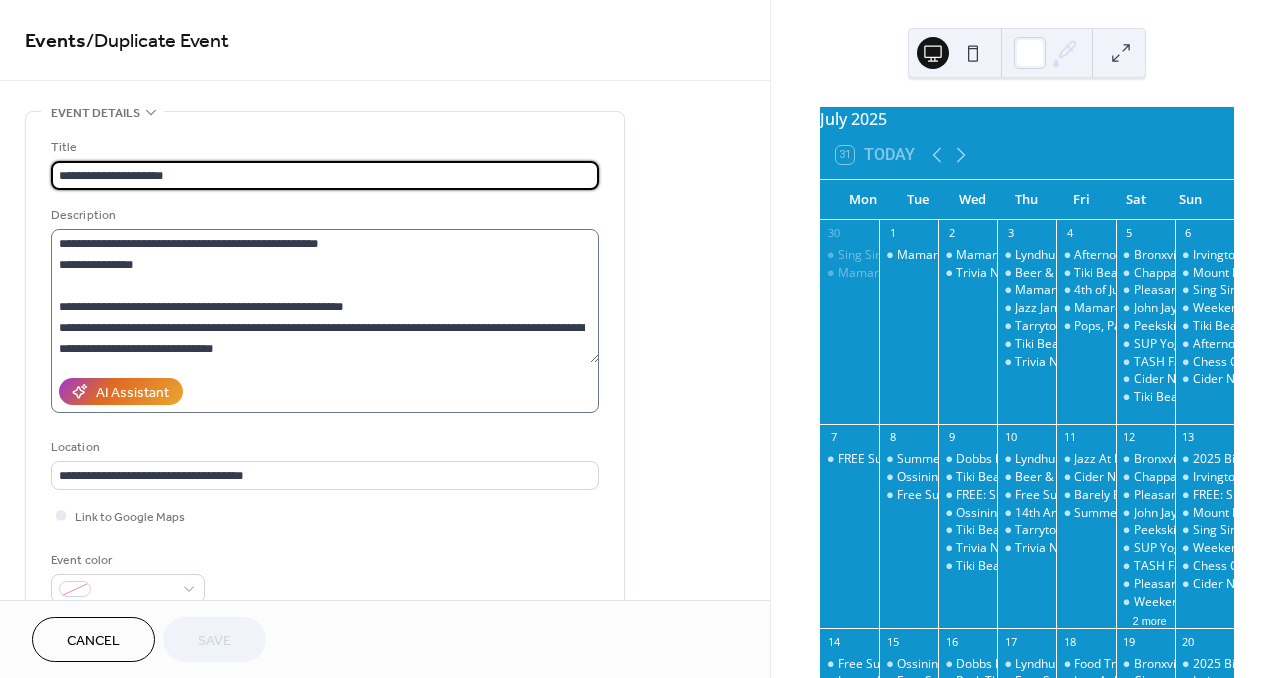 scroll, scrollTop: 672, scrollLeft: 0, axis: vertical 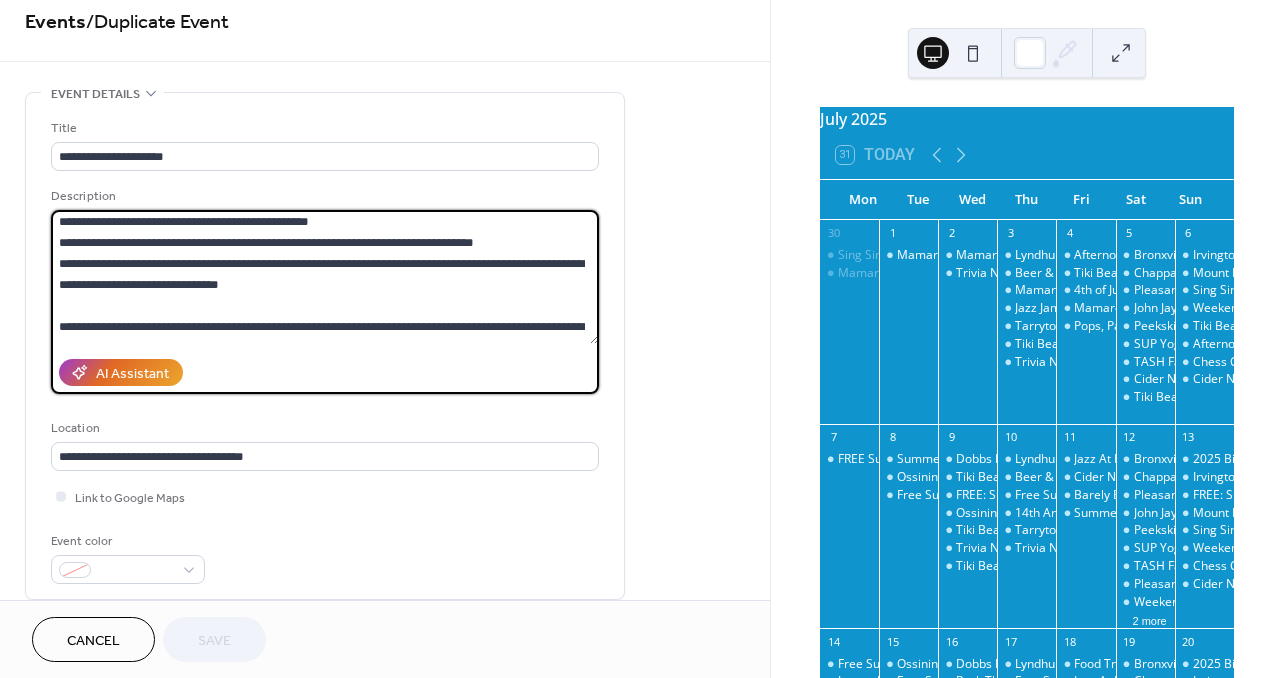 click at bounding box center [325, 277] 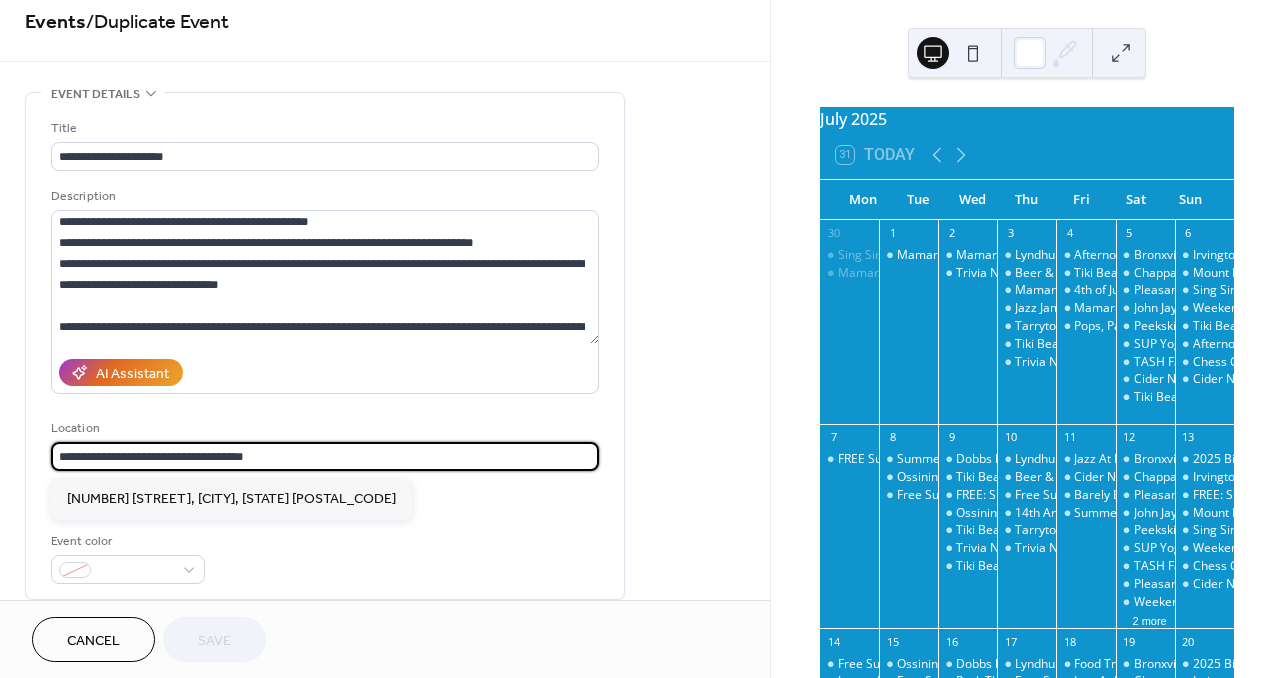 drag, startPoint x: 279, startPoint y: 456, endPoint x: -21, endPoint y: 460, distance: 300.02667 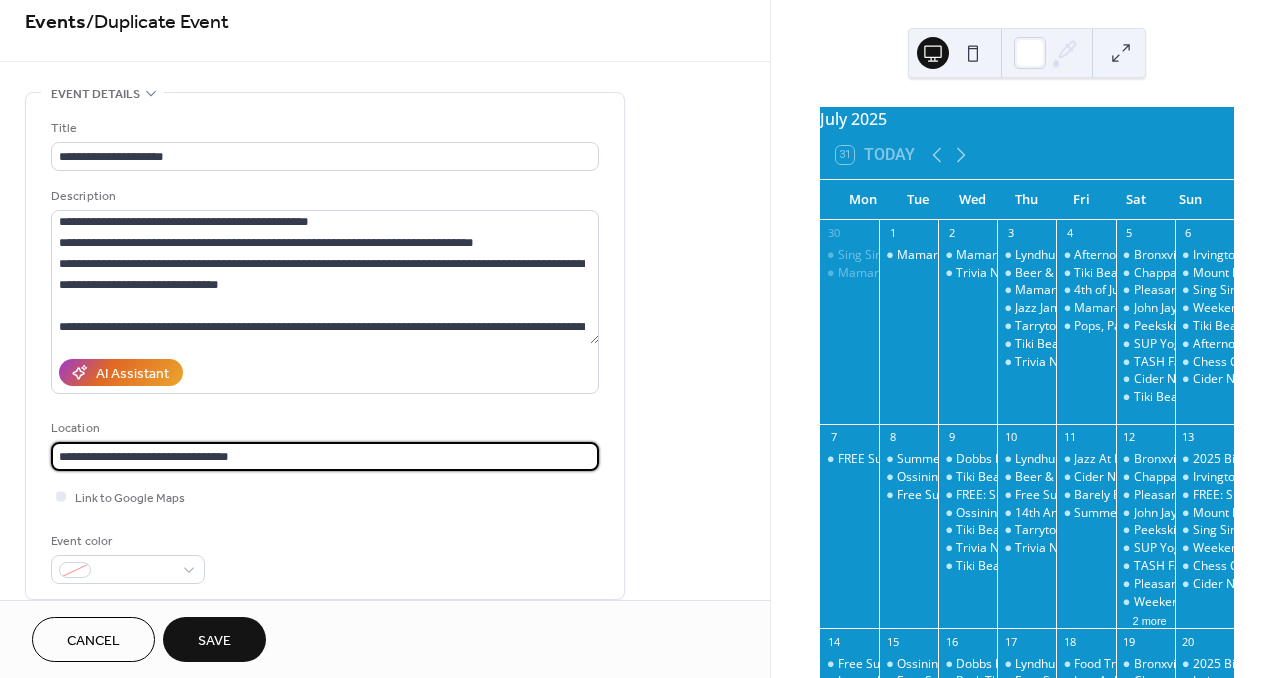 type on "**********" 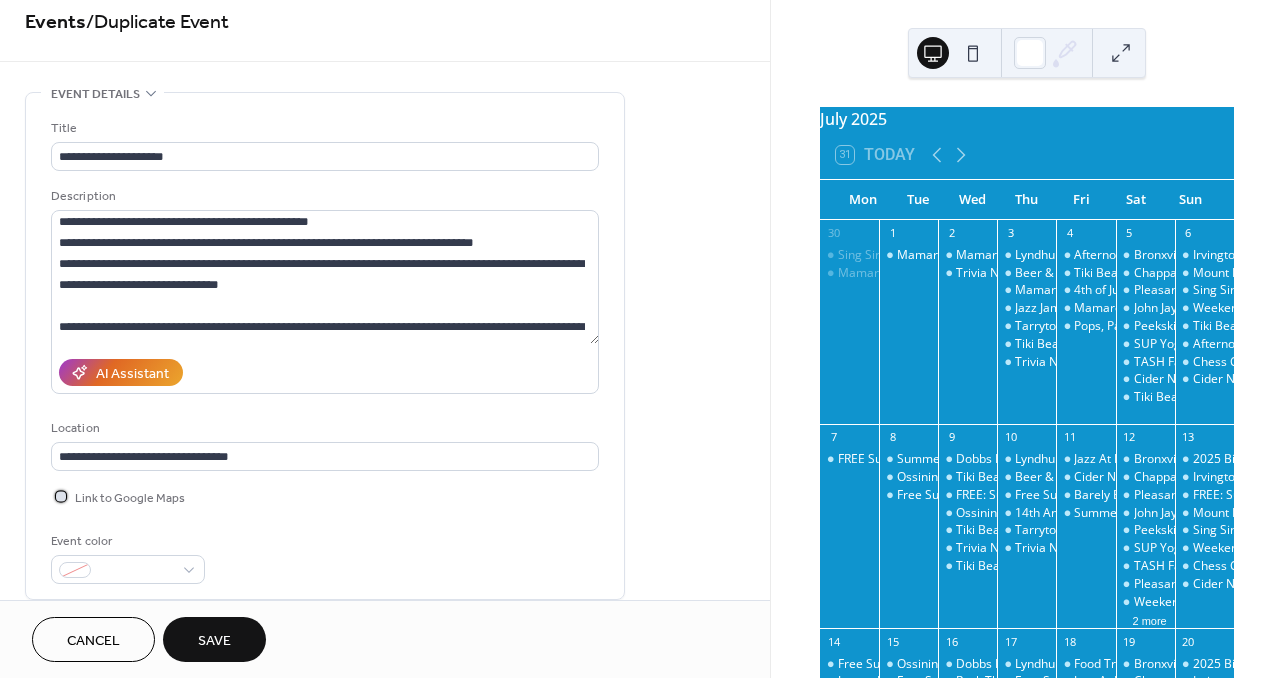 click at bounding box center [61, 496] 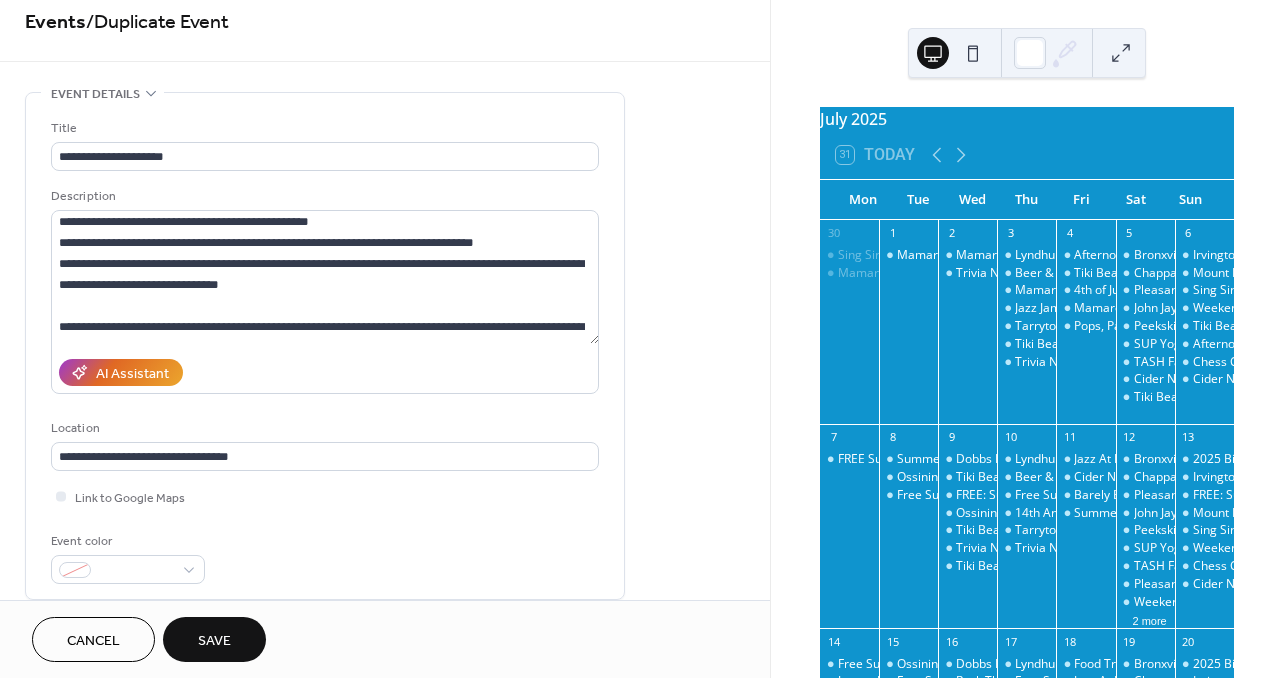 click on "Link to Google Maps" at bounding box center [325, 496] 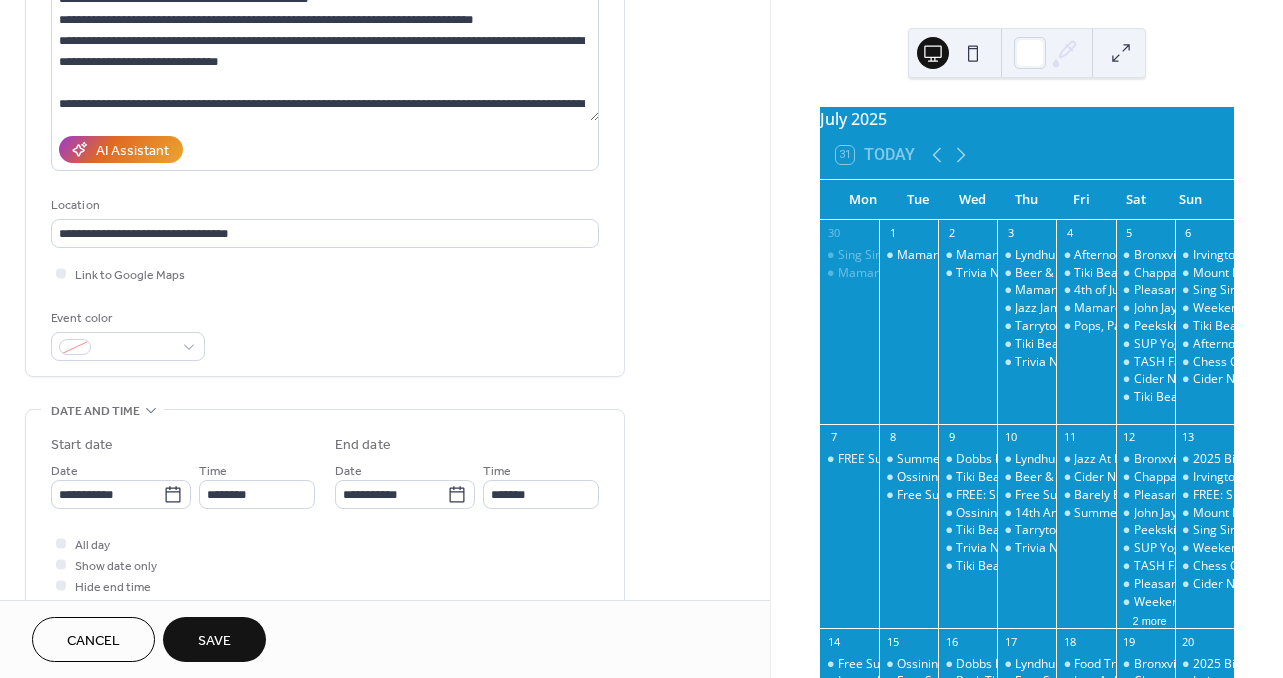 scroll, scrollTop: 251, scrollLeft: 0, axis: vertical 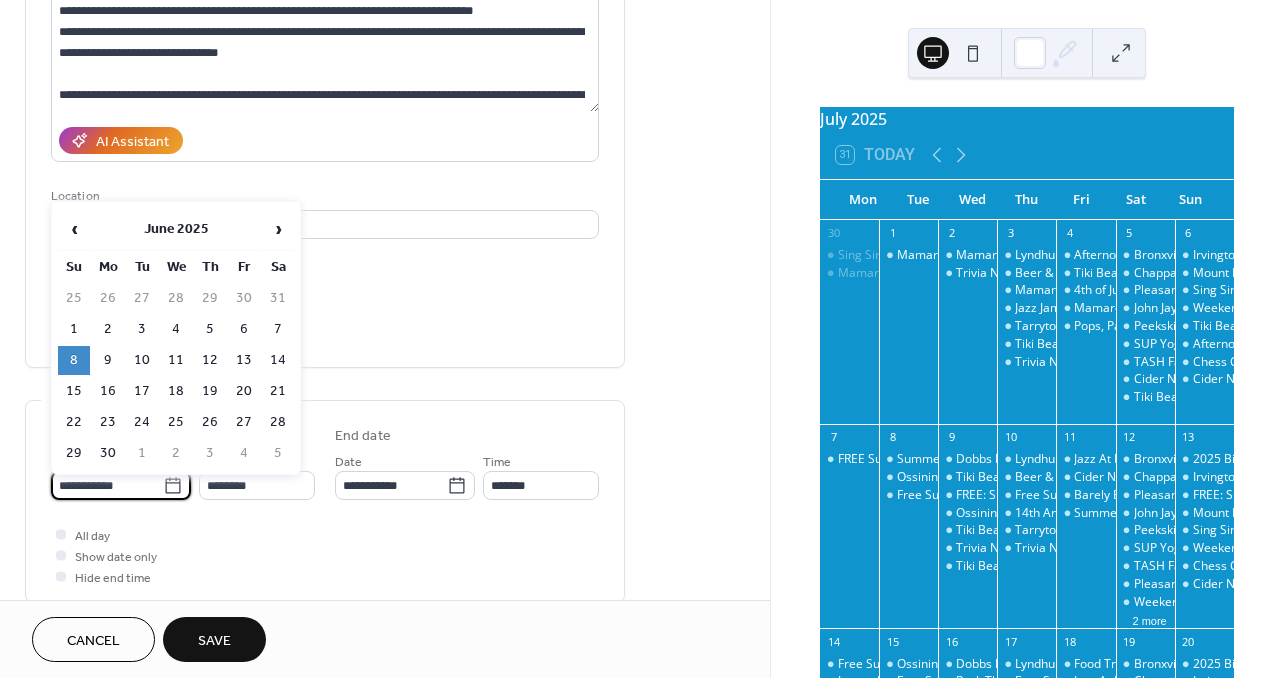 click on "**********" at bounding box center (107, 485) 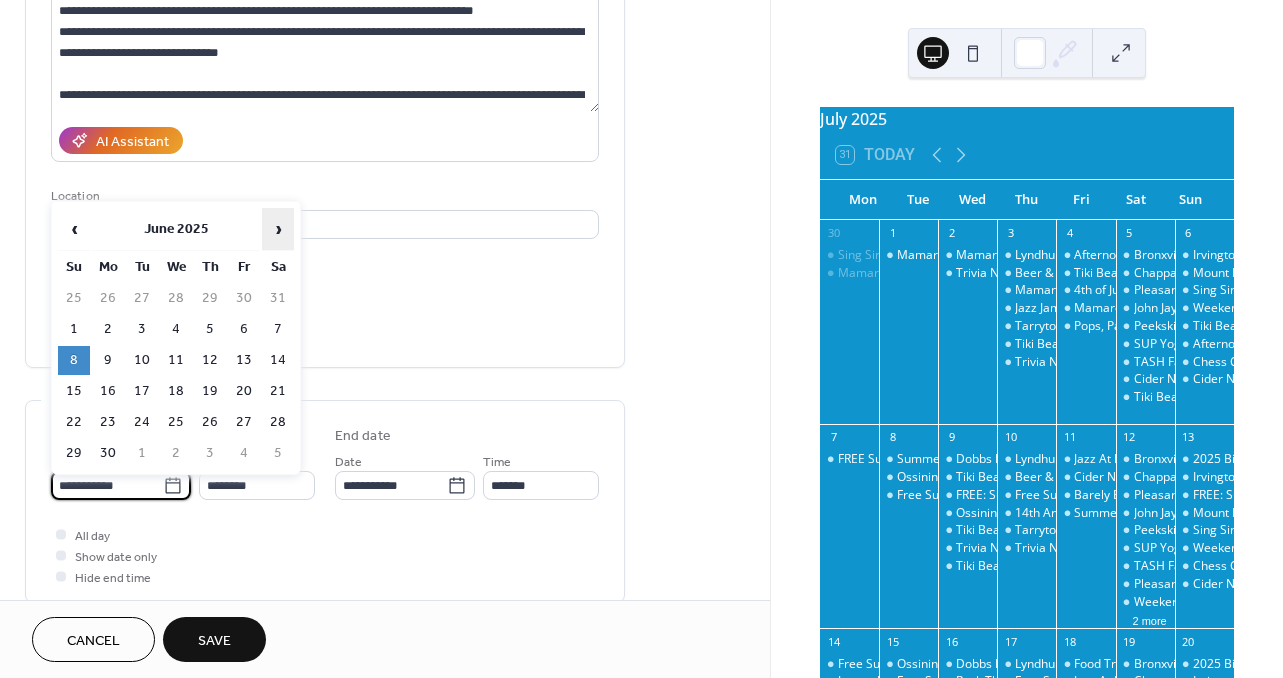 click on "›" at bounding box center (278, 229) 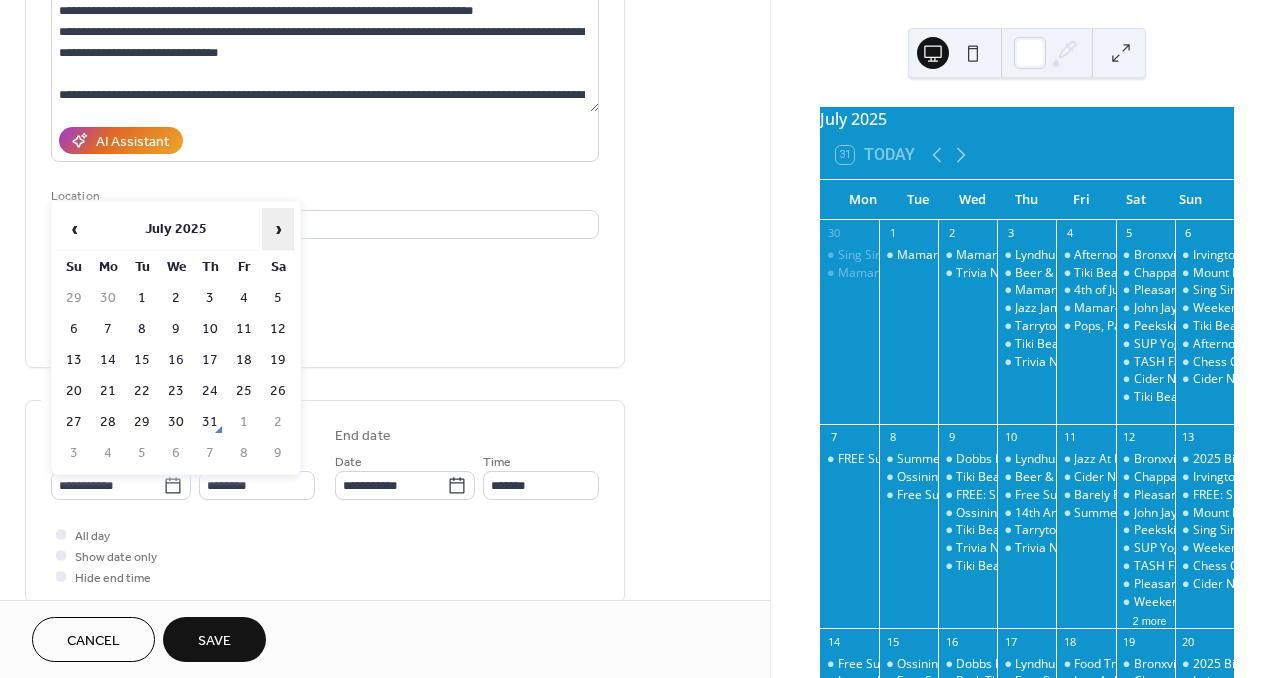click on "›" at bounding box center (278, 229) 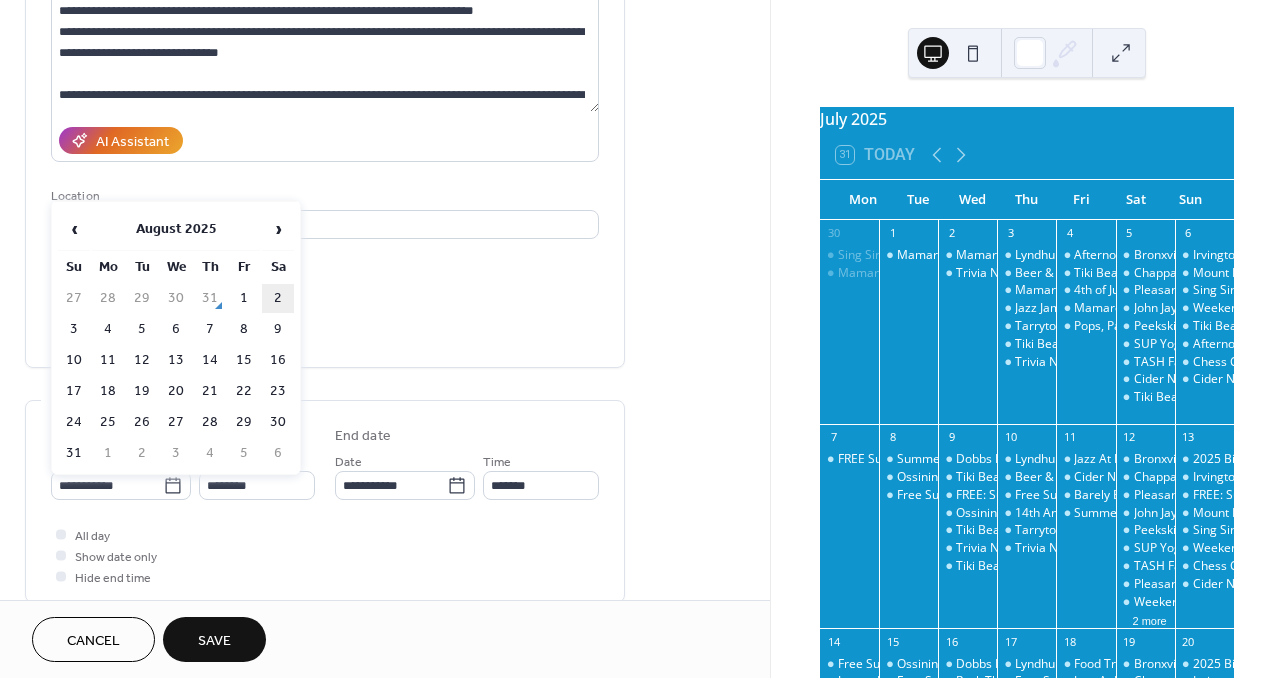 click on "2" at bounding box center (278, 298) 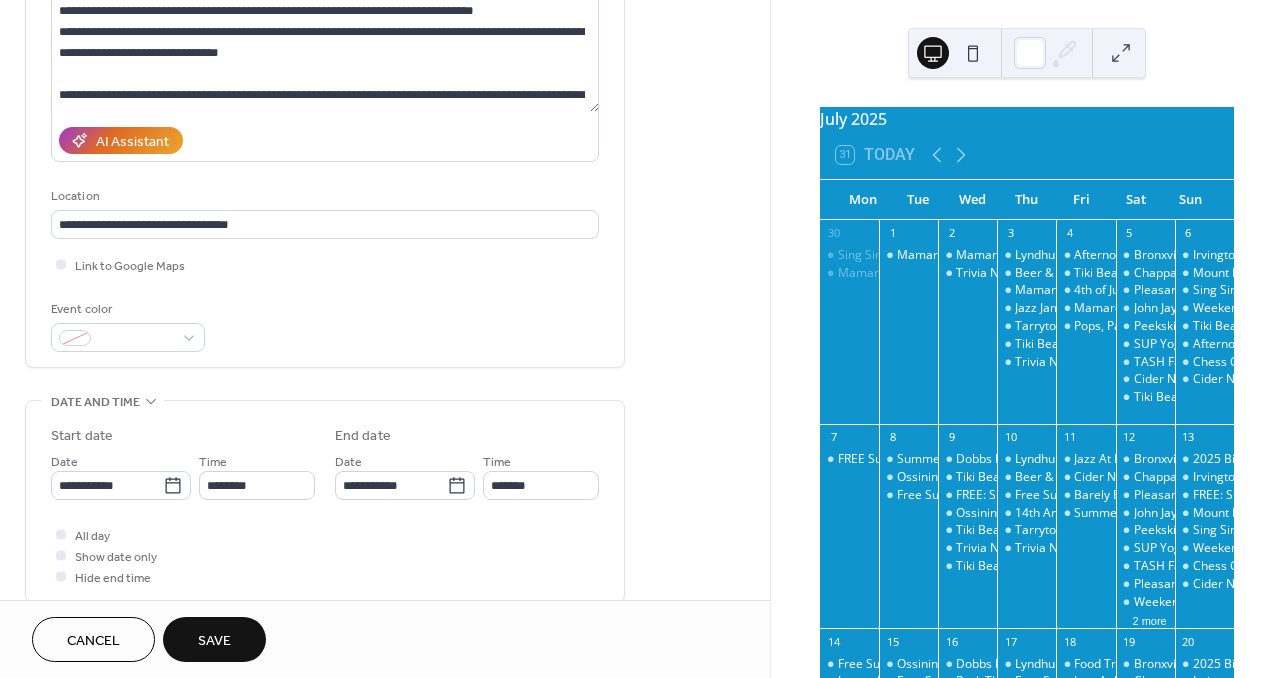 type on "**********" 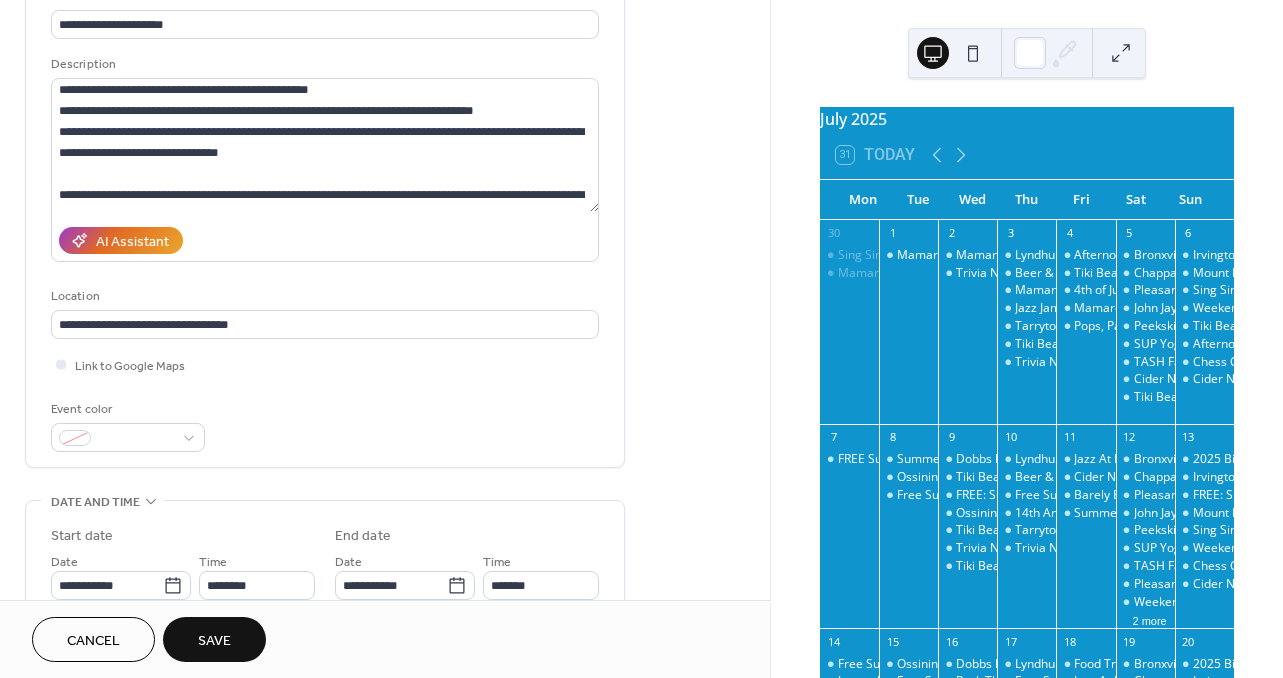 scroll, scrollTop: 145, scrollLeft: 0, axis: vertical 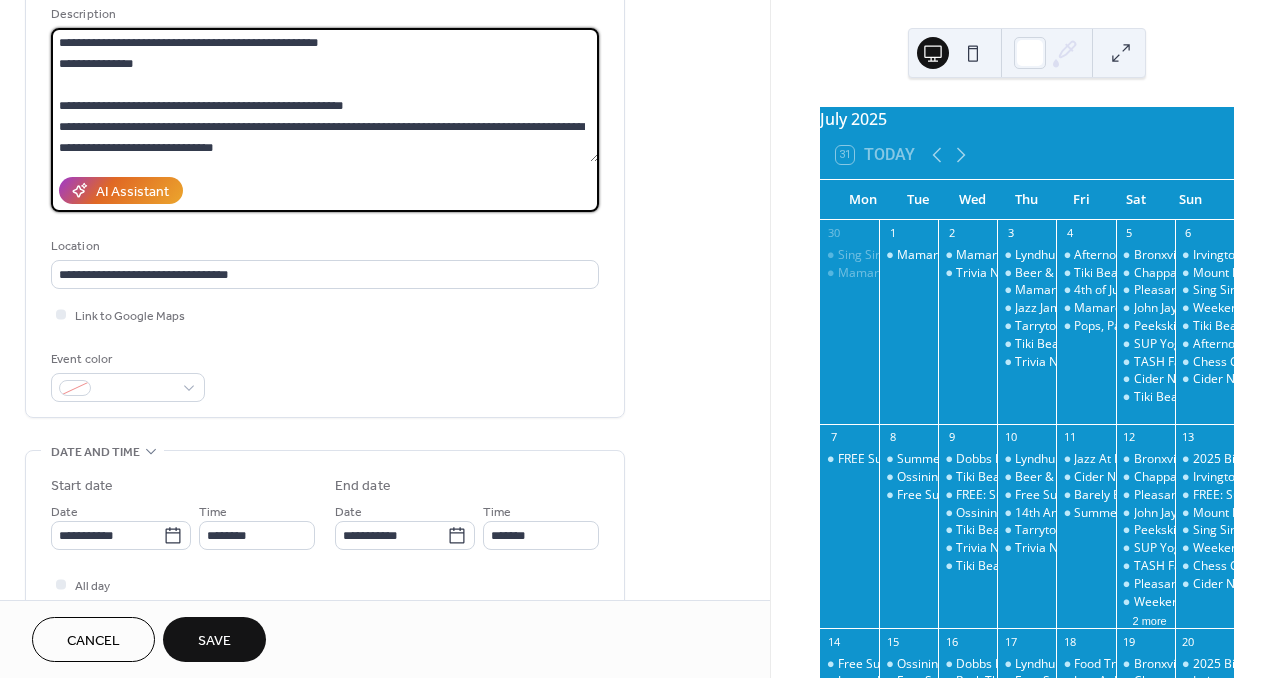 drag, startPoint x: 268, startPoint y: 147, endPoint x: 48, endPoint y: 130, distance: 220.65584 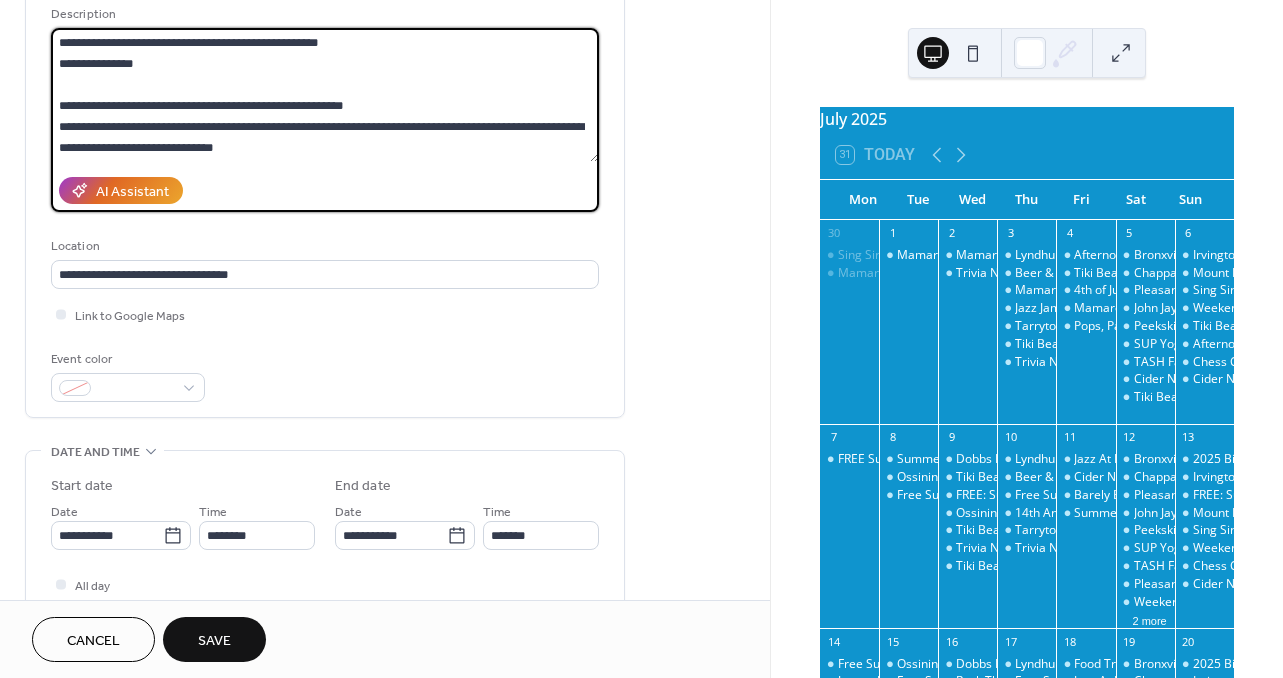 click on "**********" at bounding box center (325, 164) 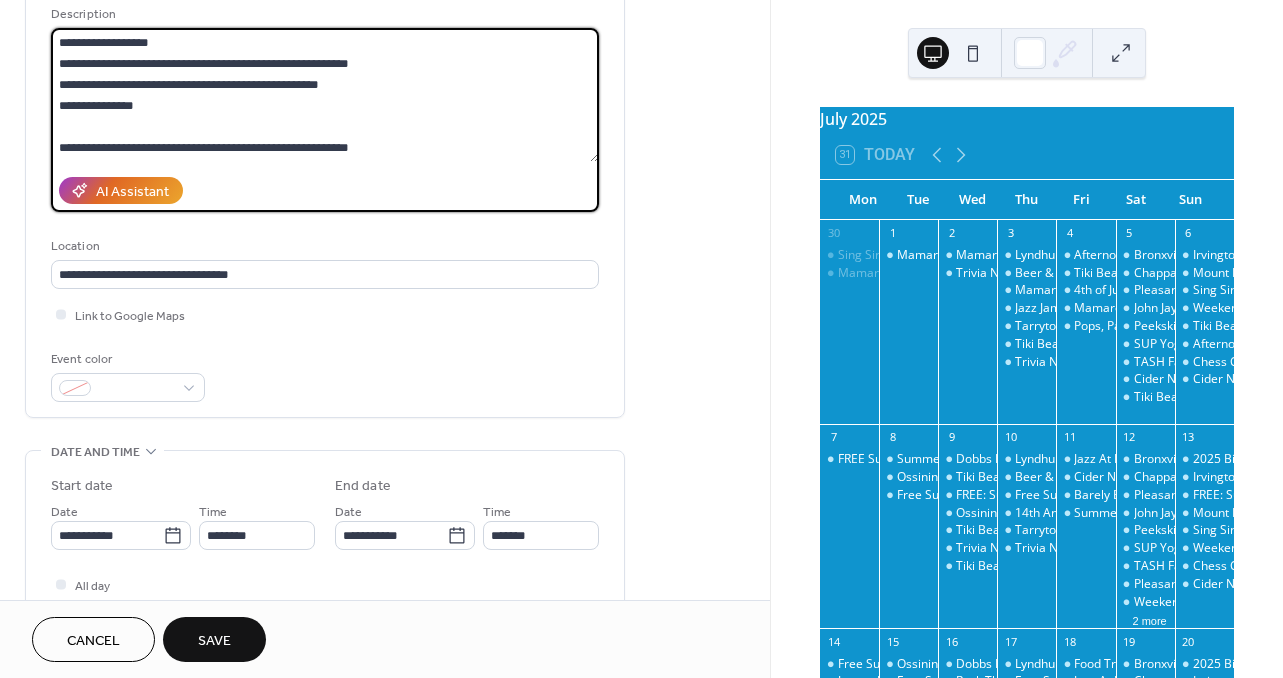 scroll, scrollTop: 651, scrollLeft: 0, axis: vertical 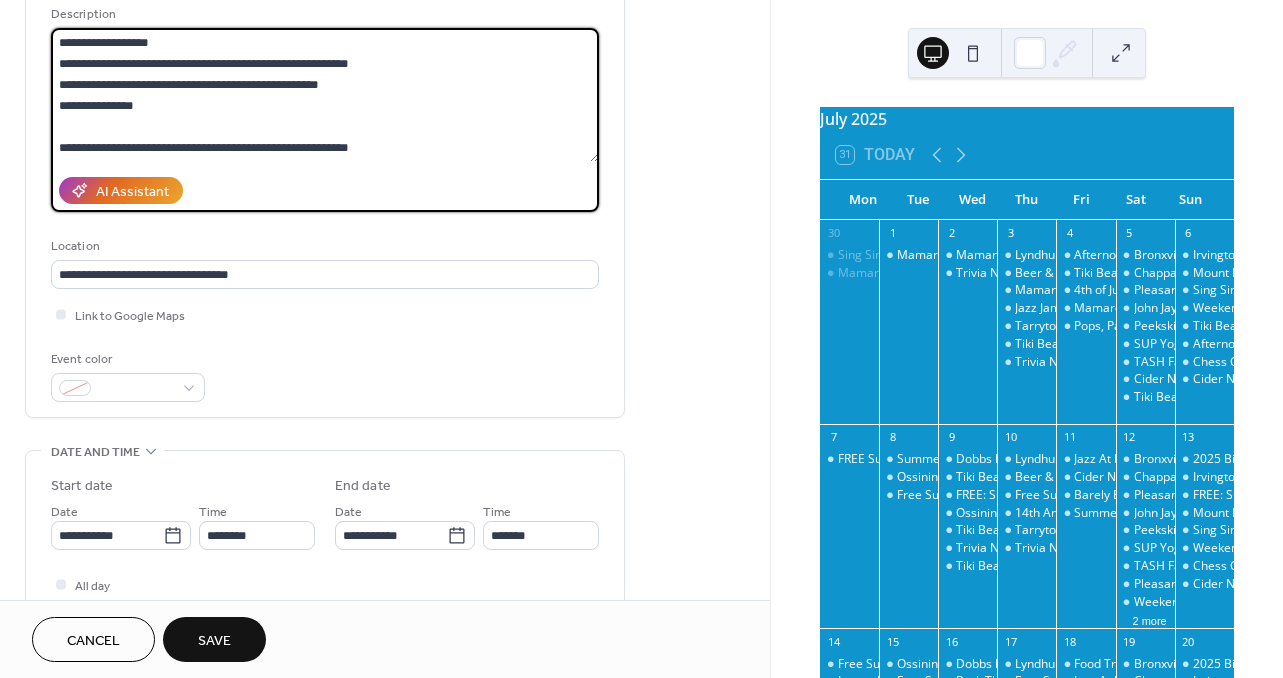 drag, startPoint x: 378, startPoint y: 137, endPoint x: 137, endPoint y: 118, distance: 241.7478 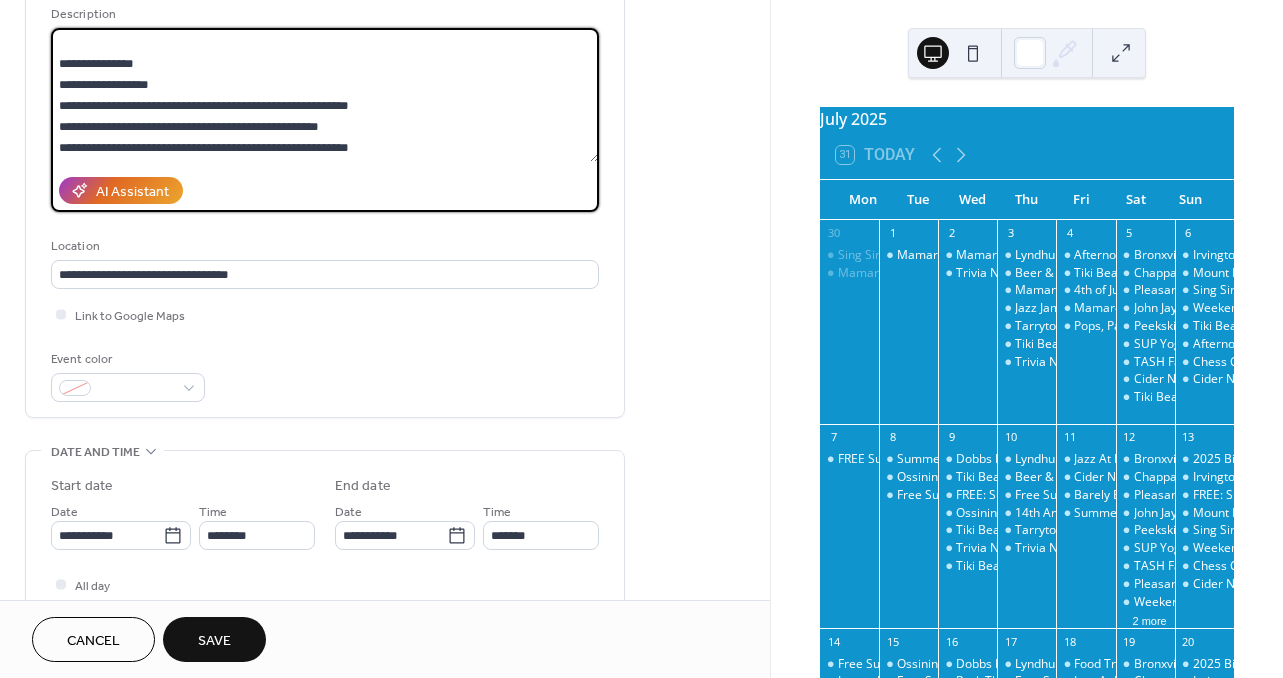 scroll, scrollTop: 609, scrollLeft: 0, axis: vertical 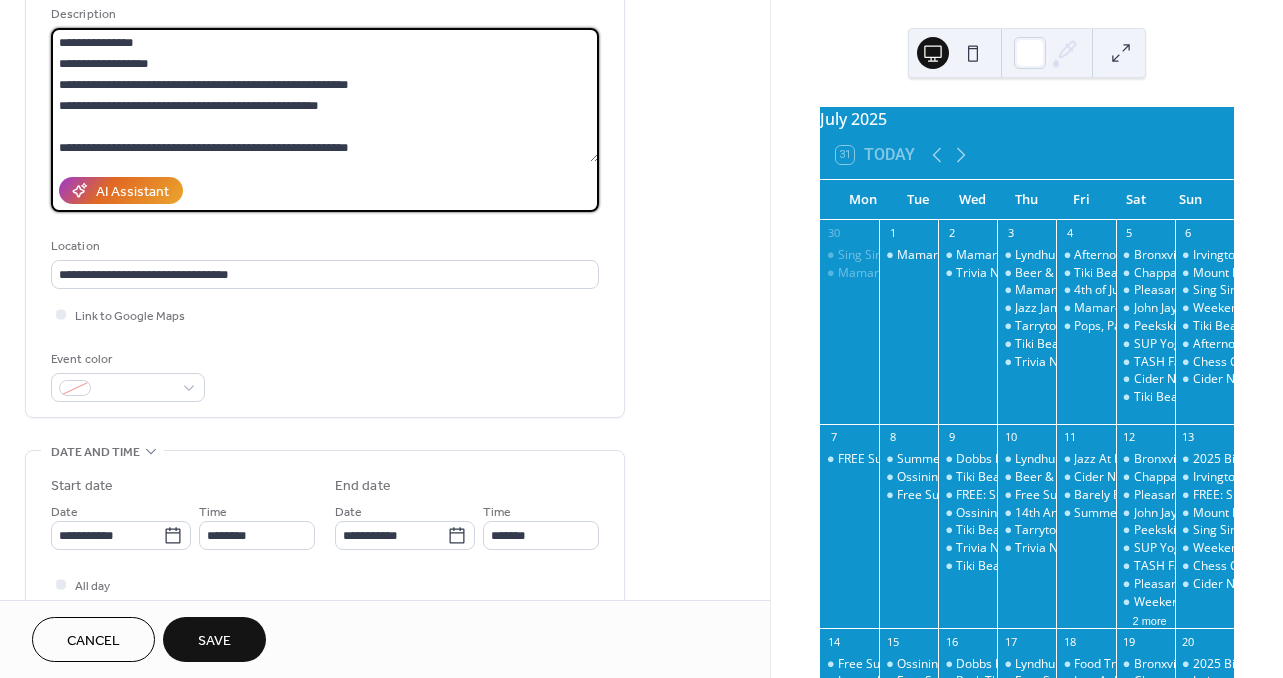 type on "**********" 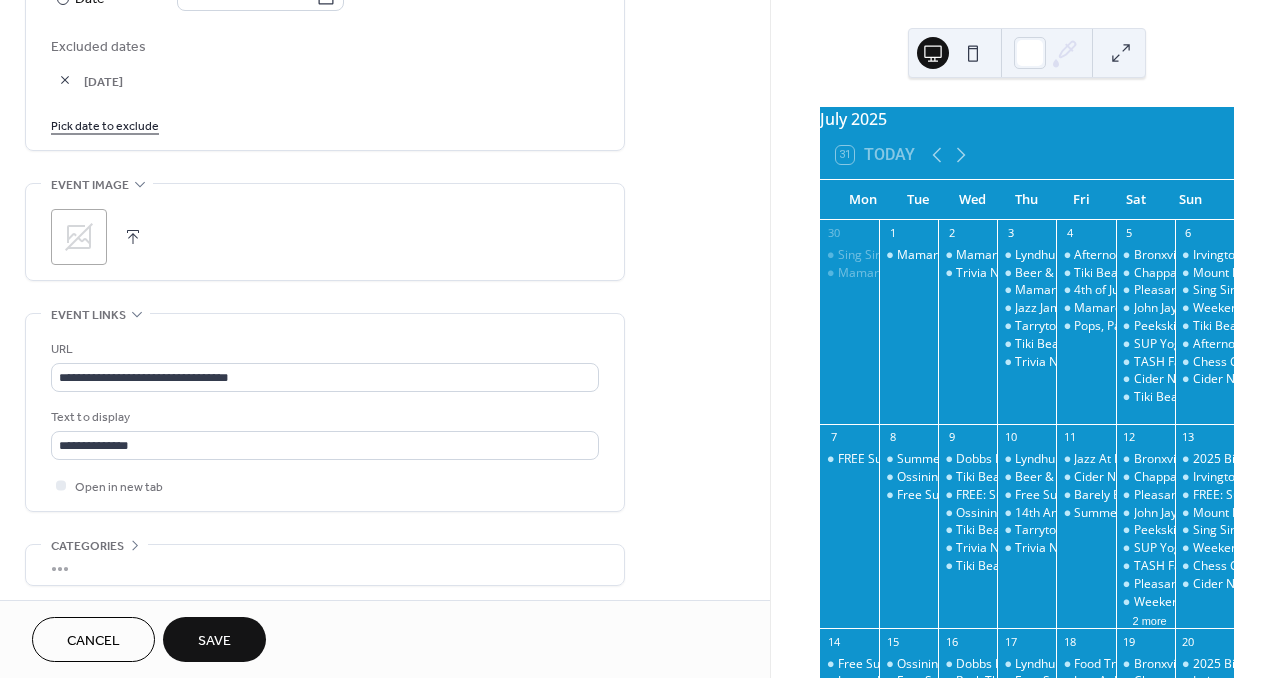 scroll, scrollTop: 1195, scrollLeft: 0, axis: vertical 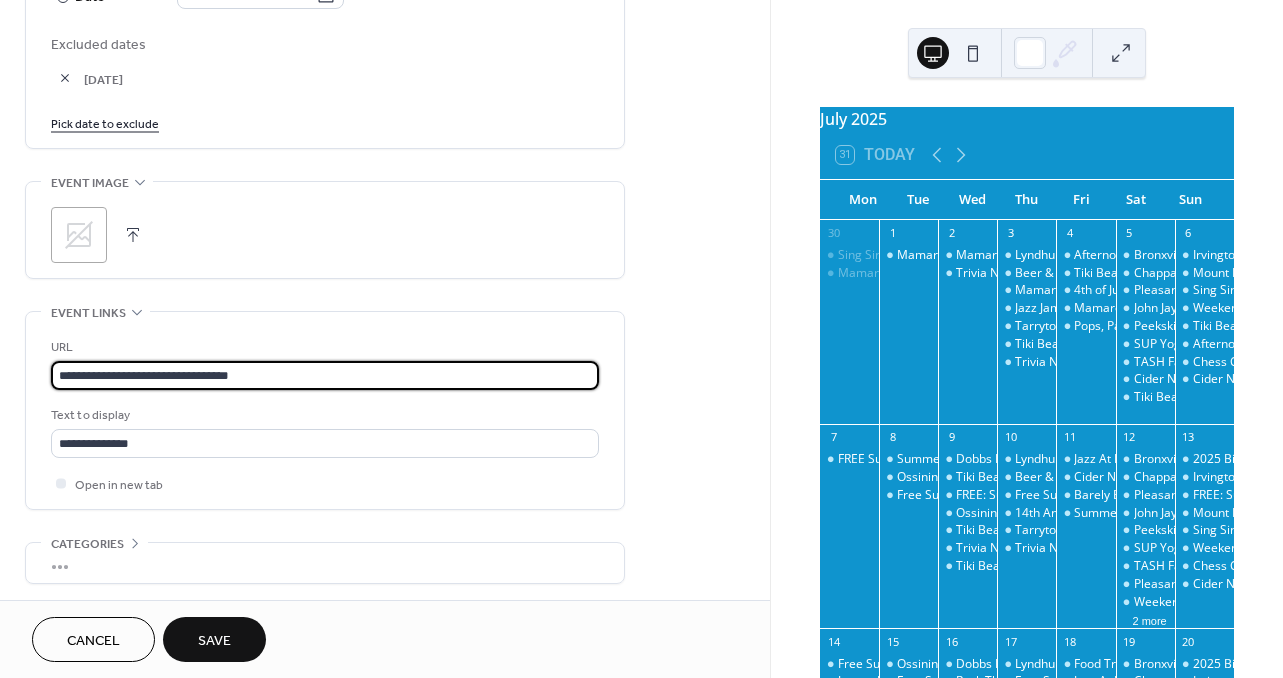drag, startPoint x: 303, startPoint y: 387, endPoint x: -51, endPoint y: 385, distance: 354.00565 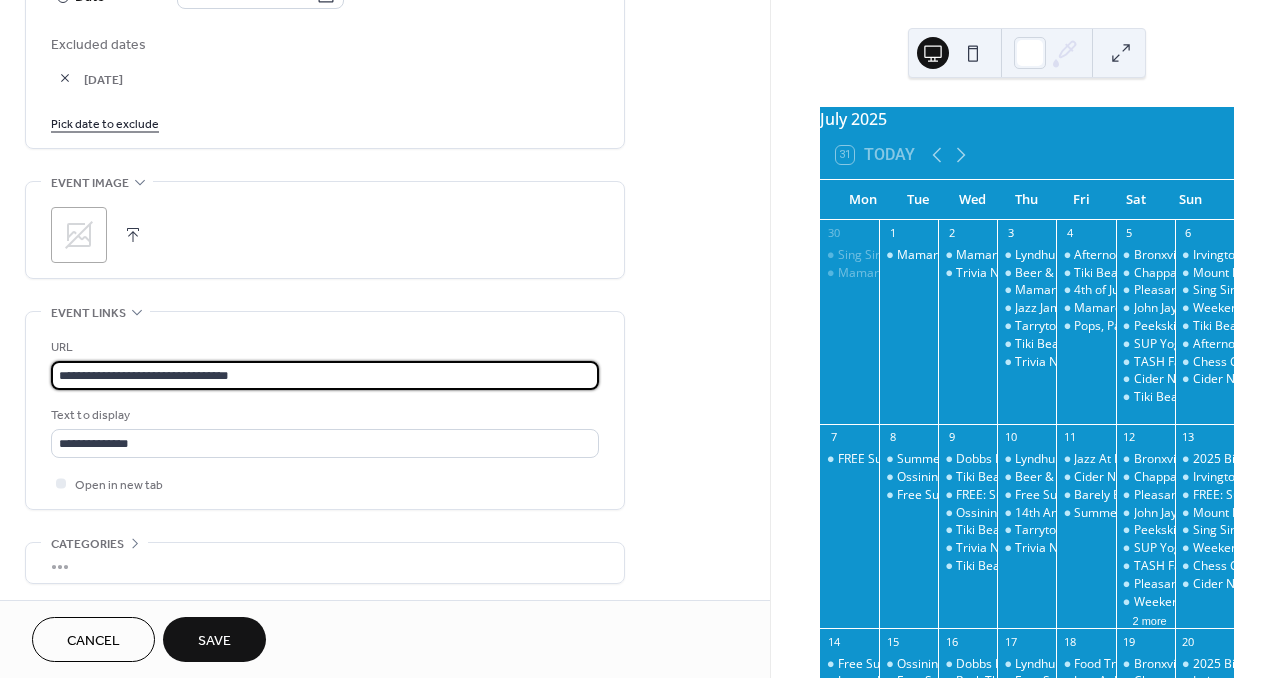 click on "**********" at bounding box center [641, 339] 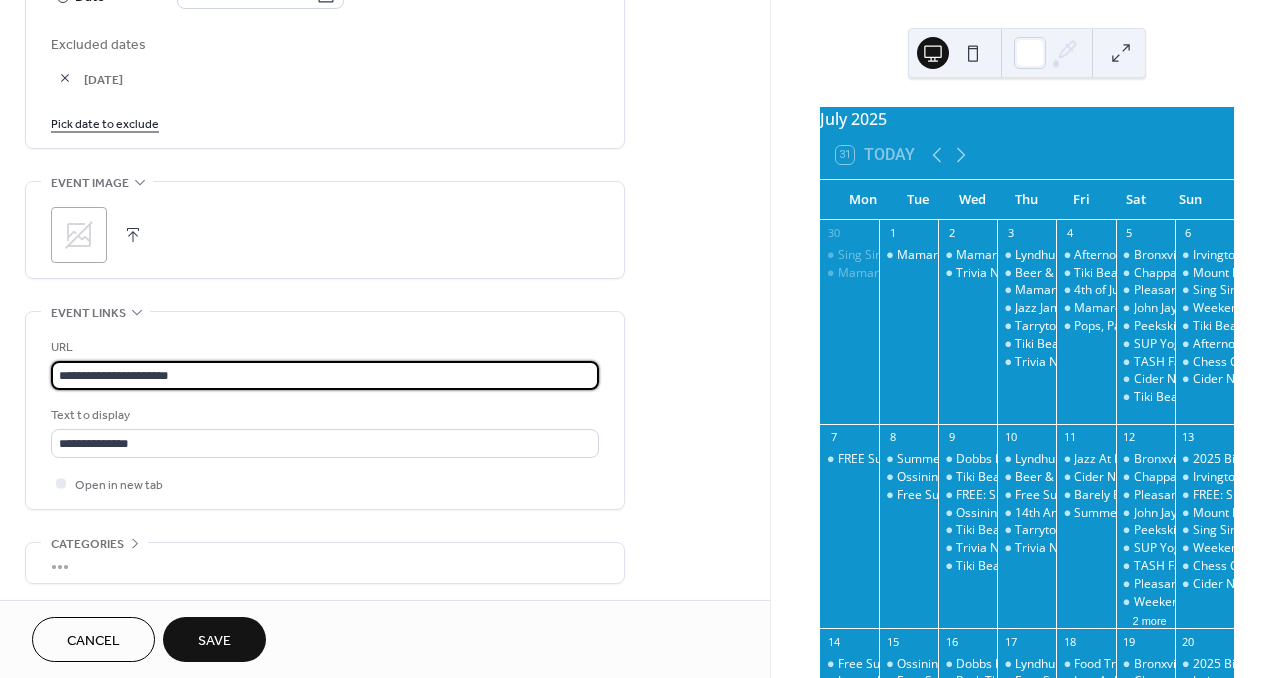 type on "**********" 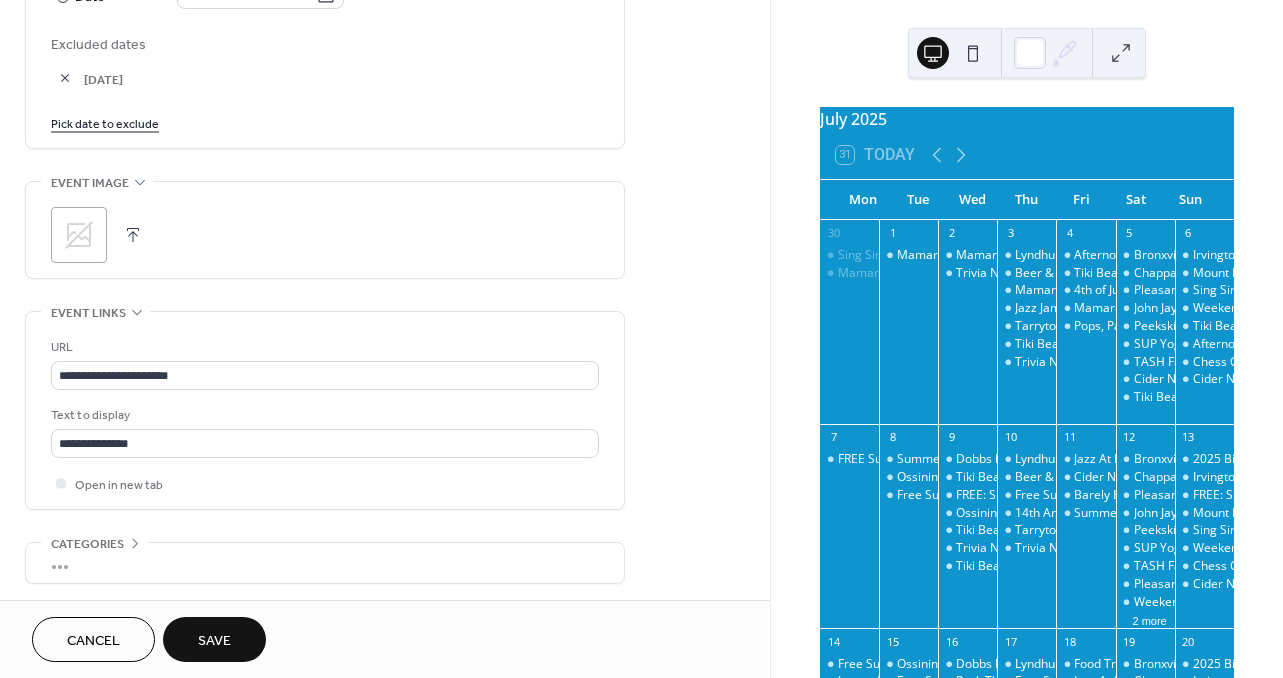 click on "**********" at bounding box center (385, -170) 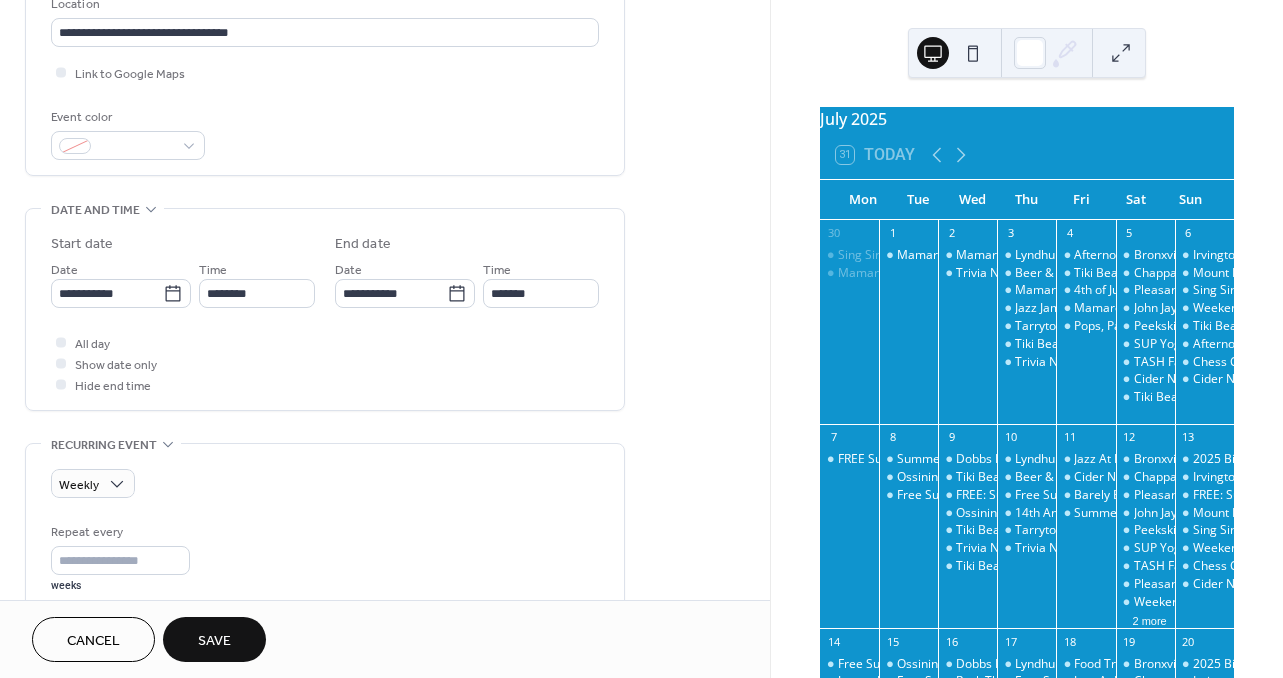 scroll, scrollTop: 467, scrollLeft: 0, axis: vertical 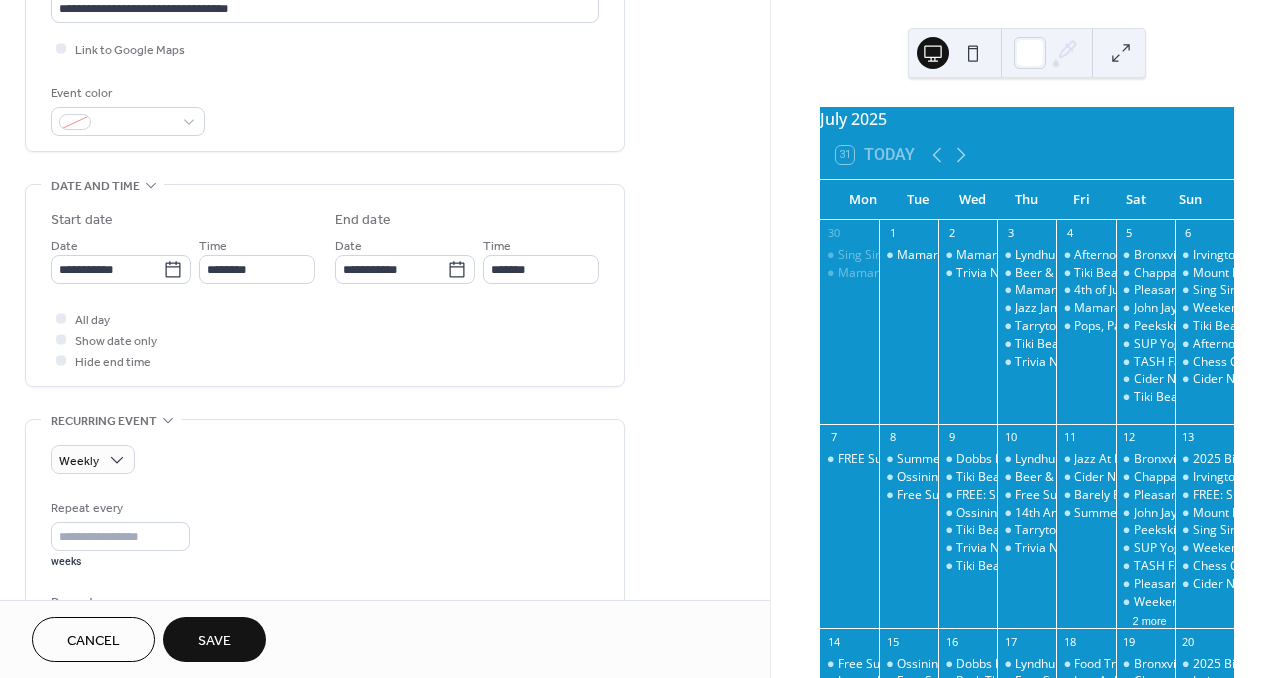 click on "Save" at bounding box center (214, 641) 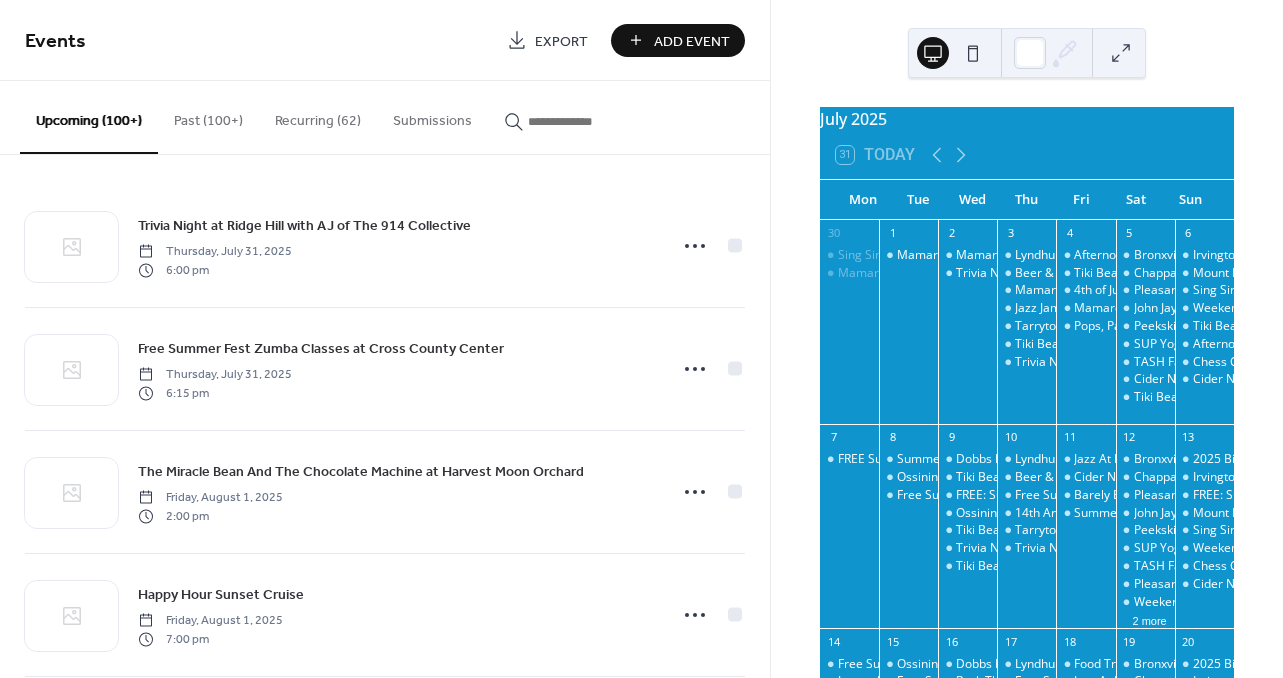 click at bounding box center (588, 121) 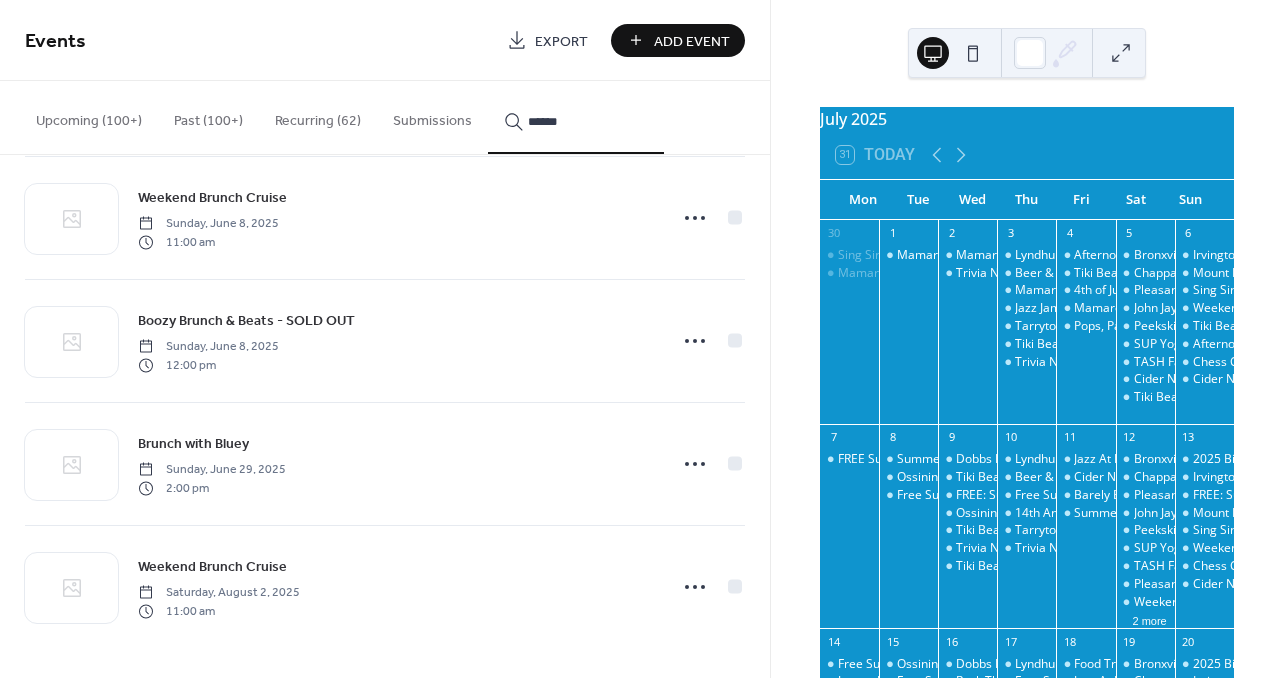scroll, scrollTop: 1875, scrollLeft: 0, axis: vertical 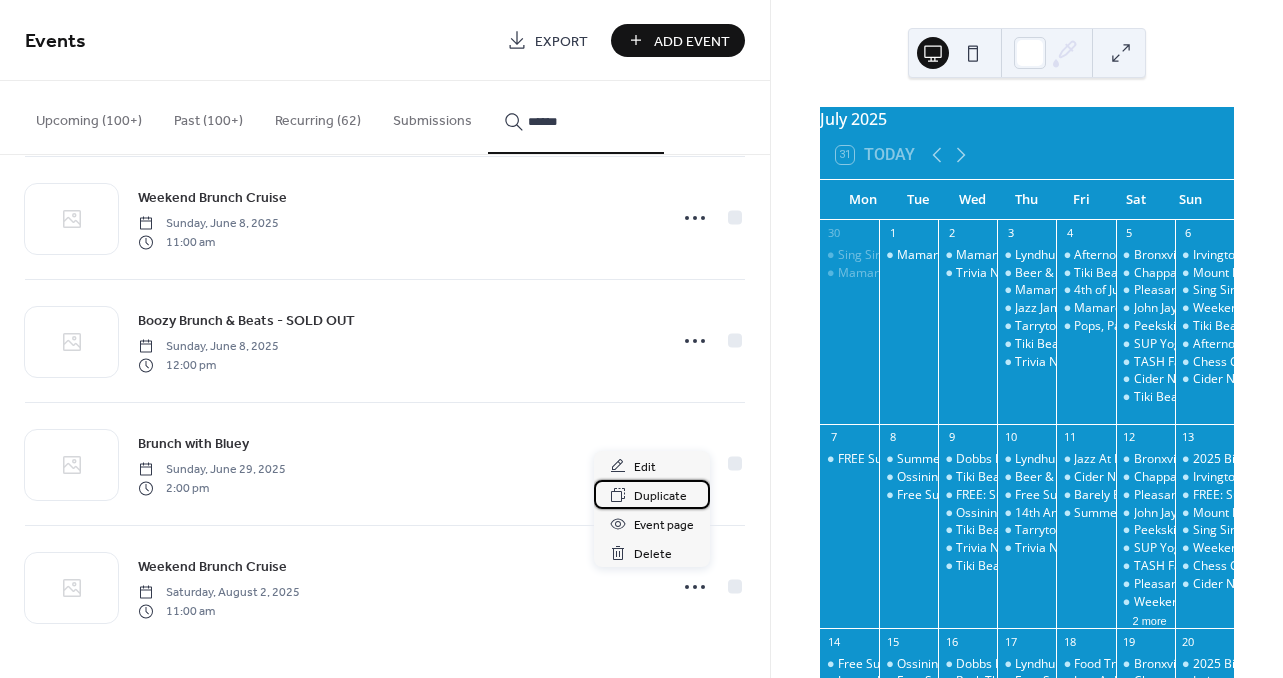 drag, startPoint x: 652, startPoint y: 497, endPoint x: 1083, endPoint y: 32, distance: 634.0237 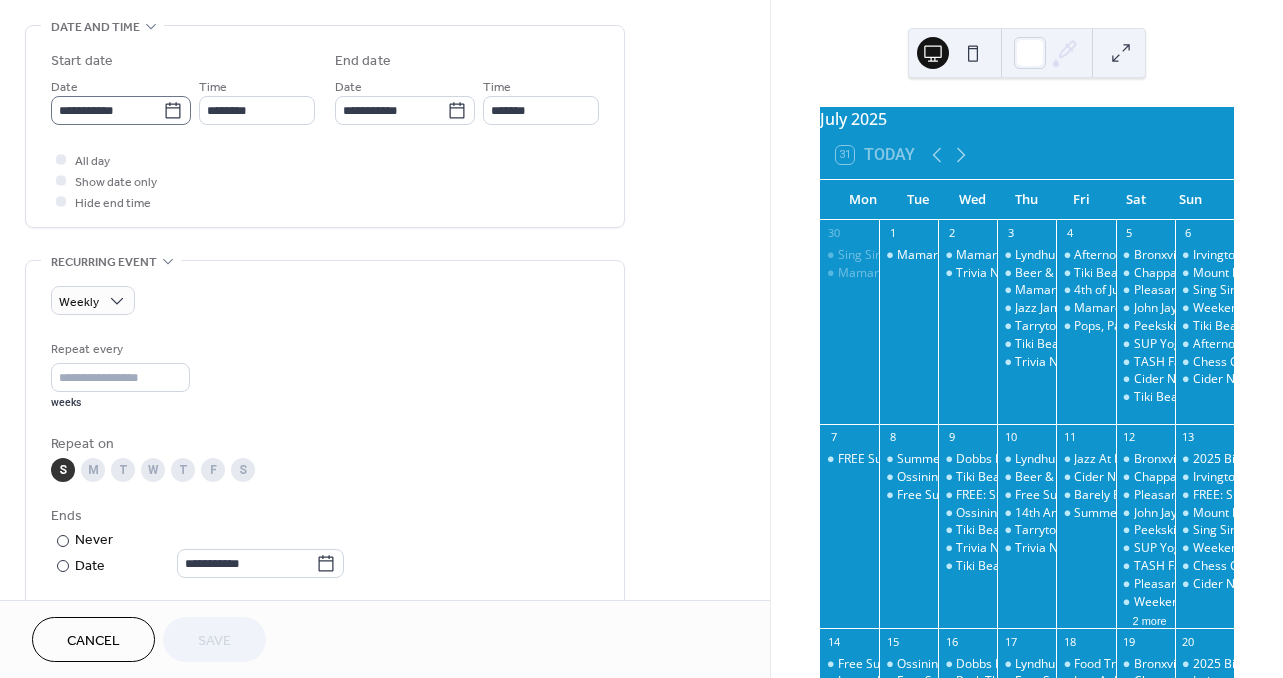 scroll, scrollTop: 629, scrollLeft: 0, axis: vertical 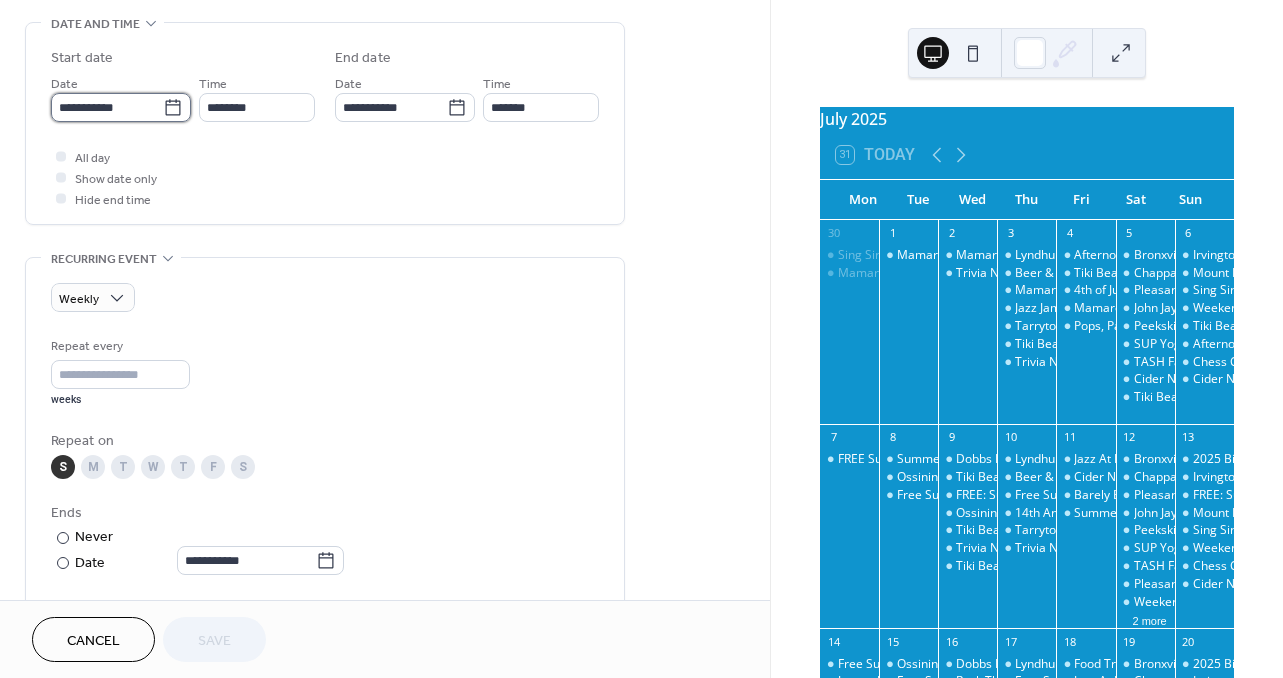 click on "**********" at bounding box center (107, 107) 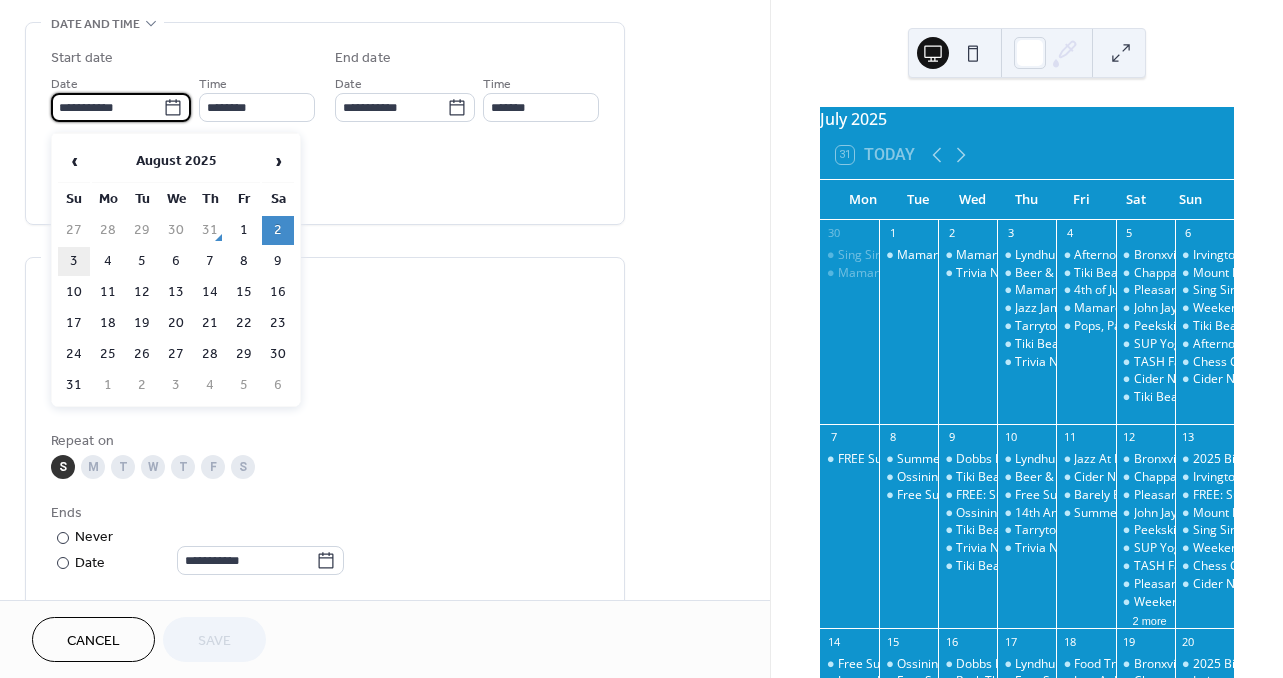 click on "3" at bounding box center (74, 261) 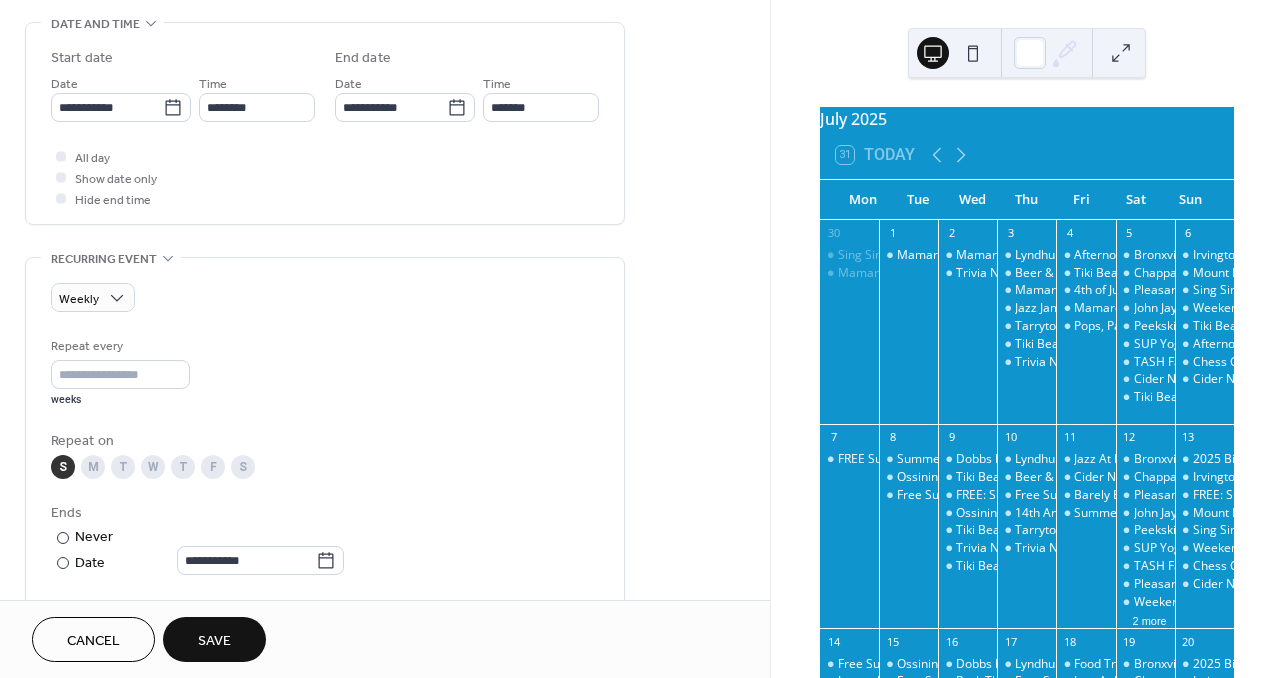 click on "Save" at bounding box center (214, 639) 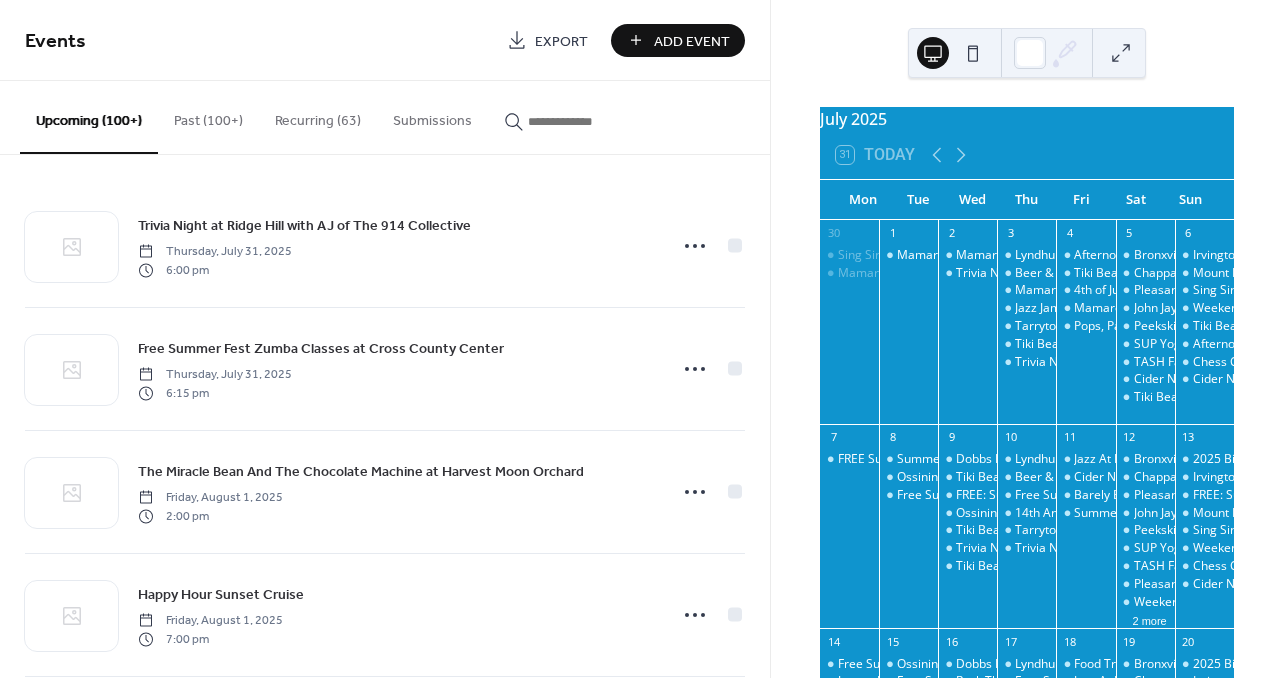 click at bounding box center [588, 121] 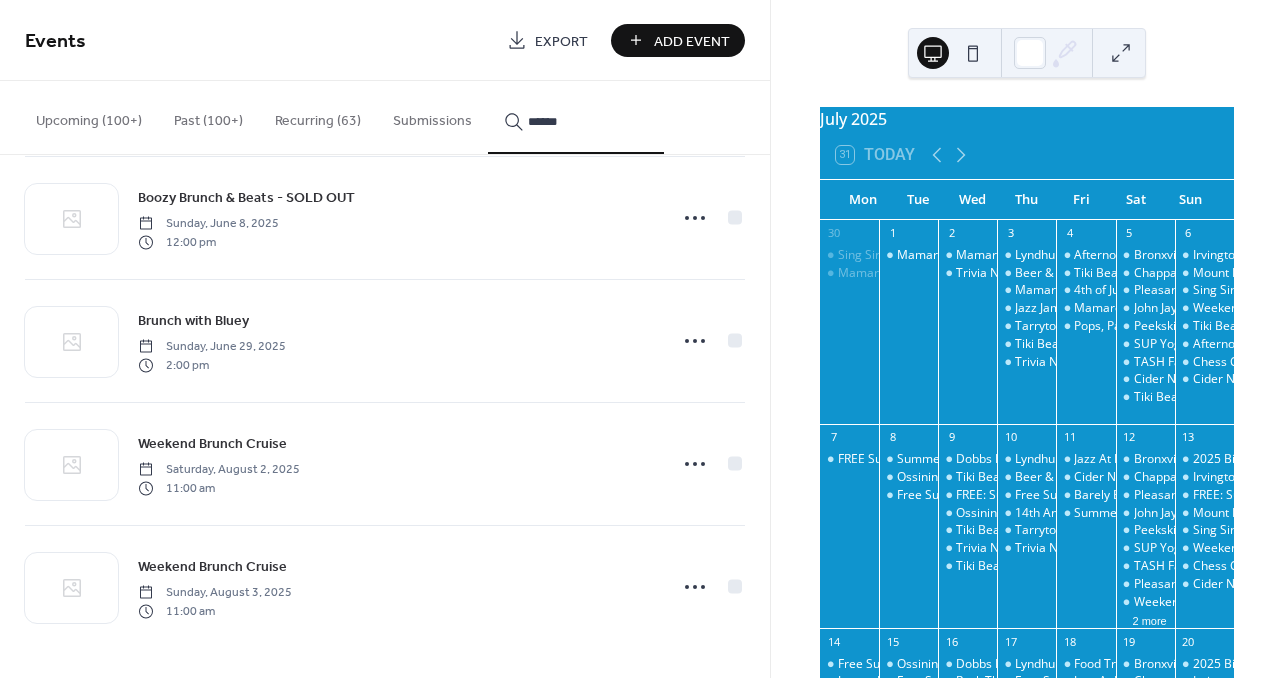 scroll, scrollTop: 1998, scrollLeft: 0, axis: vertical 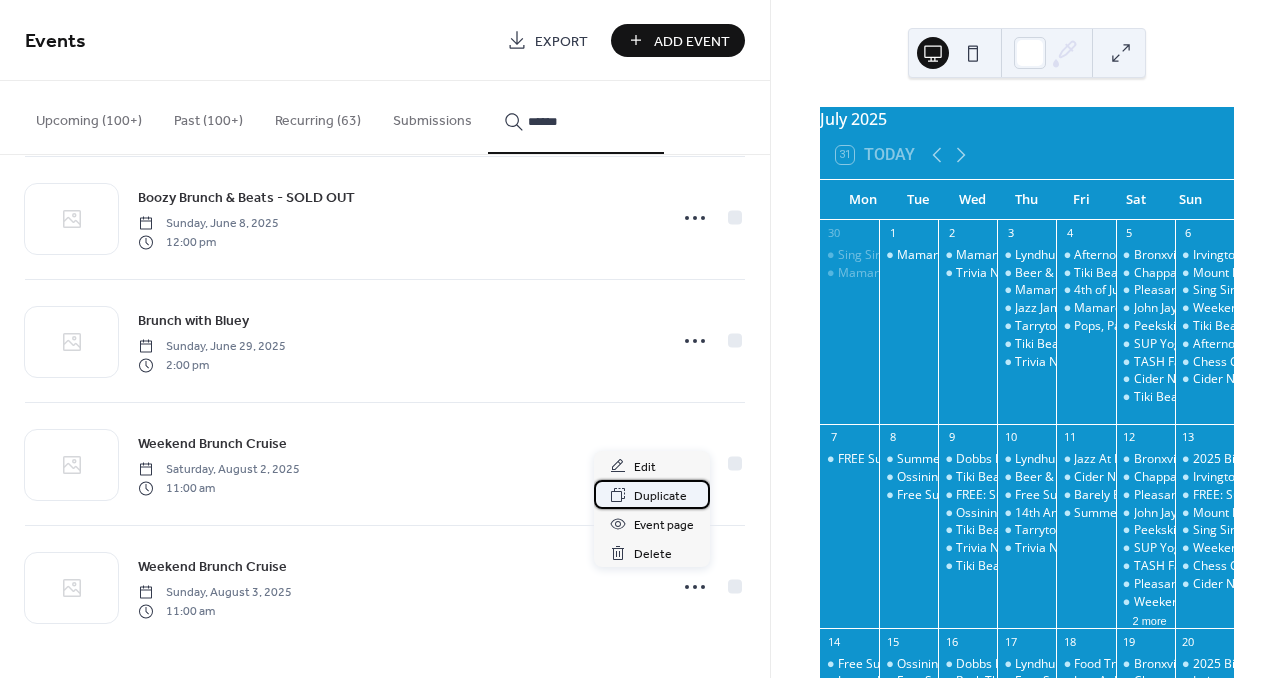click on "Duplicate" at bounding box center [660, 496] 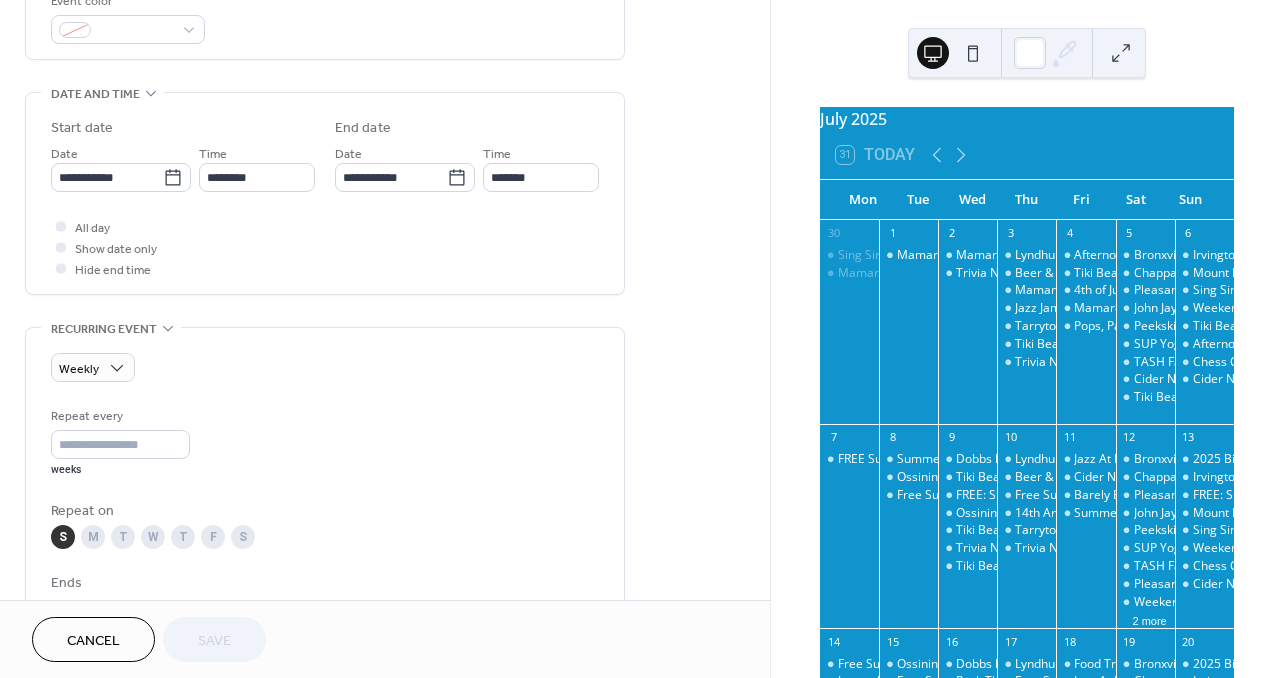 scroll, scrollTop: 567, scrollLeft: 0, axis: vertical 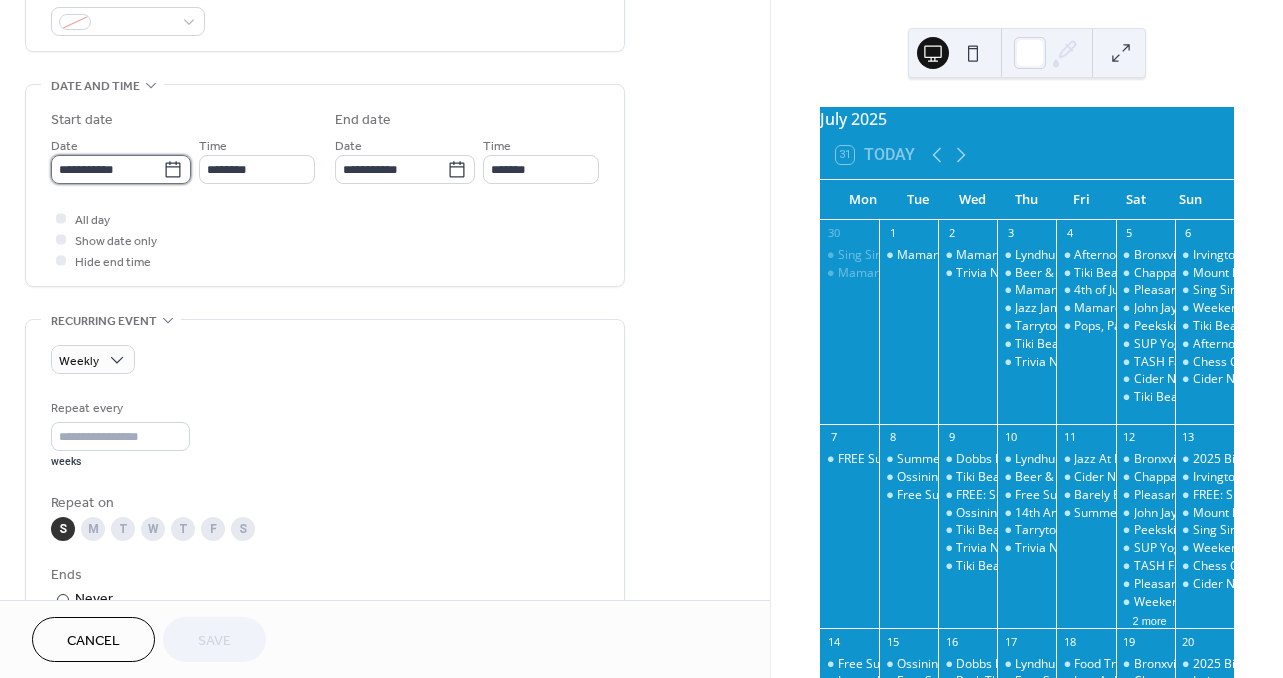click on "**********" at bounding box center (107, 169) 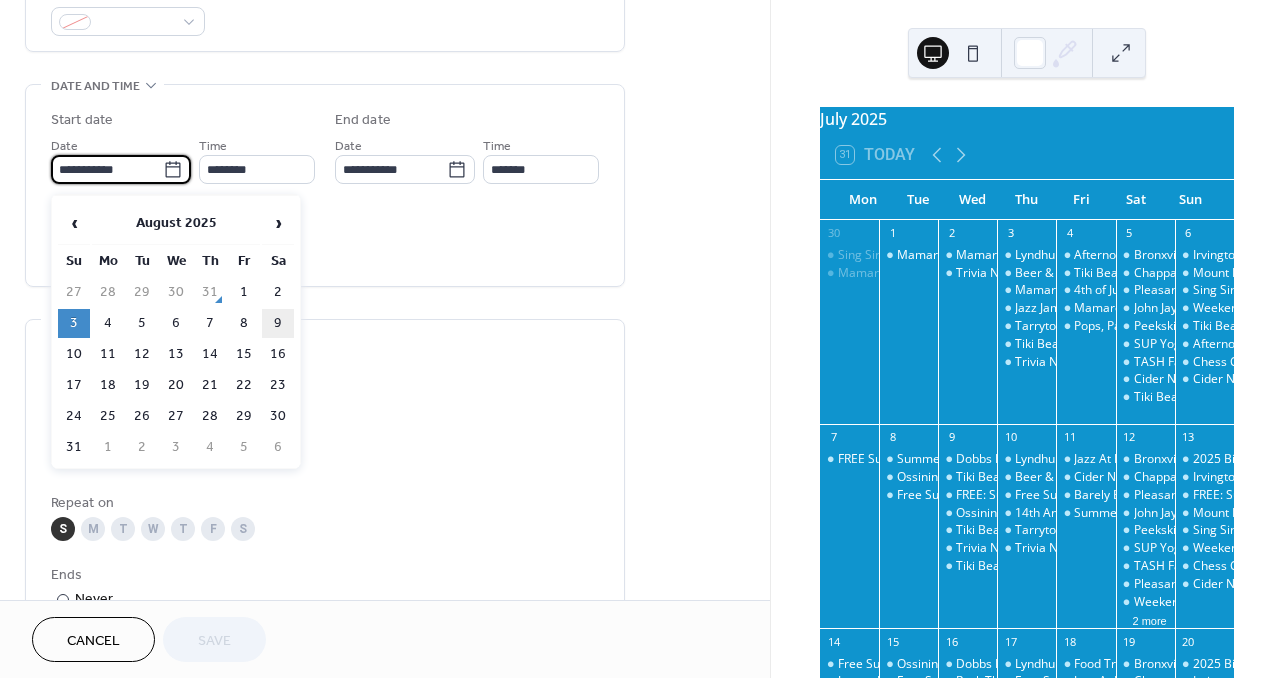 click on "9" at bounding box center (278, 323) 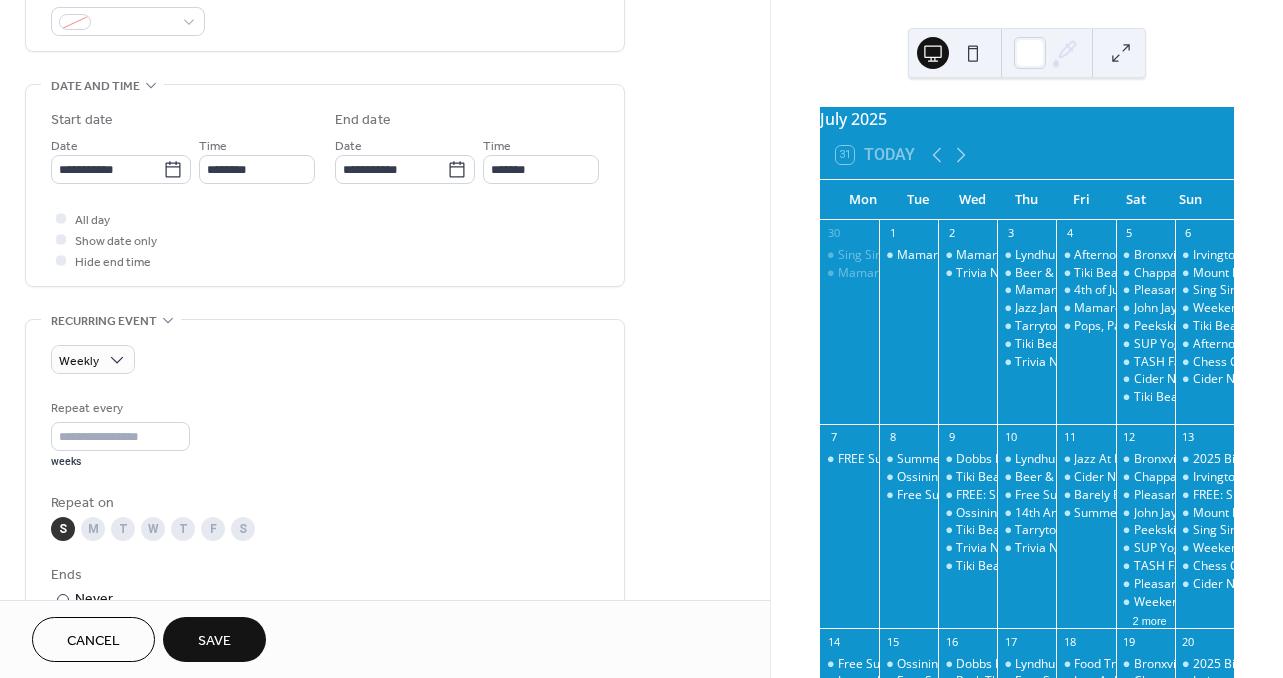 click on "Save" at bounding box center (214, 641) 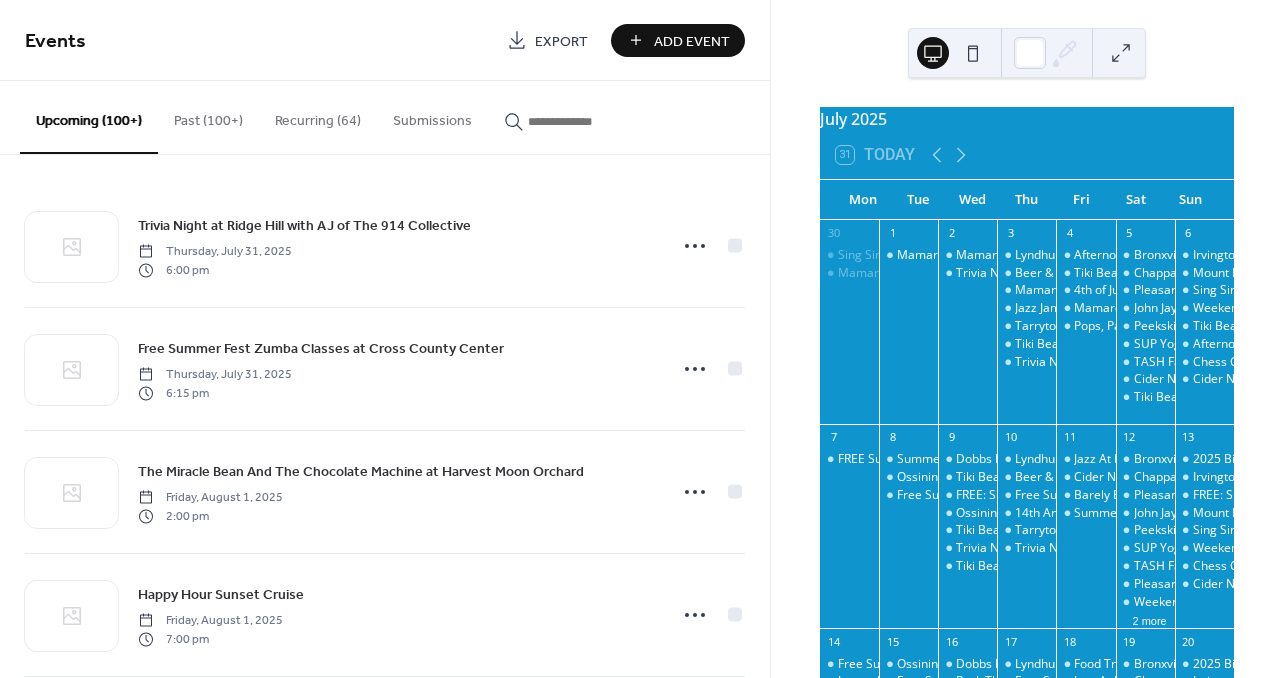click at bounding box center (588, 121) 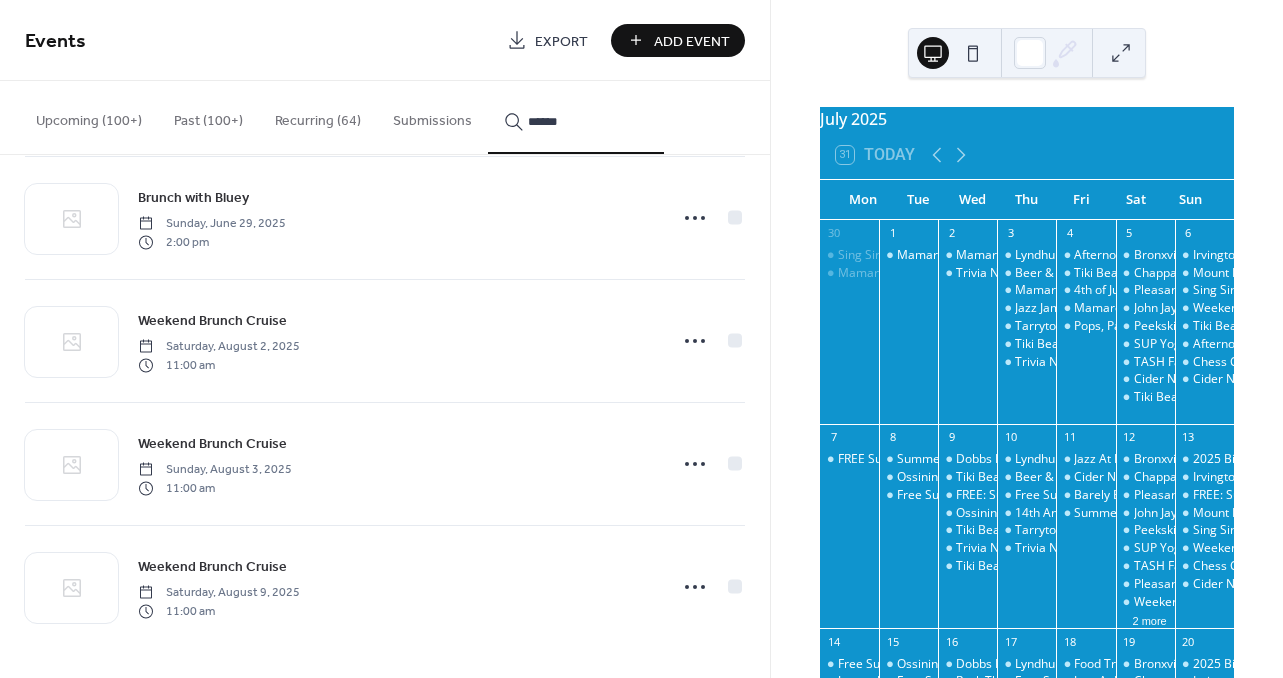 scroll, scrollTop: 2121, scrollLeft: 0, axis: vertical 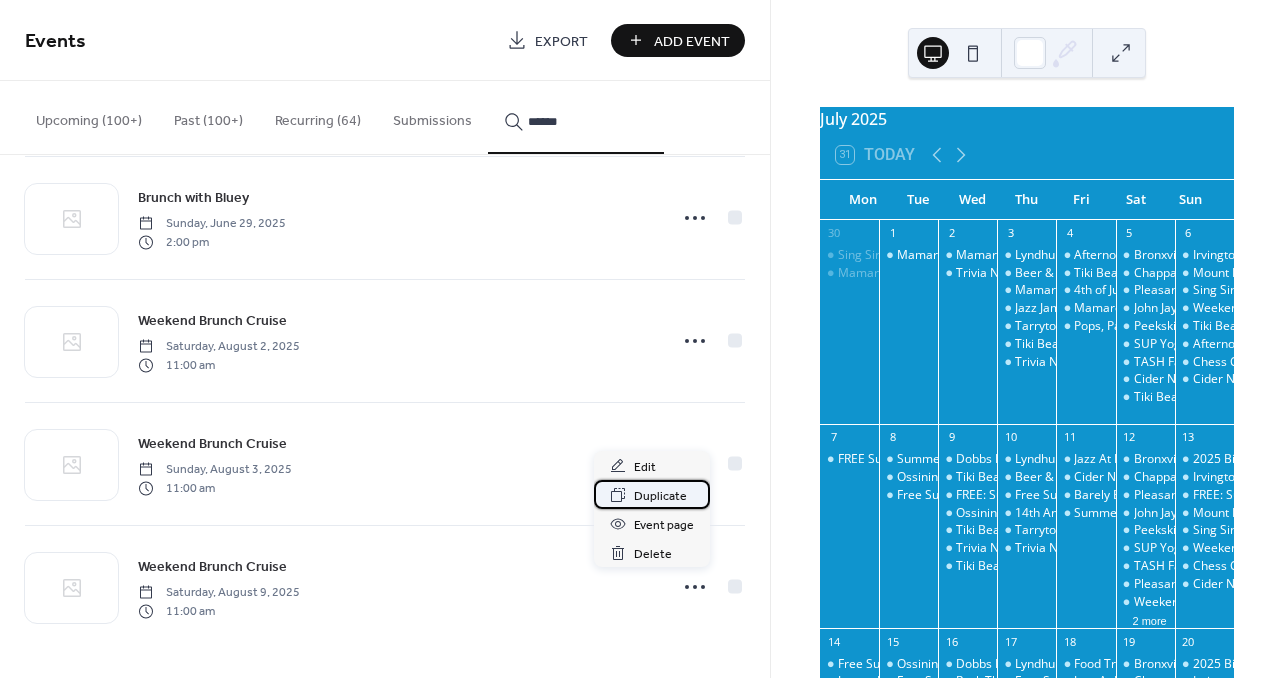 click on "Duplicate" at bounding box center (660, 496) 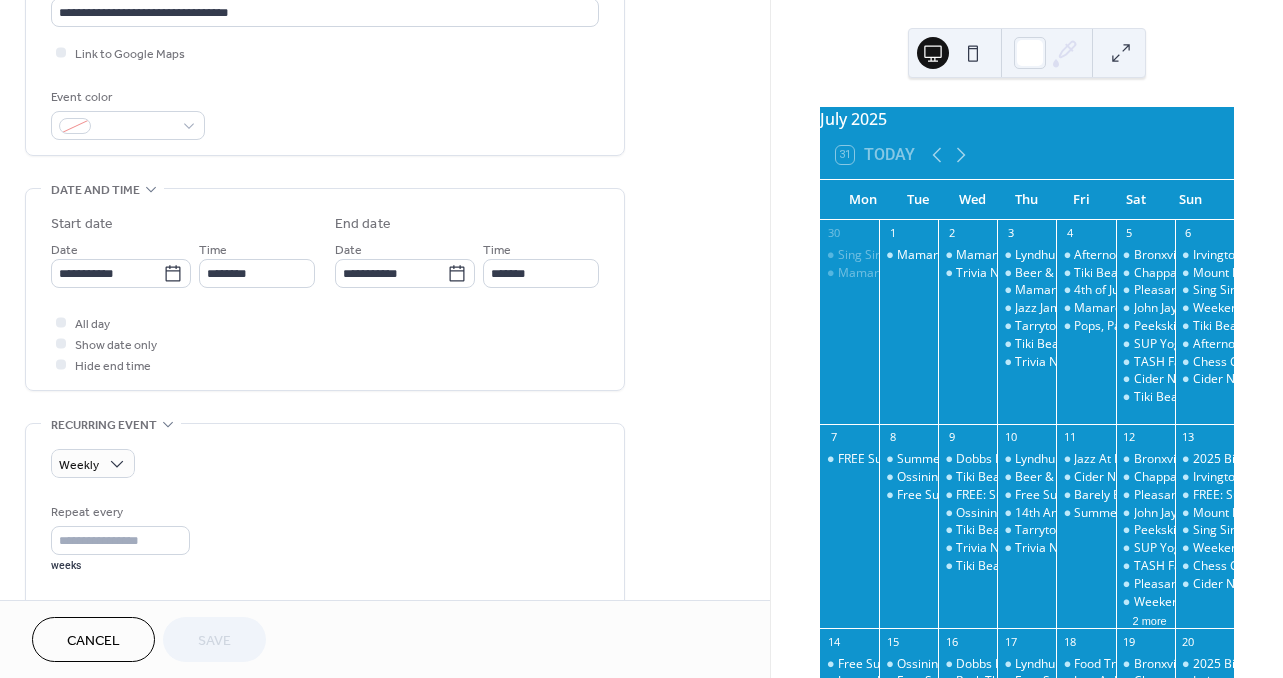 scroll, scrollTop: 472, scrollLeft: 0, axis: vertical 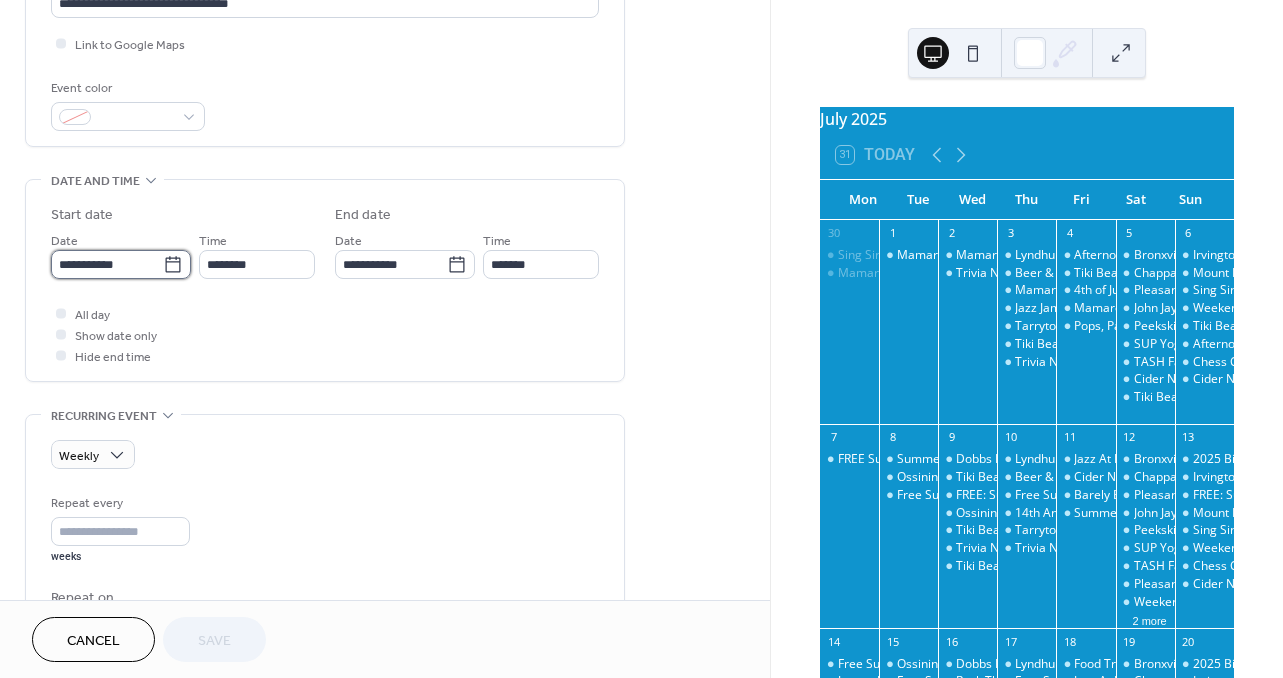 click on "**********" at bounding box center (107, 264) 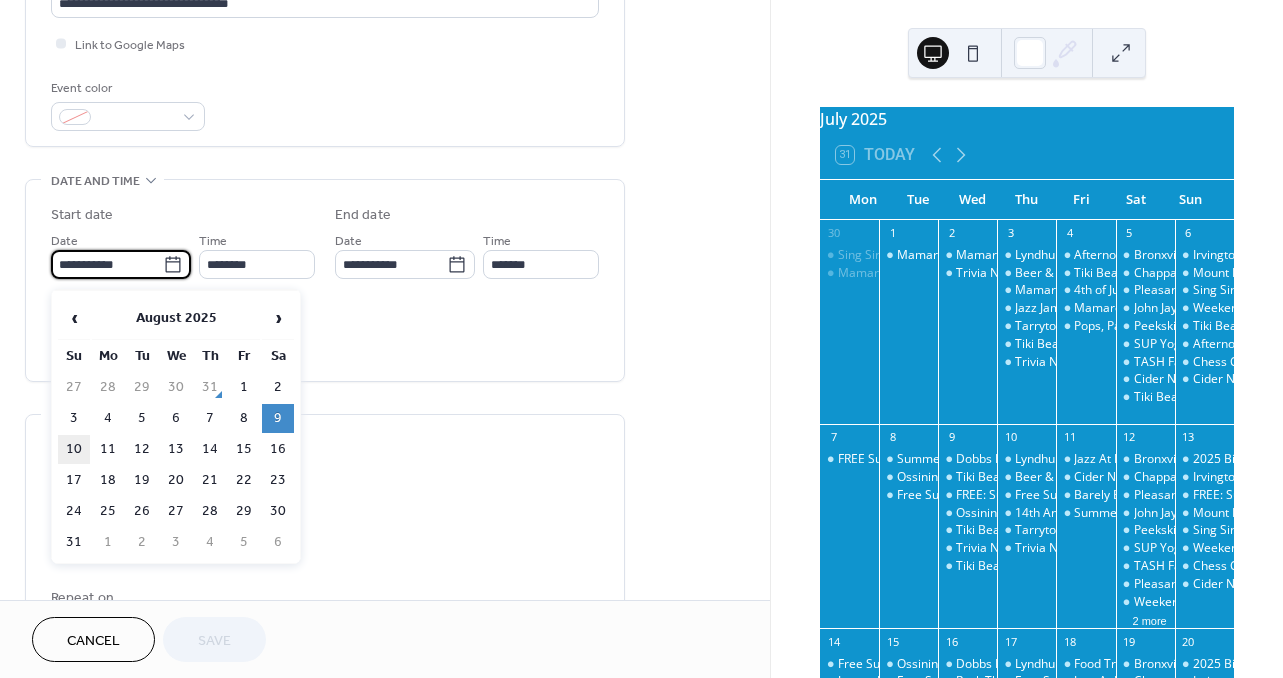 click on "10" at bounding box center [74, 449] 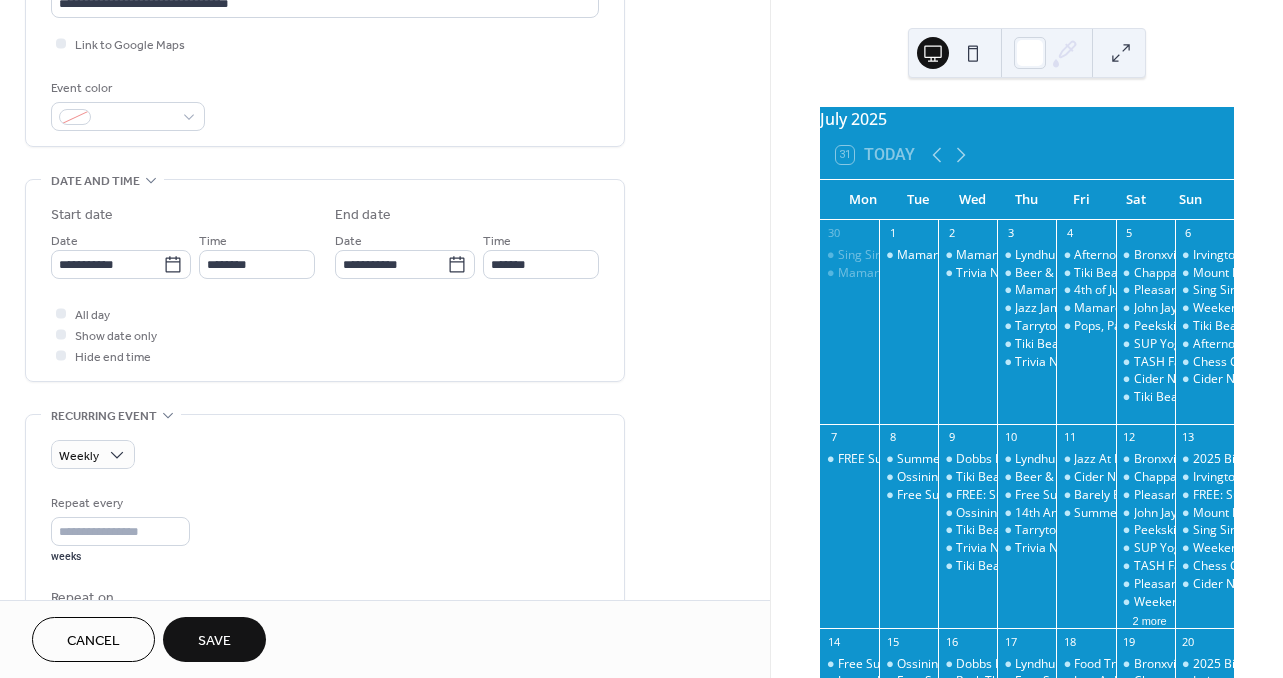 type on "**********" 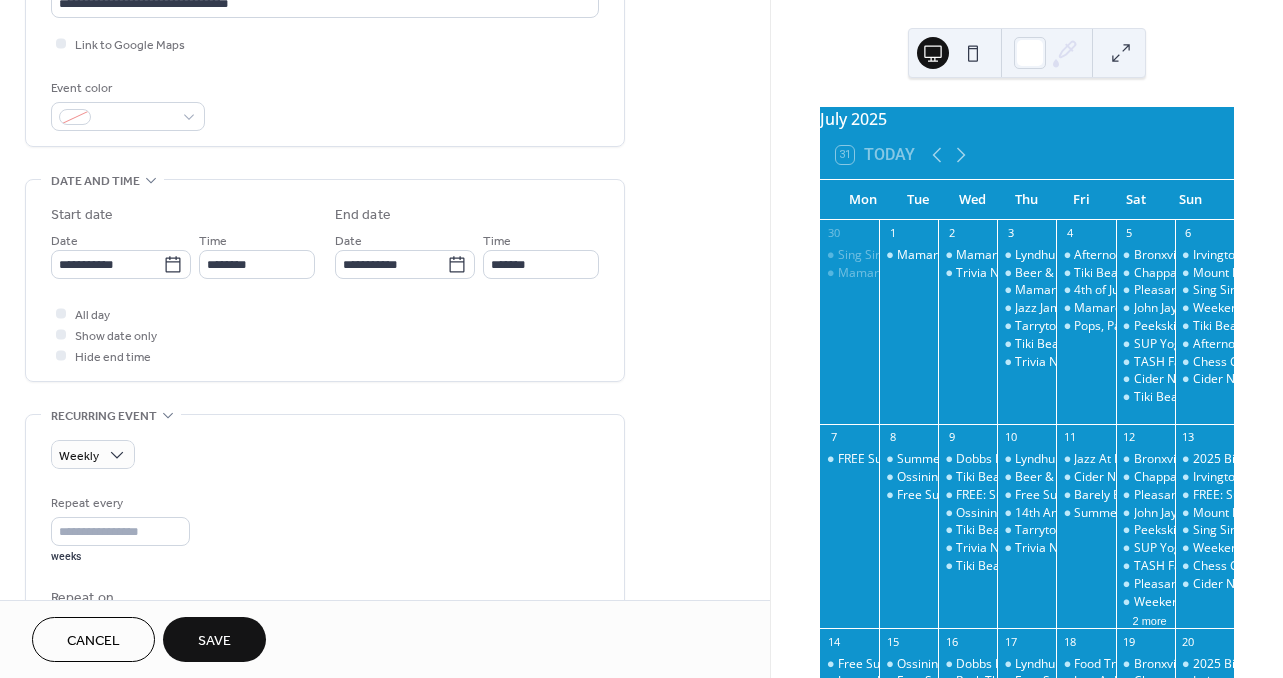 type on "**********" 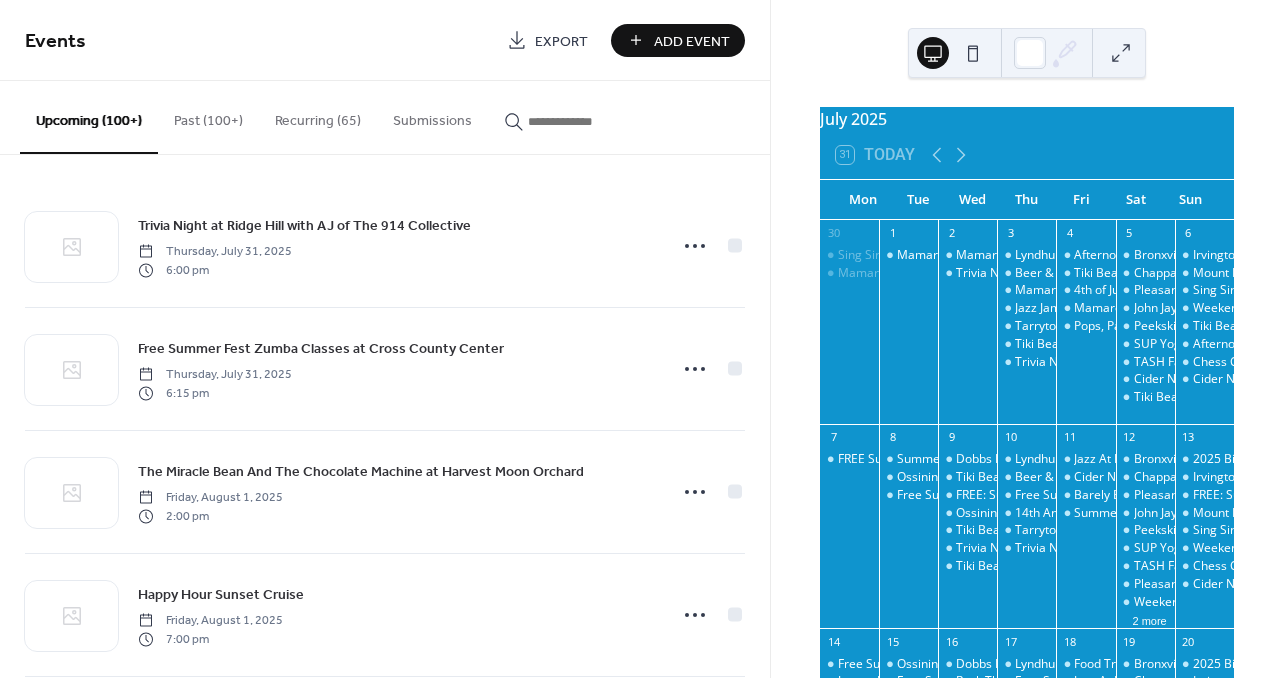 click at bounding box center [576, 121] 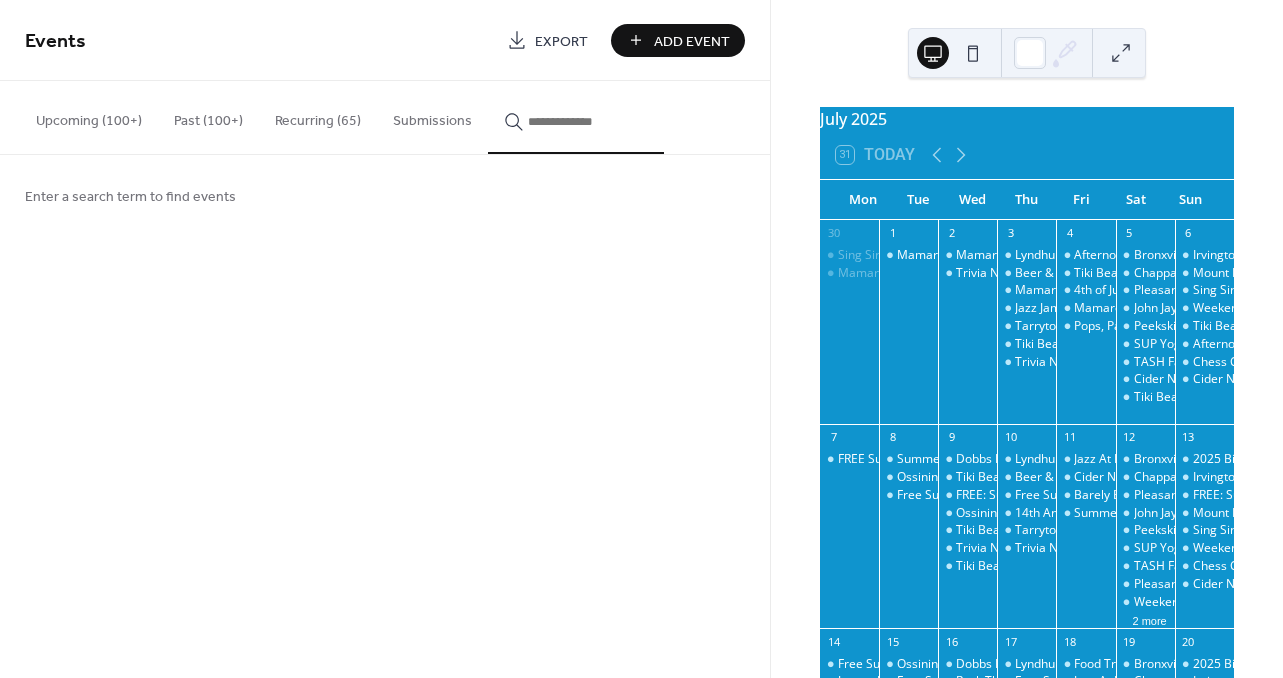 click at bounding box center (588, 121) 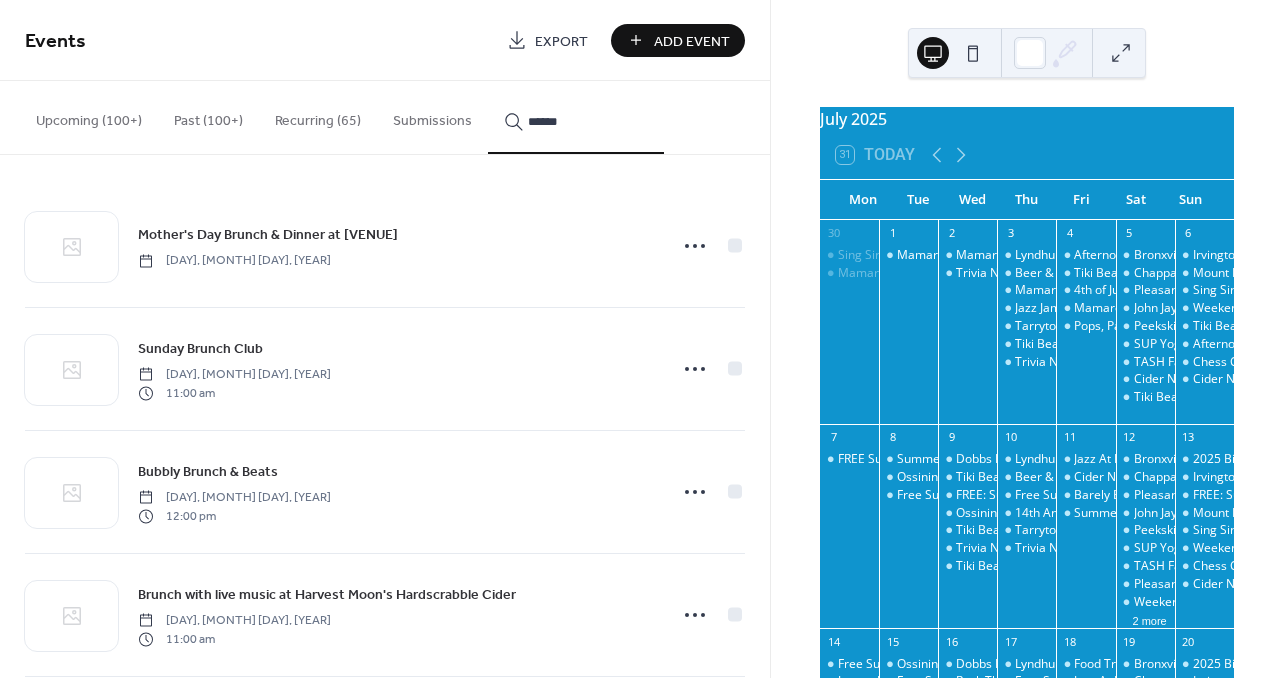 scroll, scrollTop: 2244, scrollLeft: 0, axis: vertical 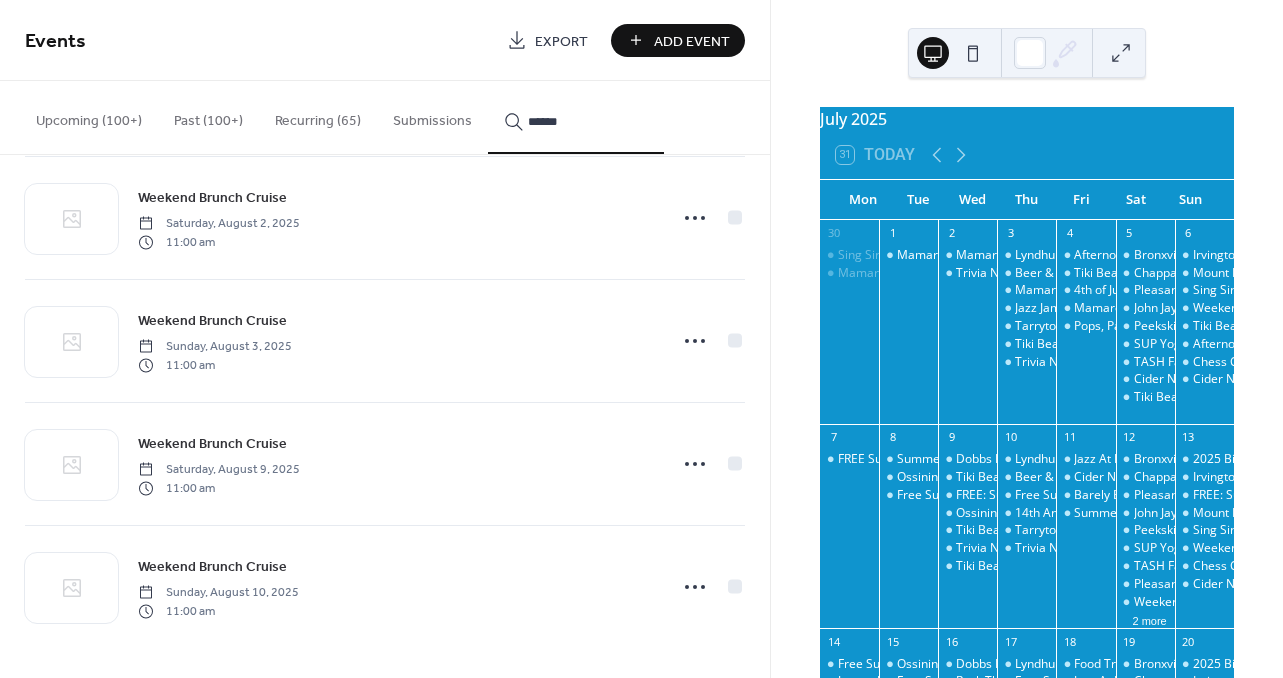 type on "******" 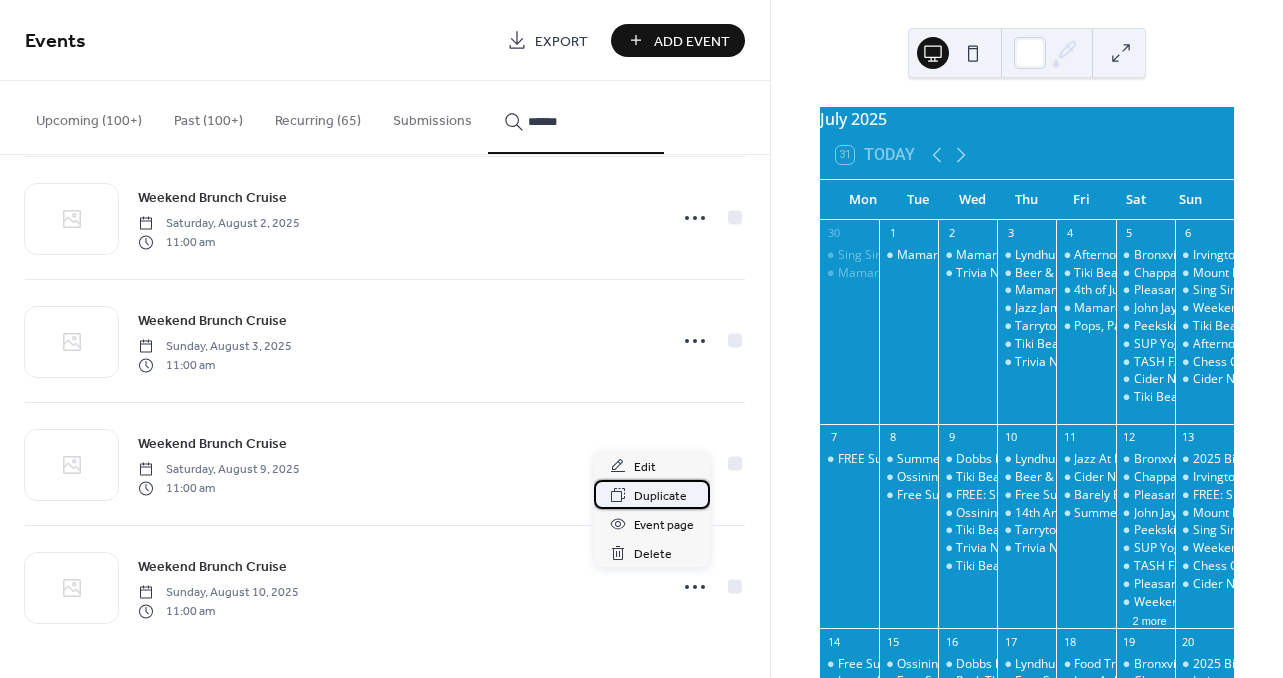 click on "Duplicate" at bounding box center (660, 496) 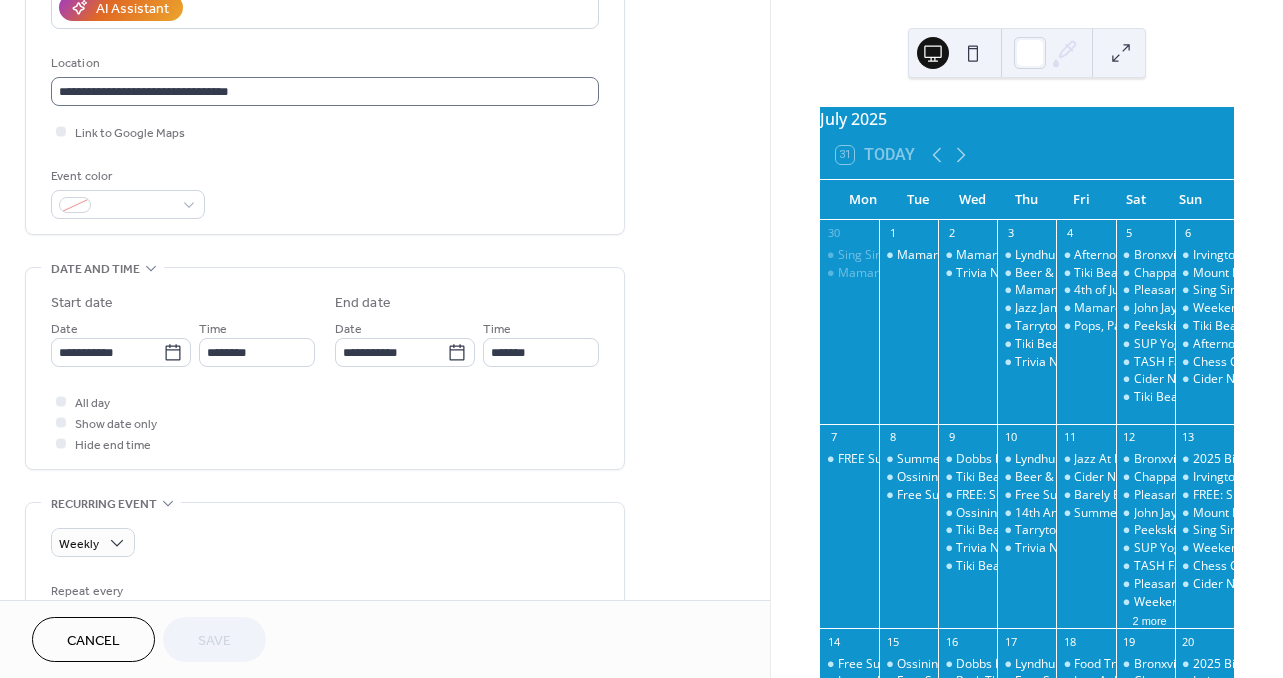 scroll, scrollTop: 431, scrollLeft: 0, axis: vertical 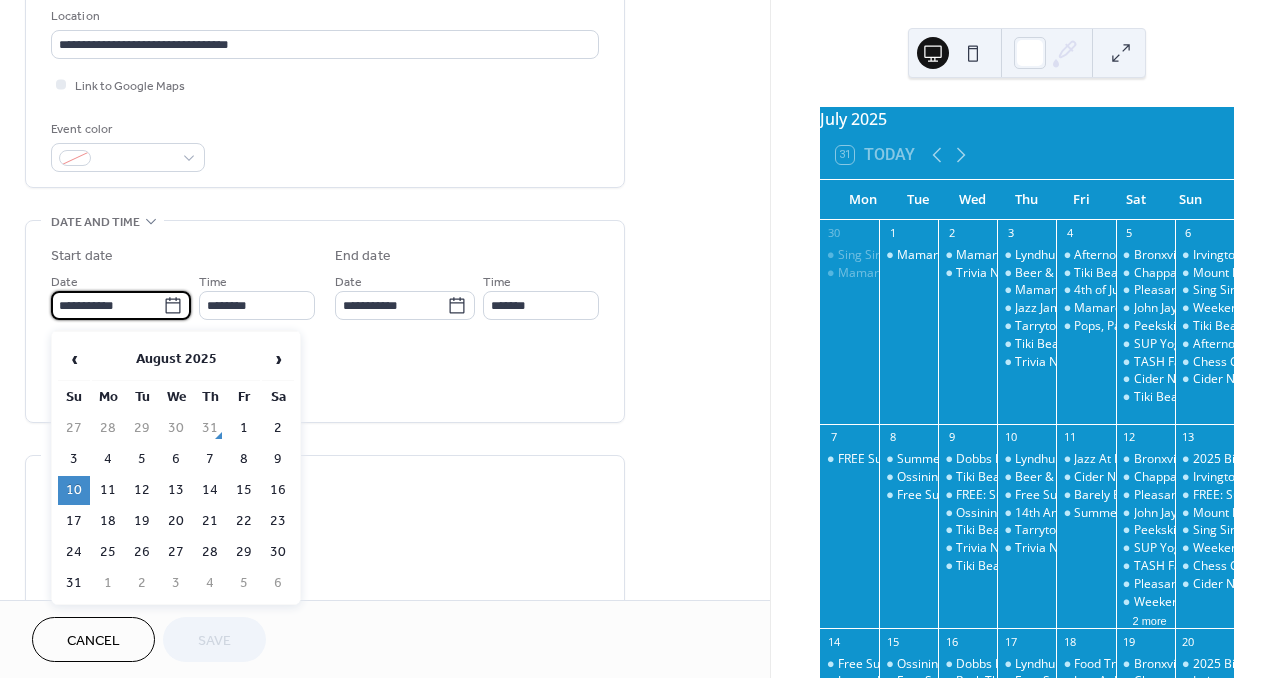 click on "**********" at bounding box center [107, 305] 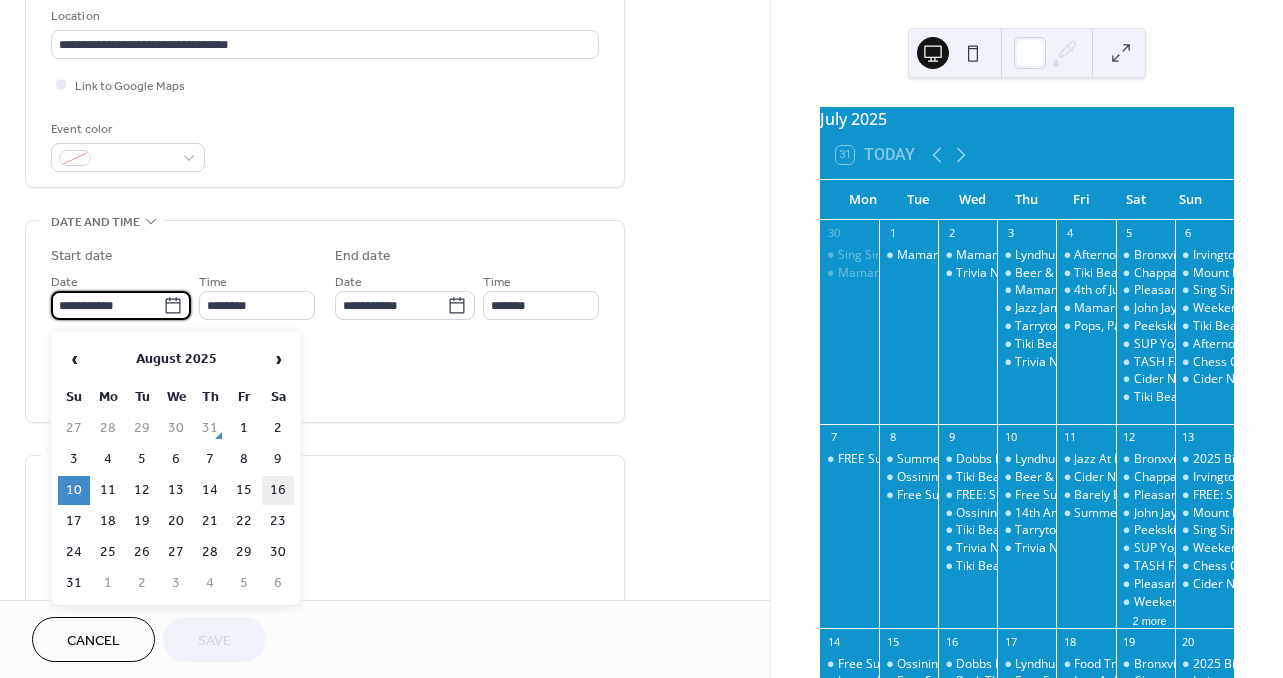 click on "16" at bounding box center [278, 490] 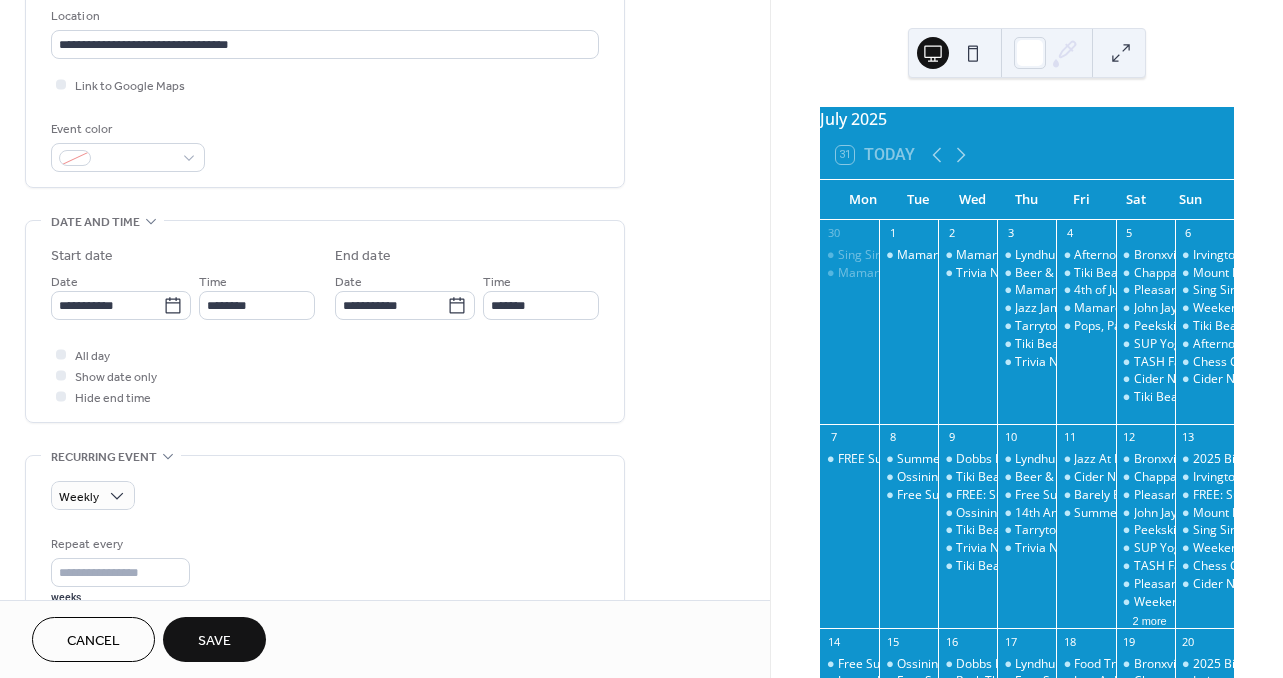 type on "**********" 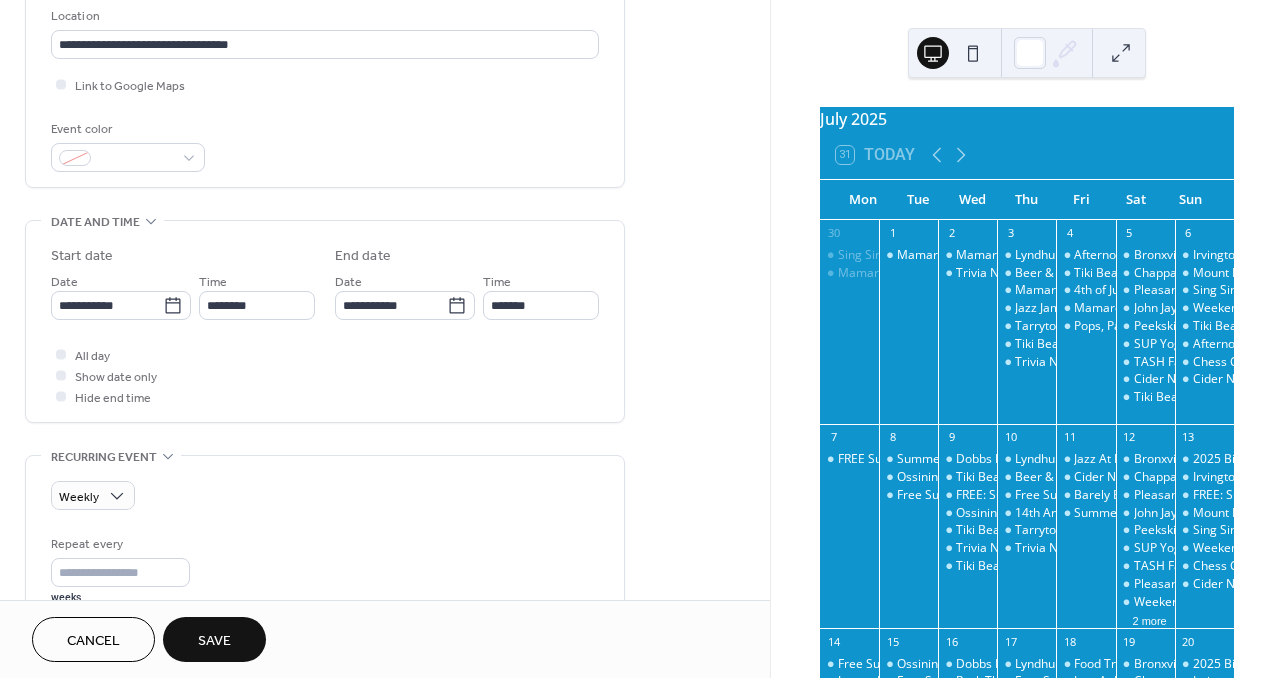 type on "**********" 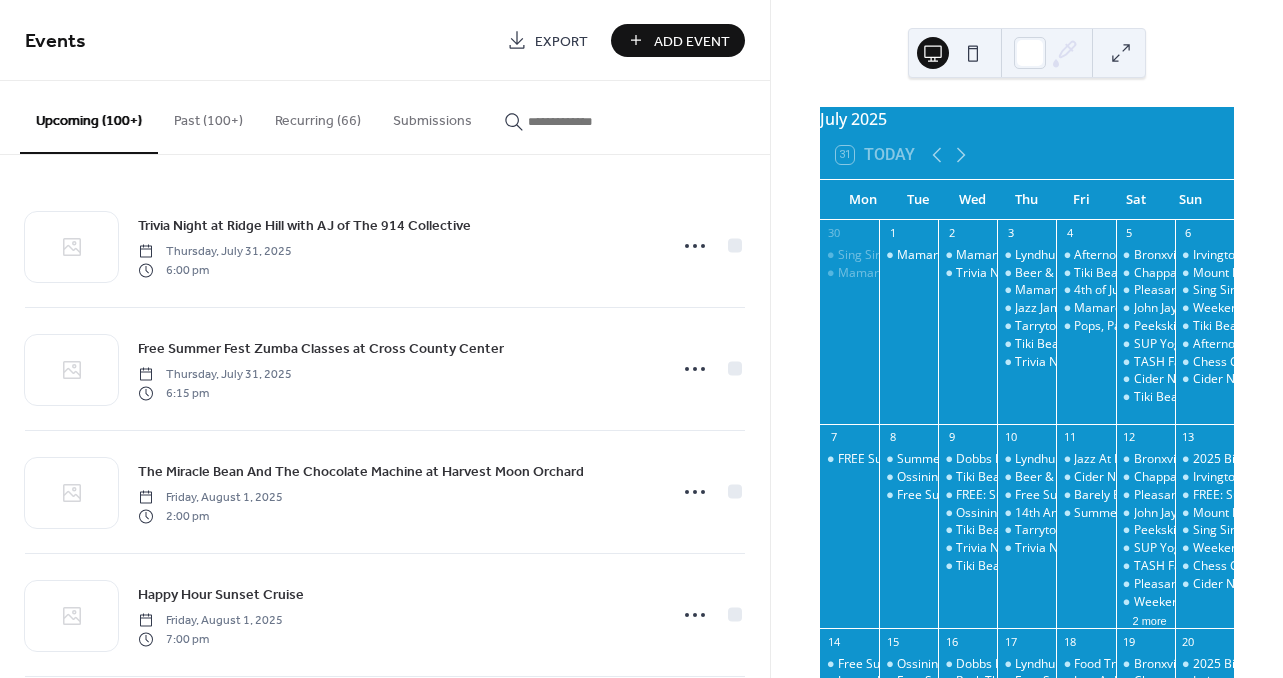 click at bounding box center [588, 121] 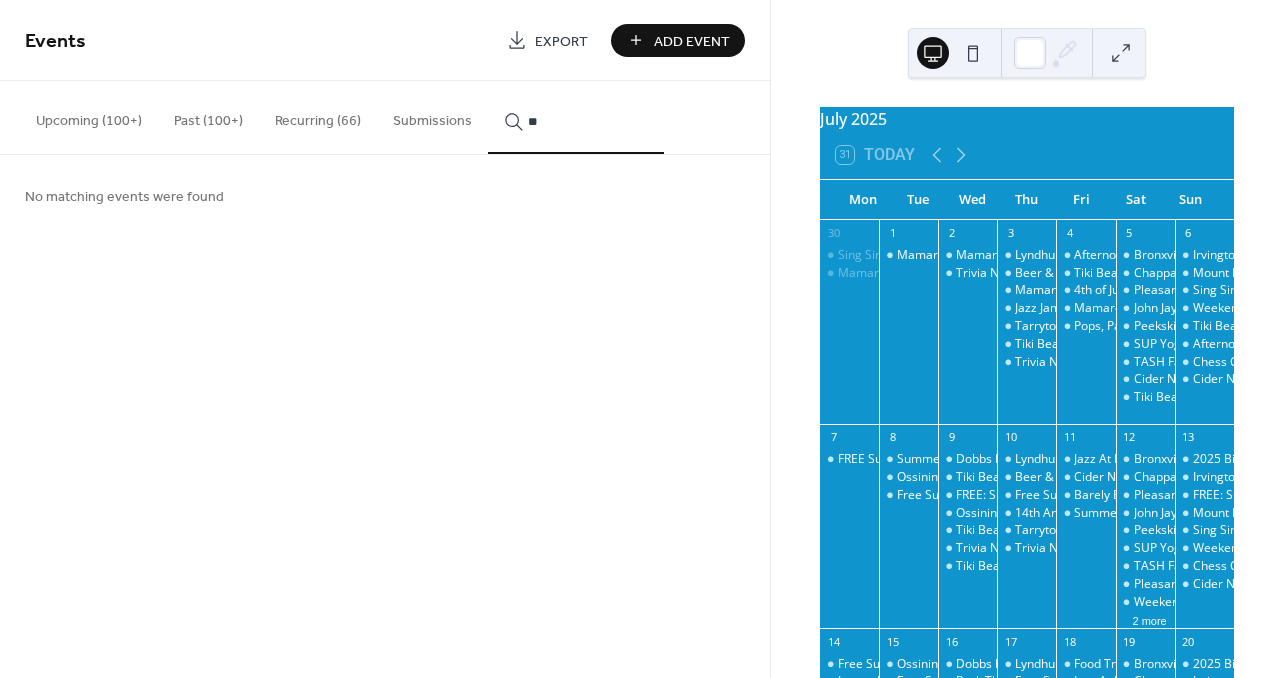 type on "*" 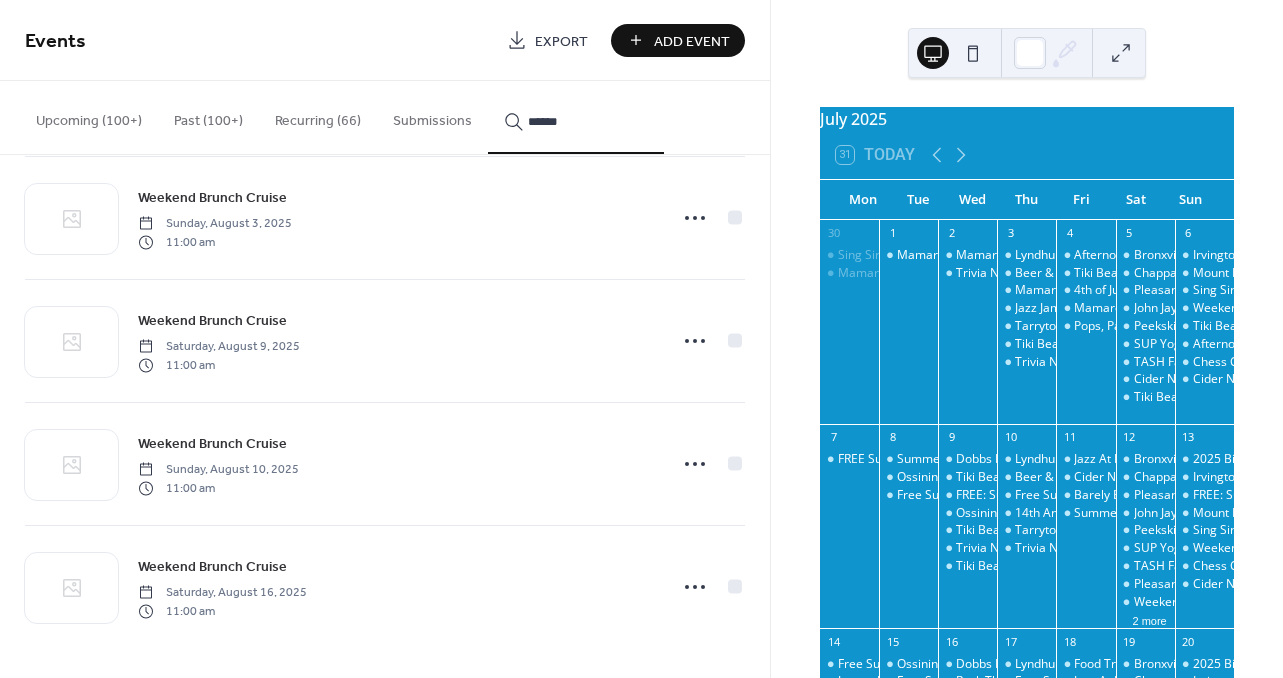 scroll, scrollTop: 2367, scrollLeft: 0, axis: vertical 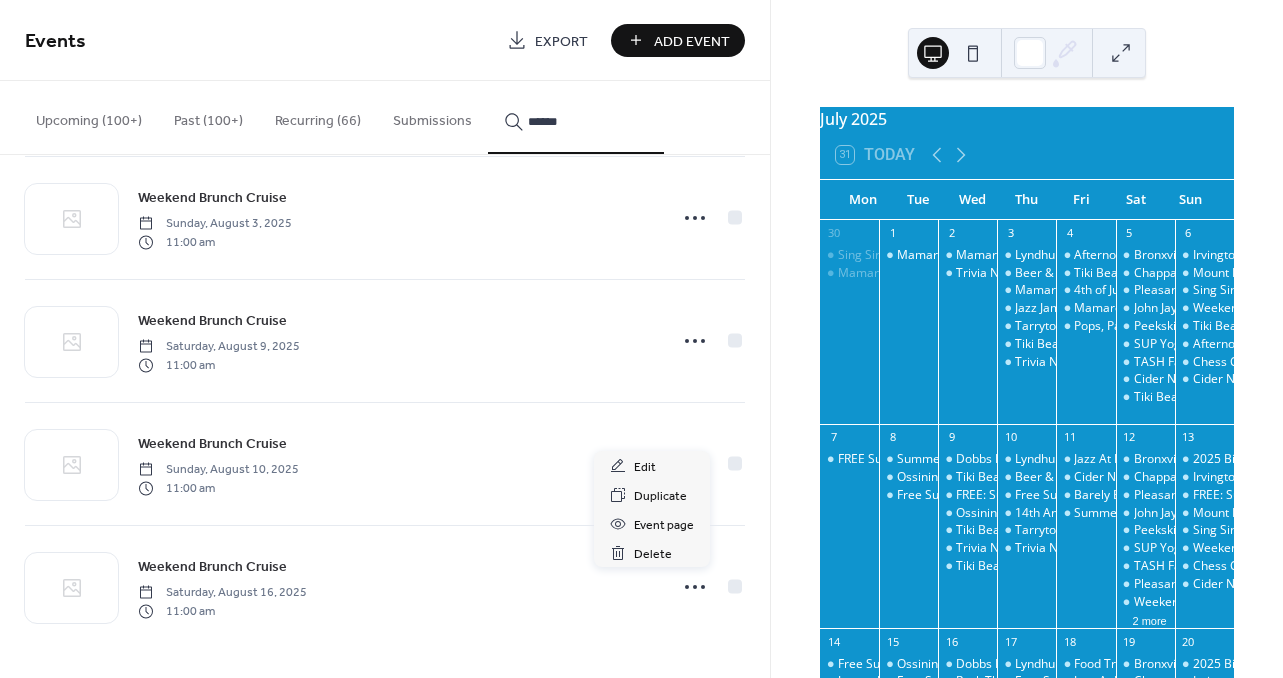 click 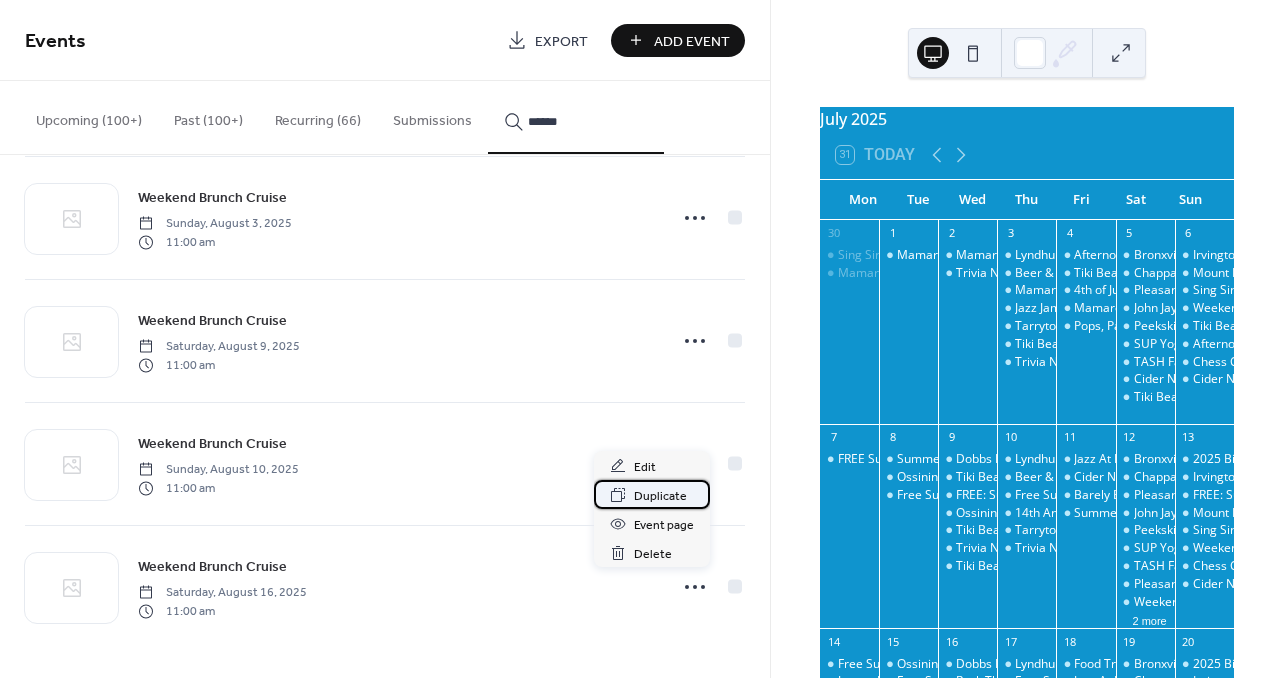 click on "Duplicate" at bounding box center (660, 496) 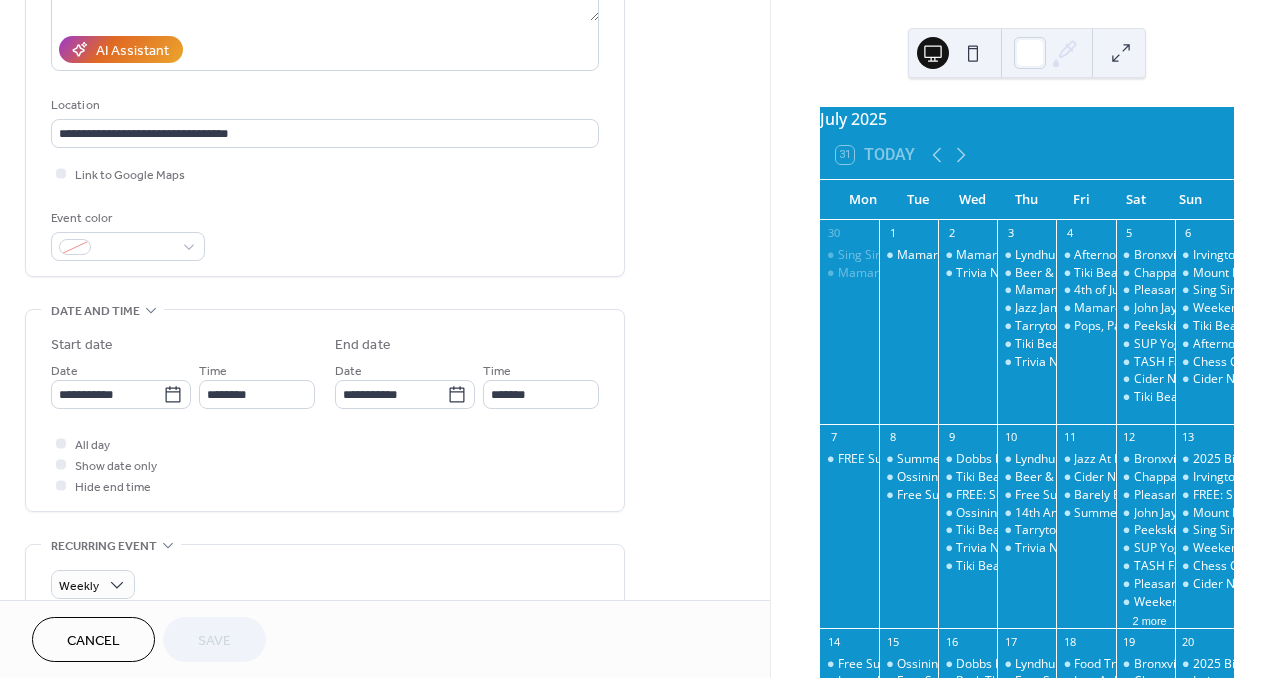 scroll, scrollTop: 507, scrollLeft: 0, axis: vertical 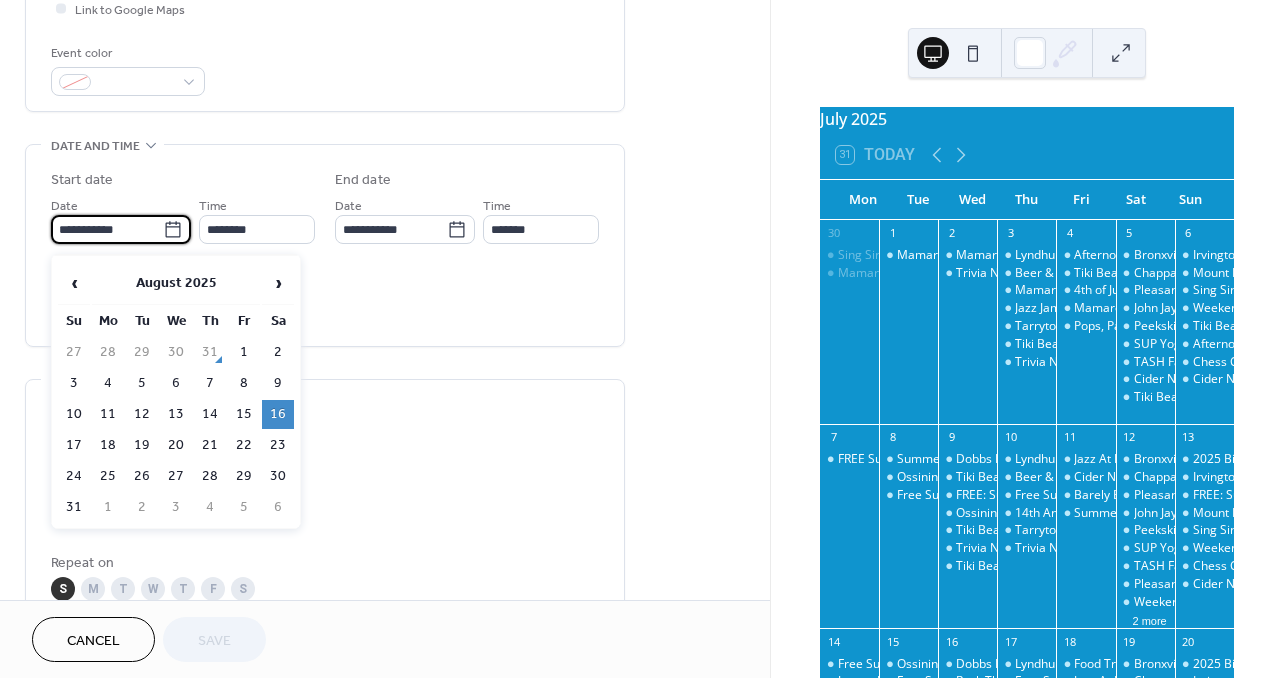 click on "**********" at bounding box center (107, 229) 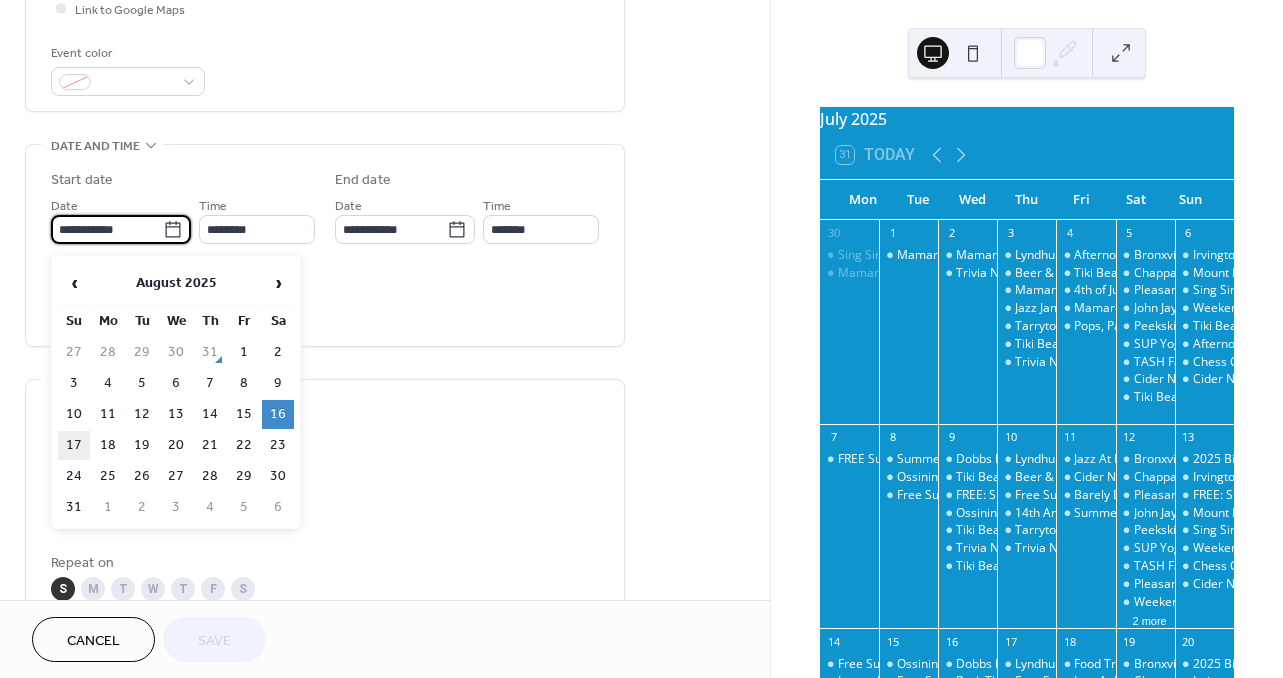 click on "17" at bounding box center [74, 445] 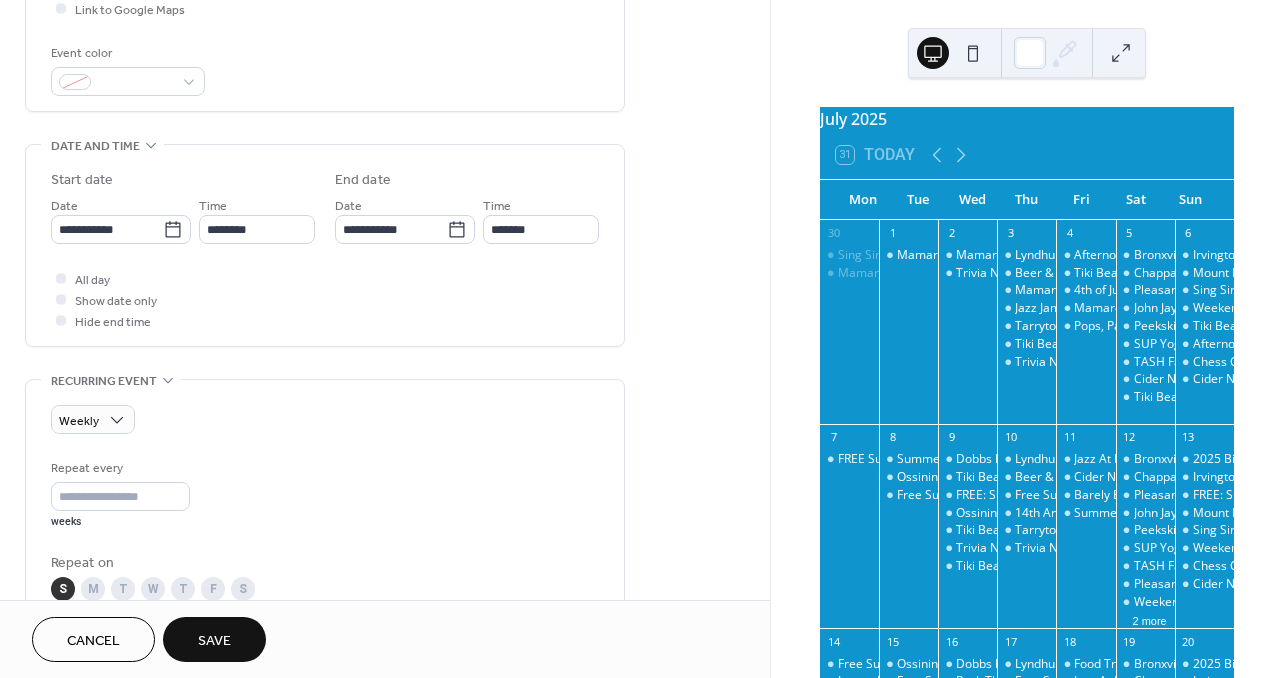 click on "Save" at bounding box center [214, 639] 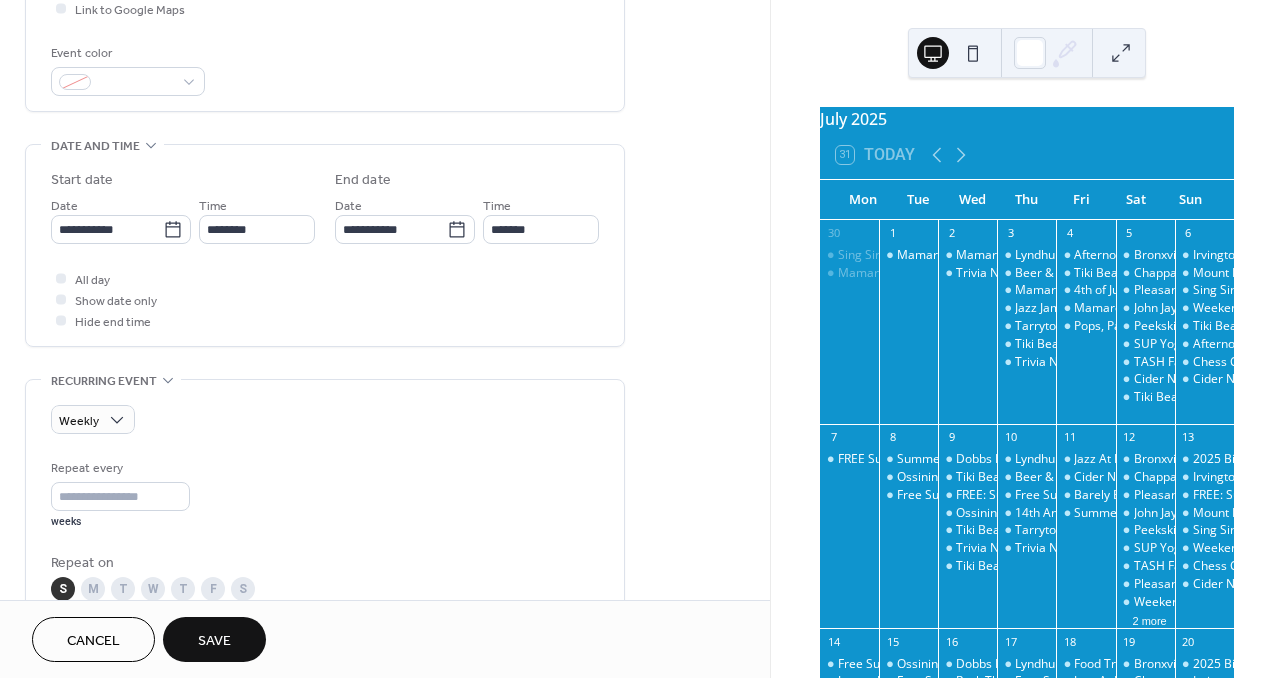 scroll, scrollTop: 0, scrollLeft: 0, axis: both 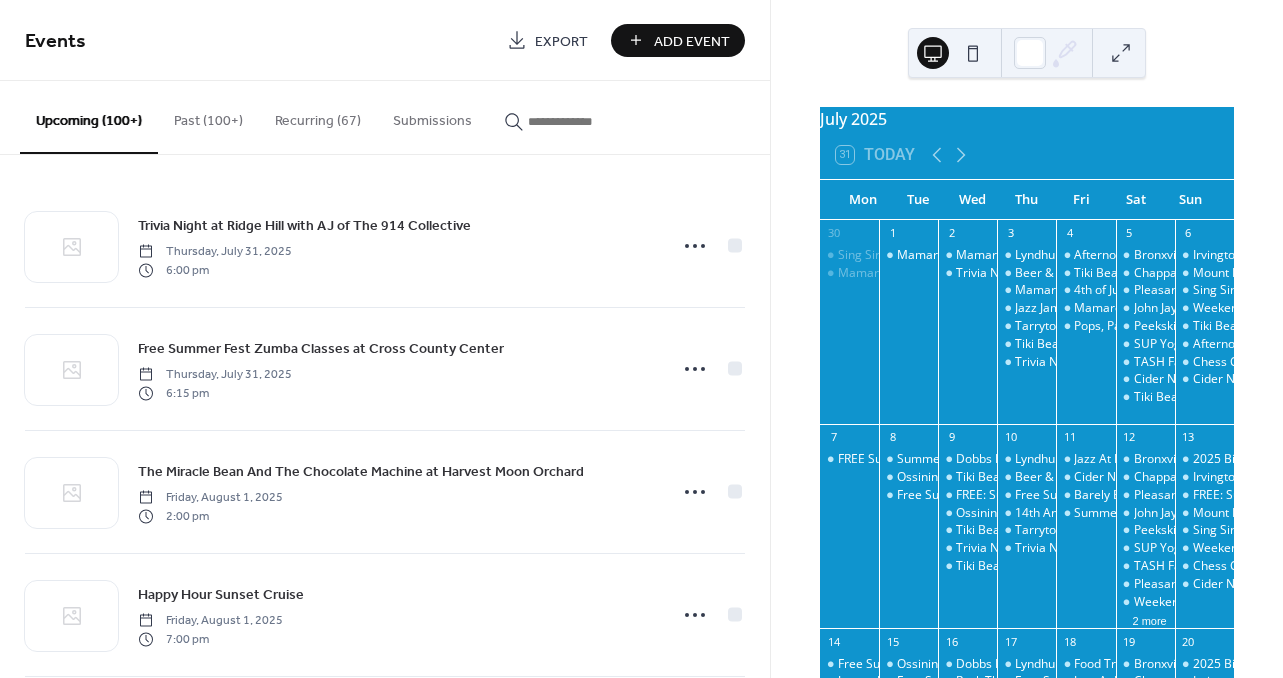 click at bounding box center (588, 121) 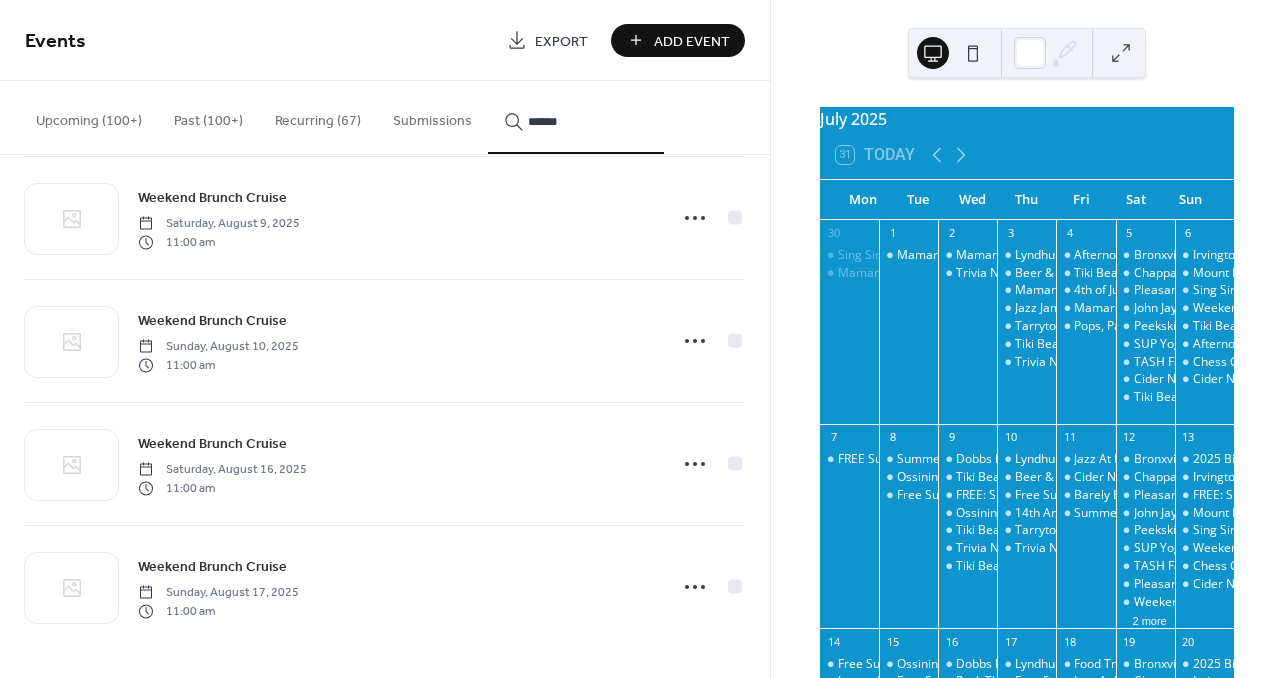scroll, scrollTop: 2490, scrollLeft: 0, axis: vertical 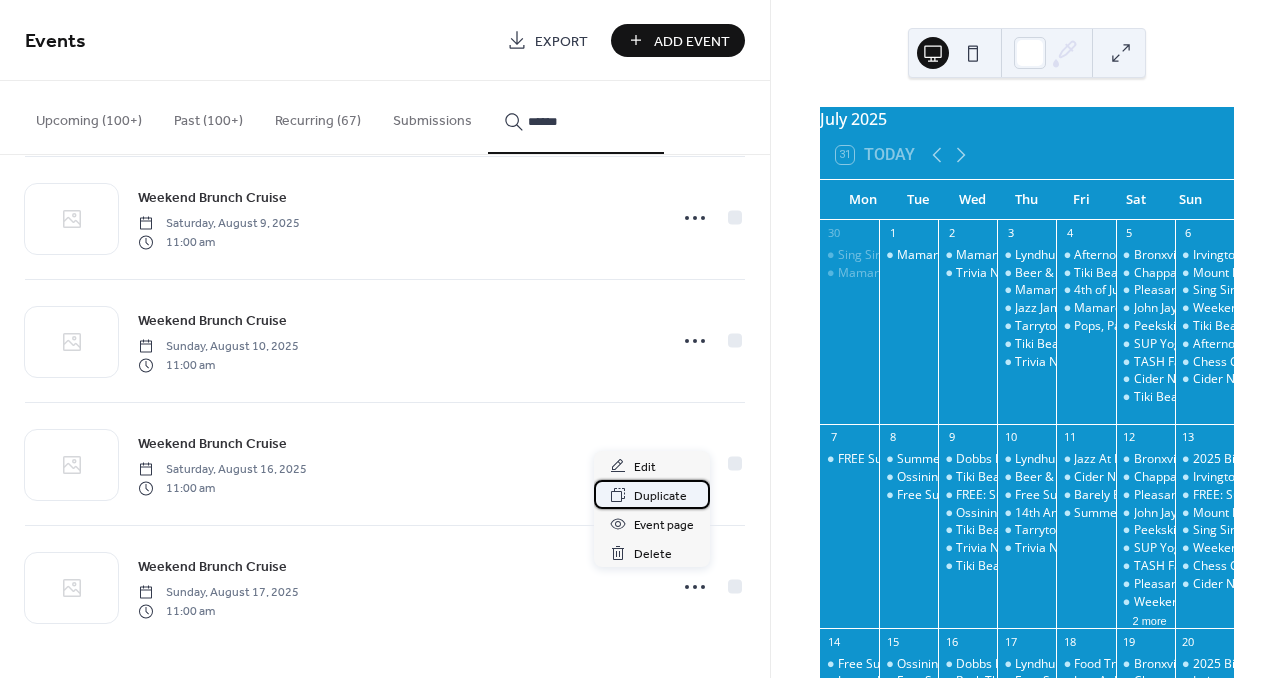 click on "Duplicate" at bounding box center (660, 496) 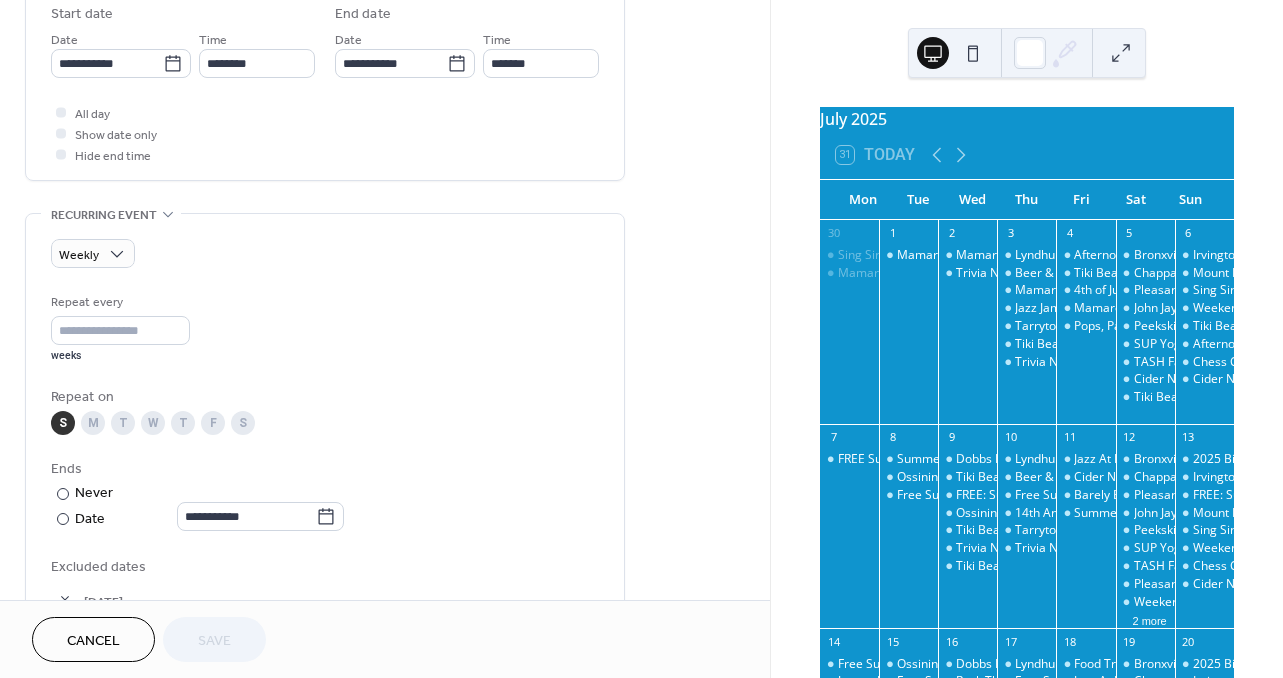 scroll, scrollTop: 687, scrollLeft: 0, axis: vertical 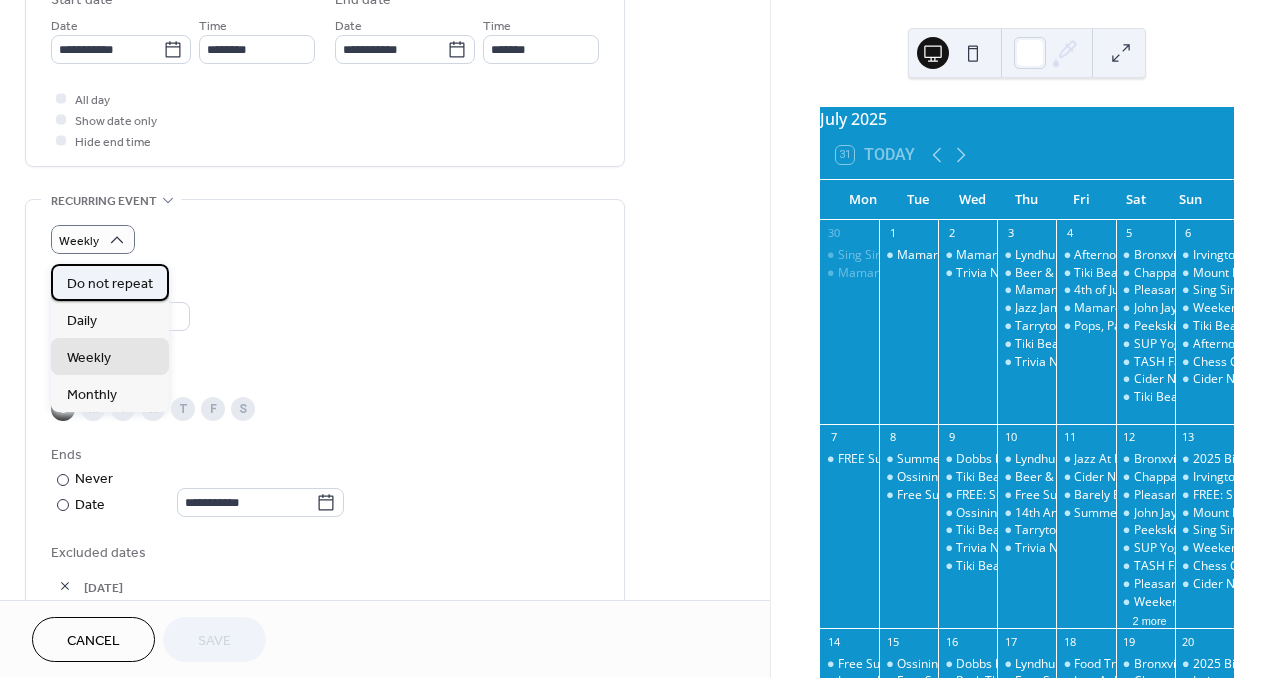 click on "Do not repeat" at bounding box center [110, 284] 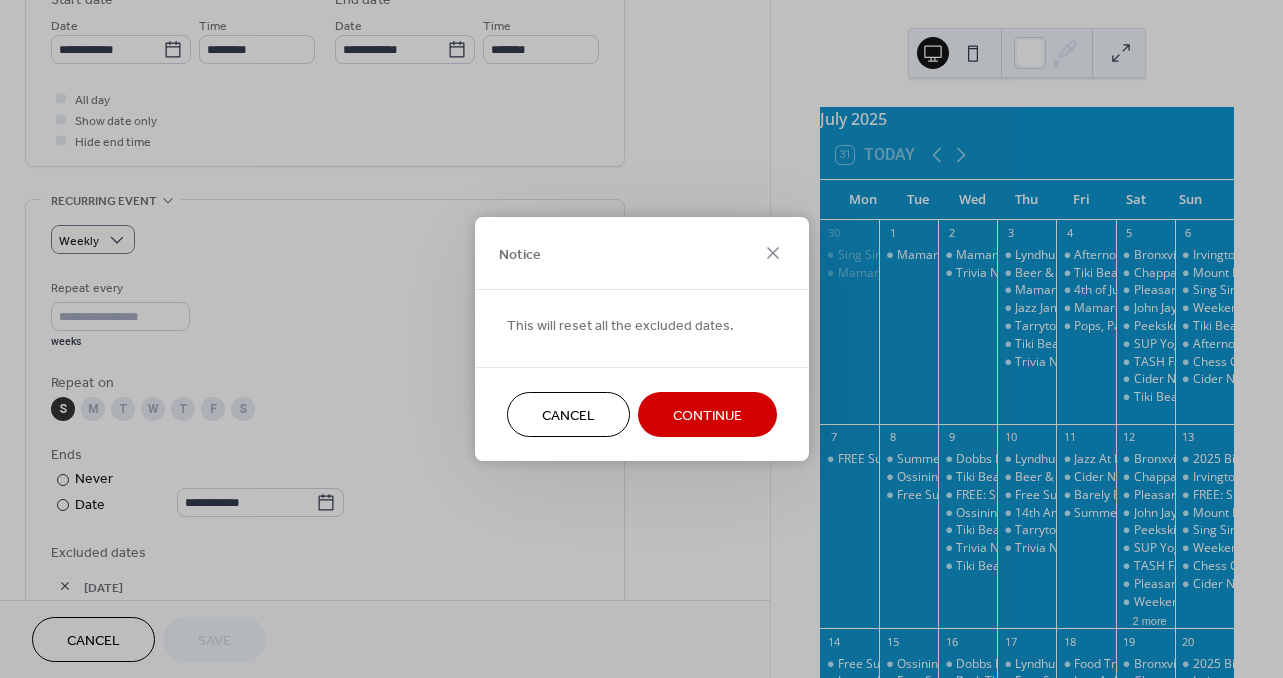 click on "Continue" at bounding box center [707, 416] 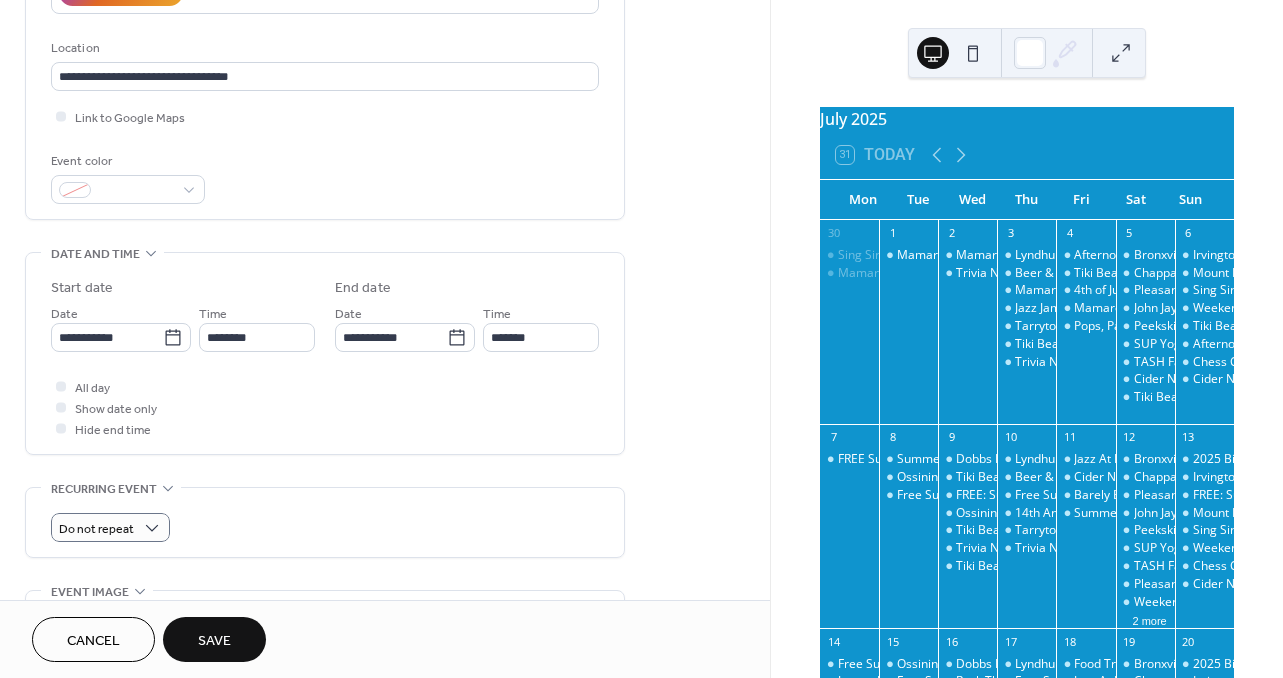 scroll, scrollTop: 395, scrollLeft: 0, axis: vertical 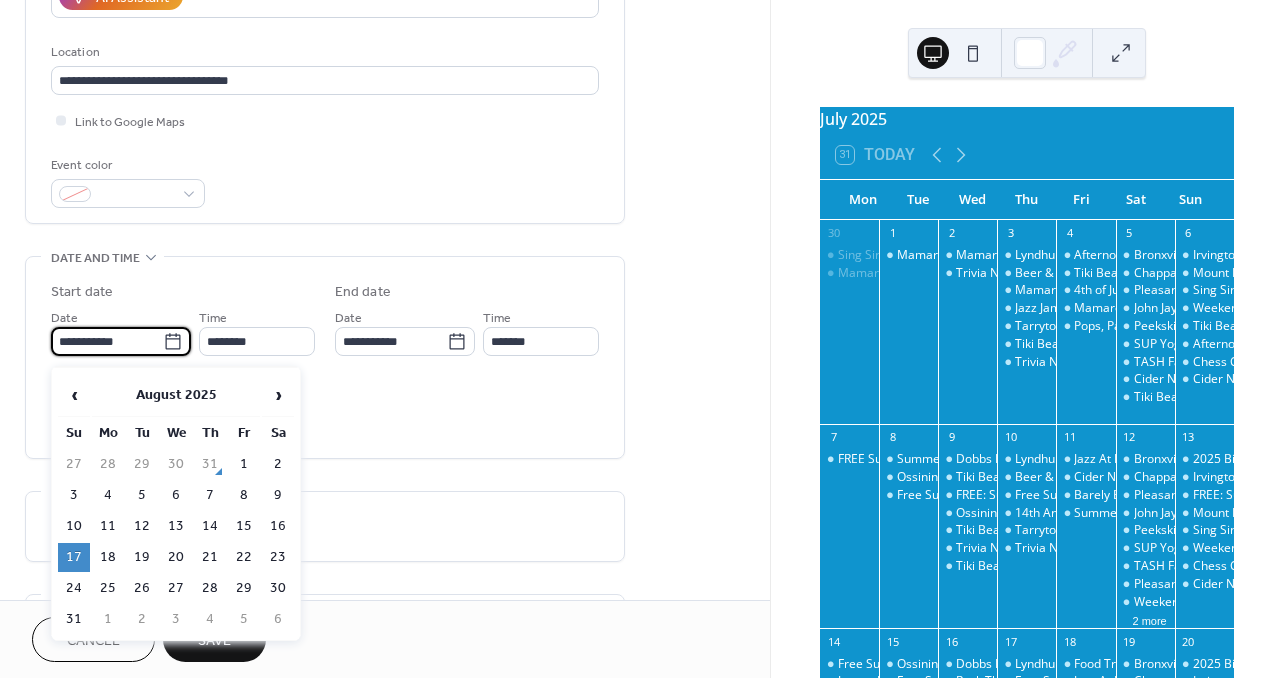 click on "**********" at bounding box center (107, 341) 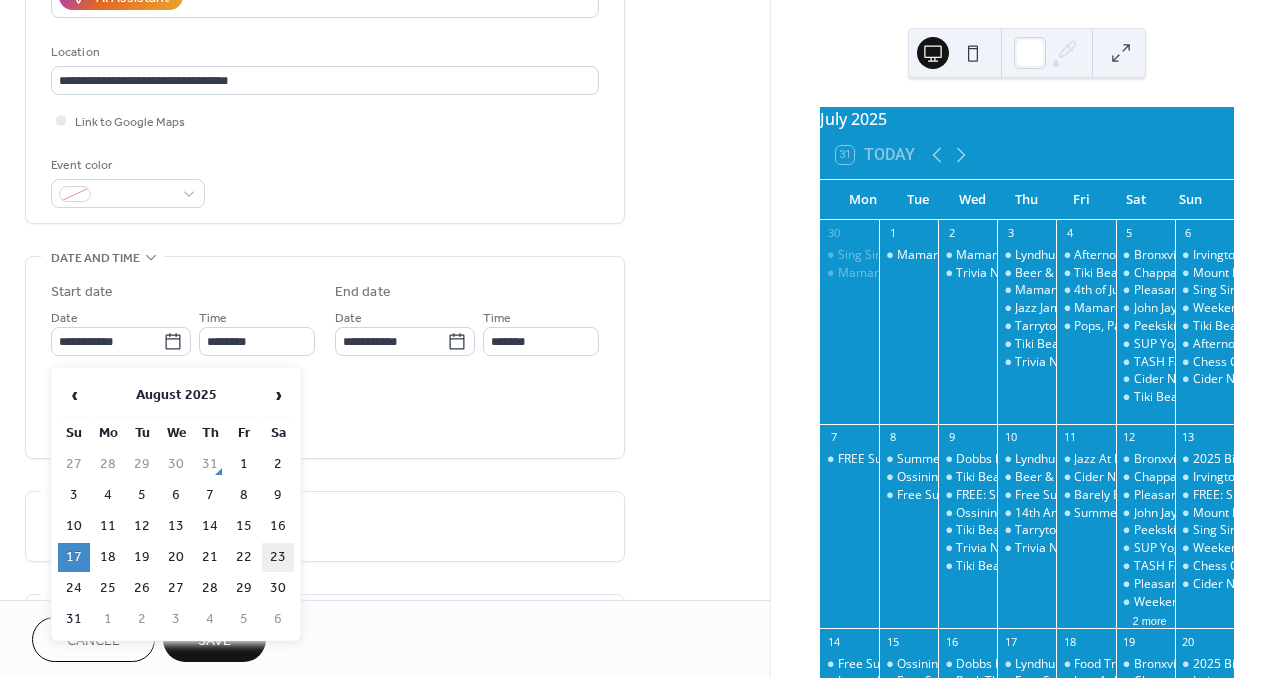 click on "23" at bounding box center (278, 557) 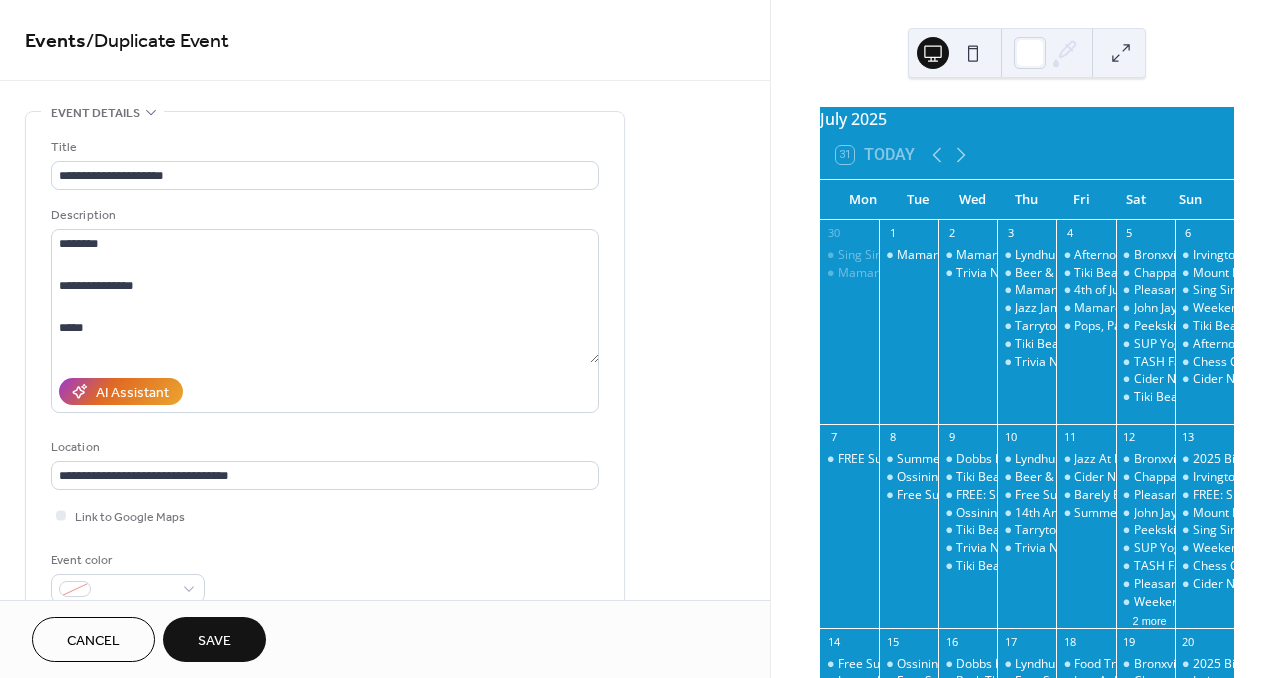 scroll, scrollTop: 0, scrollLeft: 0, axis: both 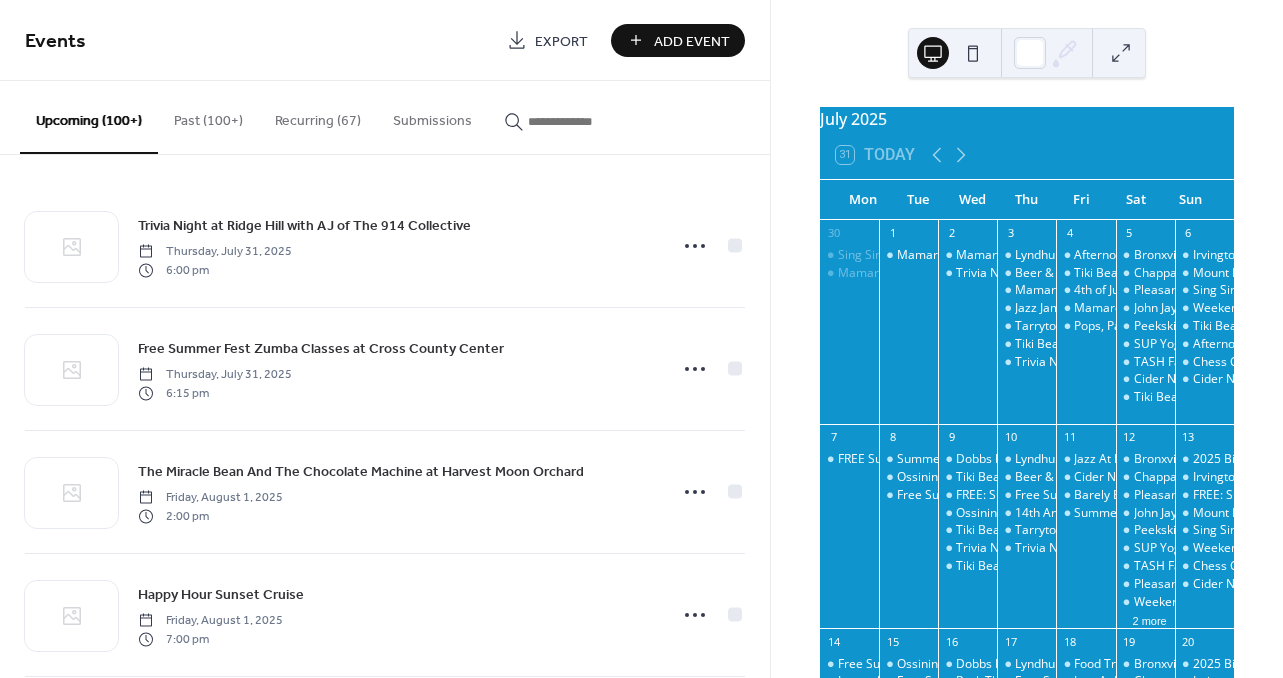 click at bounding box center [588, 121] 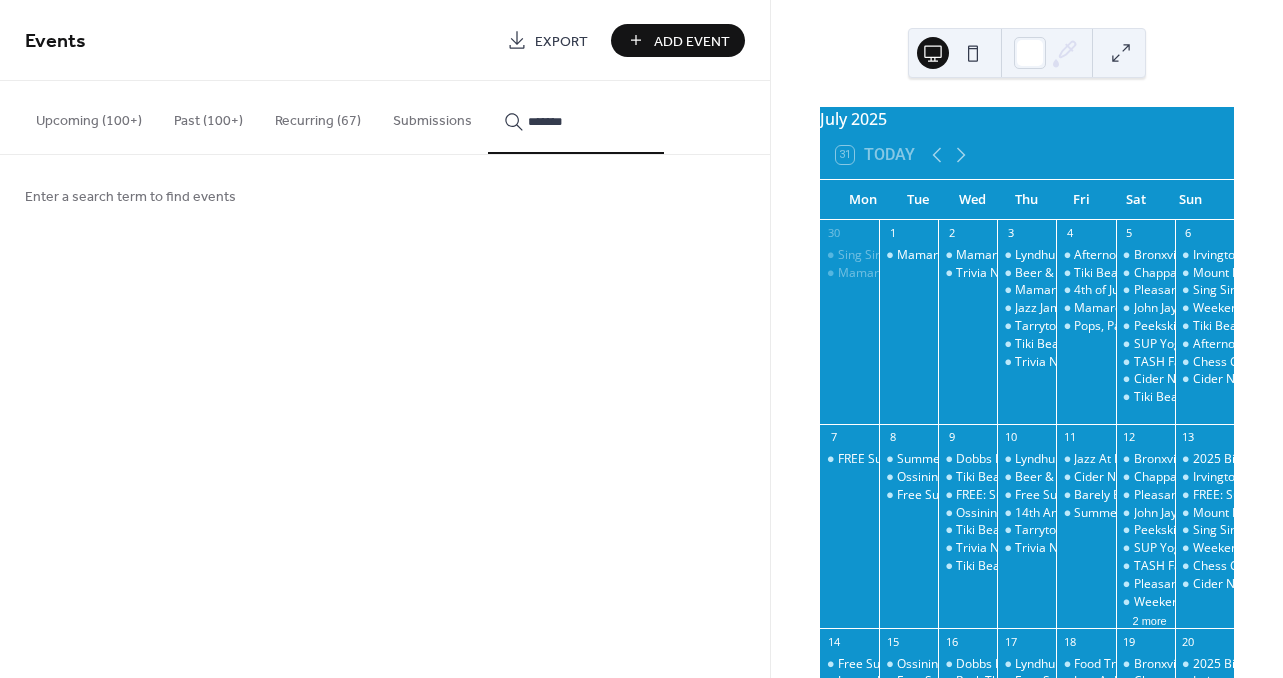 click on "******" at bounding box center (576, 117) 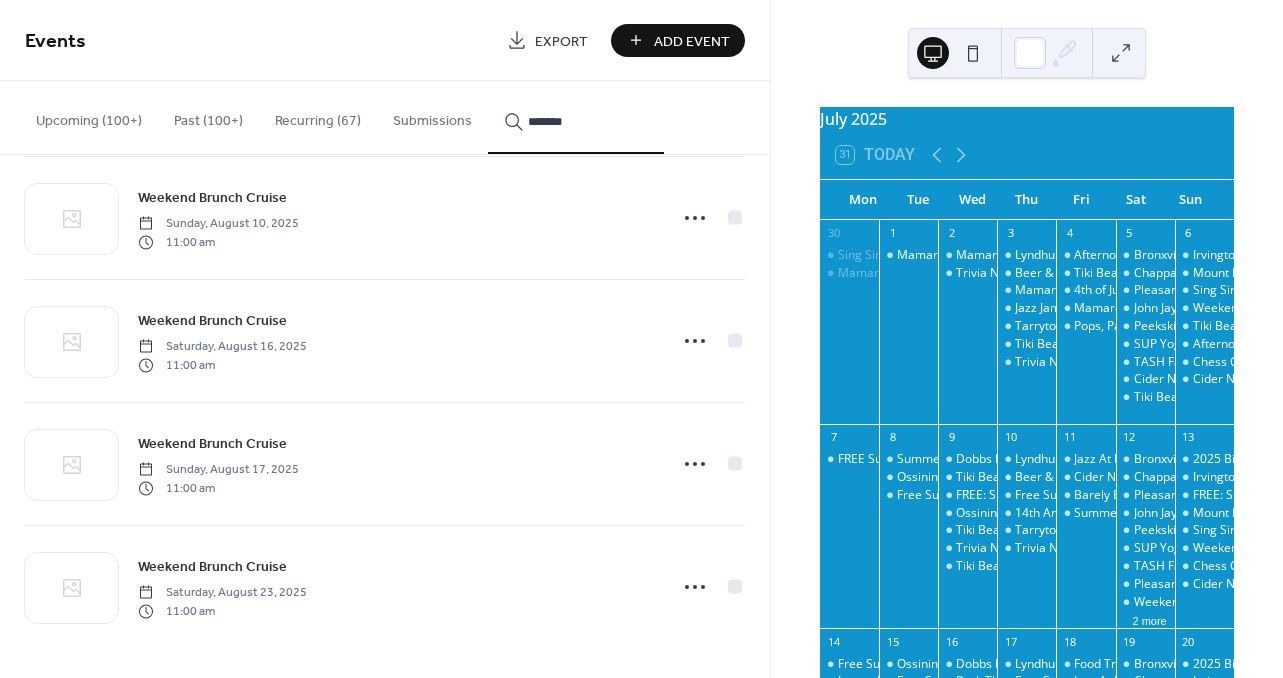 scroll, scrollTop: 2121, scrollLeft: 0, axis: vertical 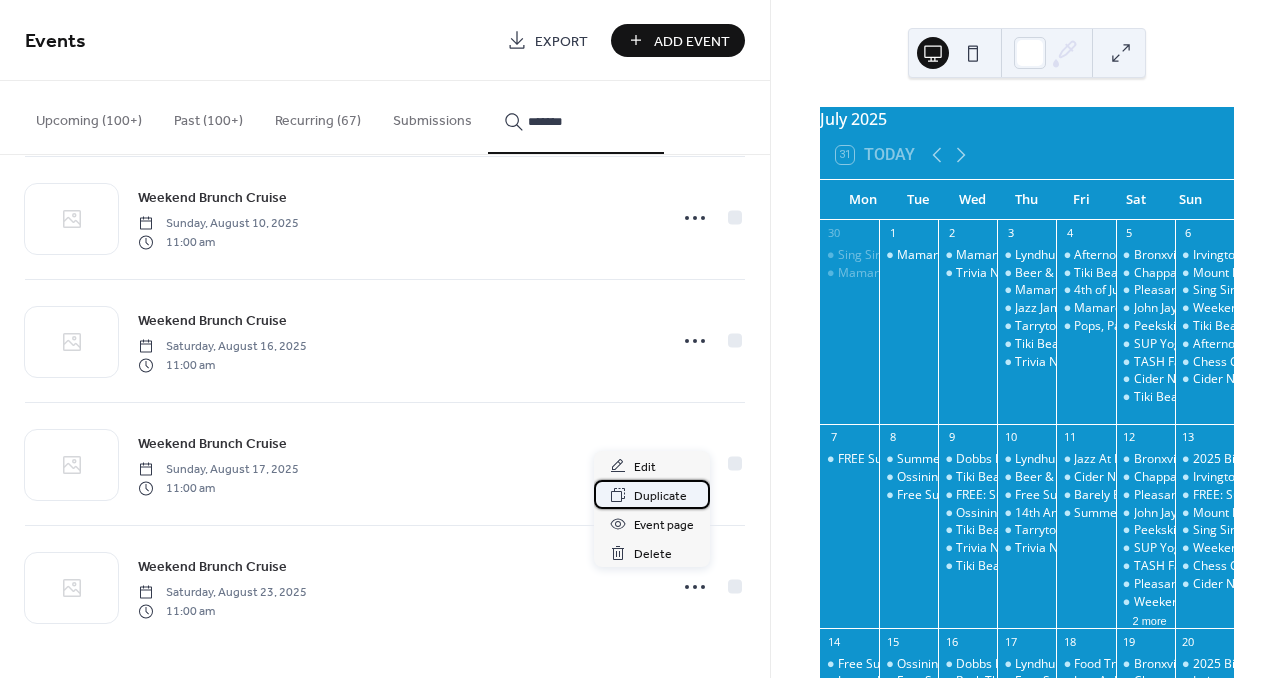 click on "Duplicate" at bounding box center [660, 496] 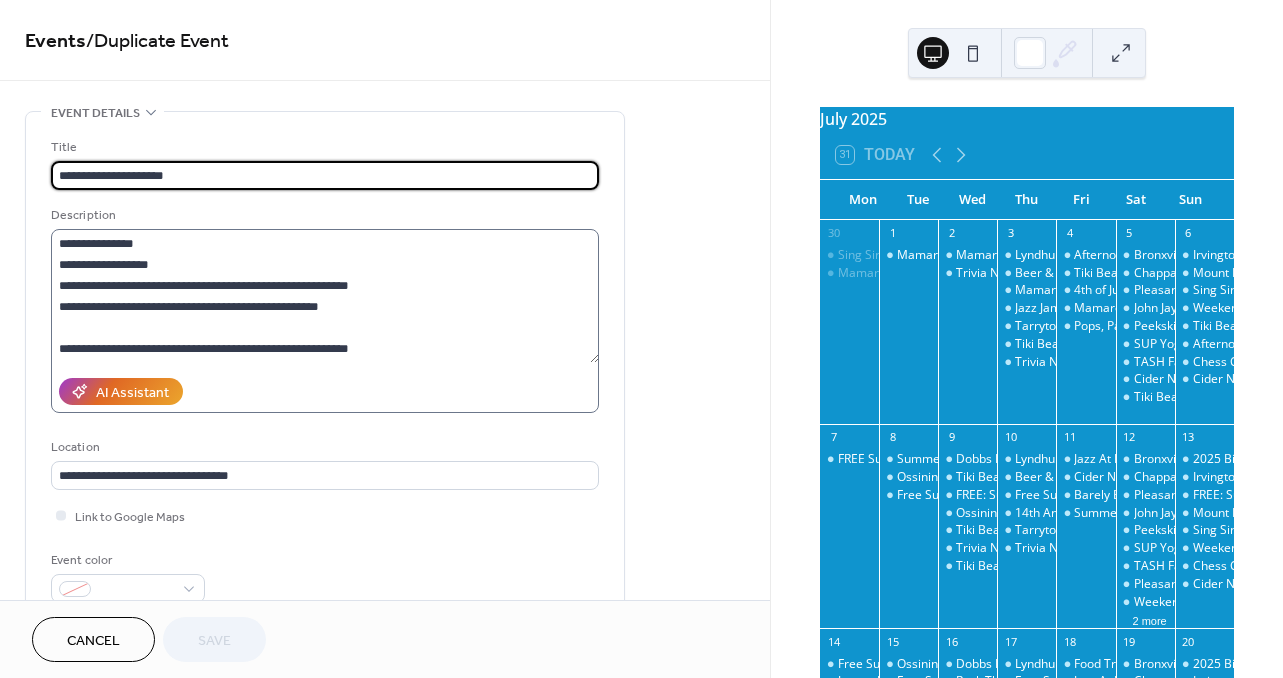 scroll, scrollTop: 630, scrollLeft: 0, axis: vertical 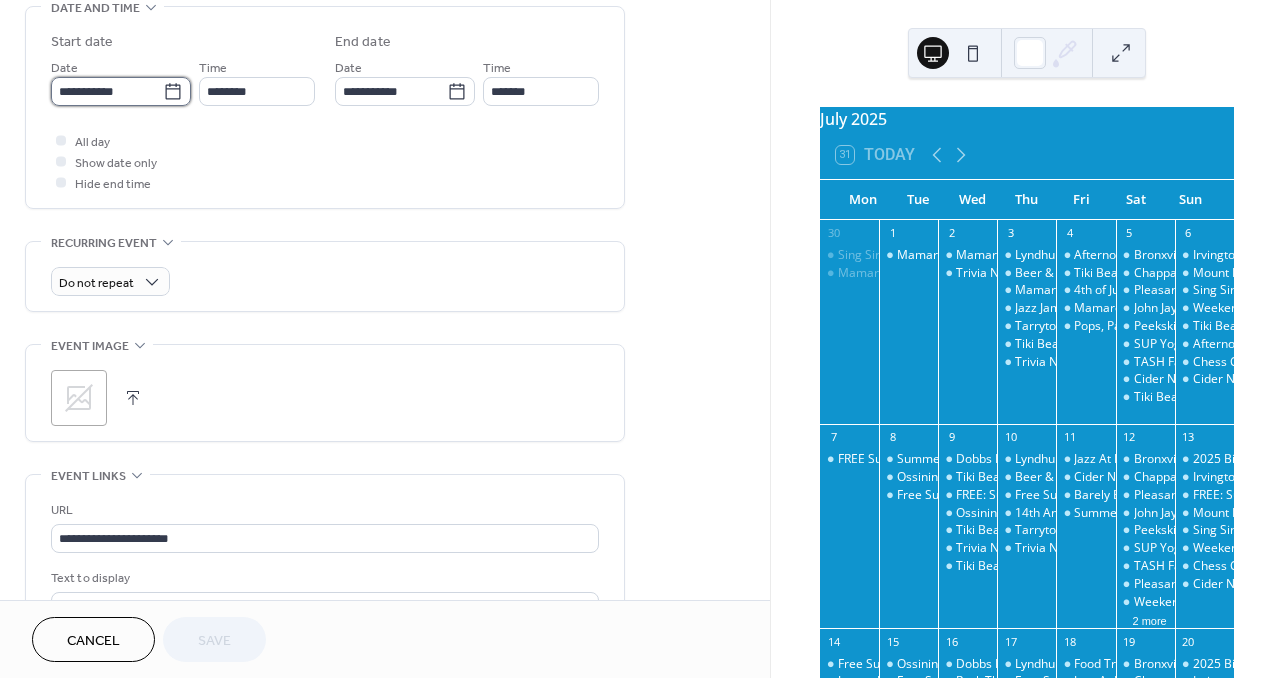 click on "**********" at bounding box center (107, 91) 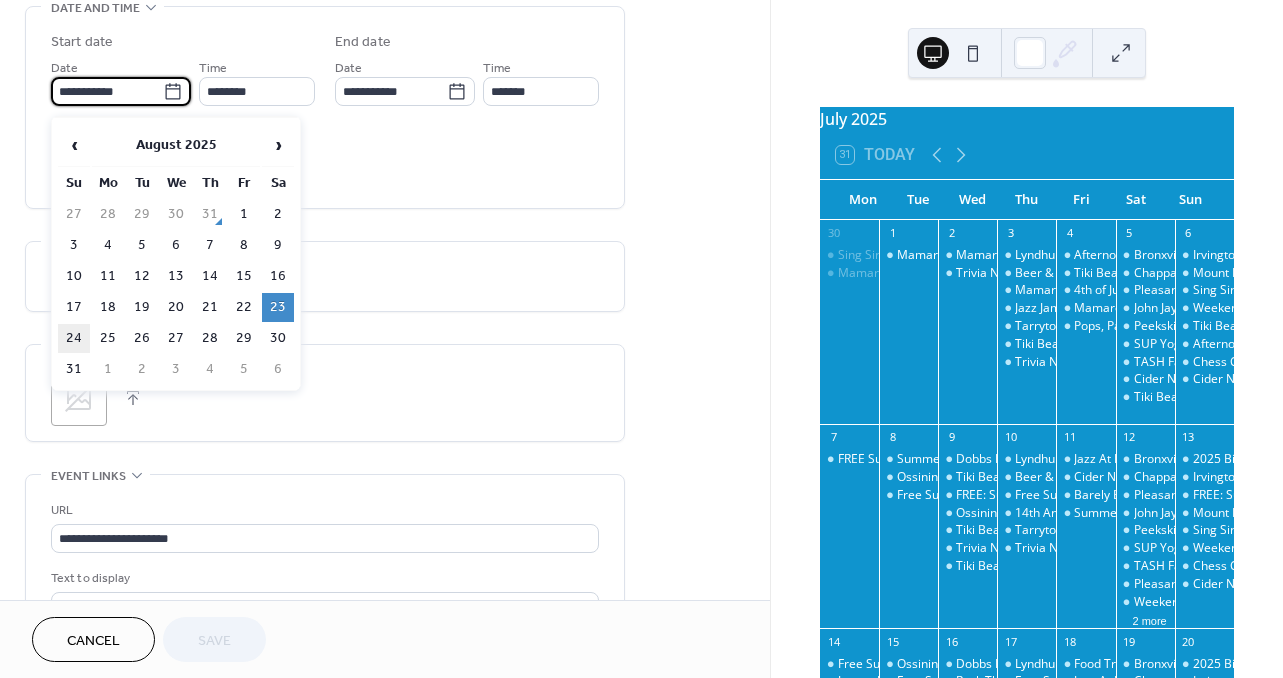 click on "24" at bounding box center [74, 338] 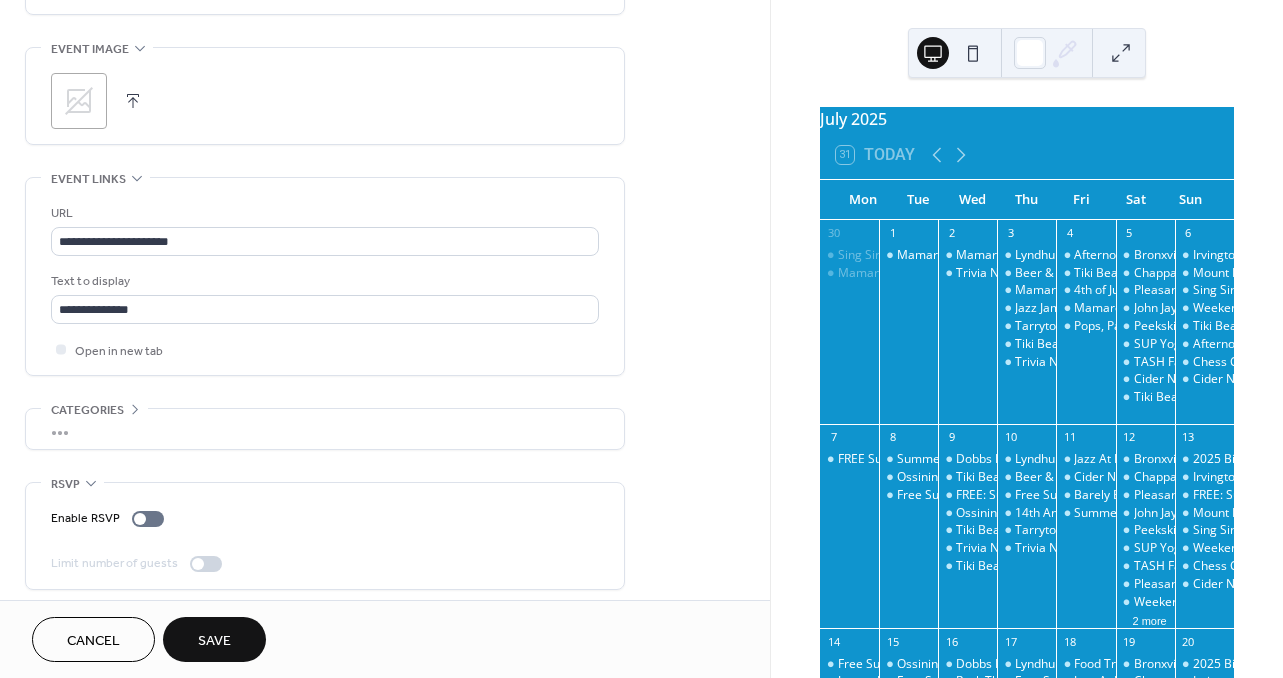 scroll, scrollTop: 946, scrollLeft: 0, axis: vertical 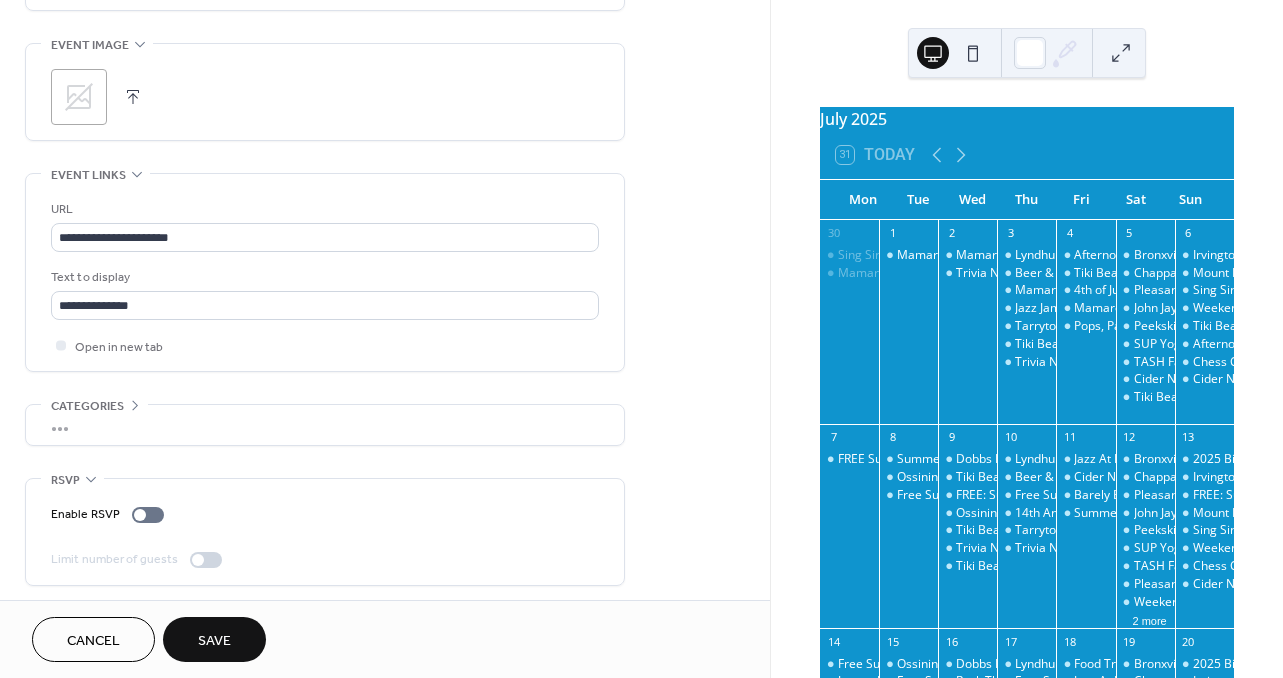 click on "Save" at bounding box center (214, 639) 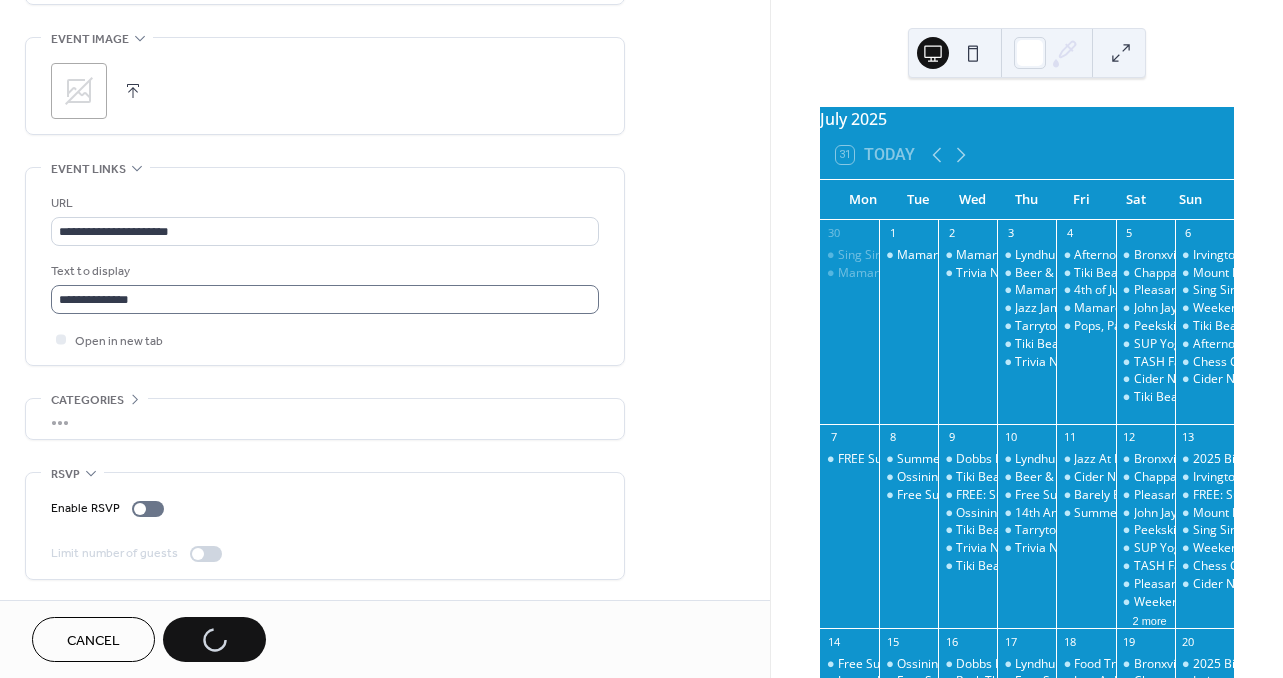 scroll, scrollTop: 962, scrollLeft: 0, axis: vertical 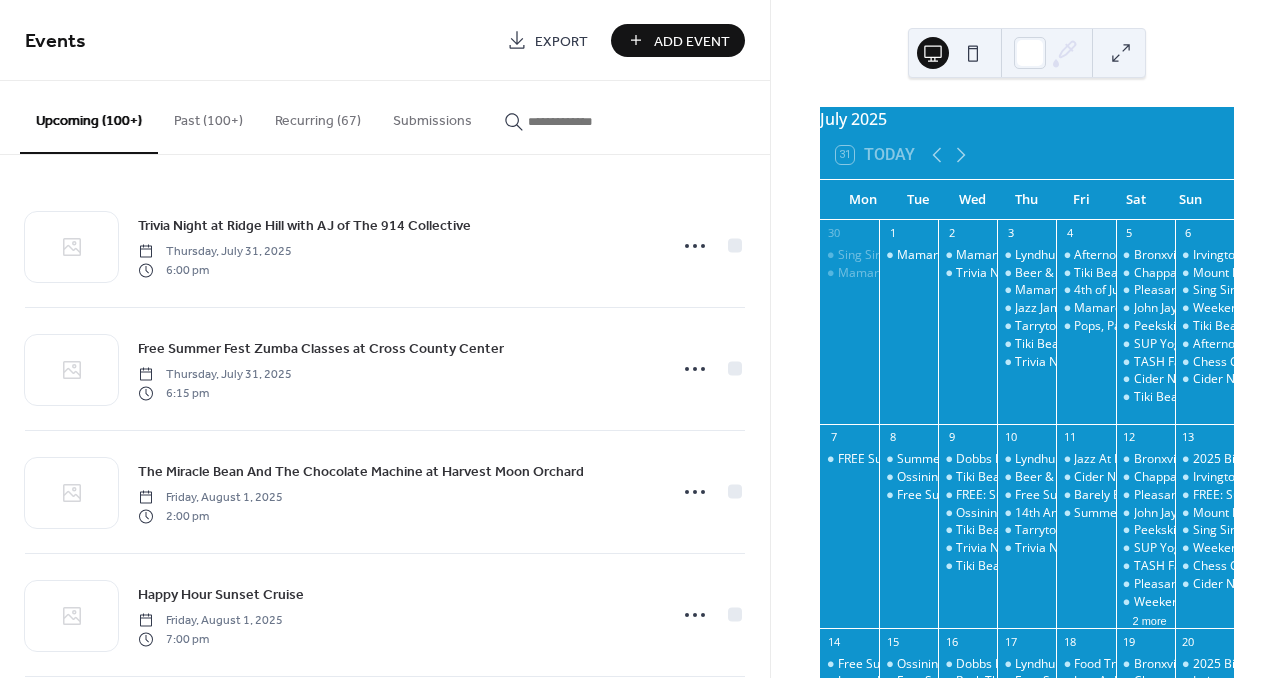 click at bounding box center [588, 121] 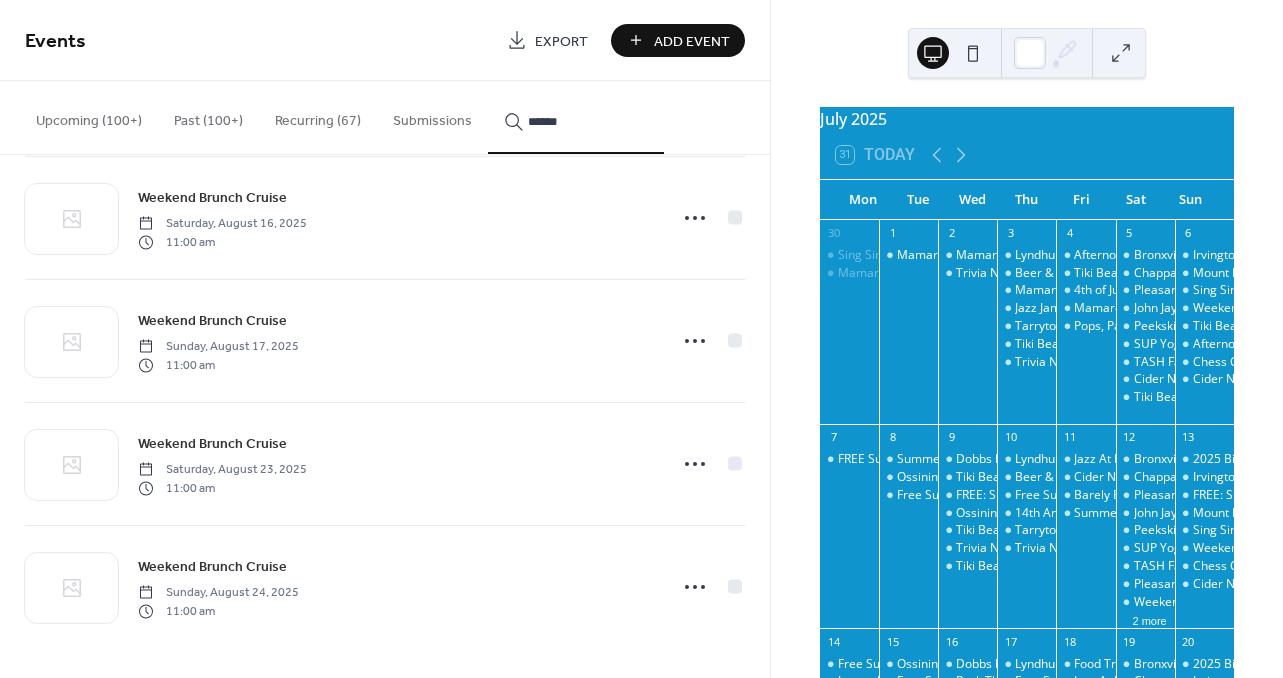 scroll, scrollTop: 2736, scrollLeft: 0, axis: vertical 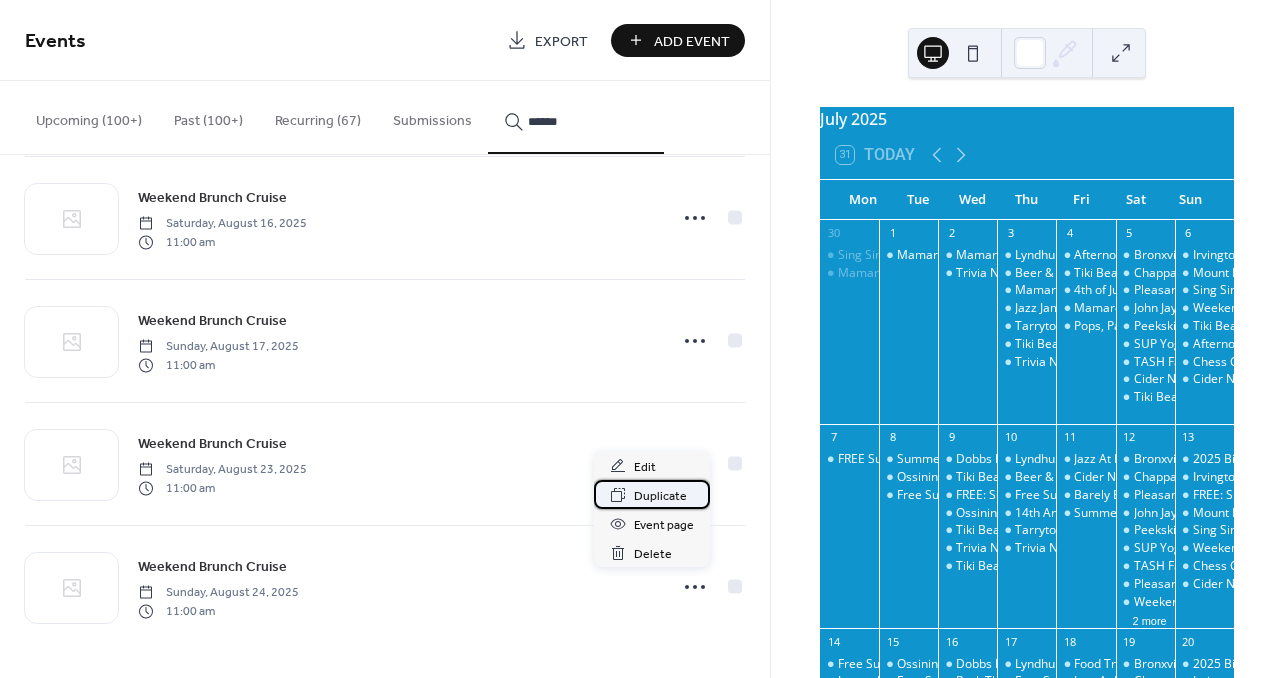click on "Duplicate" at bounding box center [660, 496] 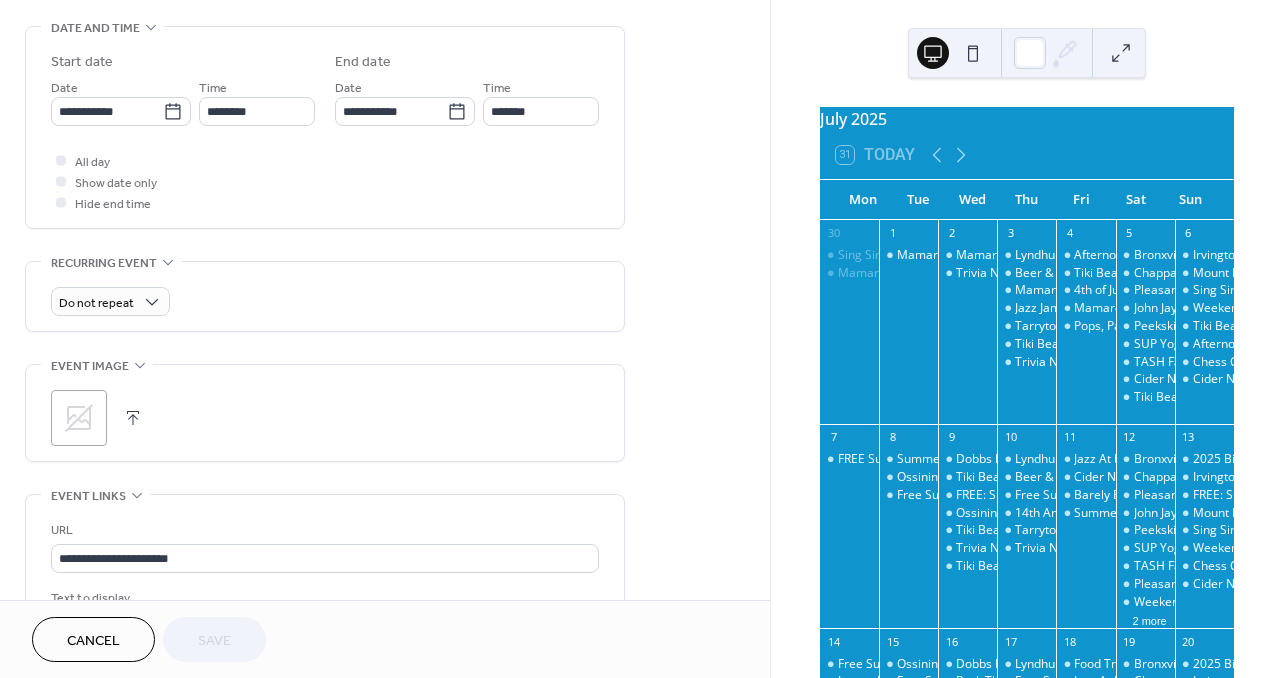 scroll, scrollTop: 629, scrollLeft: 0, axis: vertical 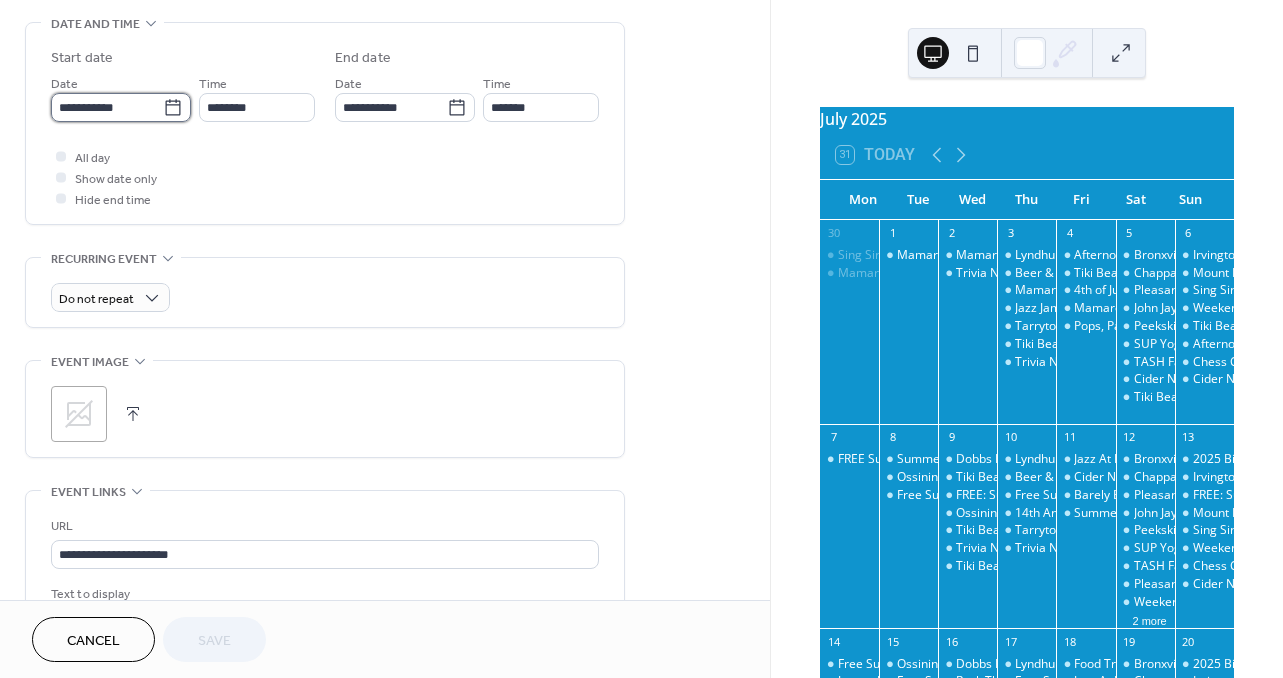 click on "**********" at bounding box center [107, 107] 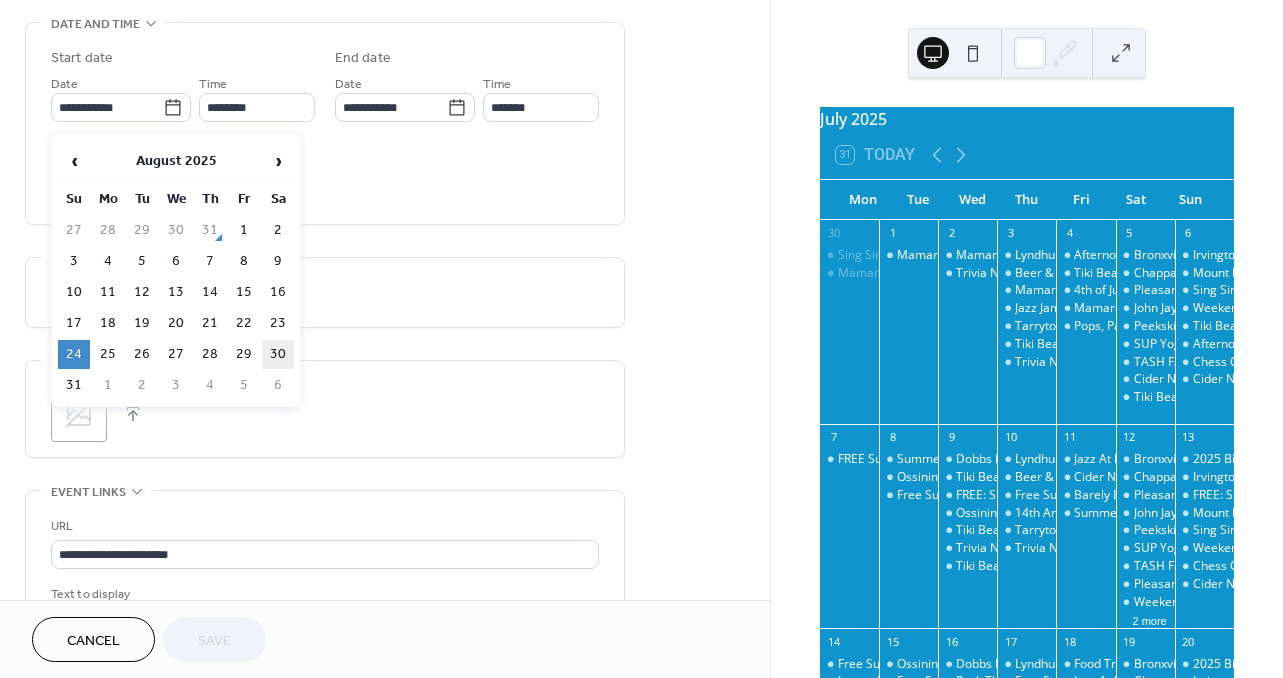 click on "30" at bounding box center [278, 354] 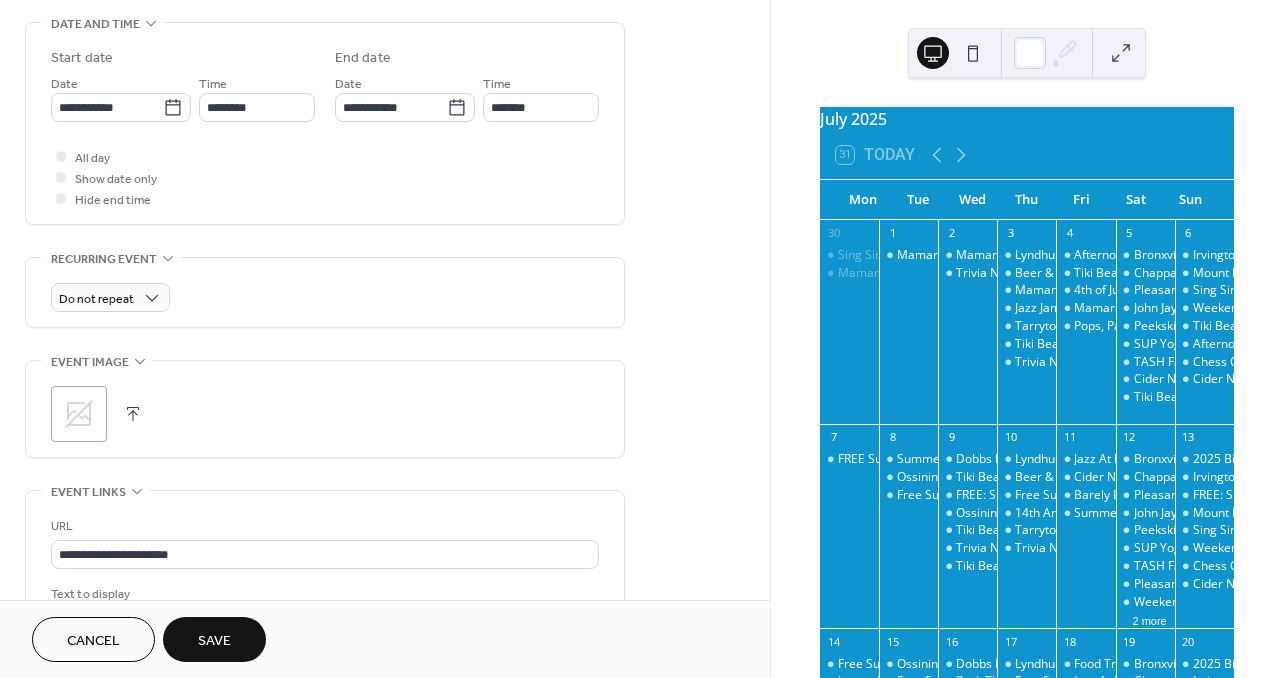 click on "Save" at bounding box center (214, 639) 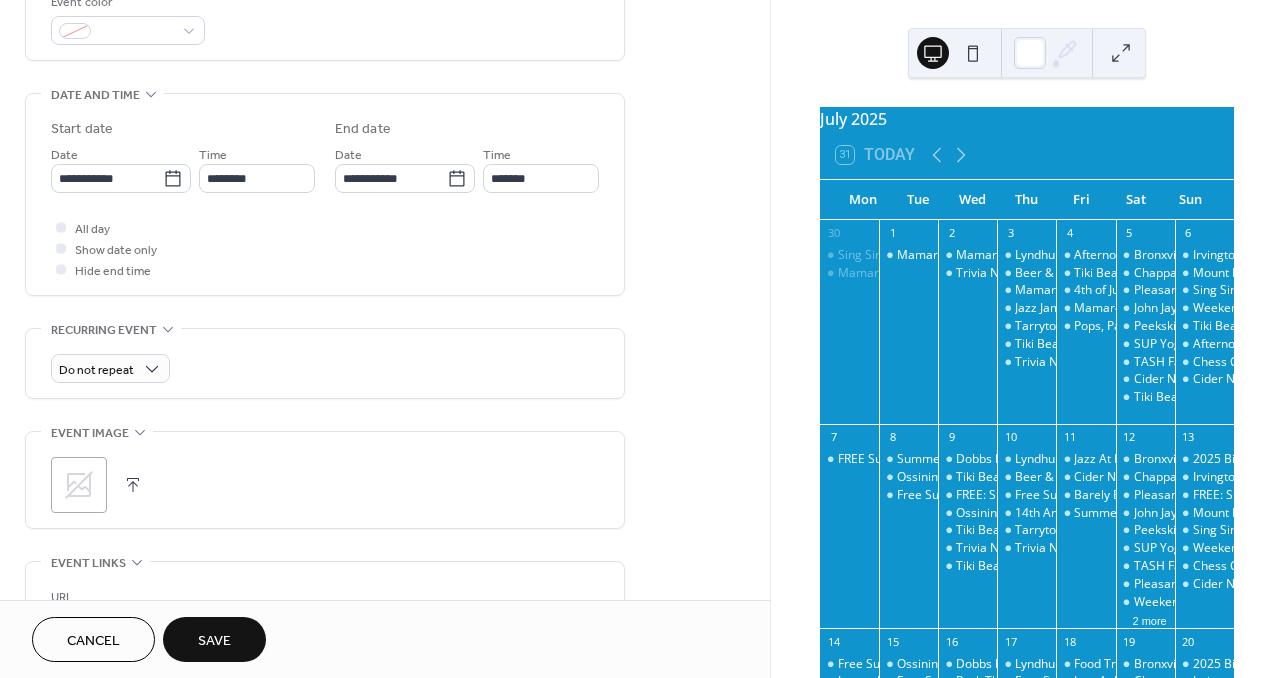 click on "Save" at bounding box center (214, 641) 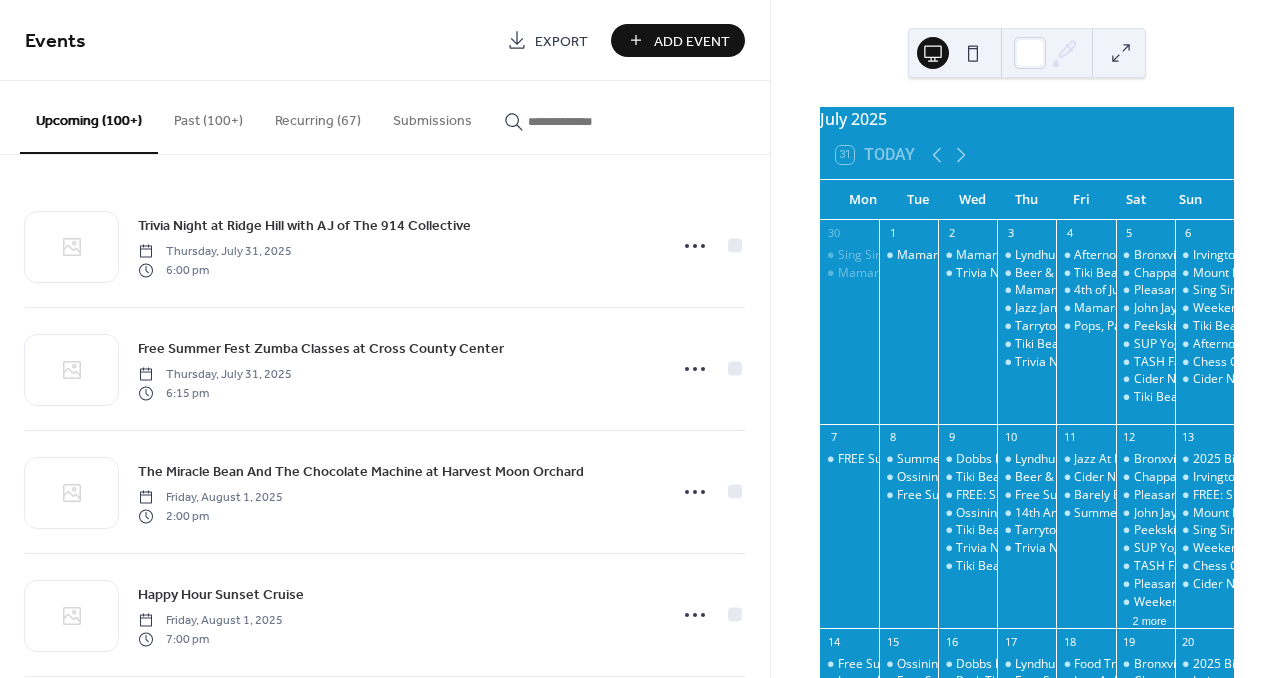 click at bounding box center [588, 121] 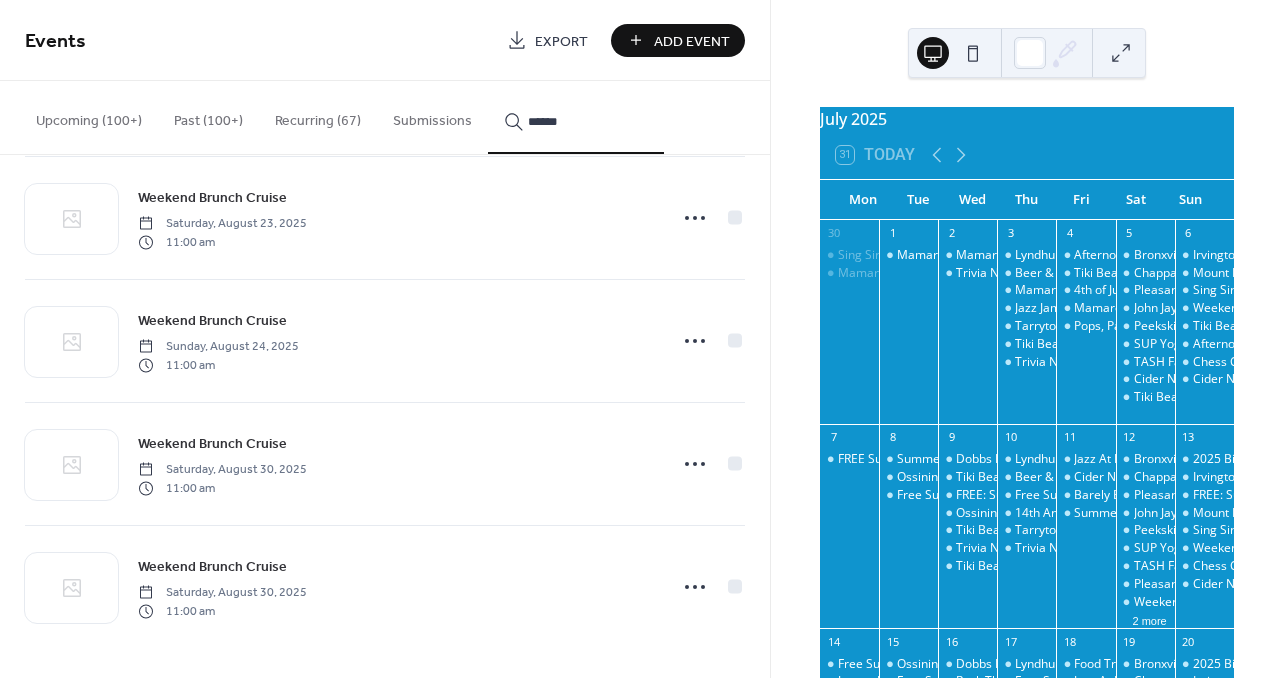 scroll, scrollTop: 2982, scrollLeft: 0, axis: vertical 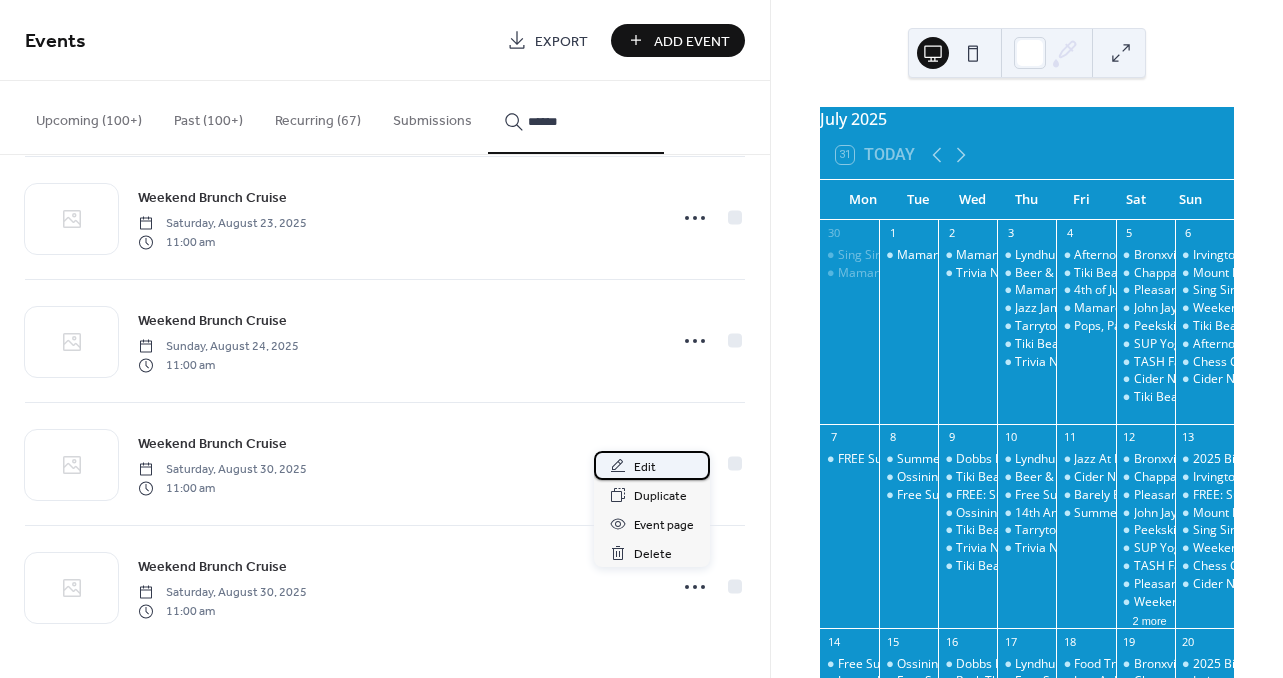 click on "Edit" at bounding box center [645, 467] 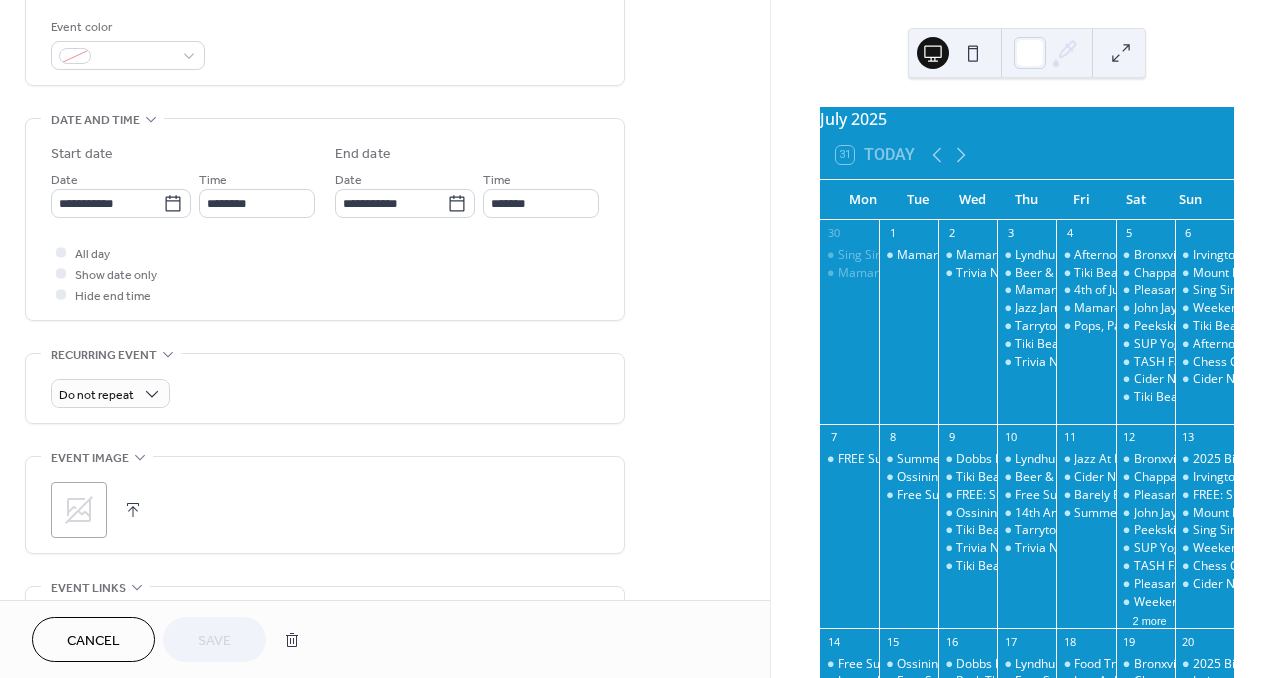 scroll, scrollTop: 546, scrollLeft: 0, axis: vertical 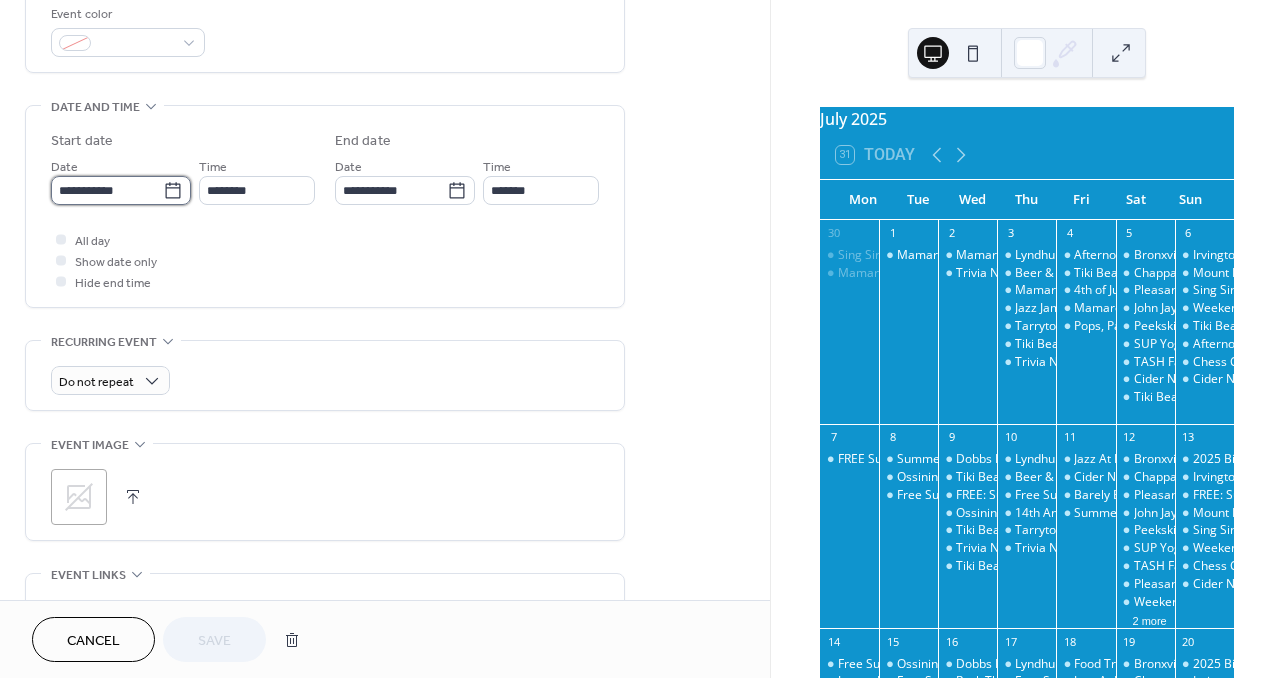 click on "**********" at bounding box center (107, 190) 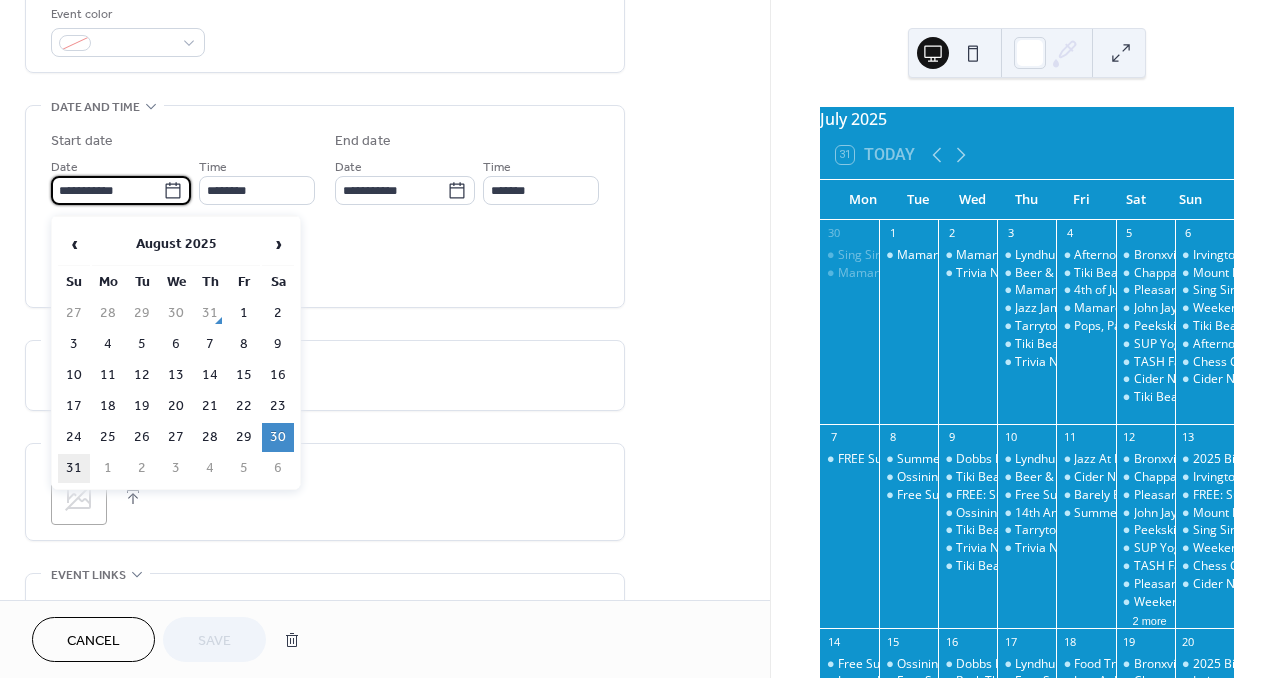 click on "31" at bounding box center [74, 468] 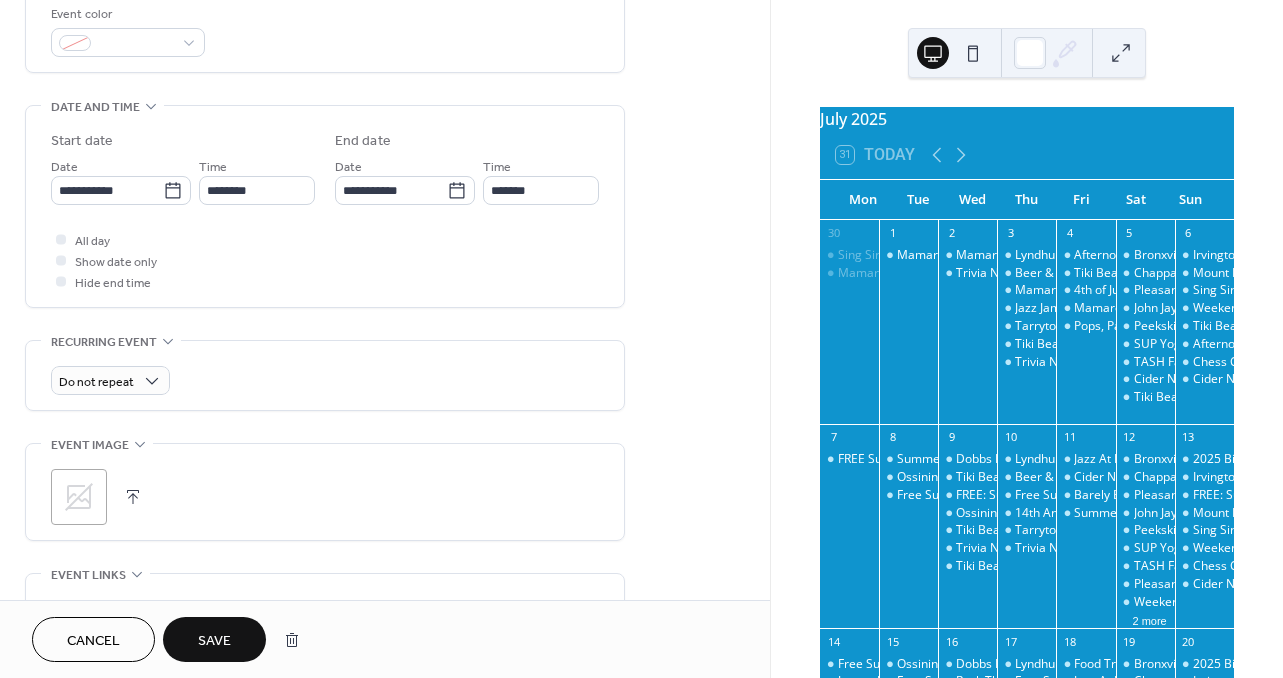 type on "**********" 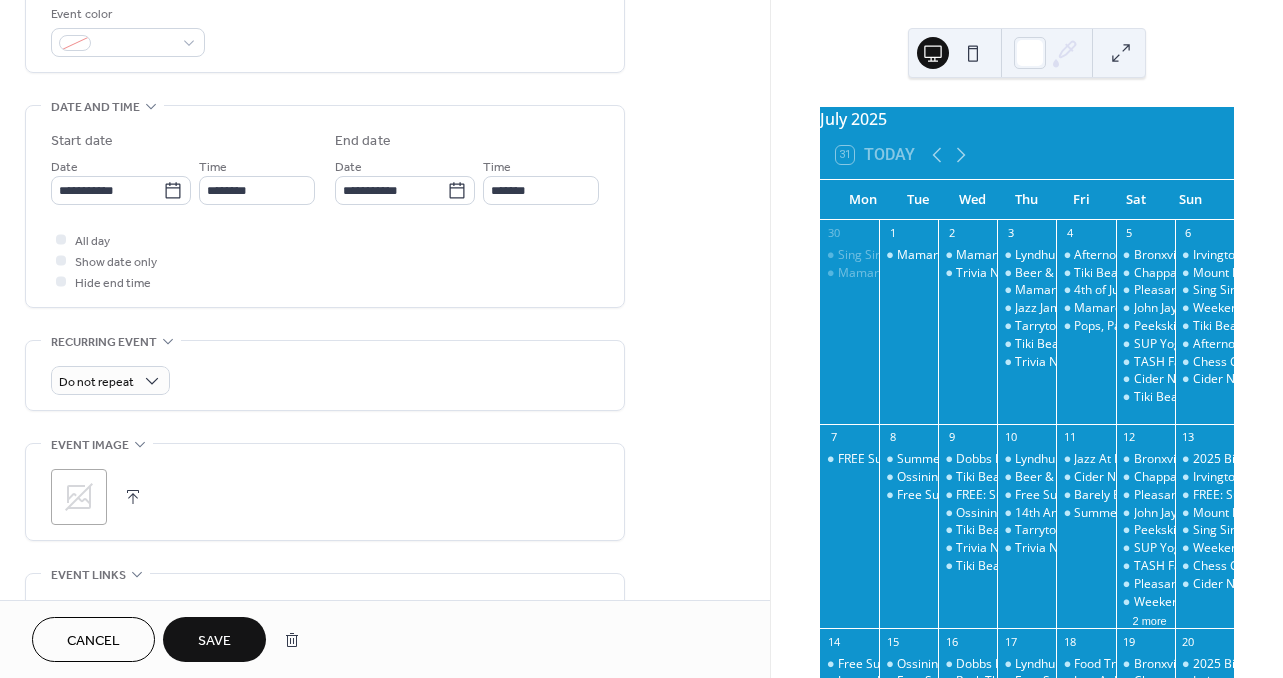 type on "**********" 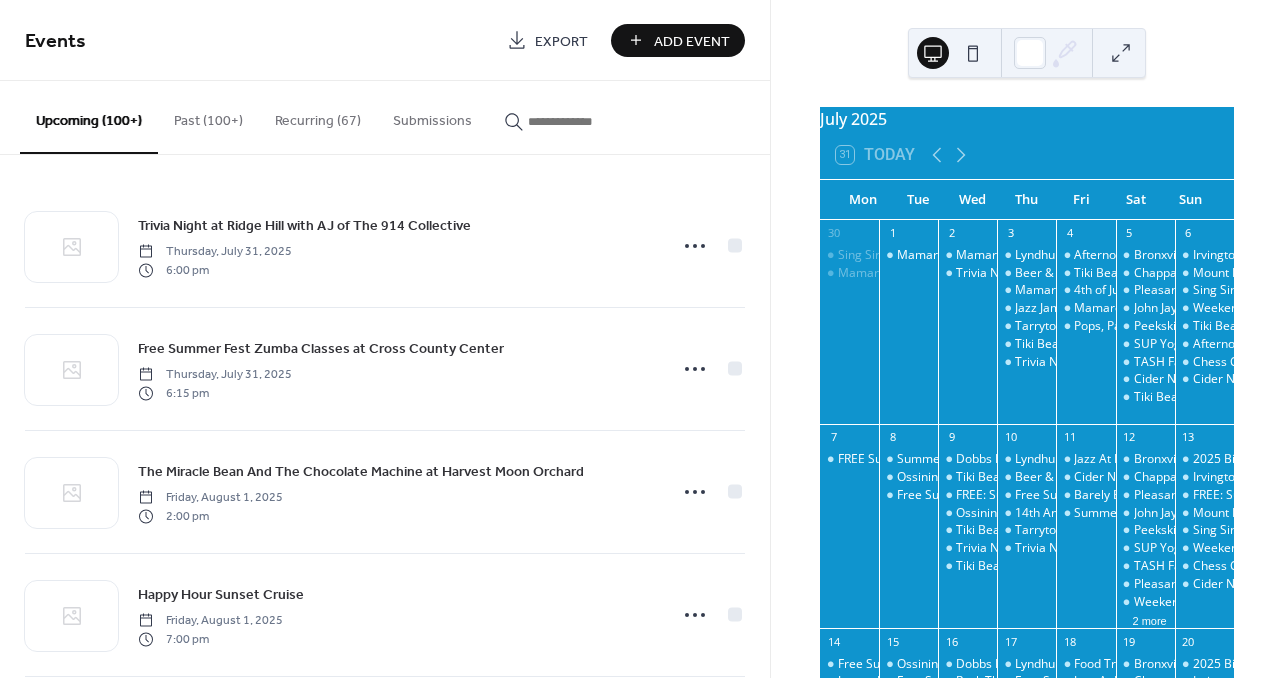 click at bounding box center [588, 121] 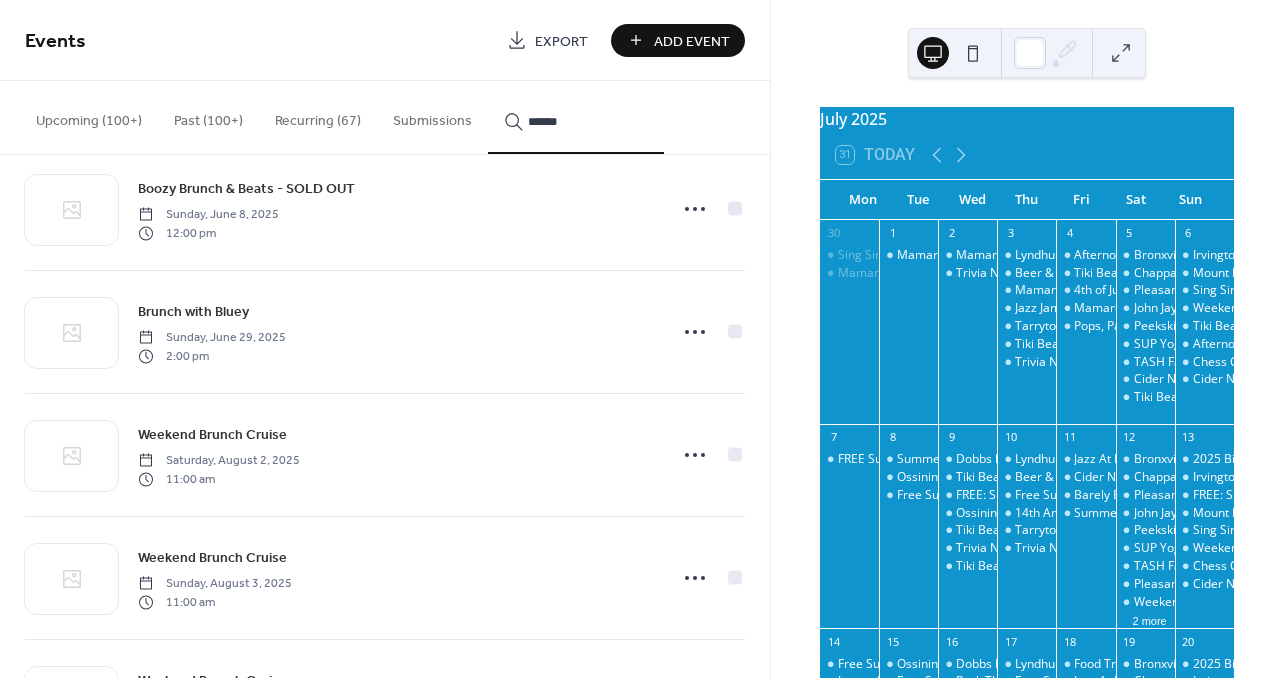 scroll, scrollTop: 2017, scrollLeft: 0, axis: vertical 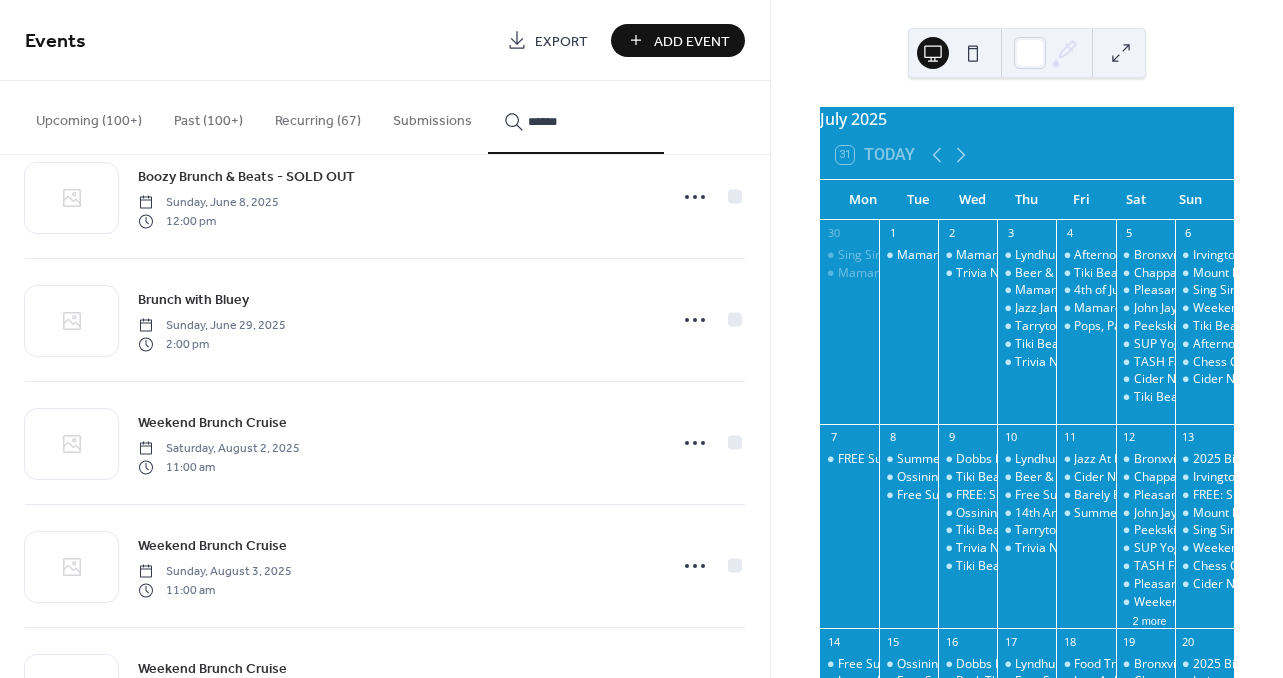 type on "******" 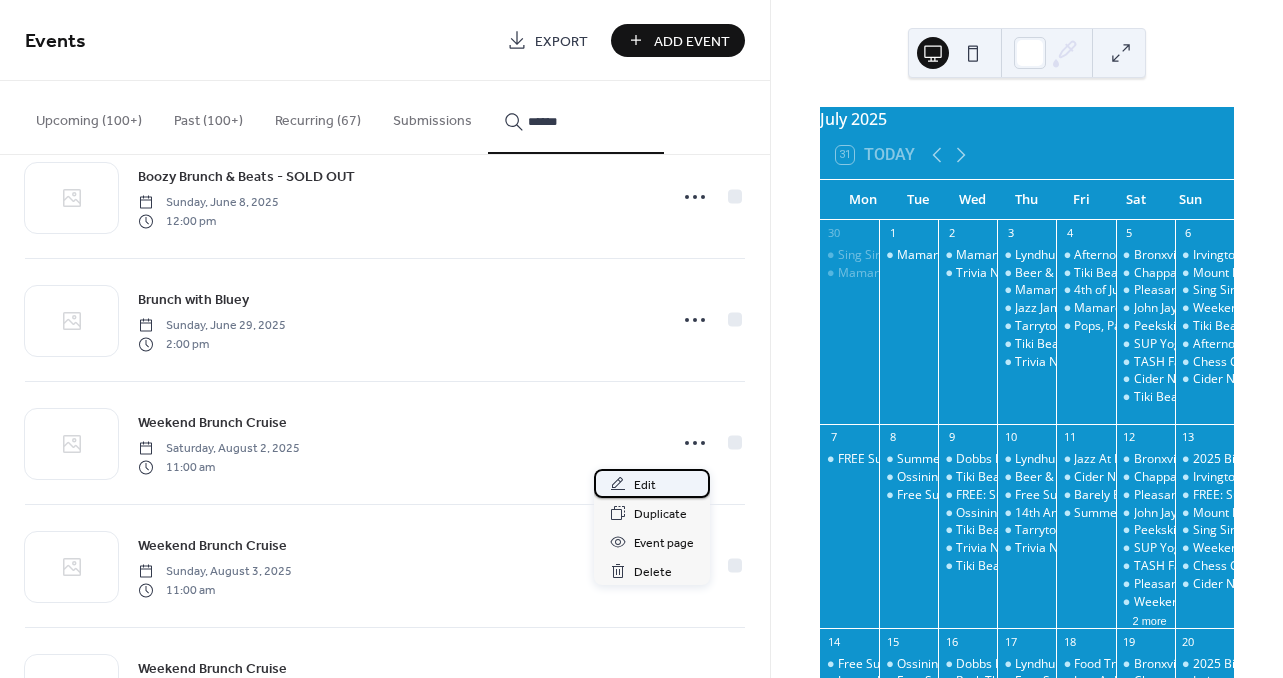 click on "Edit" at bounding box center (645, 485) 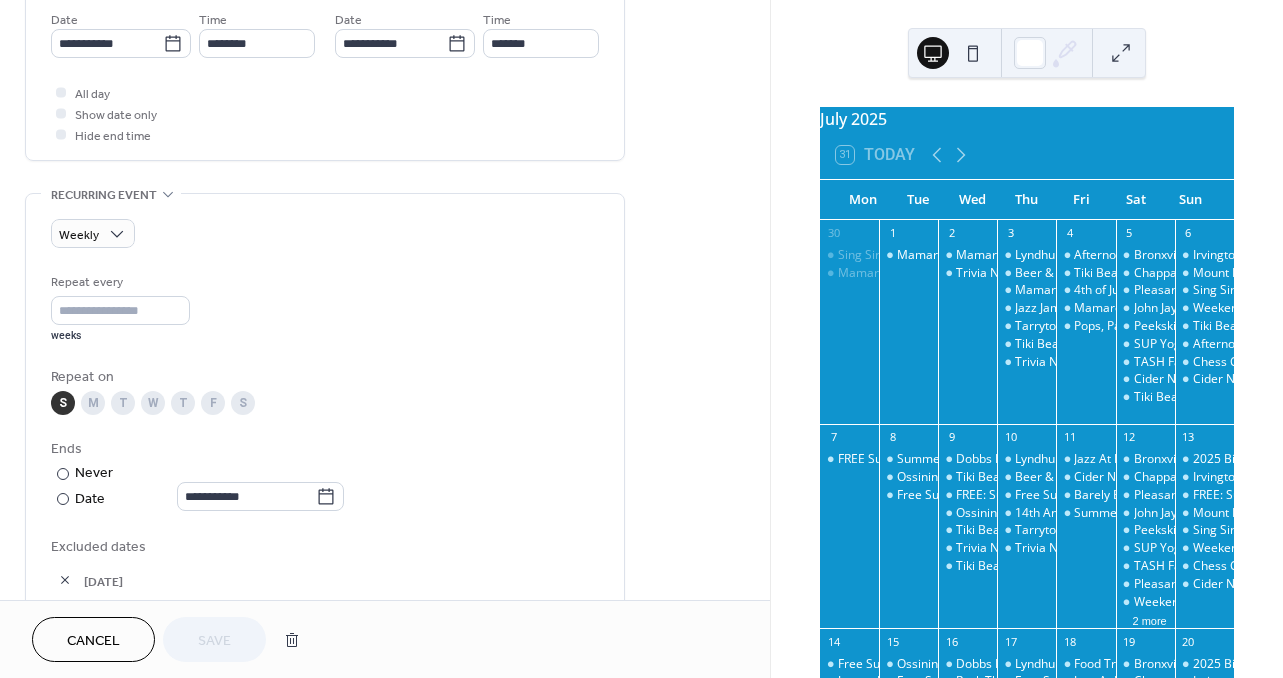 scroll, scrollTop: 695, scrollLeft: 0, axis: vertical 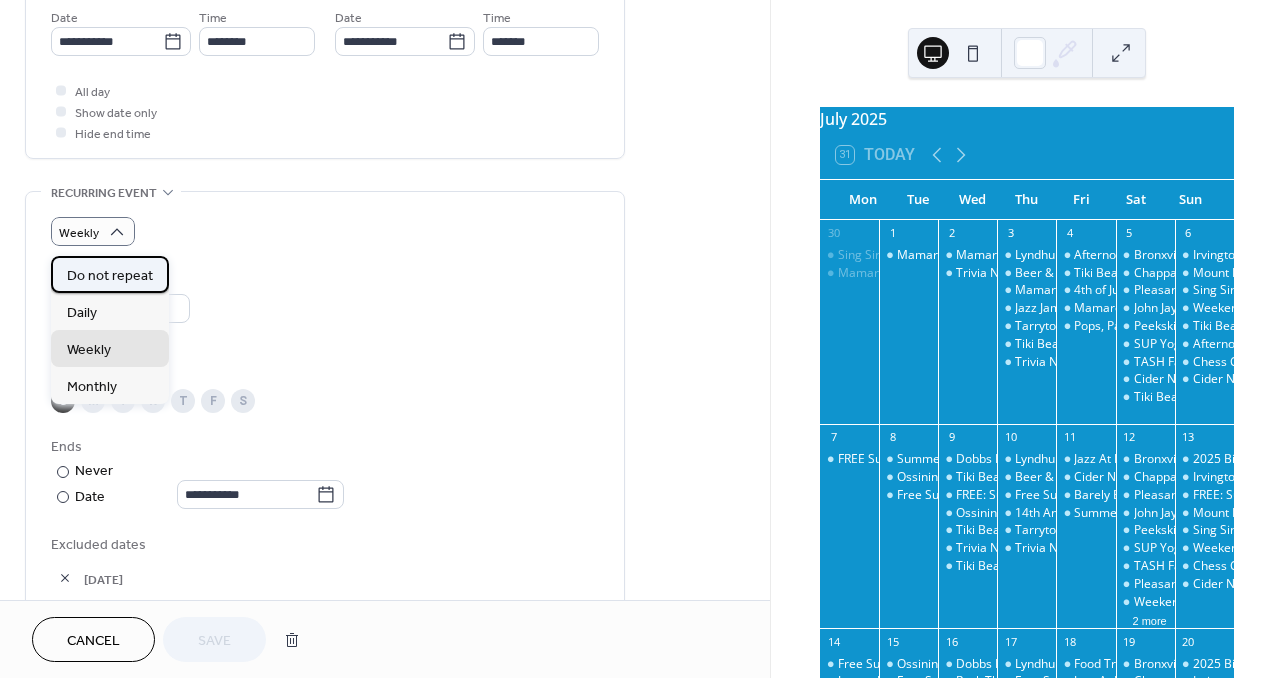 click on "Do not repeat" at bounding box center (110, 276) 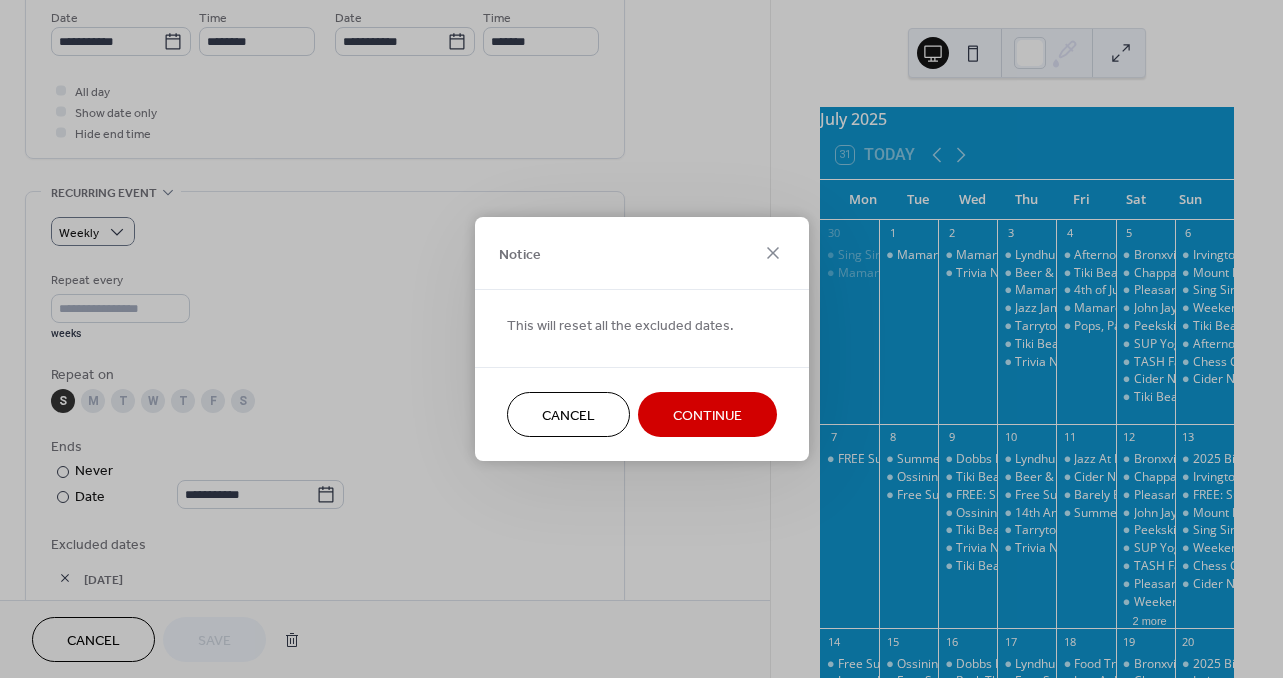 click on "Continue" at bounding box center (707, 416) 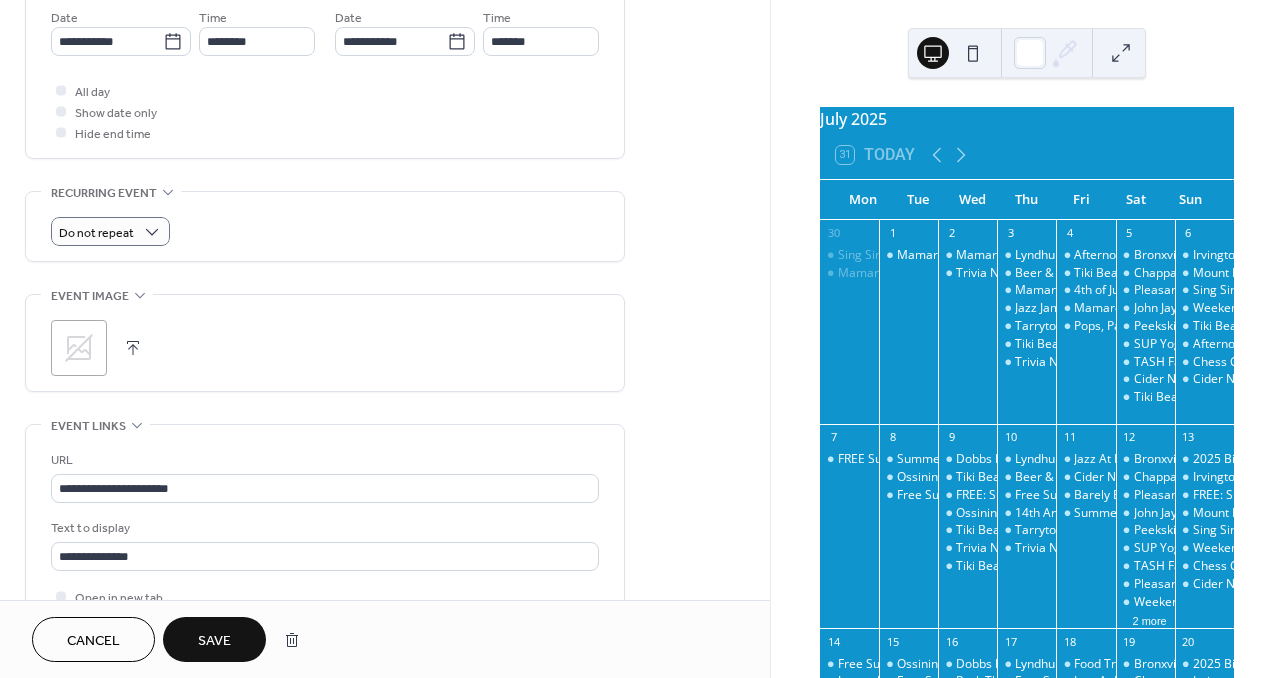 click on "Save" at bounding box center (214, 639) 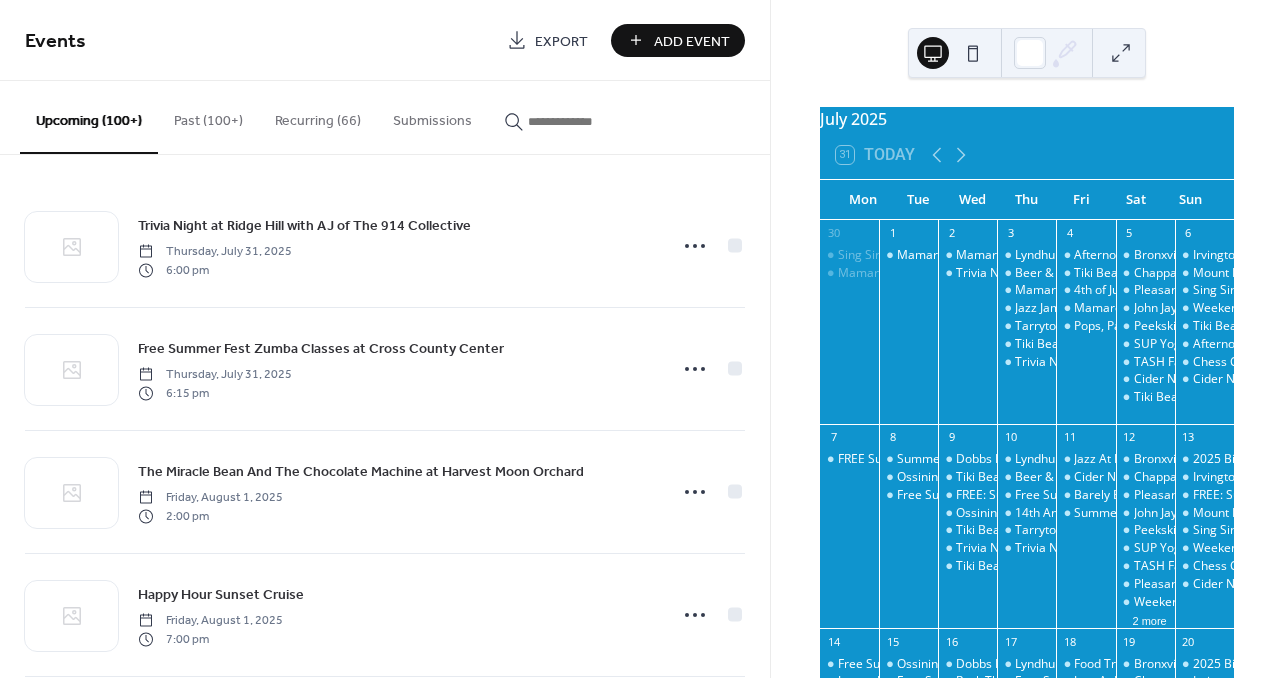 click at bounding box center [588, 121] 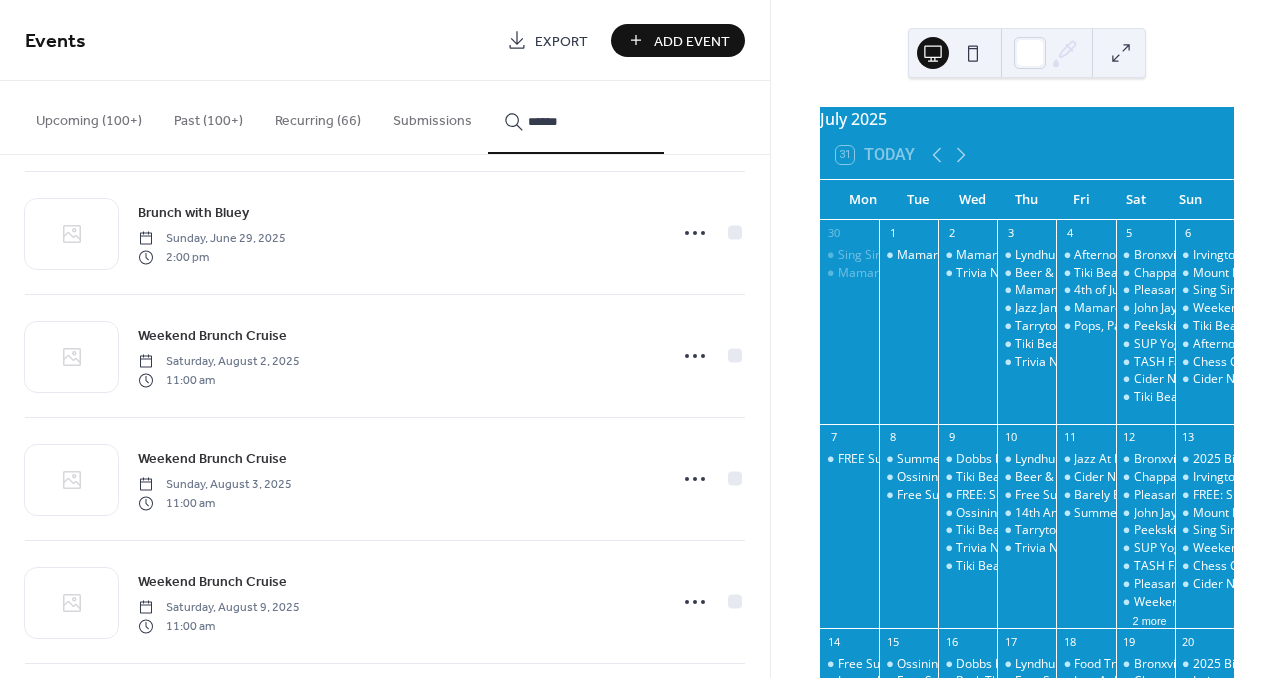 scroll, scrollTop: 2122, scrollLeft: 0, axis: vertical 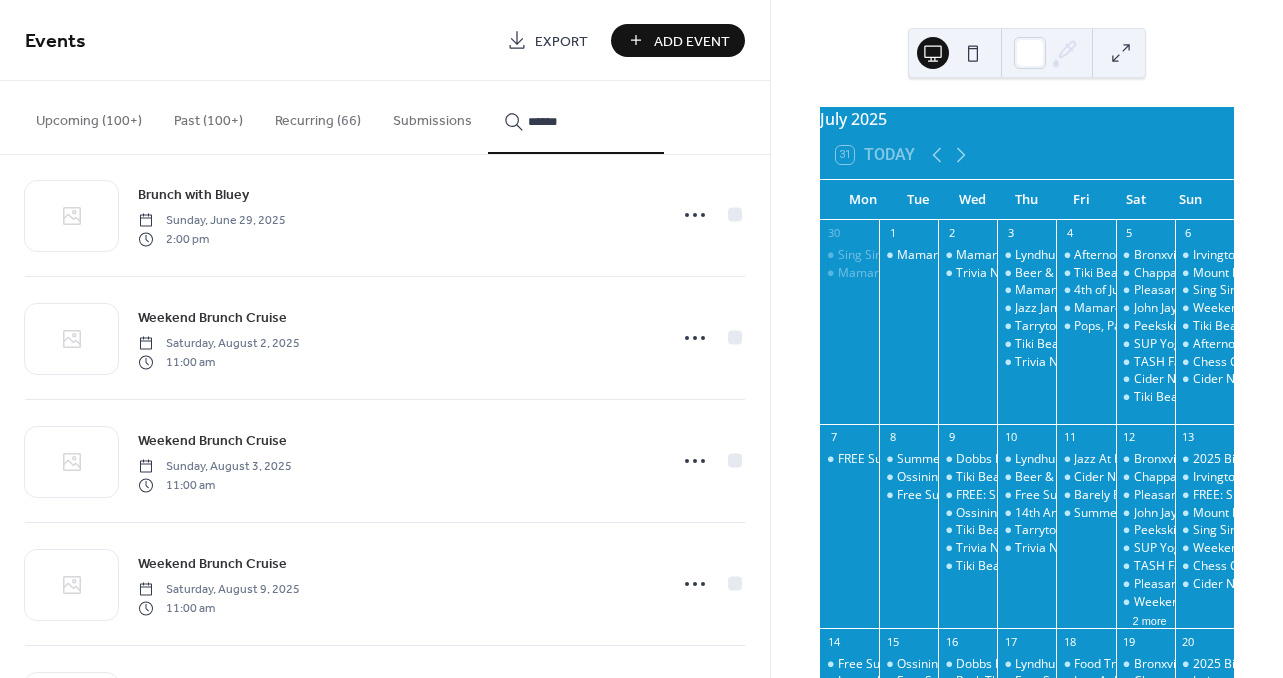 type on "******" 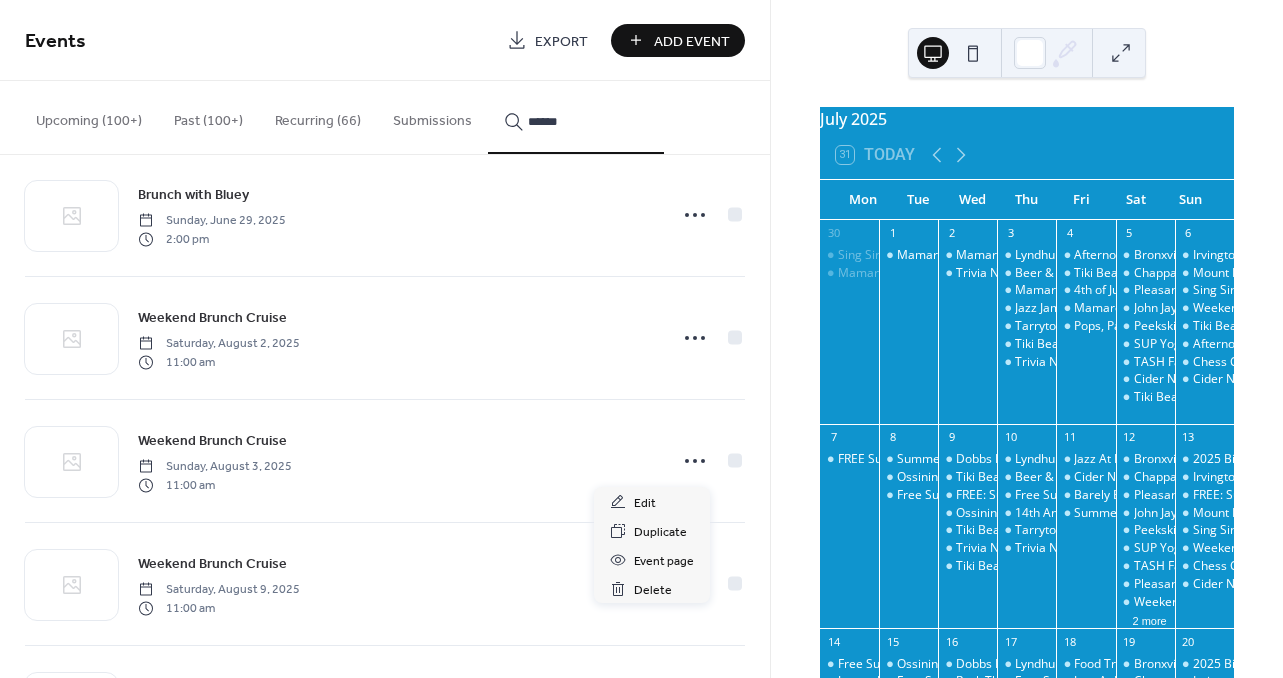 click 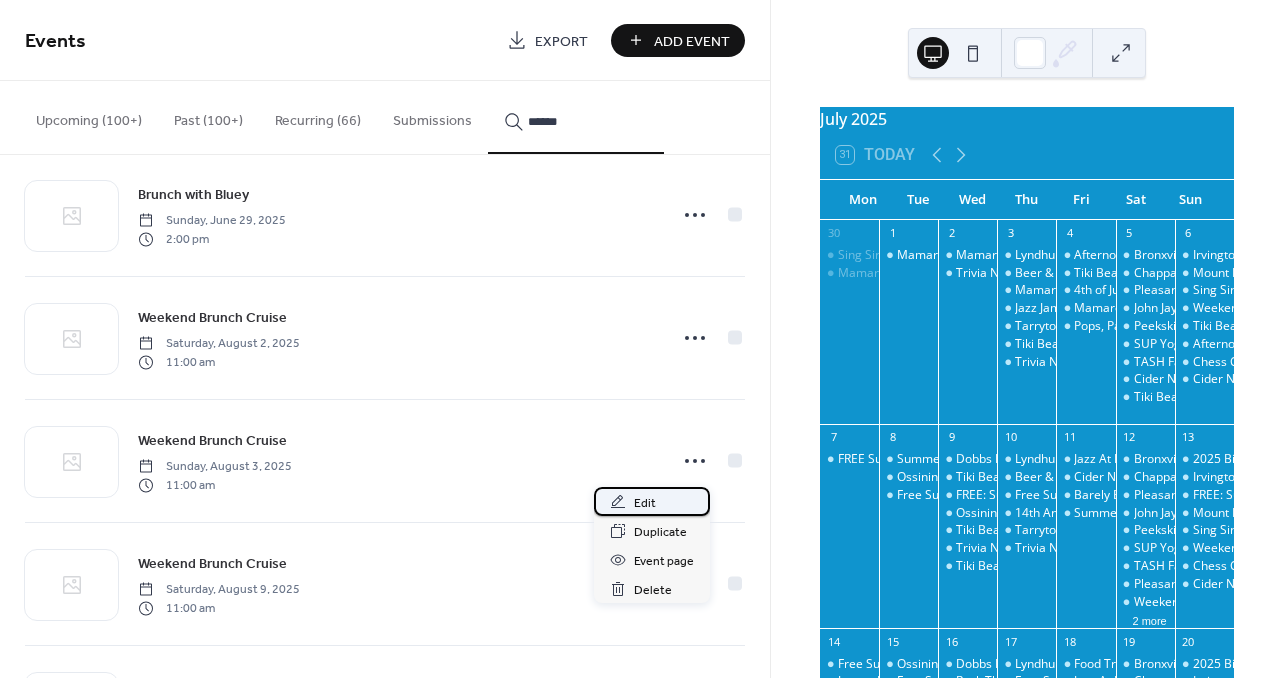 click on "Edit" at bounding box center (645, 503) 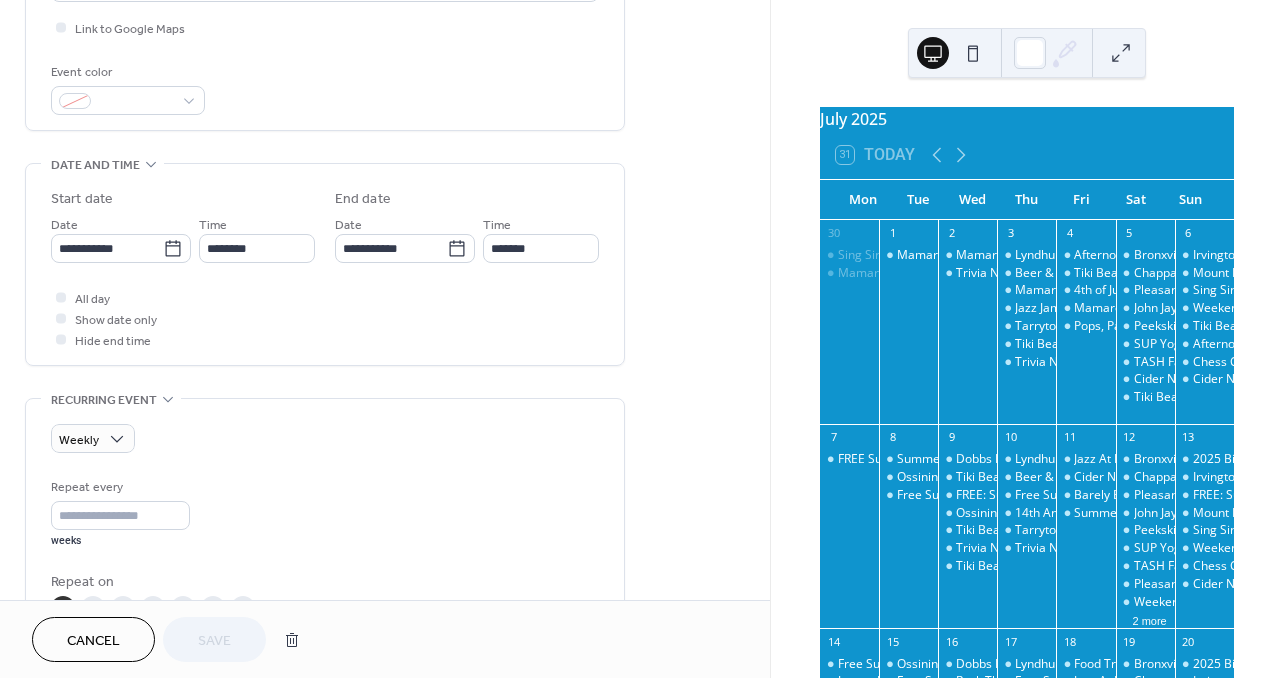scroll, scrollTop: 543, scrollLeft: 0, axis: vertical 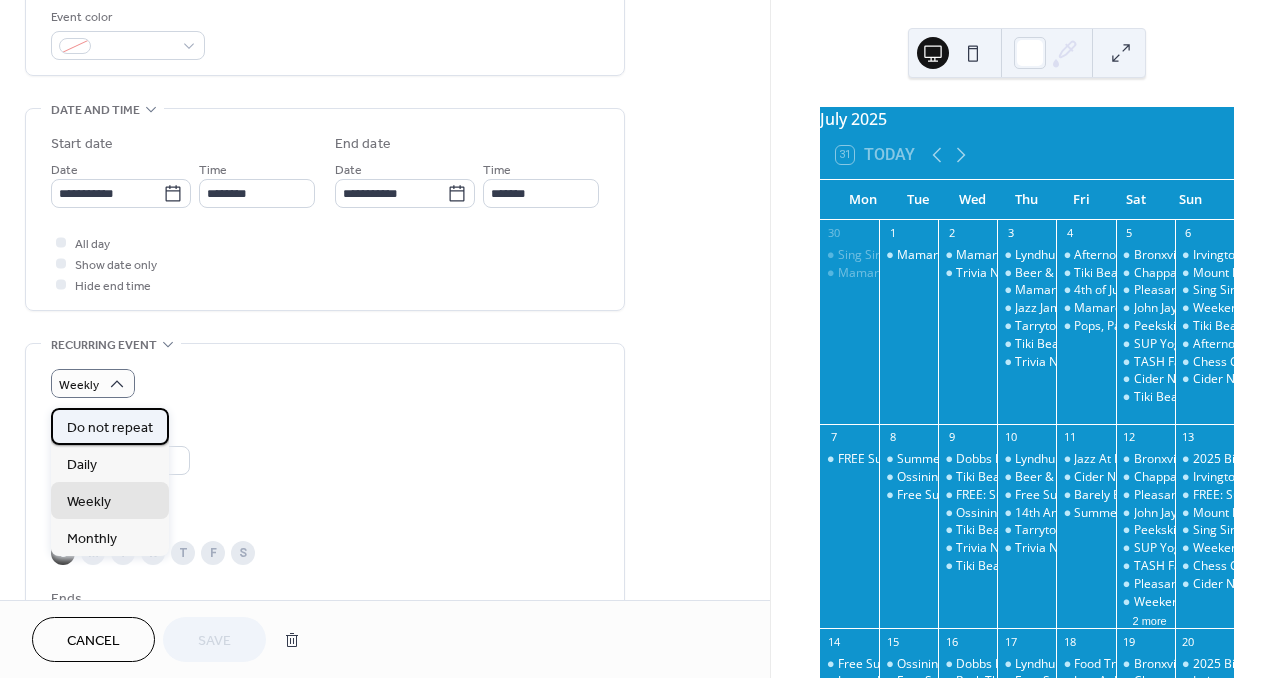 click on "Do not repeat" at bounding box center (110, 428) 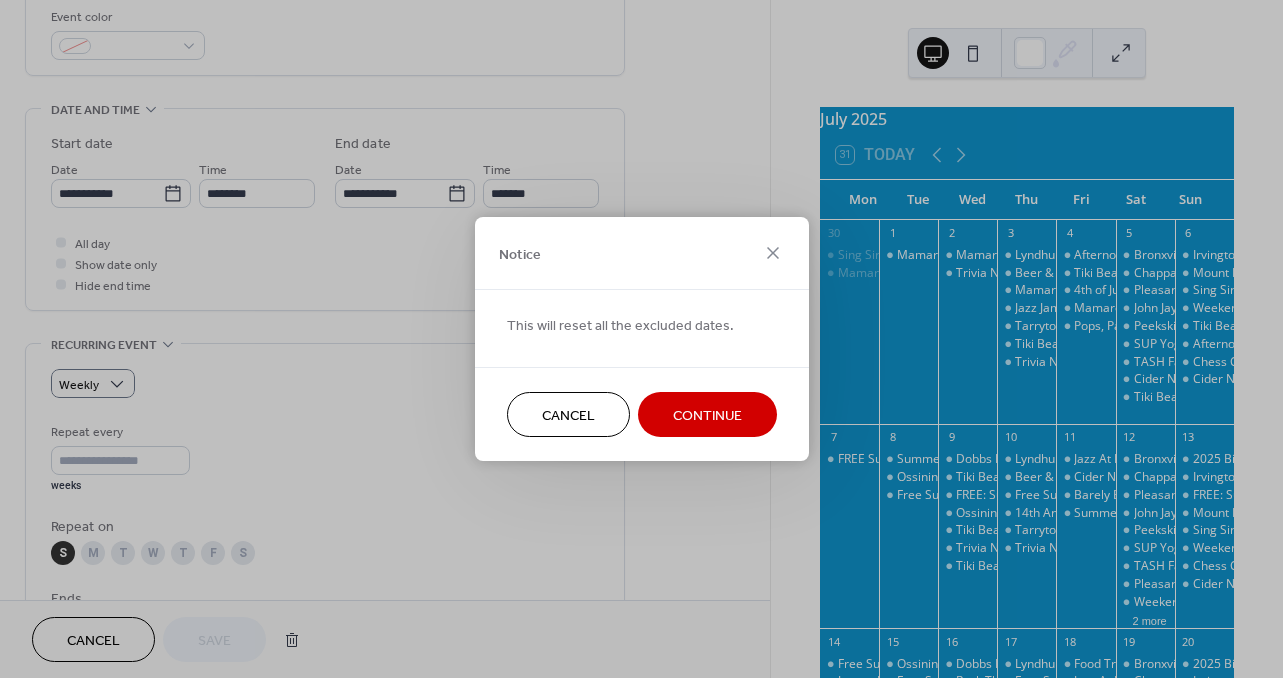click on "Continue" at bounding box center [707, 416] 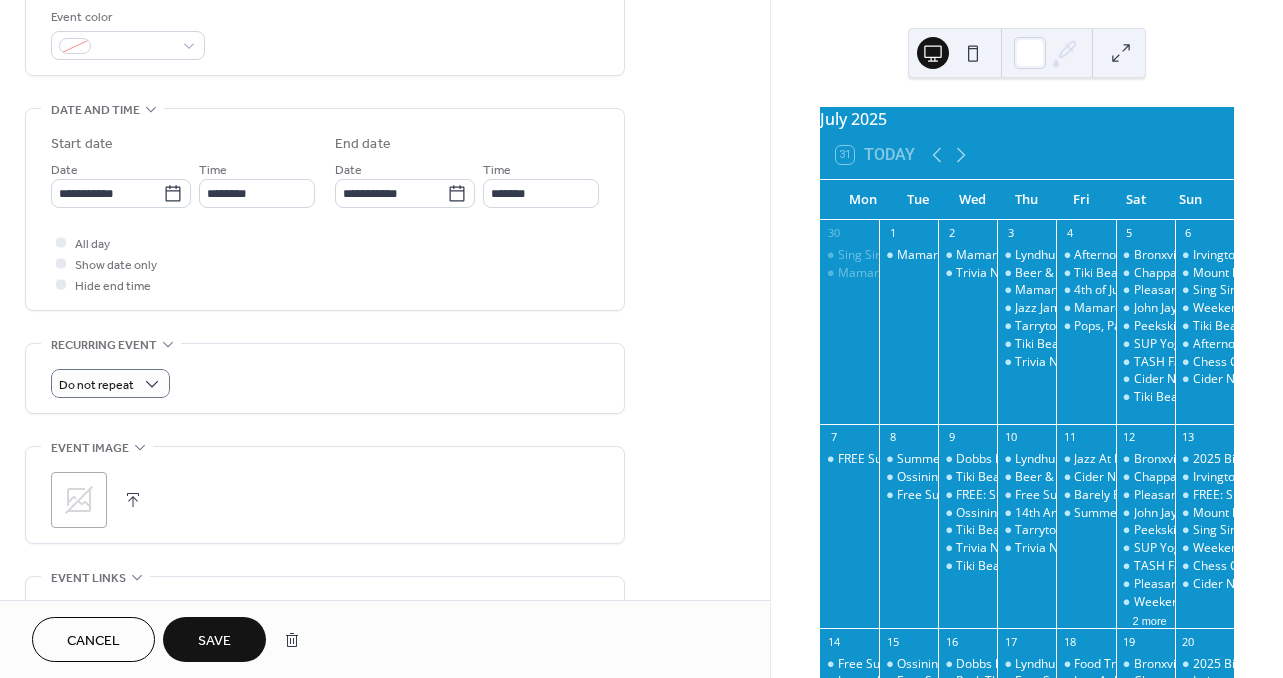 click on "Save" at bounding box center [214, 639] 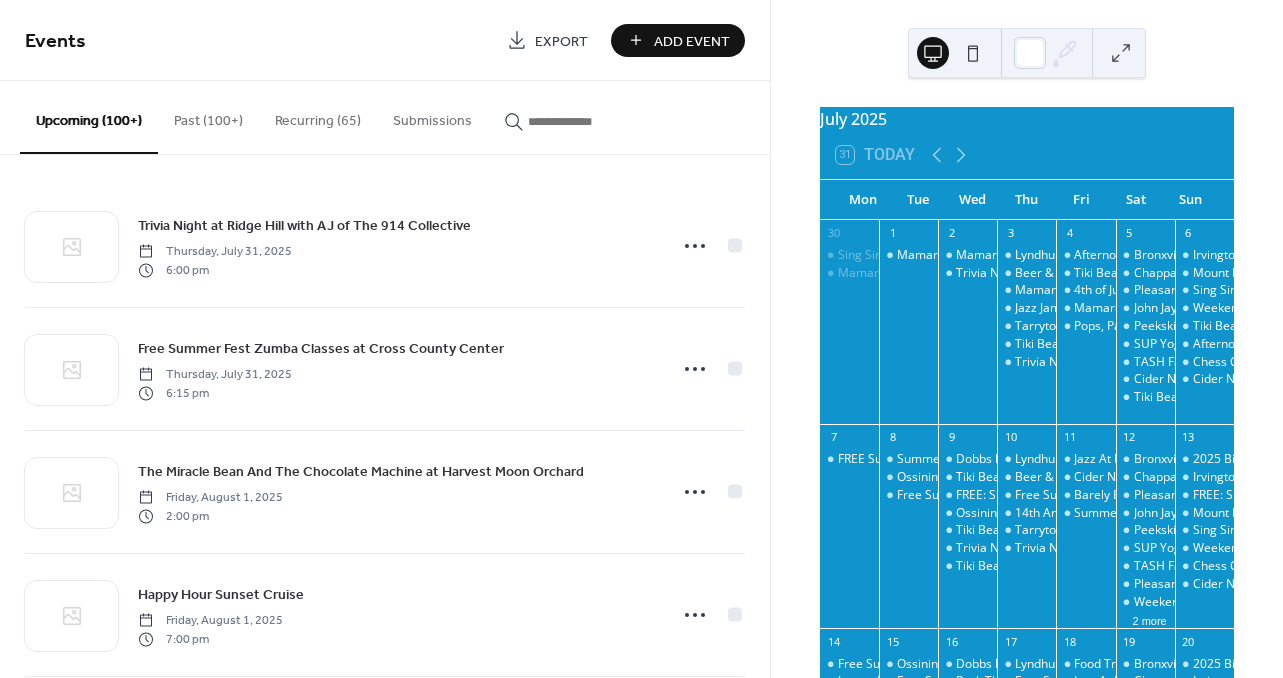 click at bounding box center [588, 121] 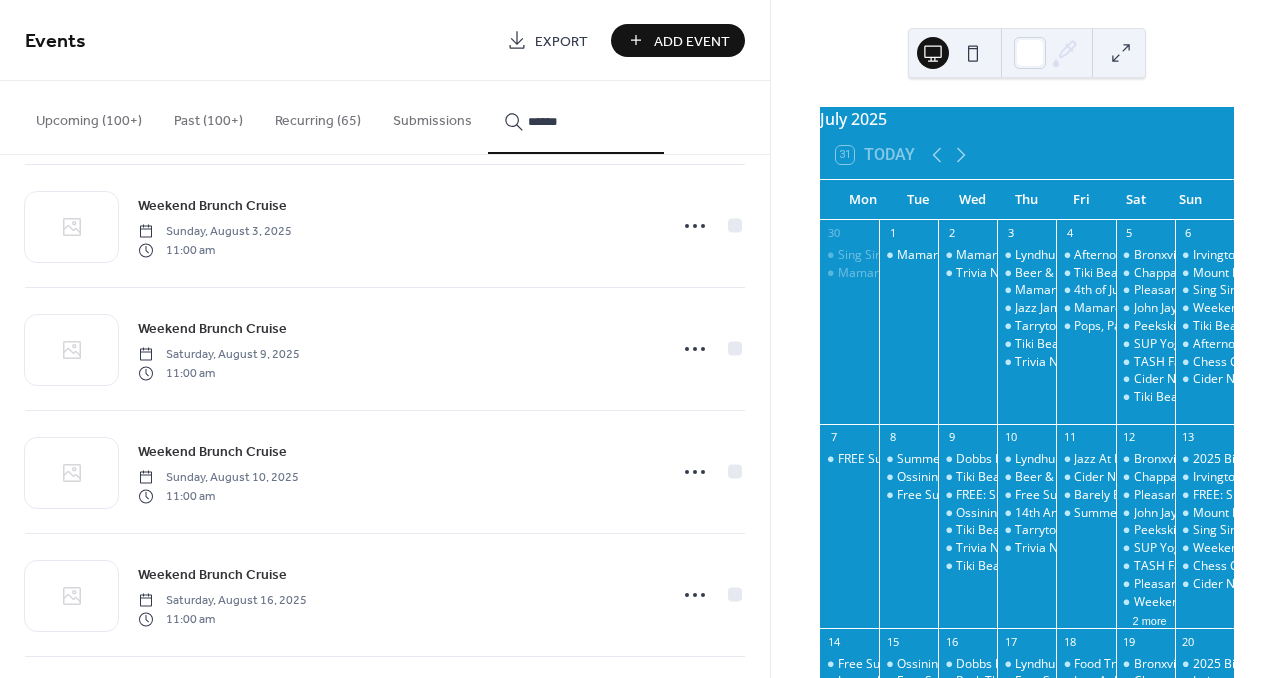 scroll, scrollTop: 2332, scrollLeft: 0, axis: vertical 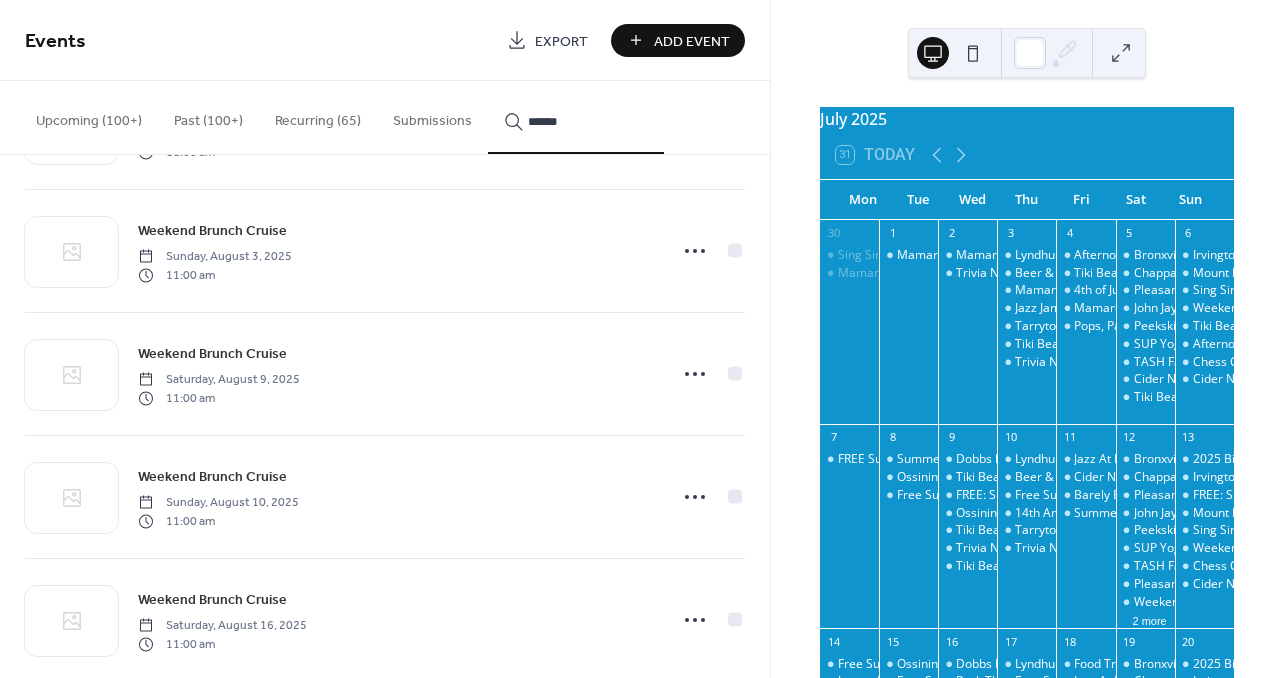 type on "******" 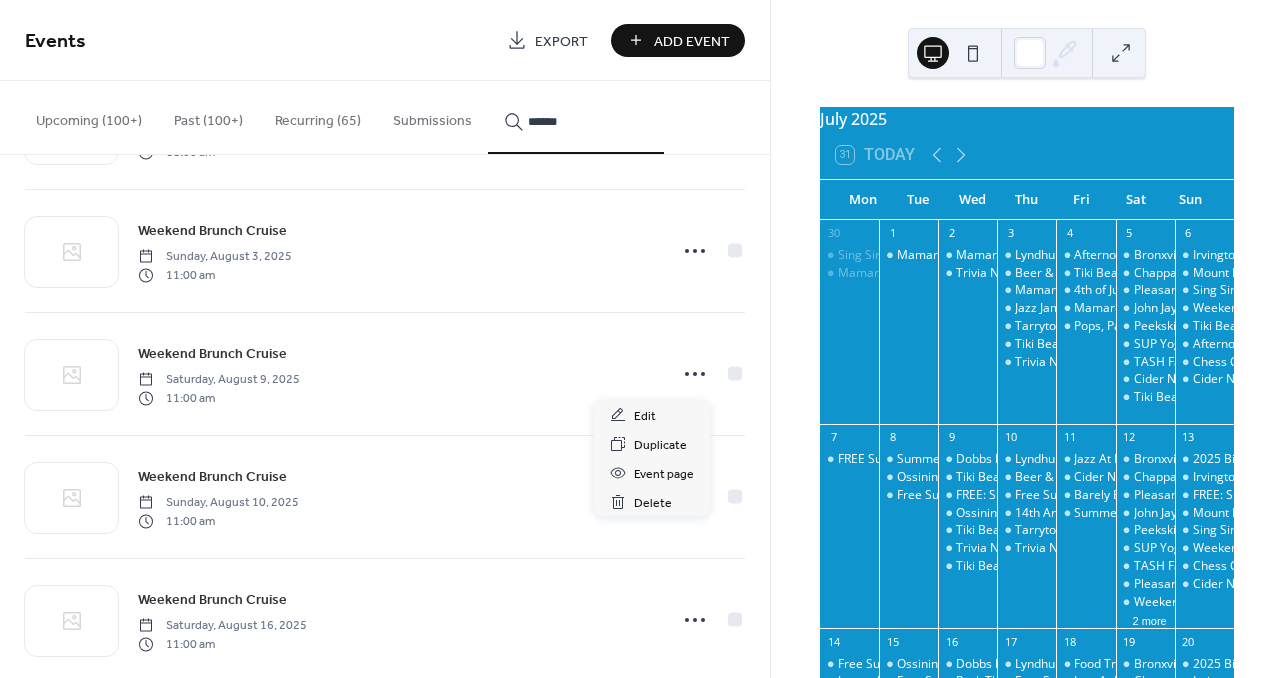 click 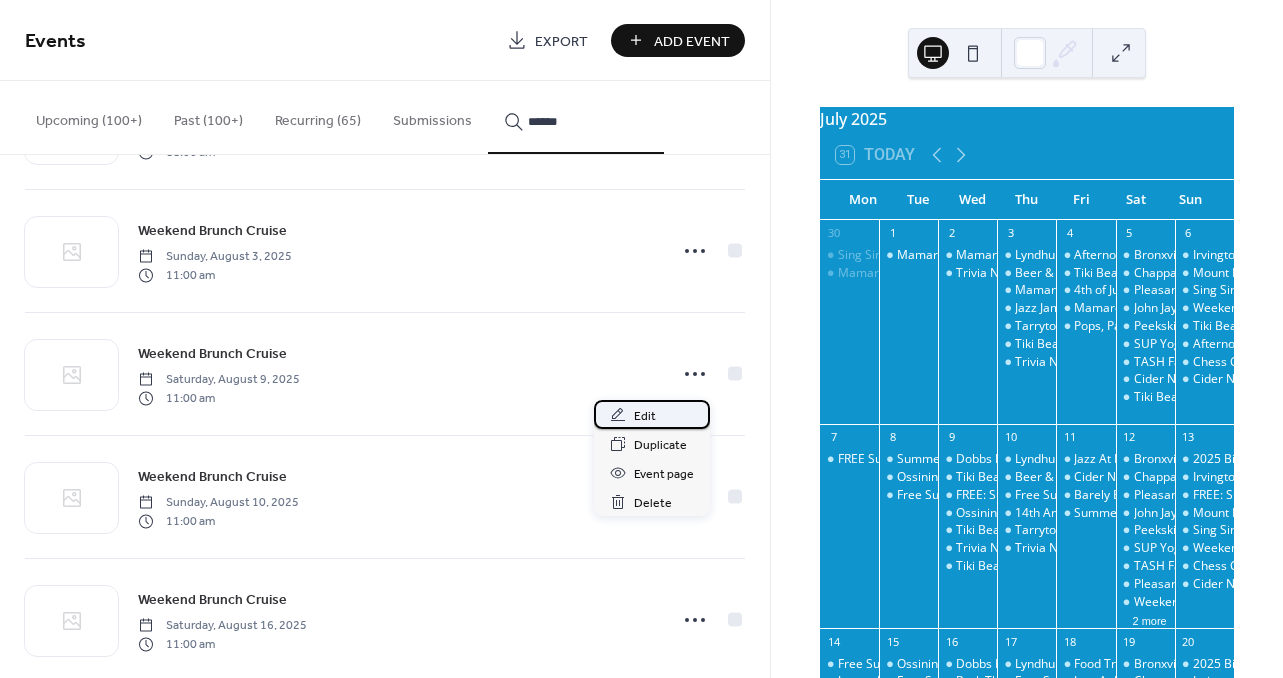 click on "Edit" at bounding box center (645, 416) 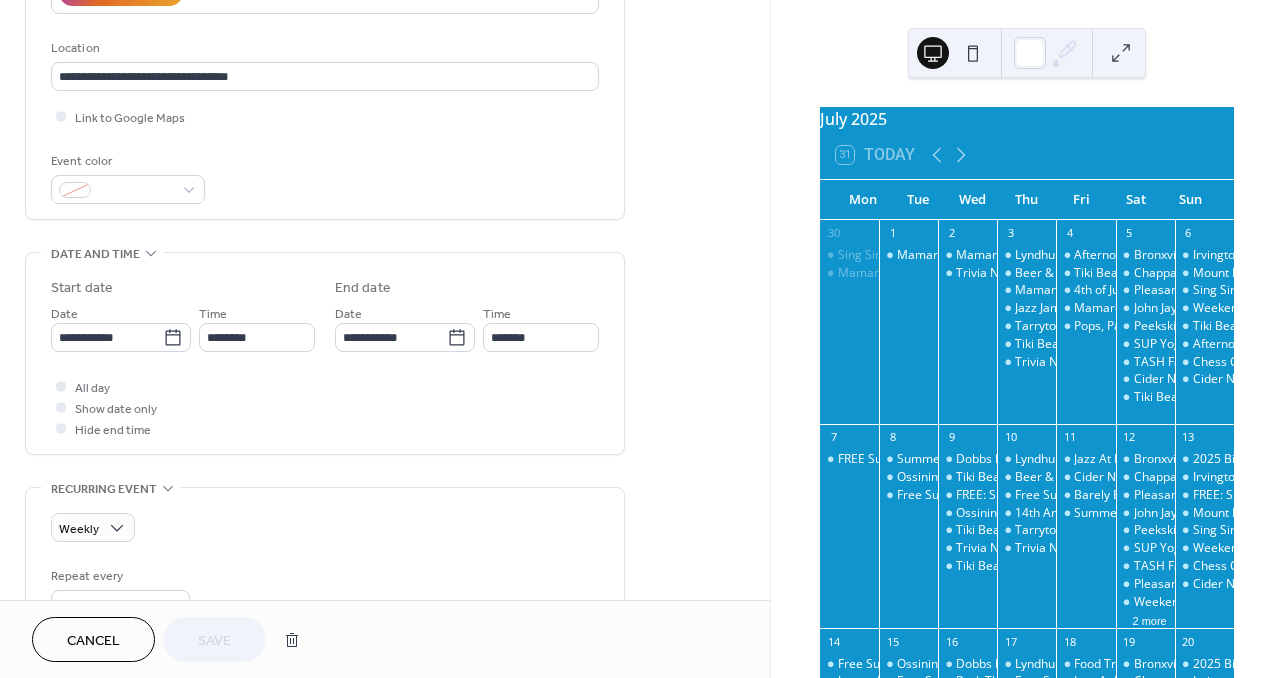 scroll, scrollTop: 860, scrollLeft: 0, axis: vertical 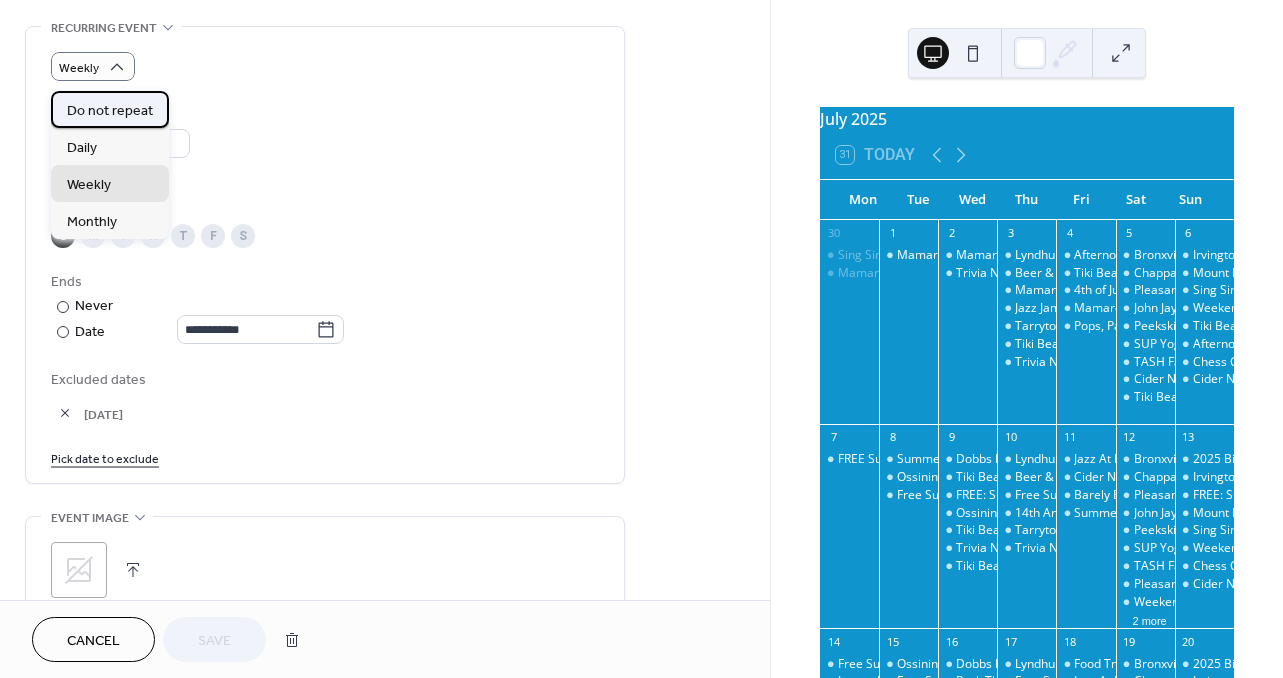 click on "Do not repeat" at bounding box center [110, 111] 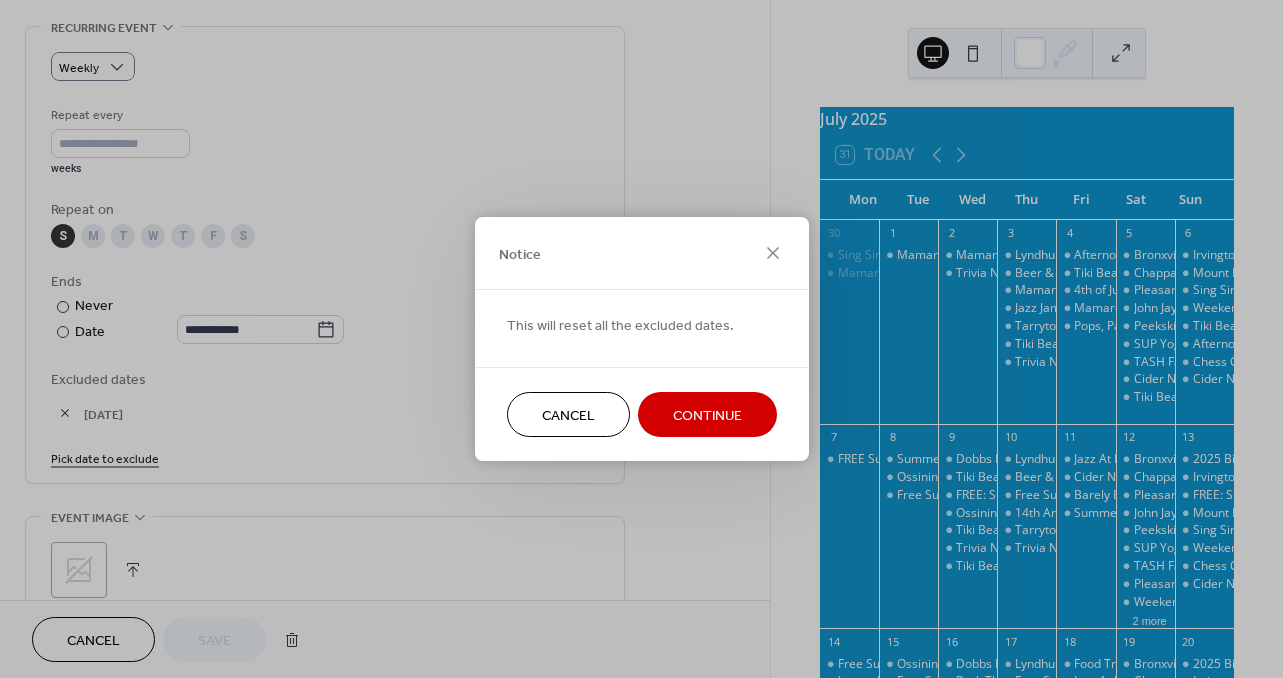 click on "Continue" at bounding box center [707, 416] 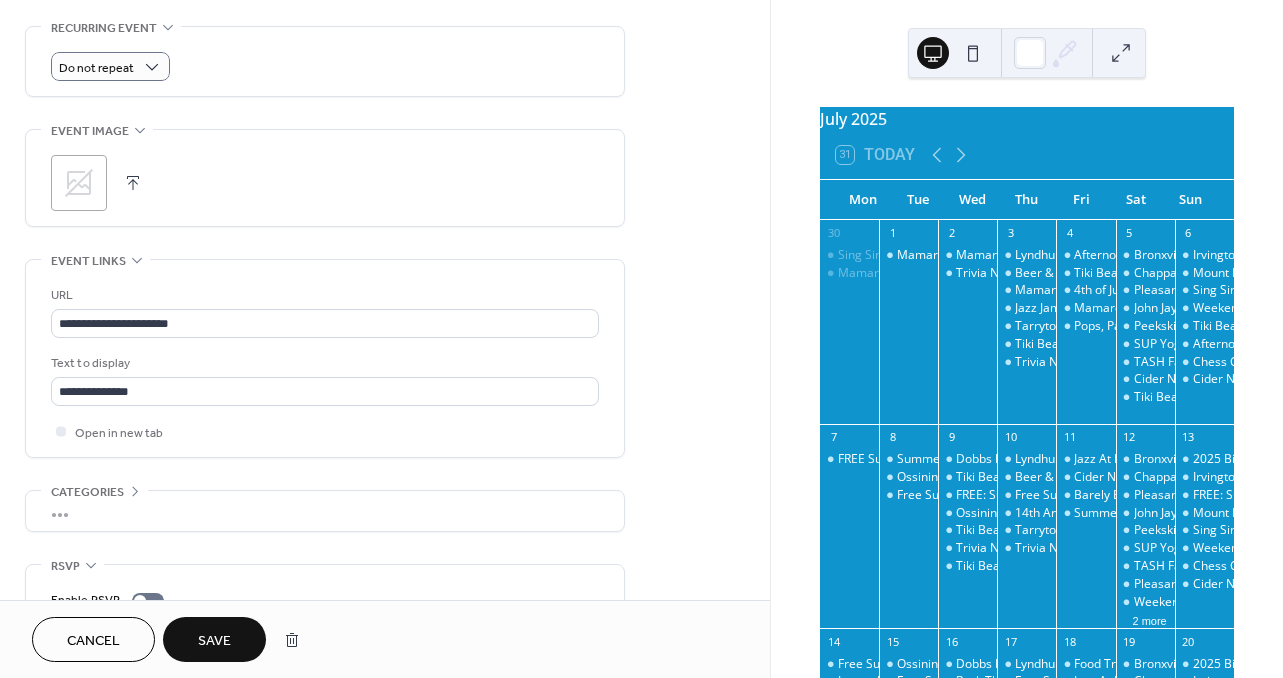 click on "Save" at bounding box center [214, 641] 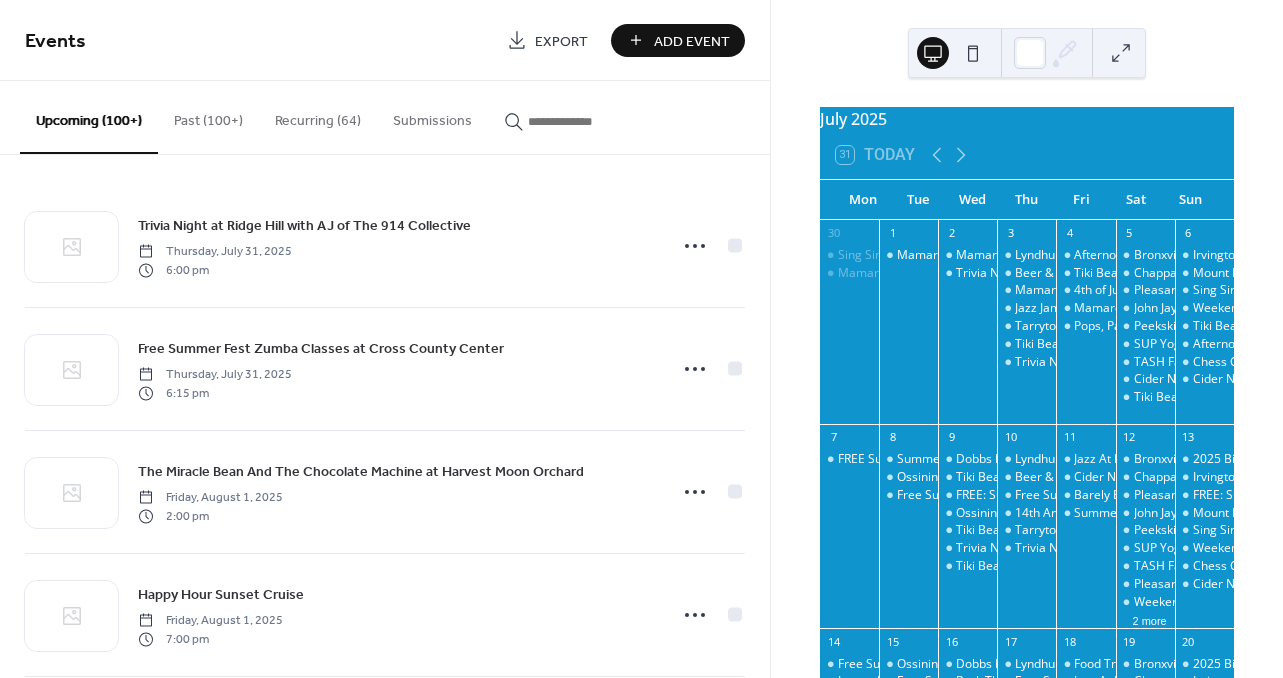 click at bounding box center [588, 121] 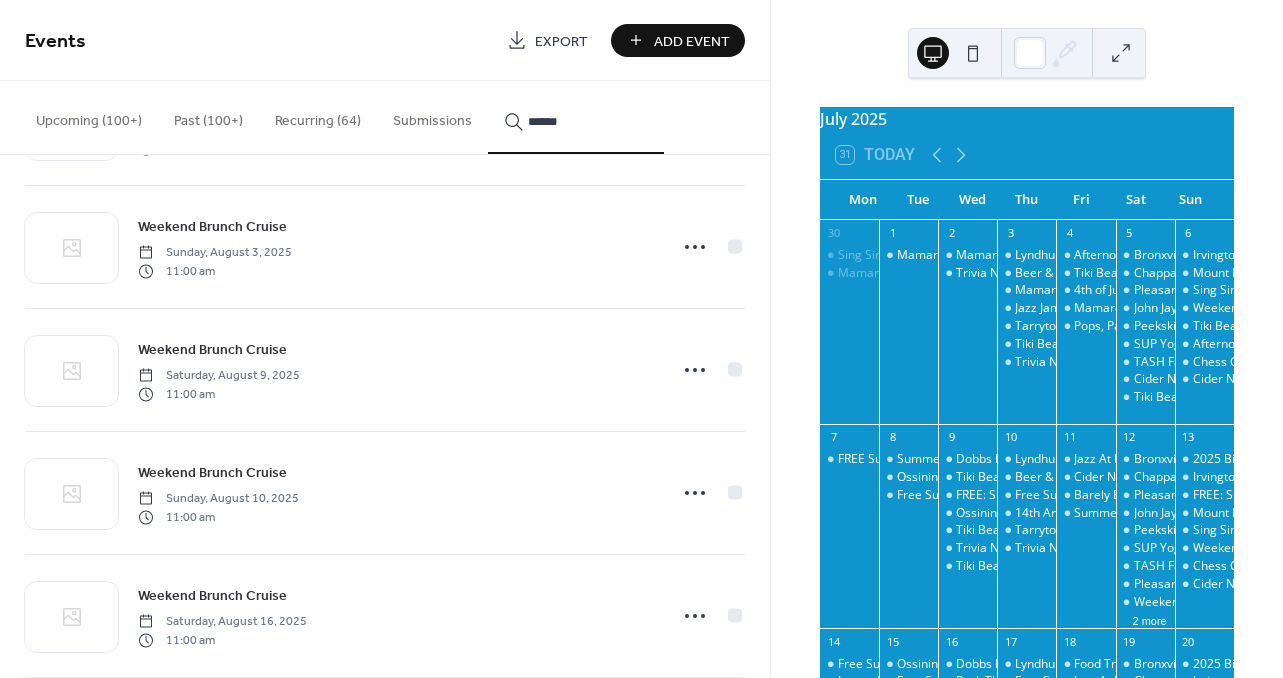 scroll, scrollTop: 2337, scrollLeft: 0, axis: vertical 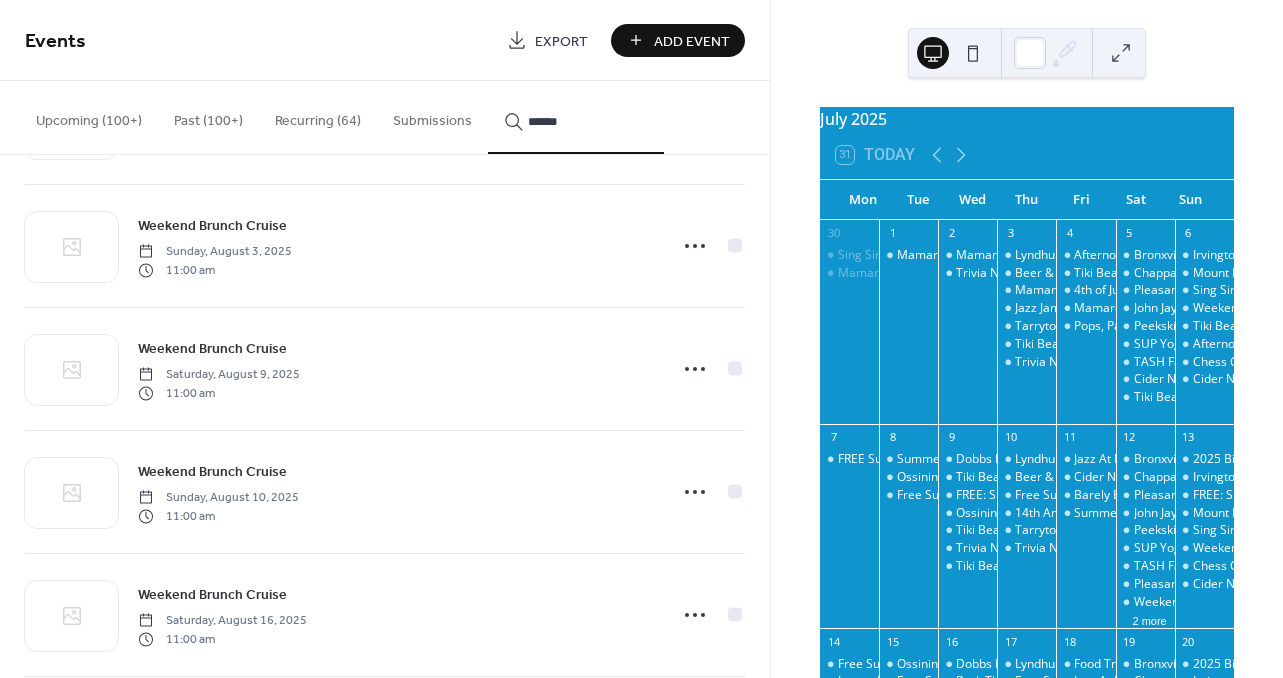 type on "******" 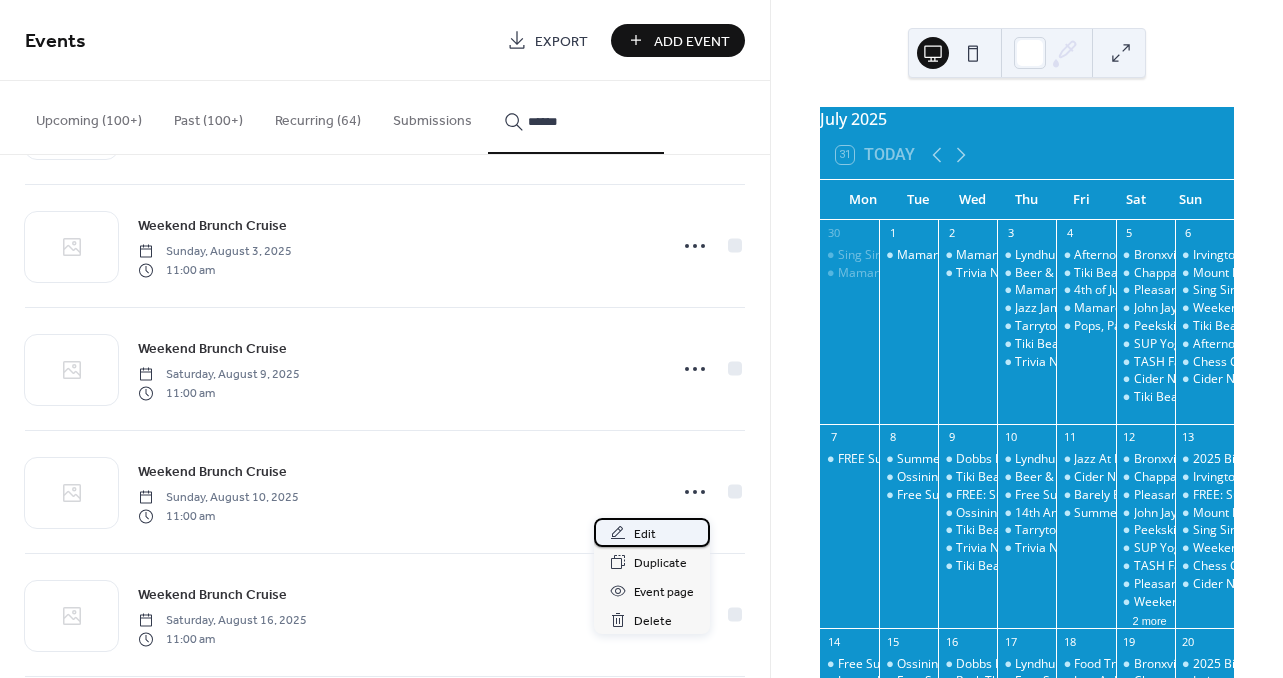 click on "Edit" at bounding box center [652, 532] 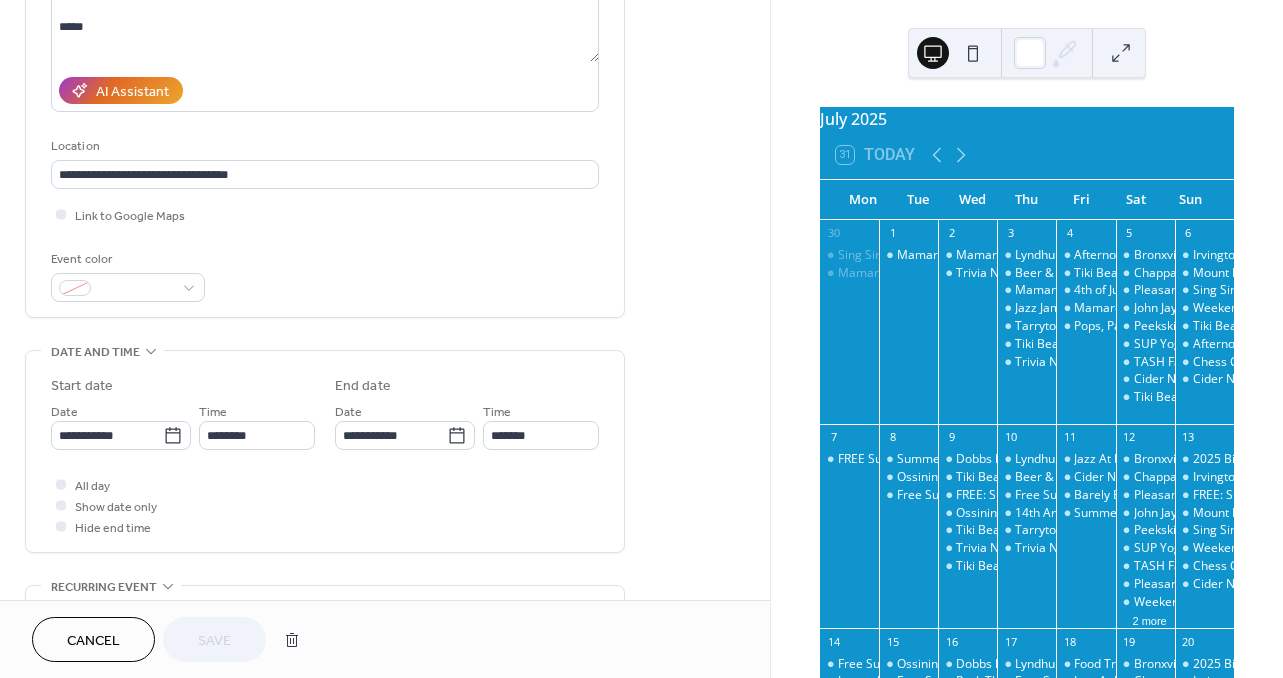 scroll, scrollTop: 521, scrollLeft: 0, axis: vertical 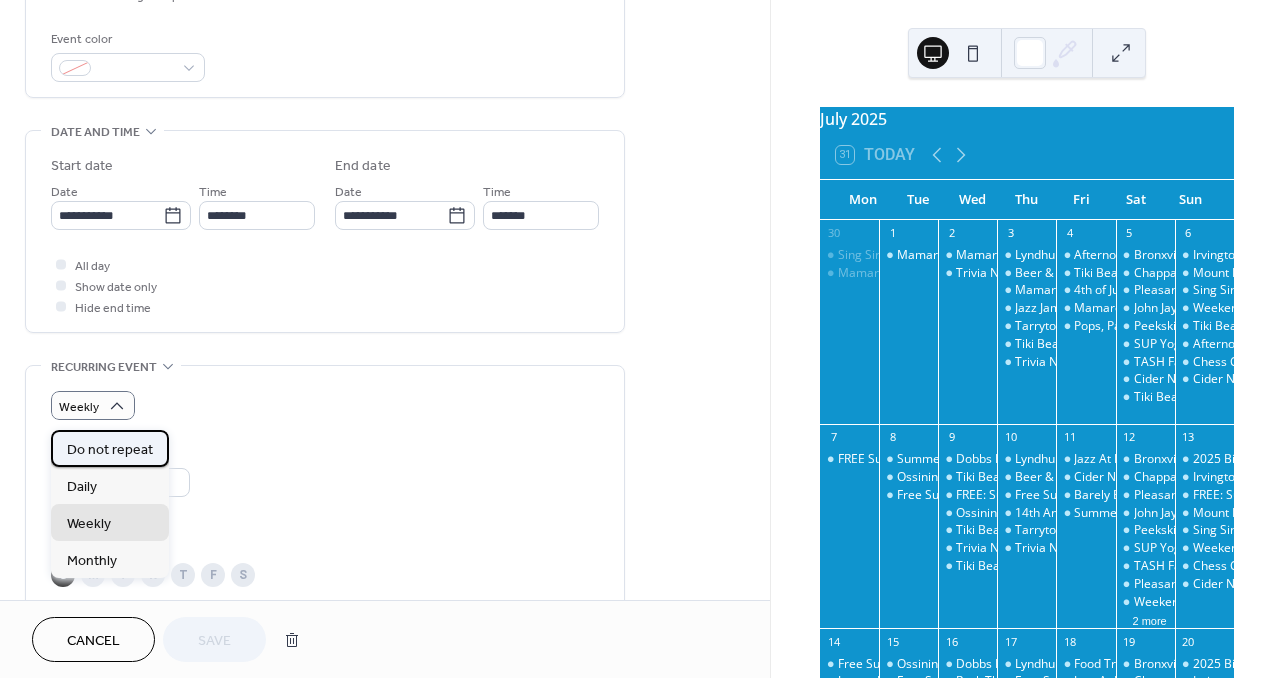 click on "Do not repeat" at bounding box center [110, 450] 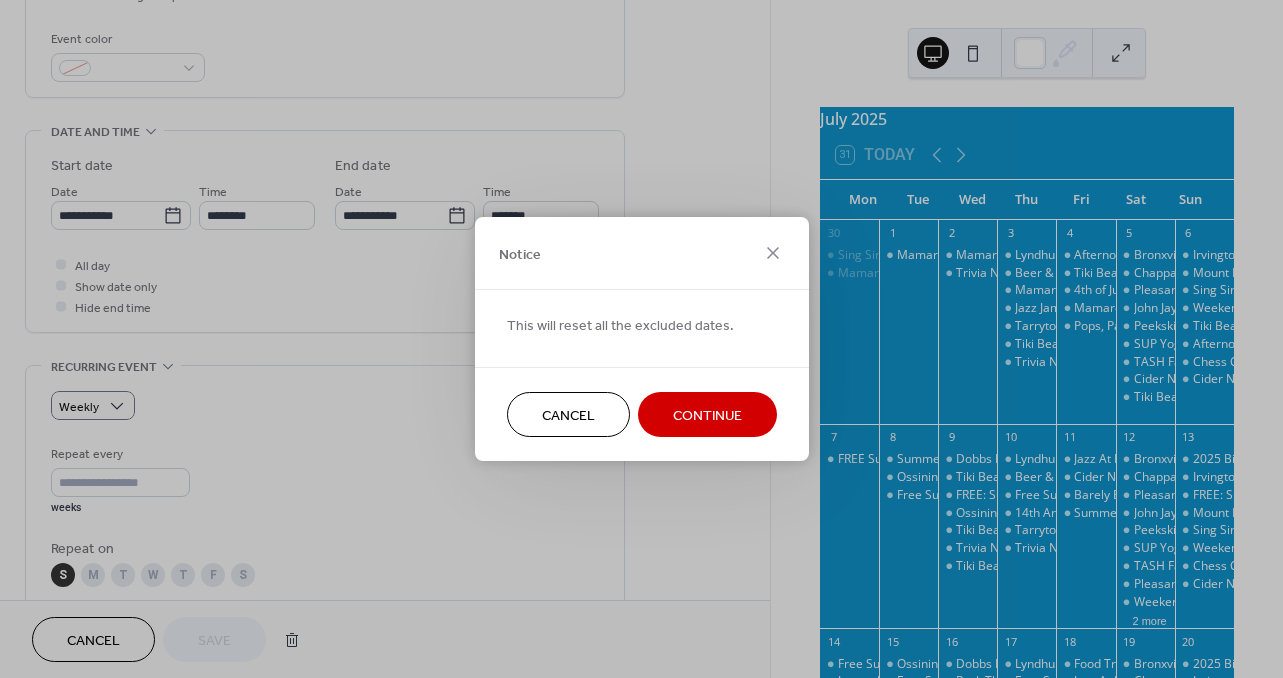 click on "Continue" at bounding box center (707, 416) 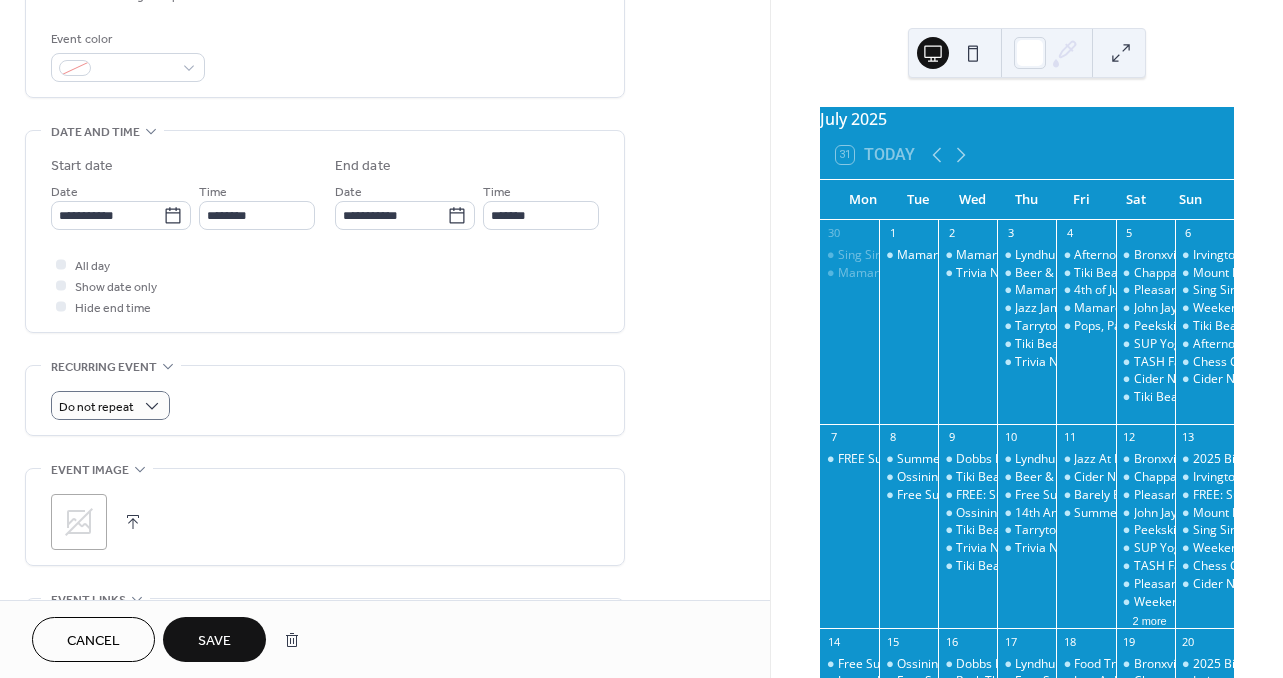 click on "Save" at bounding box center (214, 641) 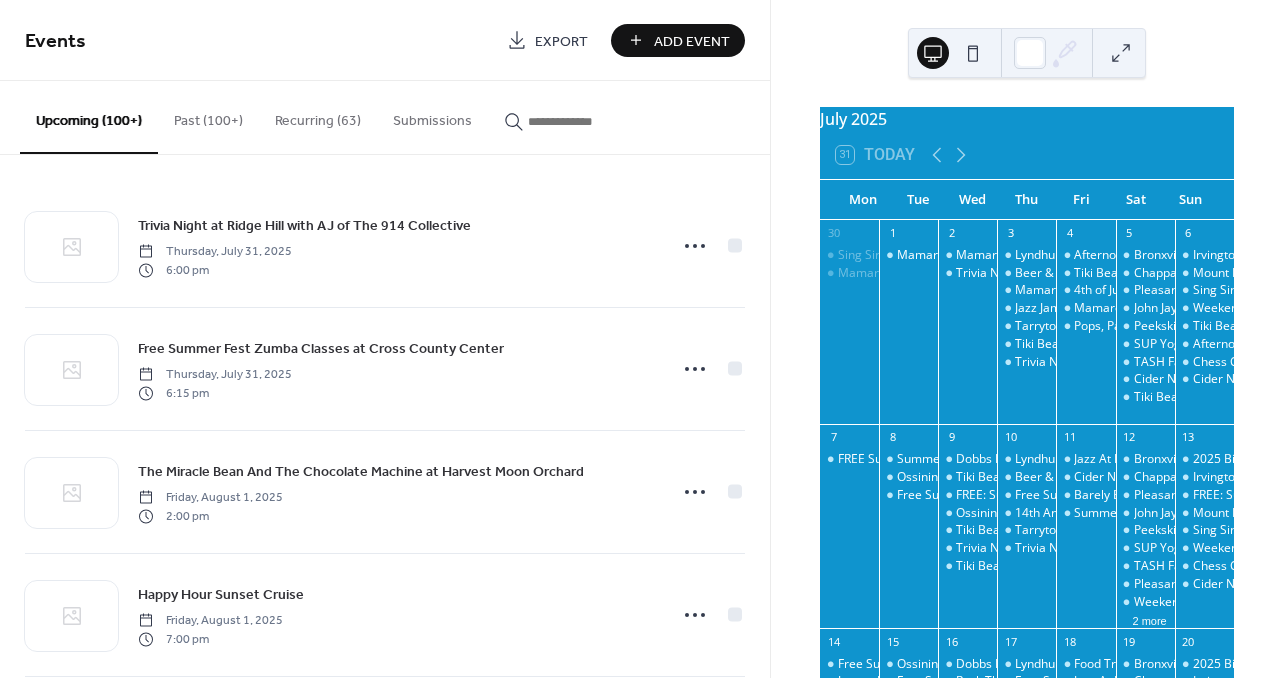 click at bounding box center [588, 121] 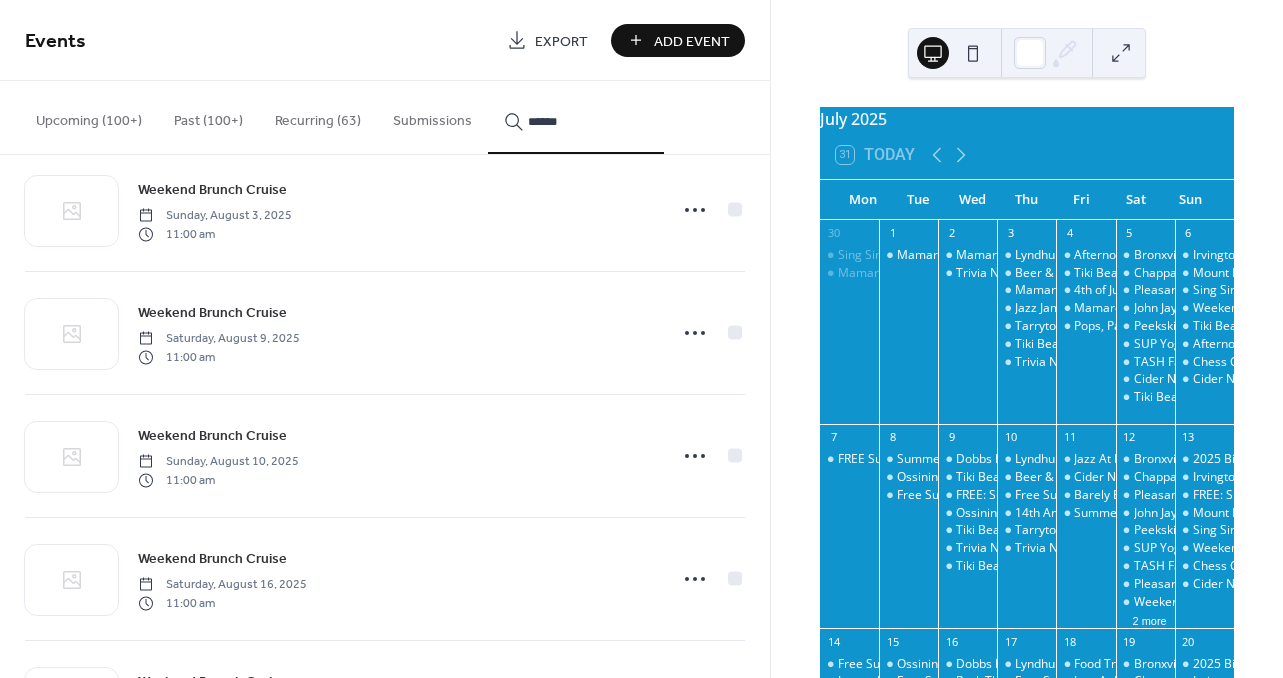 scroll, scrollTop: 2378, scrollLeft: 0, axis: vertical 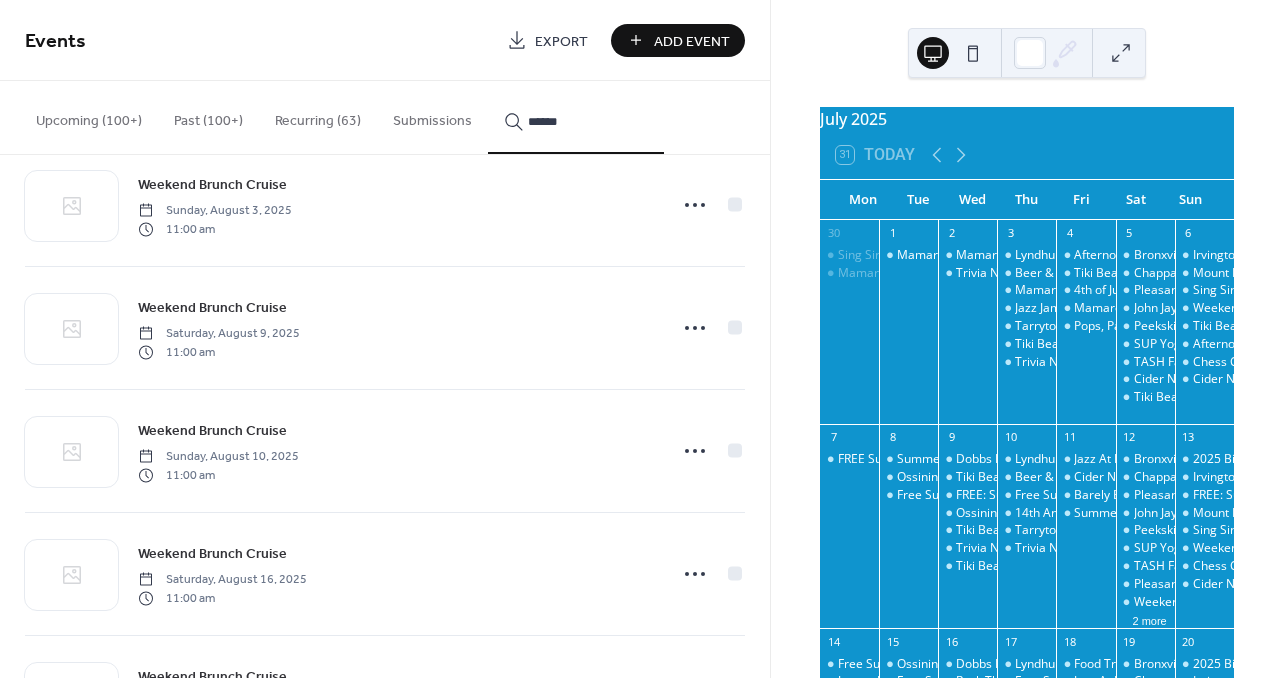 type on "******" 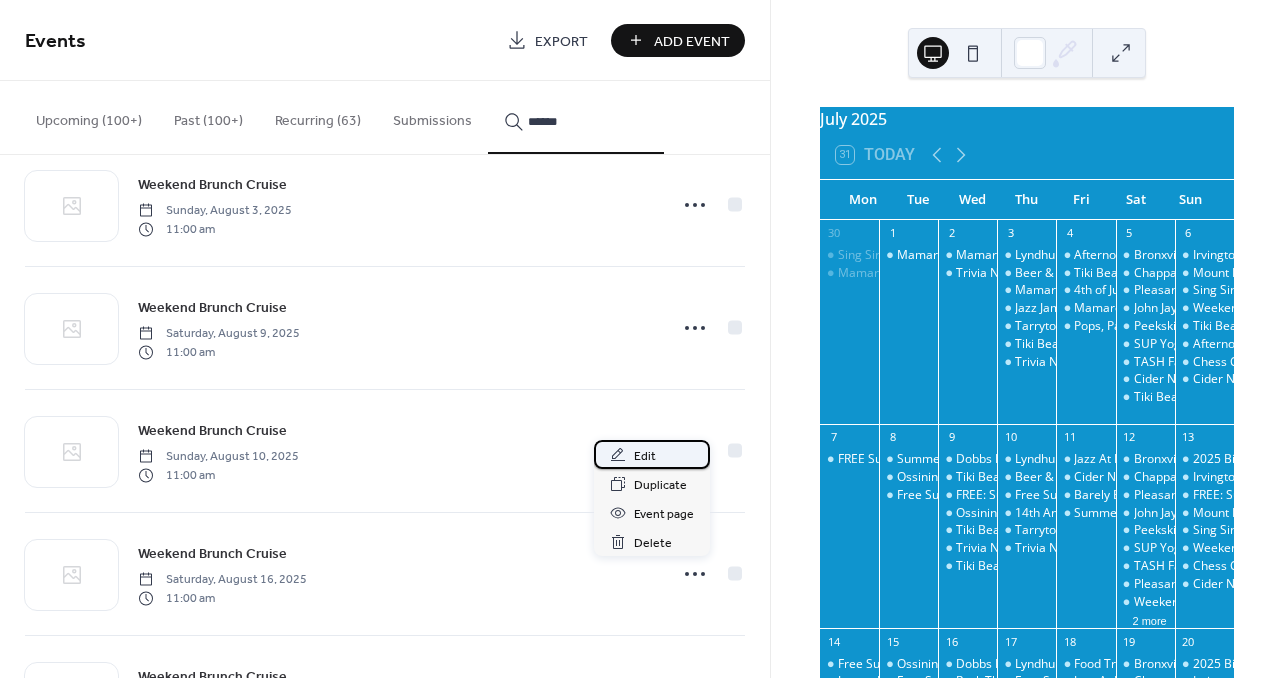 click on "Edit" at bounding box center (645, 456) 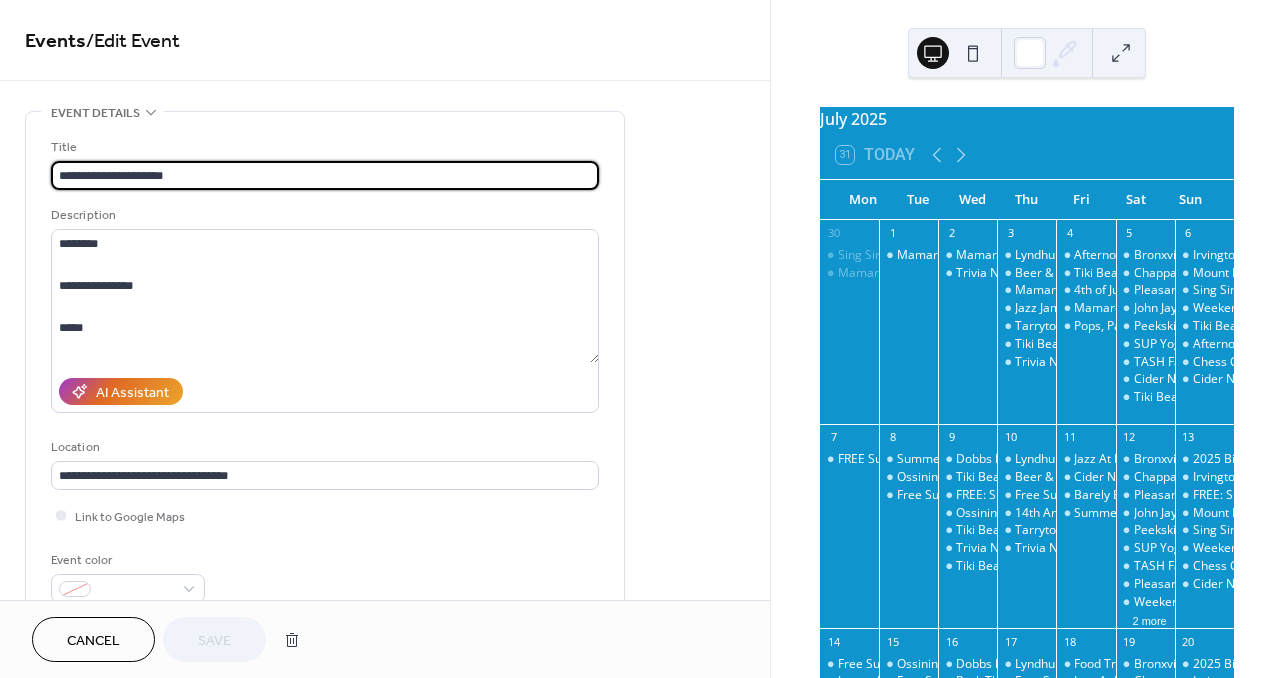 type on "**********" 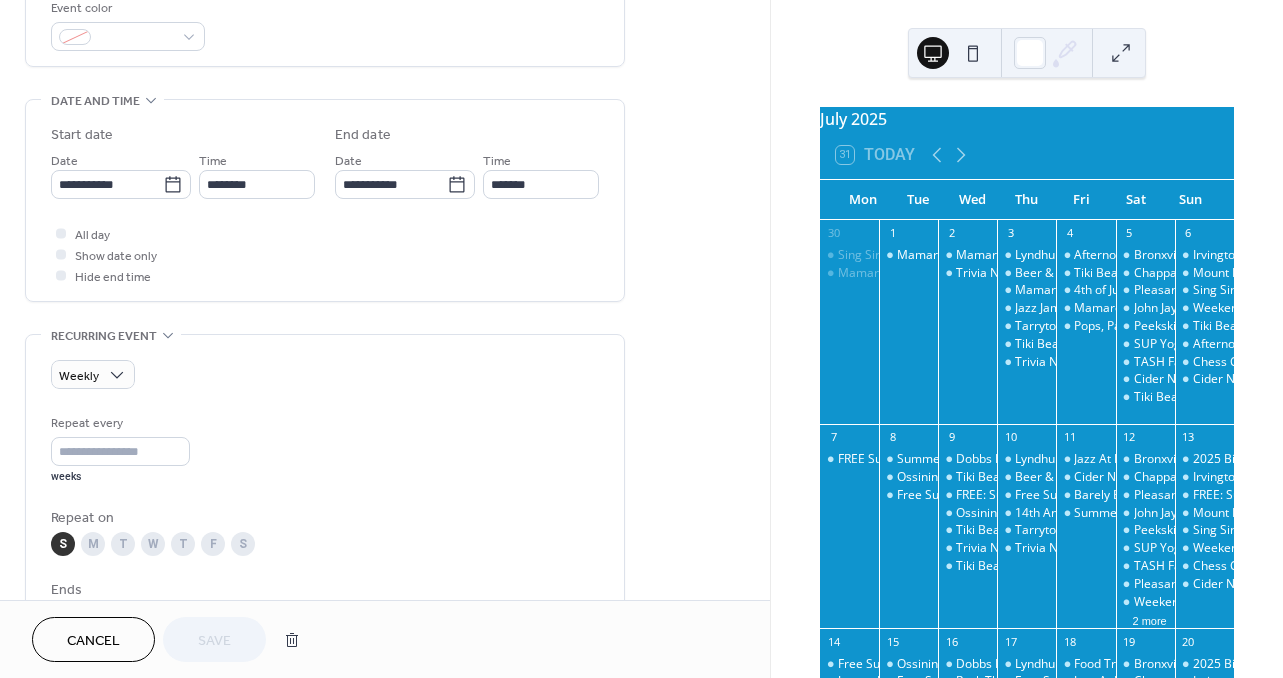 scroll, scrollTop: 575, scrollLeft: 0, axis: vertical 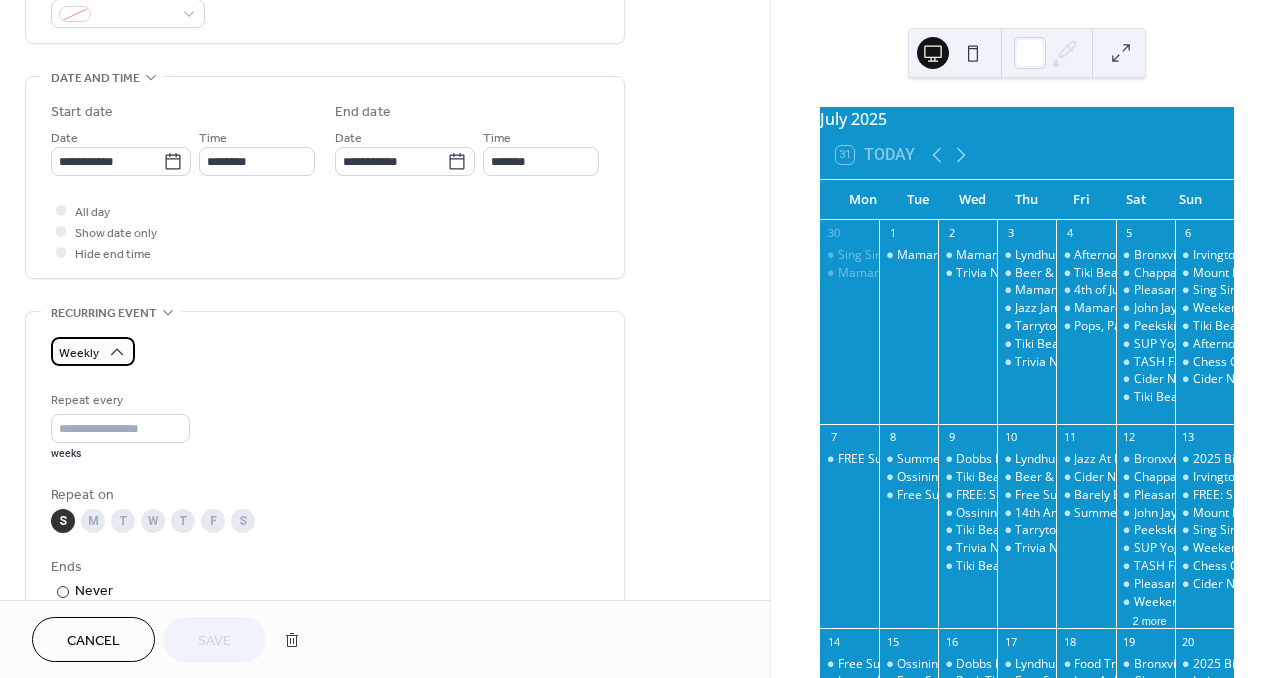 click on "Weekly" at bounding box center [93, 351] 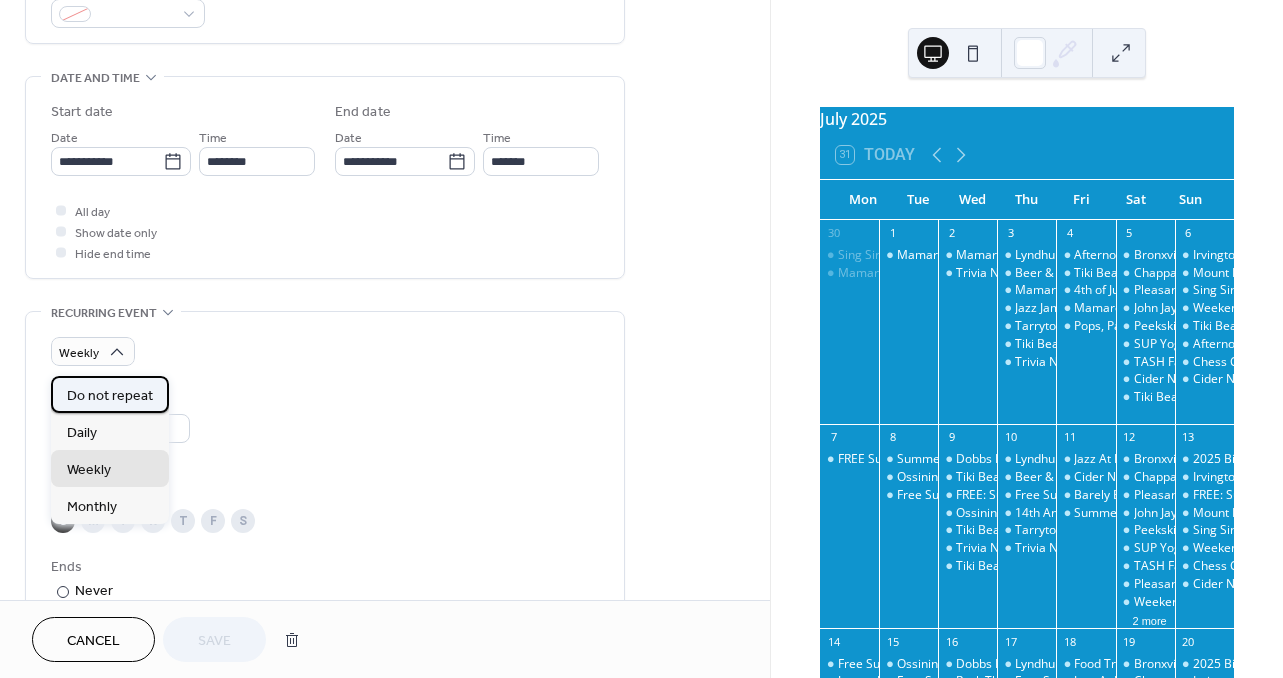 click on "Do not repeat" at bounding box center [110, 396] 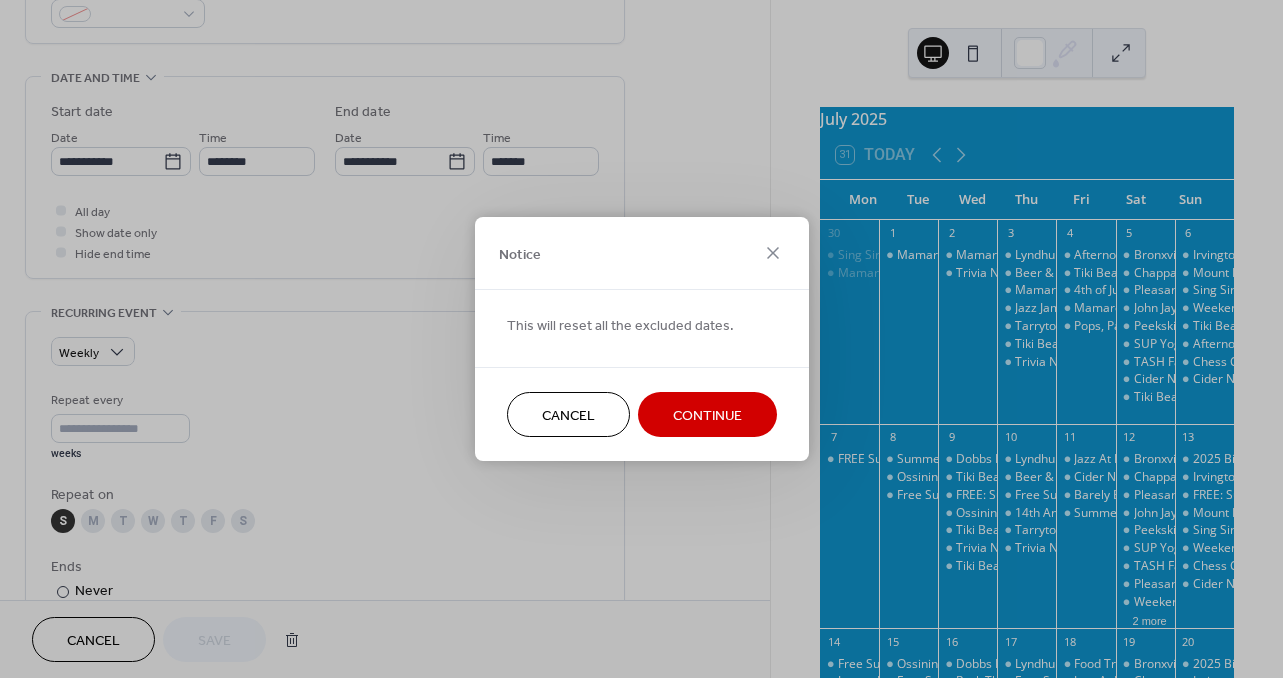 click on "Continue" at bounding box center [707, 414] 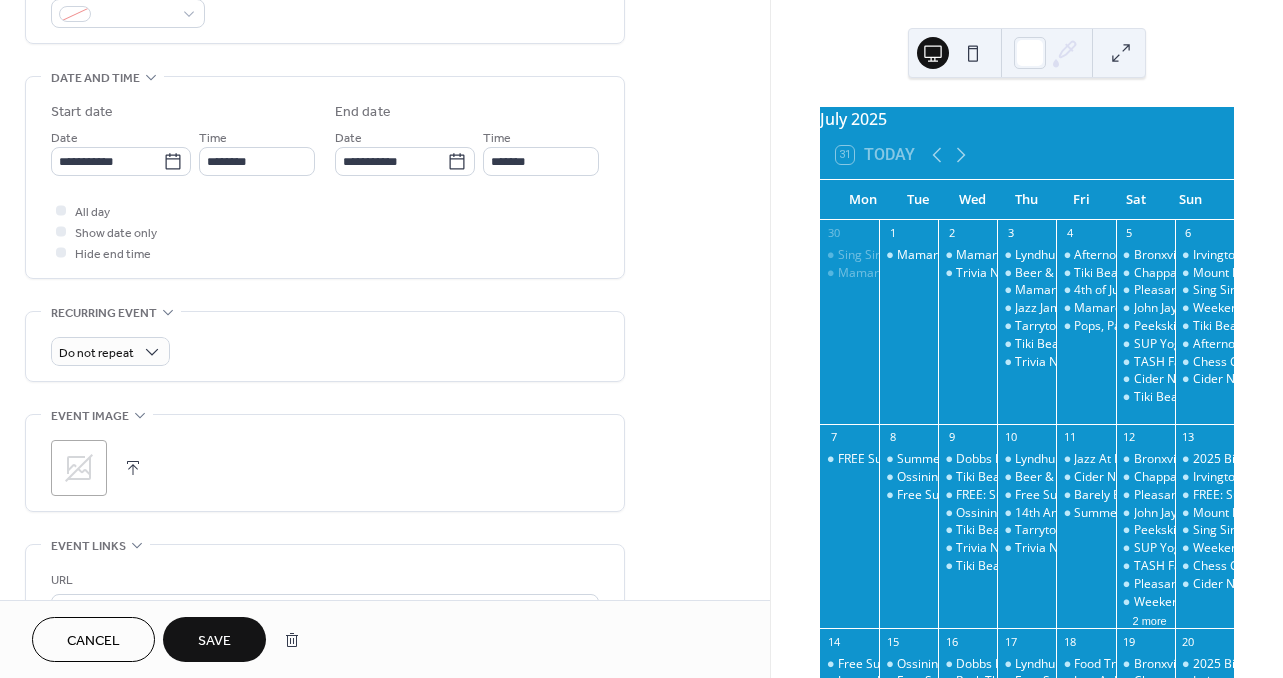 click on "Save" at bounding box center [214, 641] 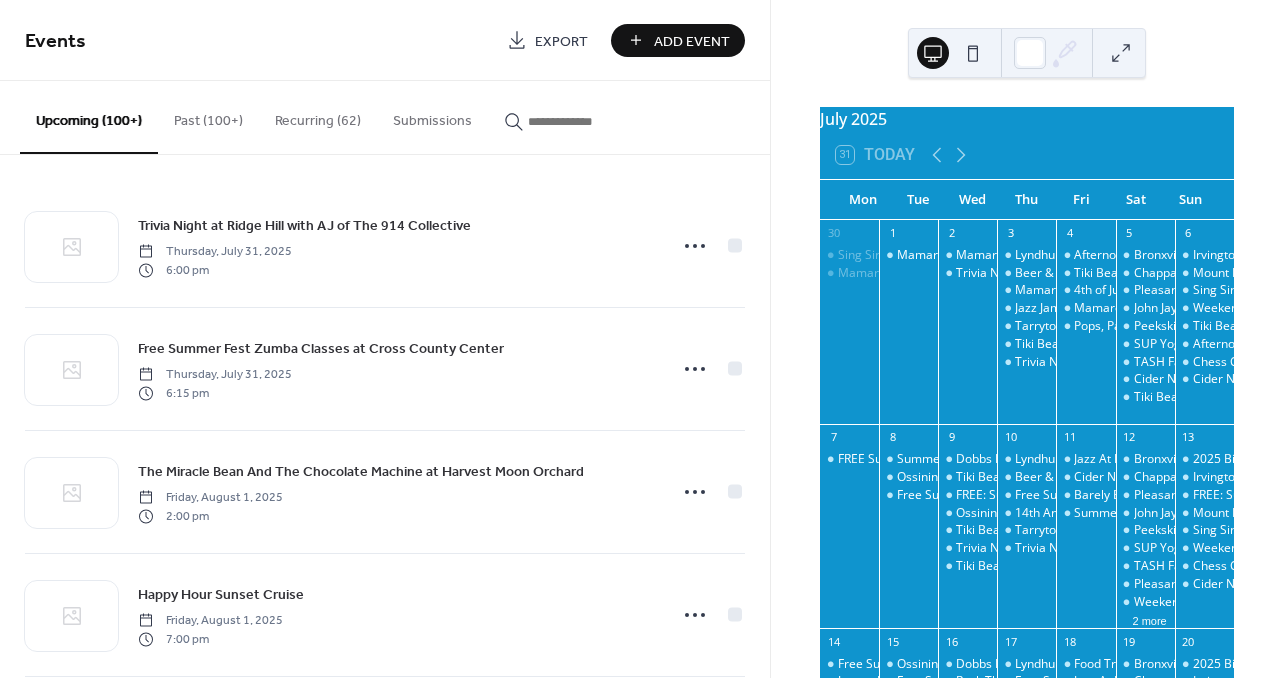 click at bounding box center (576, 116) 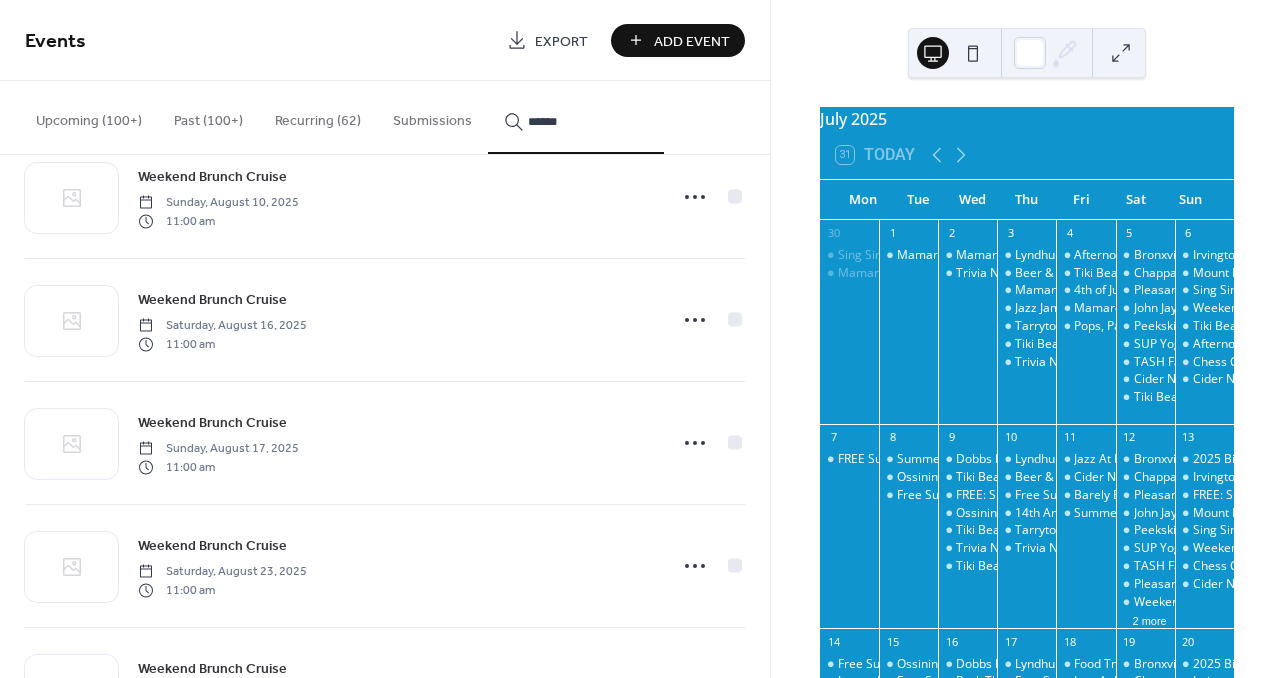 scroll, scrollTop: 2634, scrollLeft: 0, axis: vertical 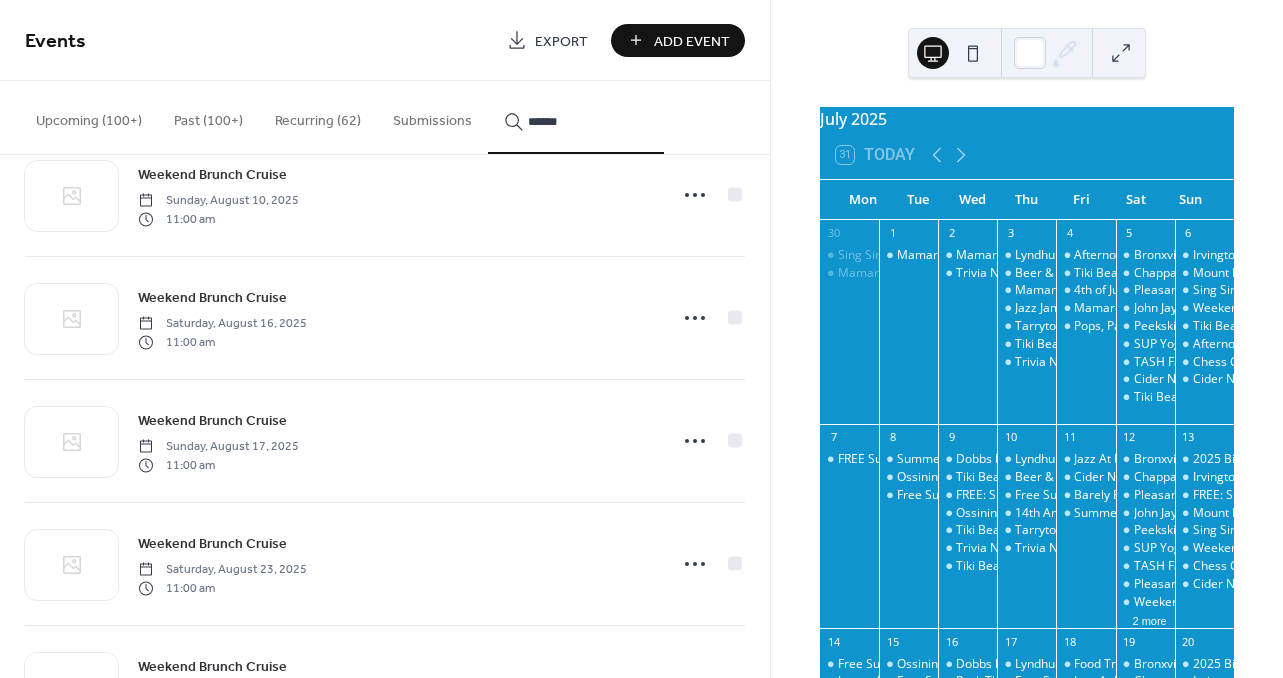type on "******" 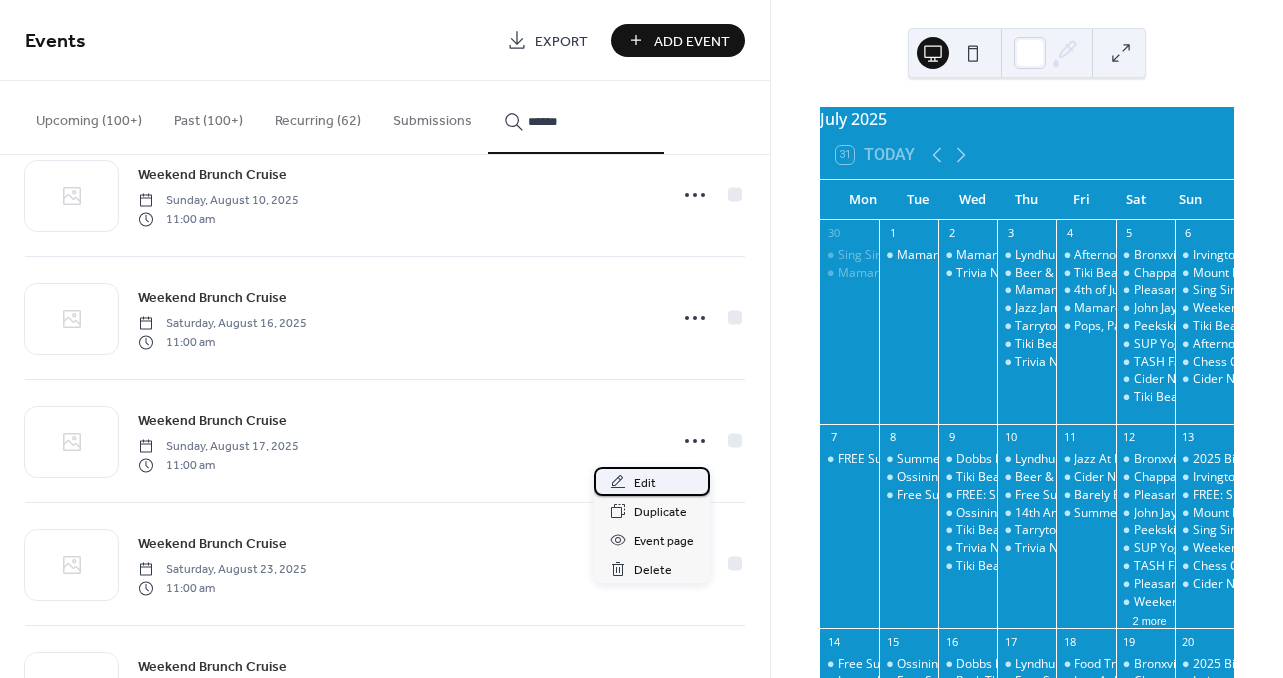click on "Edit" at bounding box center (652, 481) 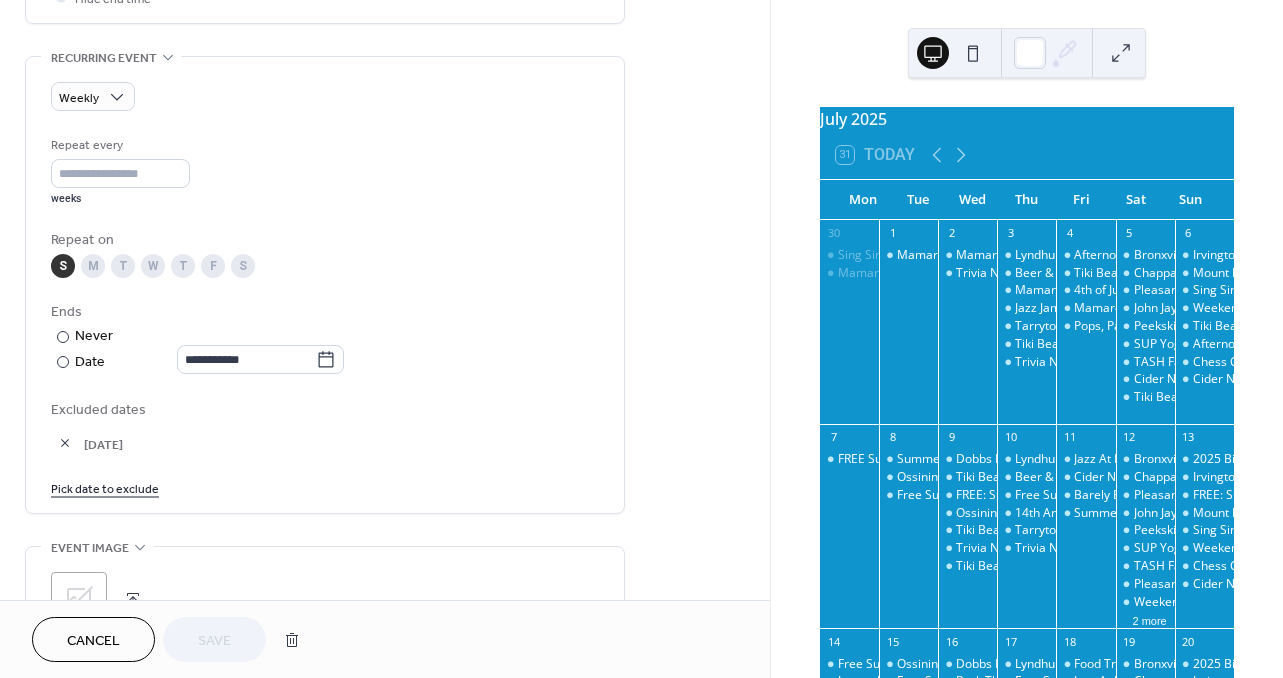 scroll, scrollTop: 824, scrollLeft: 0, axis: vertical 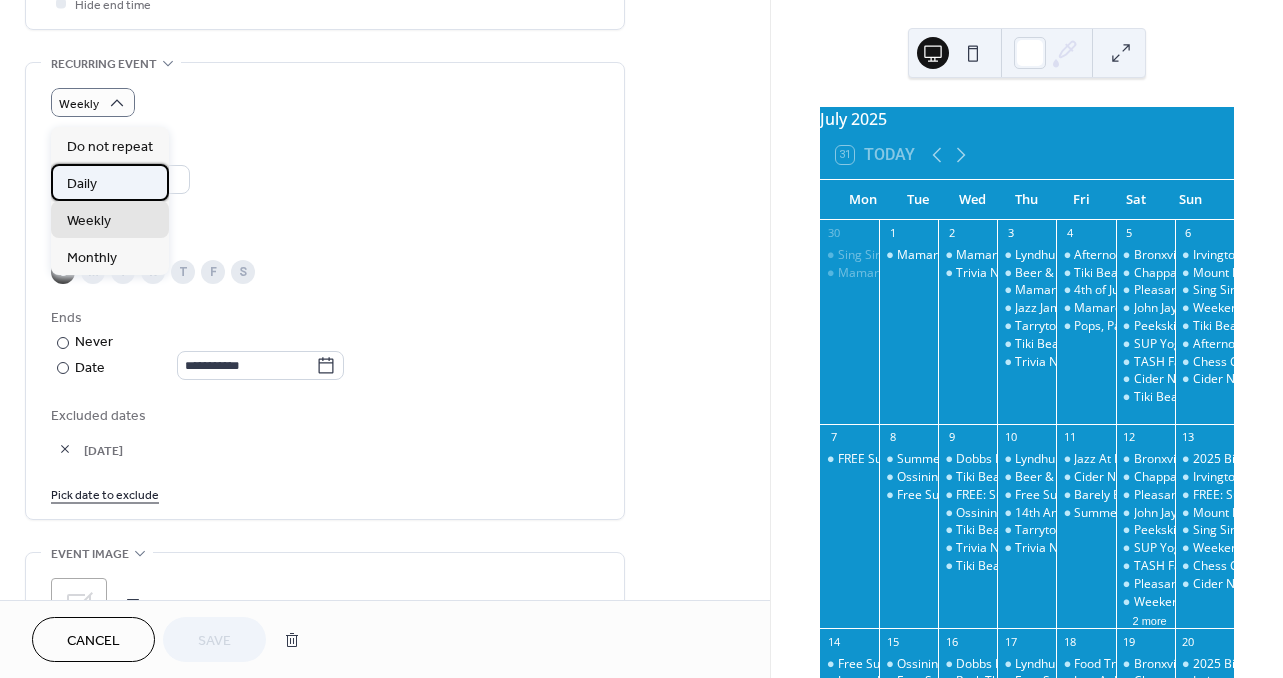 click on "Daily" at bounding box center [110, 182] 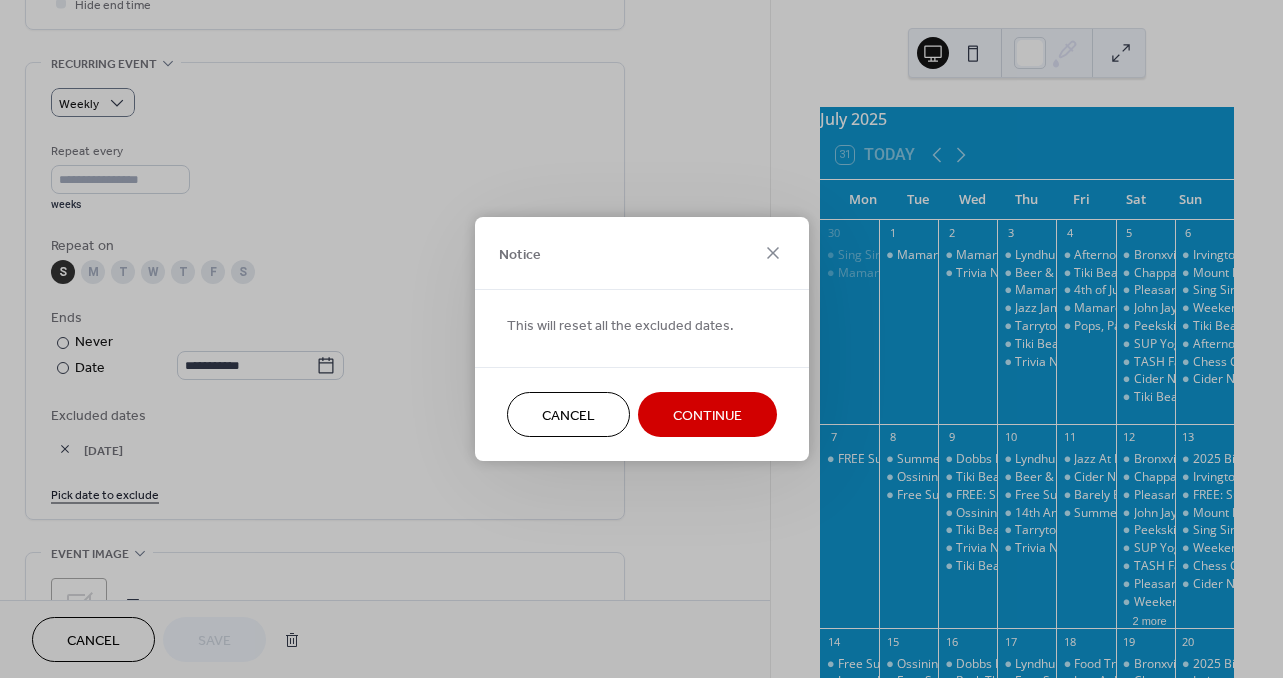 click on "Cancel" at bounding box center [568, 416] 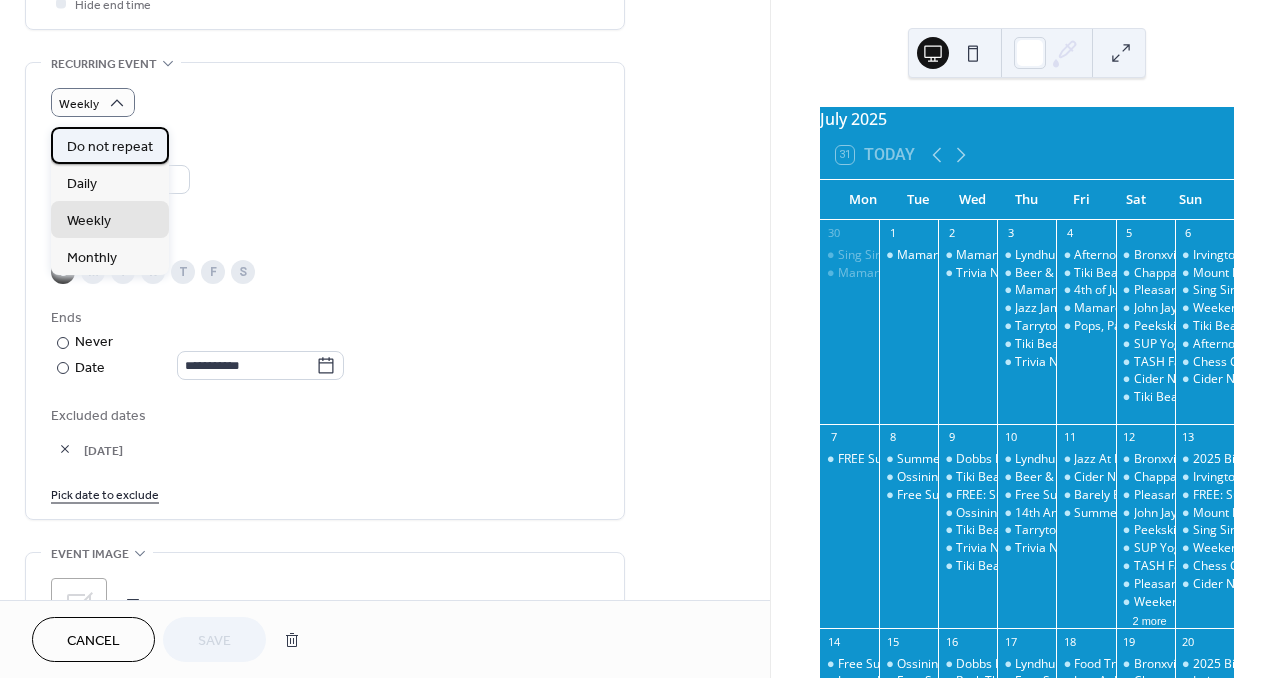 click on "Do not repeat" at bounding box center (110, 145) 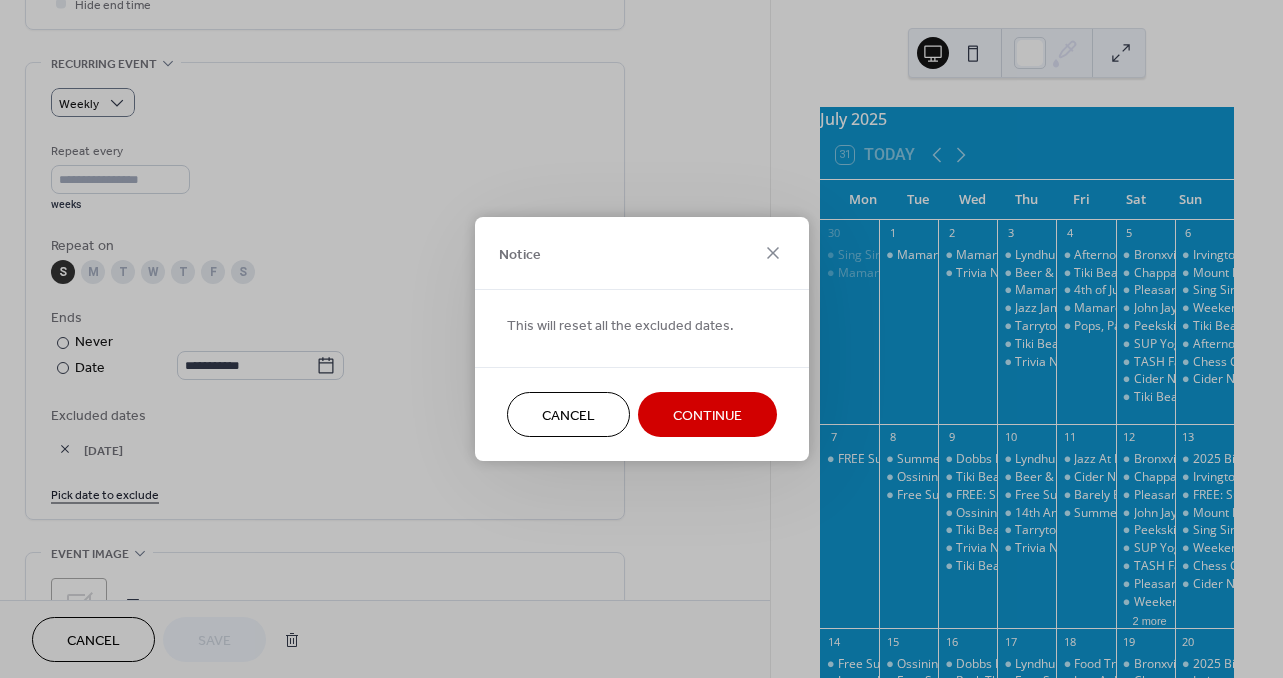 click on "Continue" at bounding box center [707, 414] 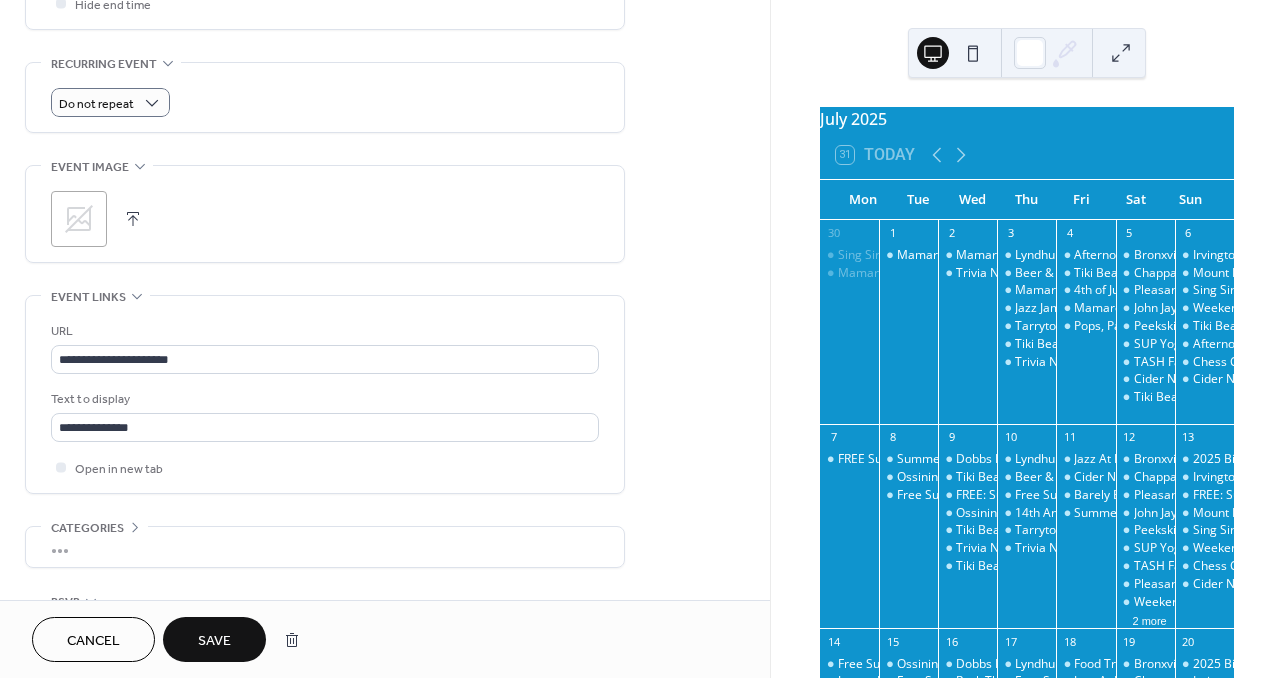 click on "Save" at bounding box center (214, 639) 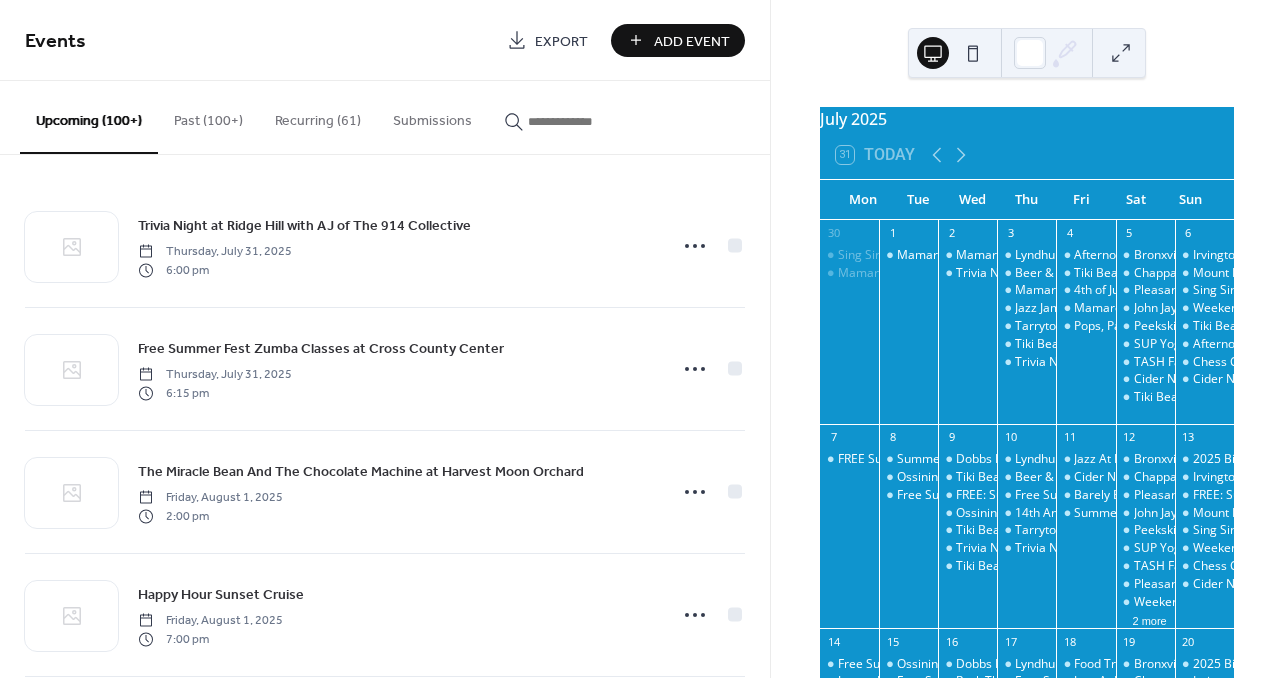 click at bounding box center (588, 121) 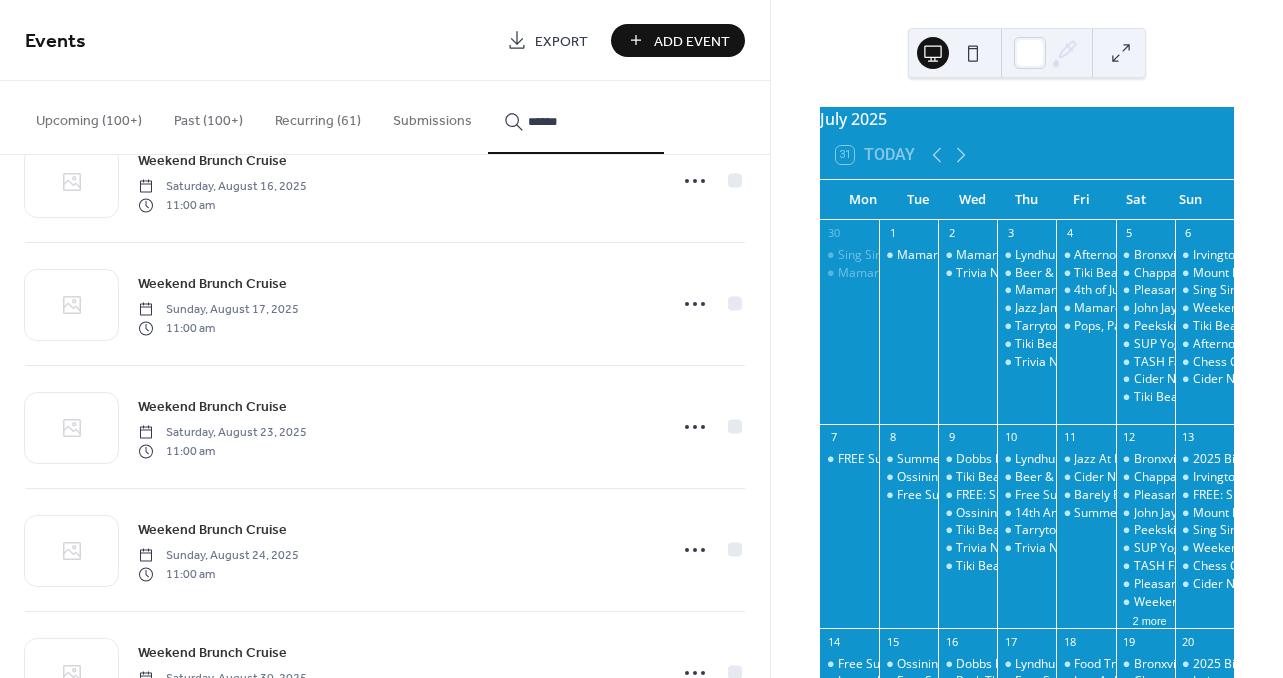 scroll, scrollTop: 6459, scrollLeft: 0, axis: vertical 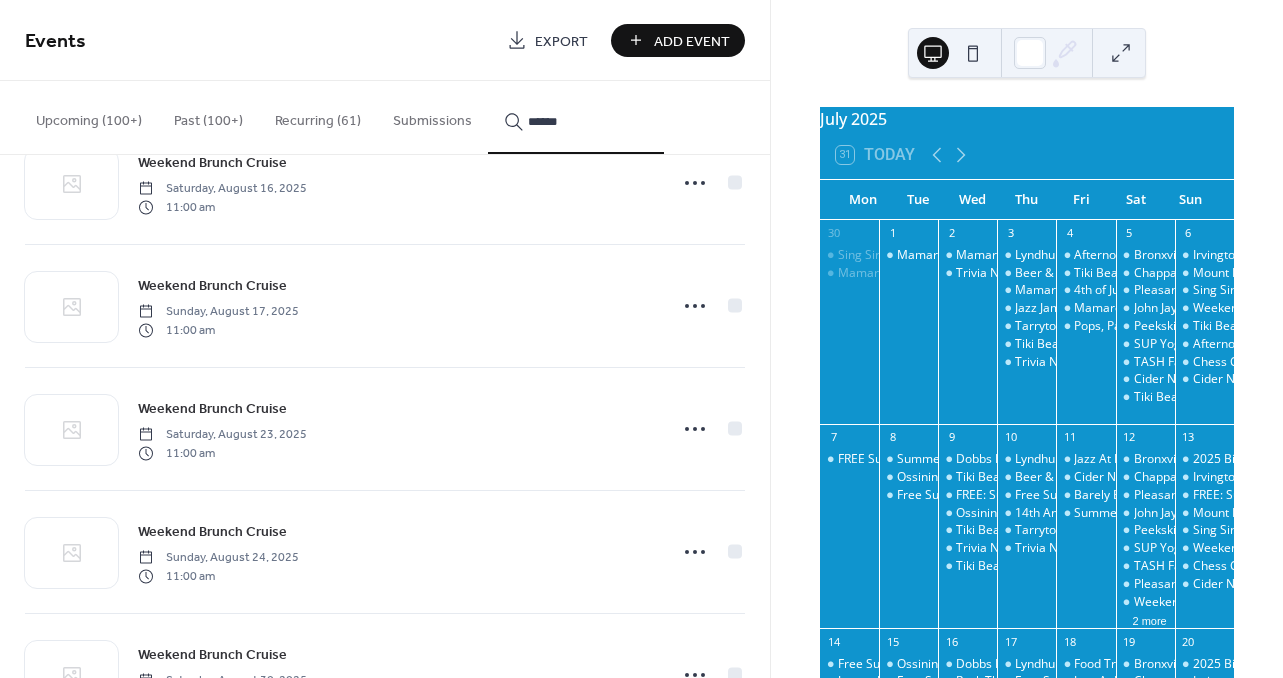 type on "******" 